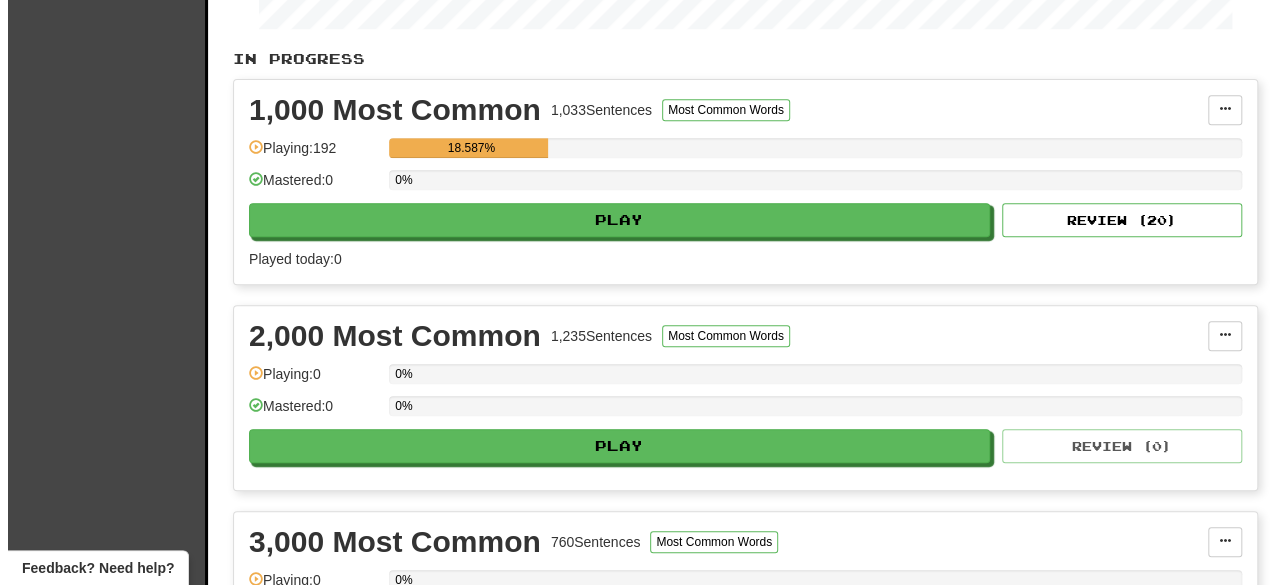 scroll, scrollTop: 0, scrollLeft: 0, axis: both 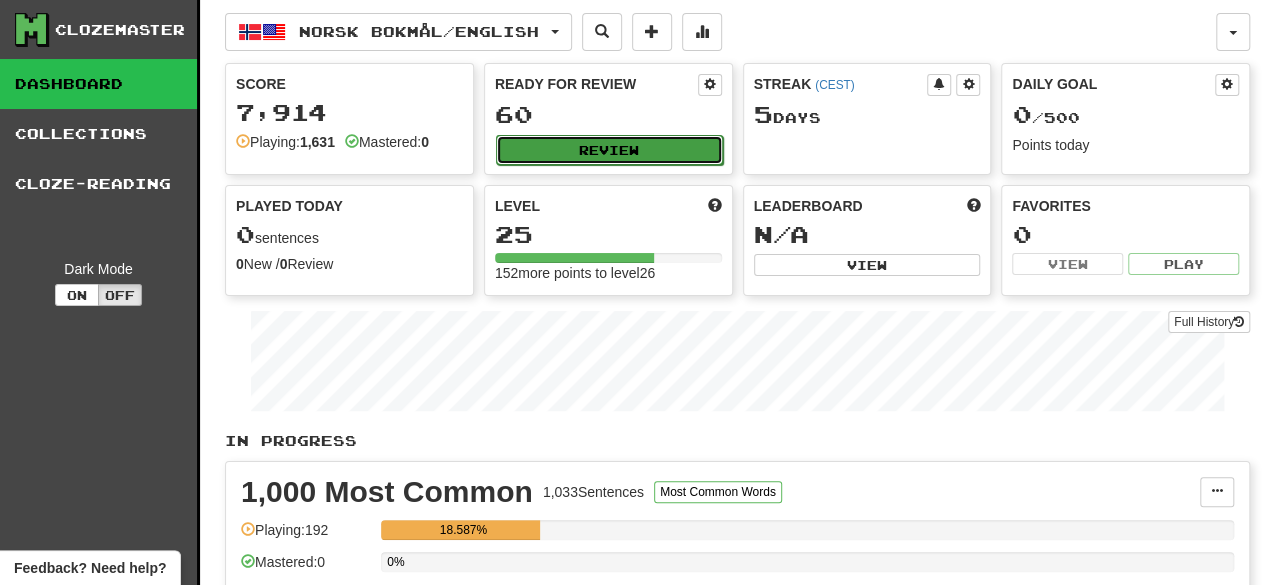 click on "Review" at bounding box center (609, 150) 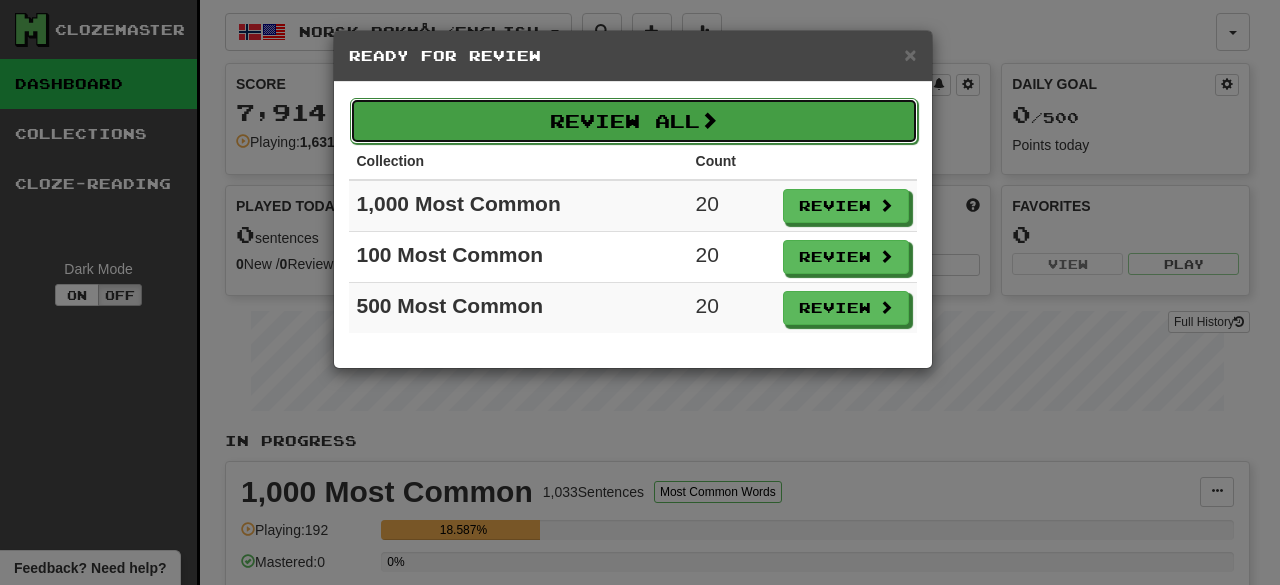 click on "Review All" at bounding box center (634, 121) 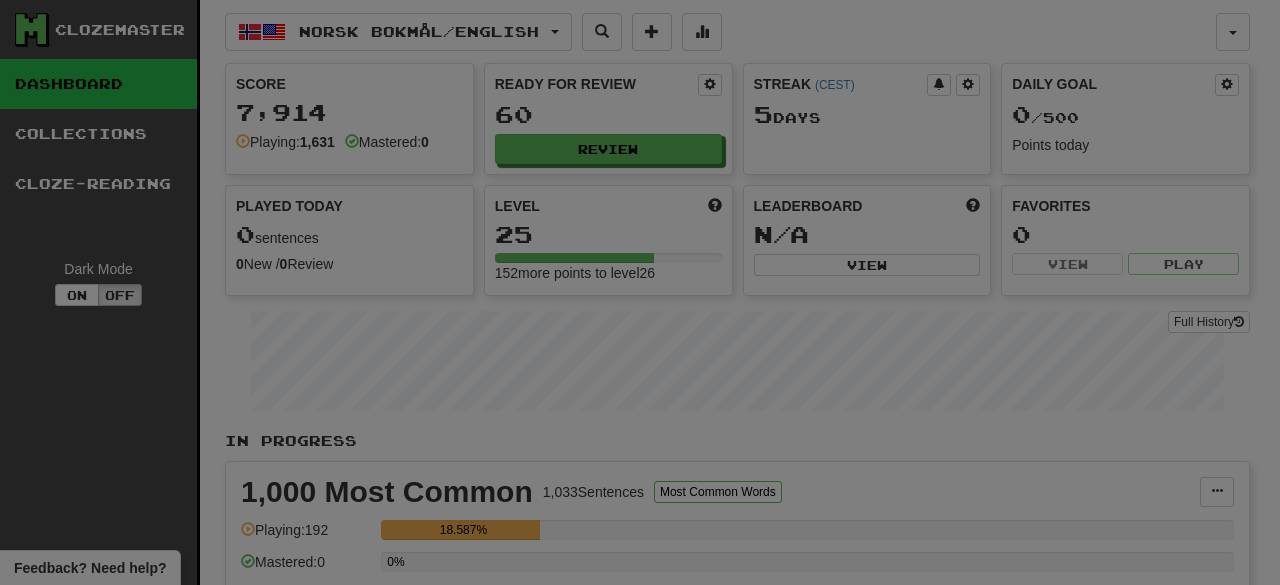 select on "********" 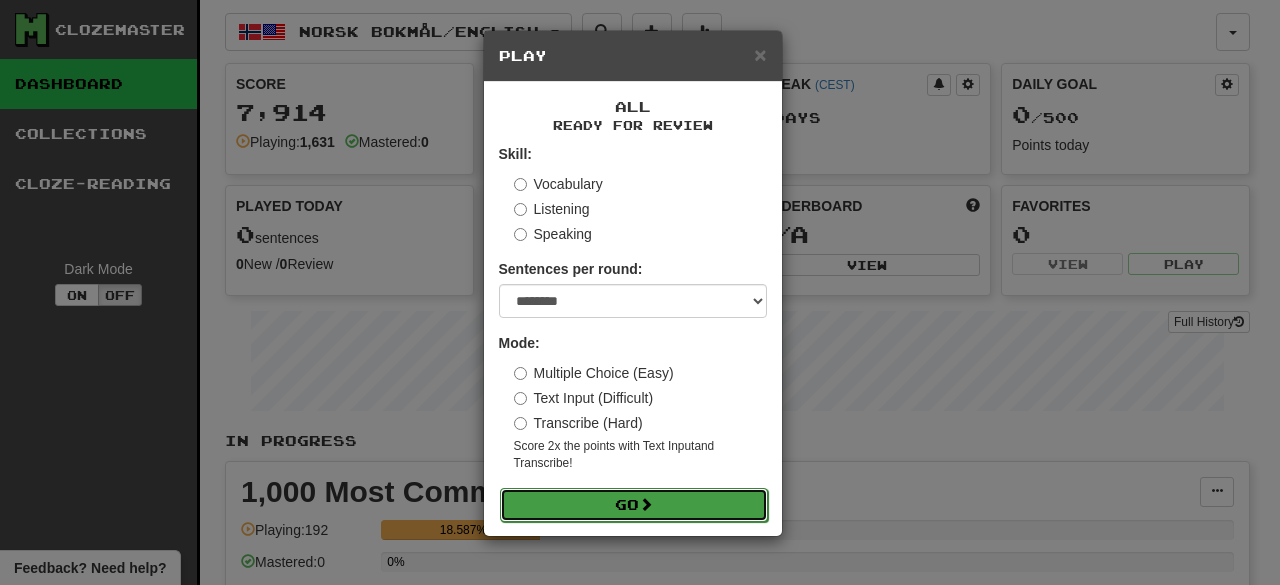 click on "Go" at bounding box center [634, 505] 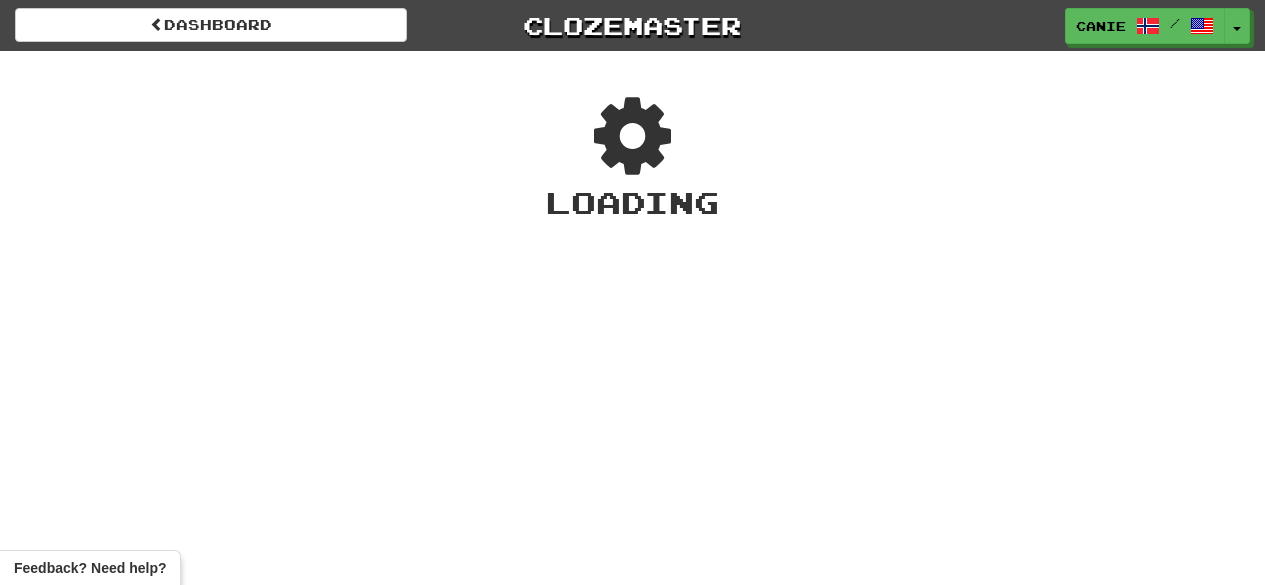 scroll, scrollTop: 0, scrollLeft: 0, axis: both 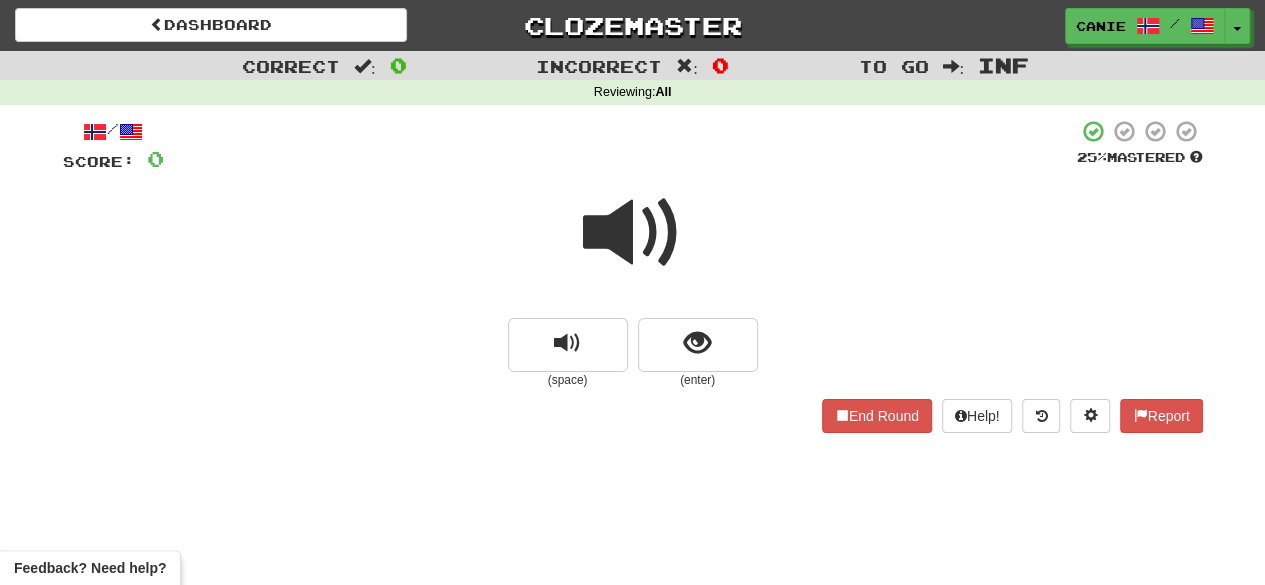 click at bounding box center (633, 233) 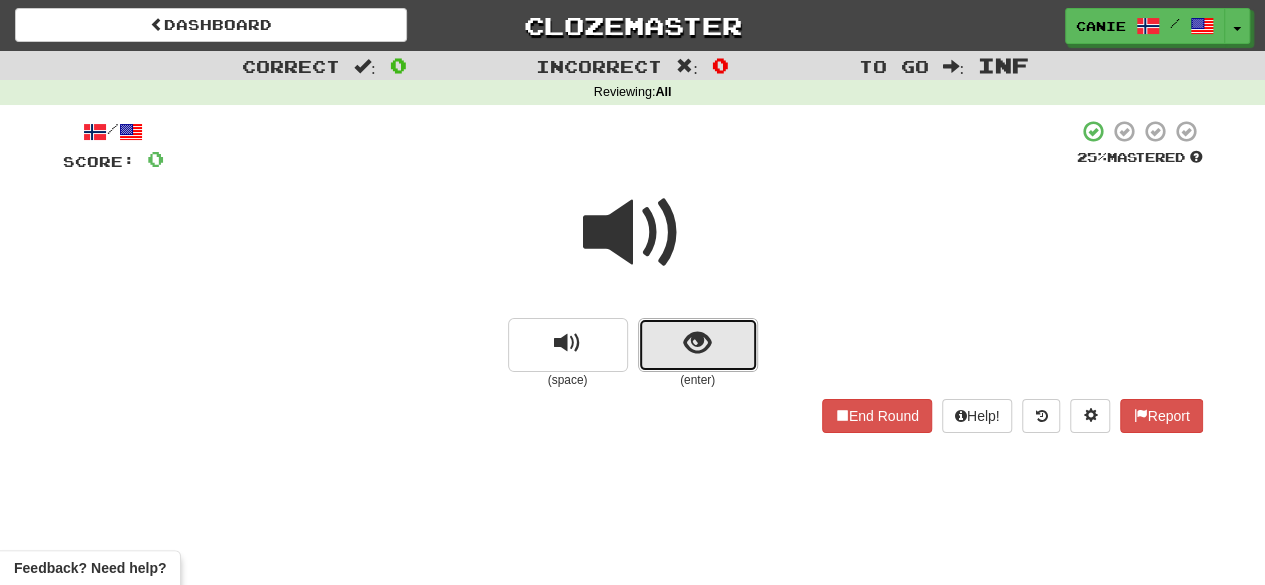 click at bounding box center (698, 345) 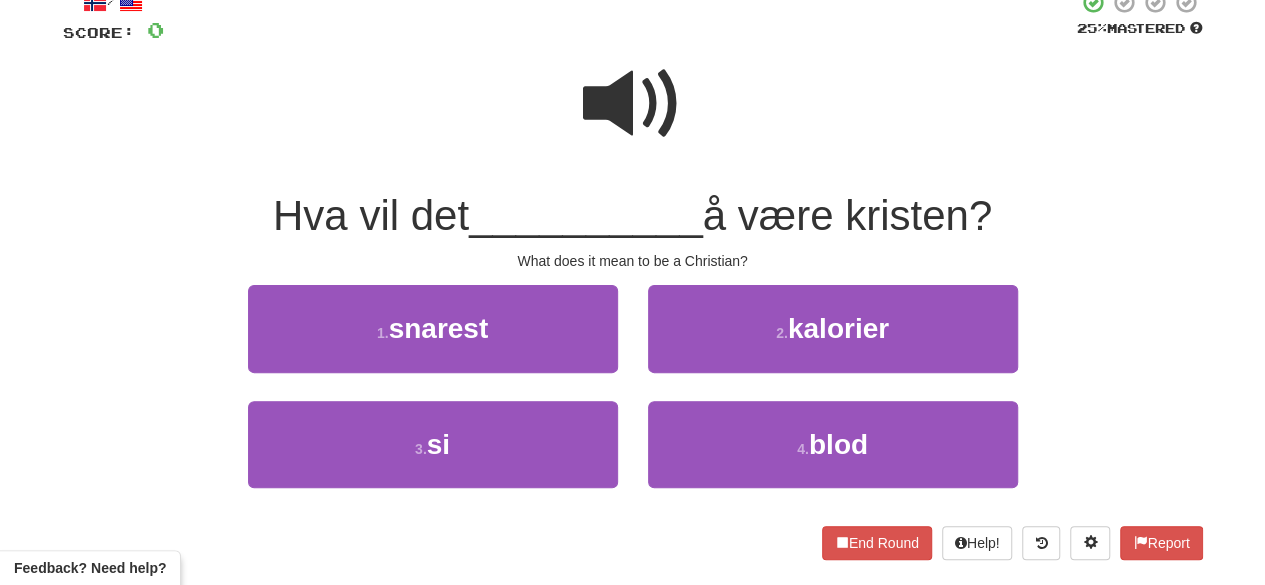 scroll, scrollTop: 131, scrollLeft: 0, axis: vertical 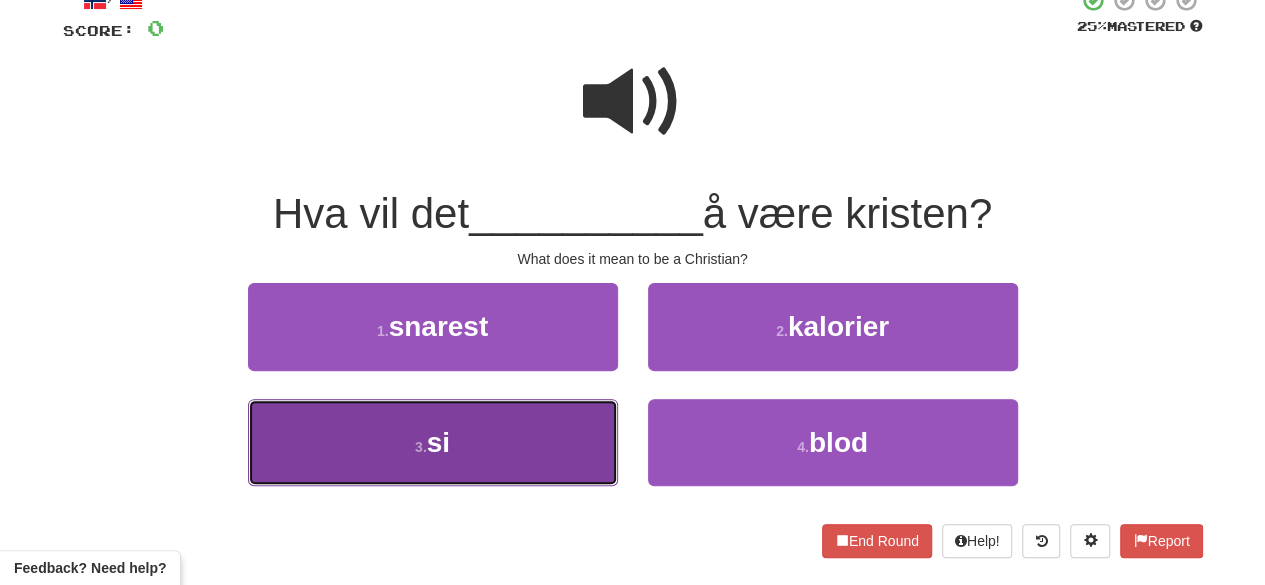 click on "3 .  si" at bounding box center (433, 442) 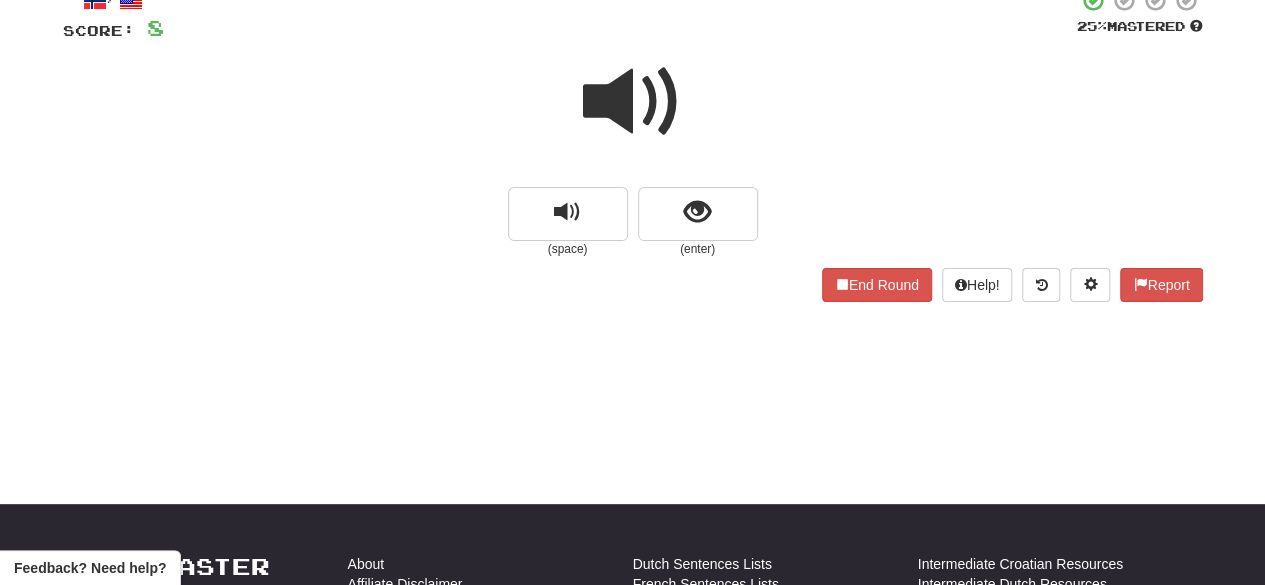click at bounding box center [633, 102] 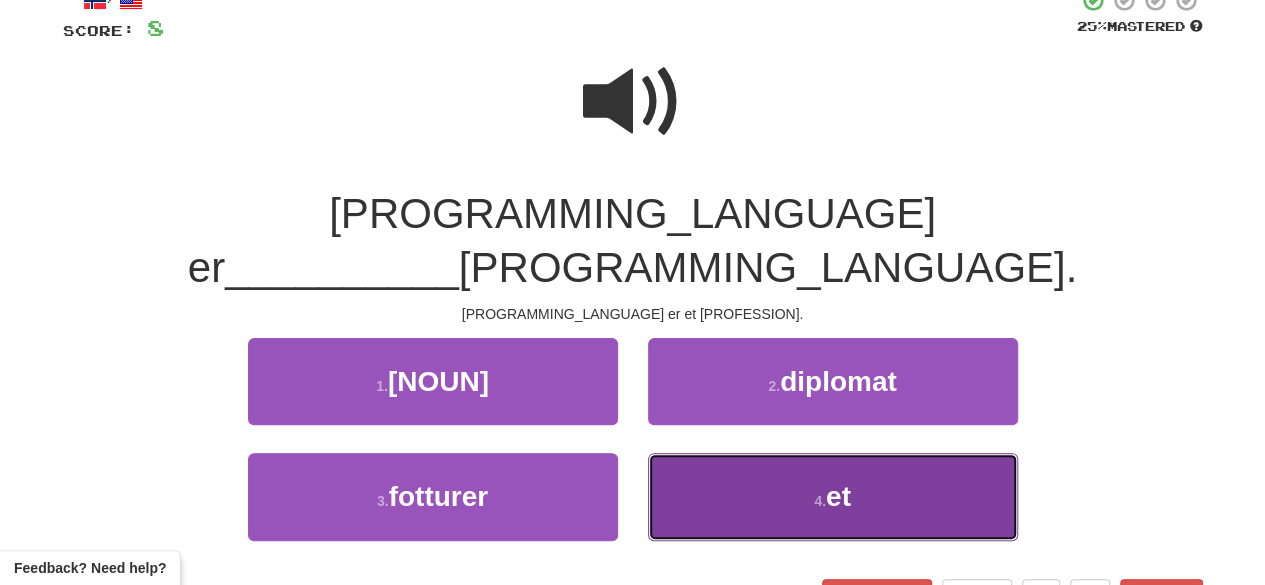 click on "4 .  et" at bounding box center (833, 496) 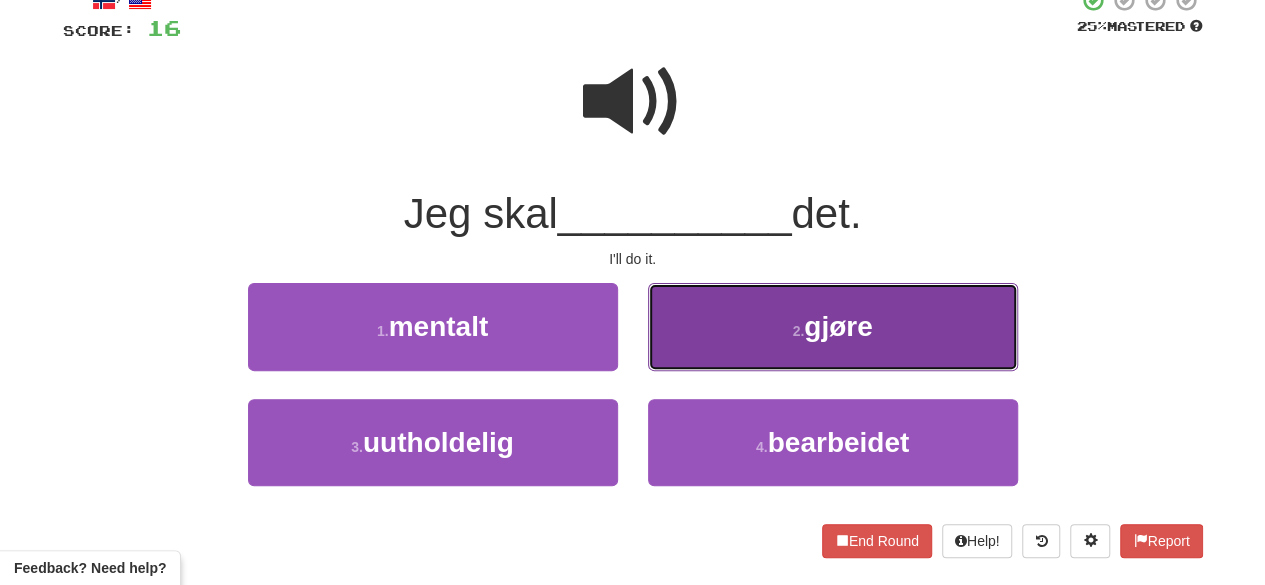 click on "2 .  gjøre" at bounding box center [833, 326] 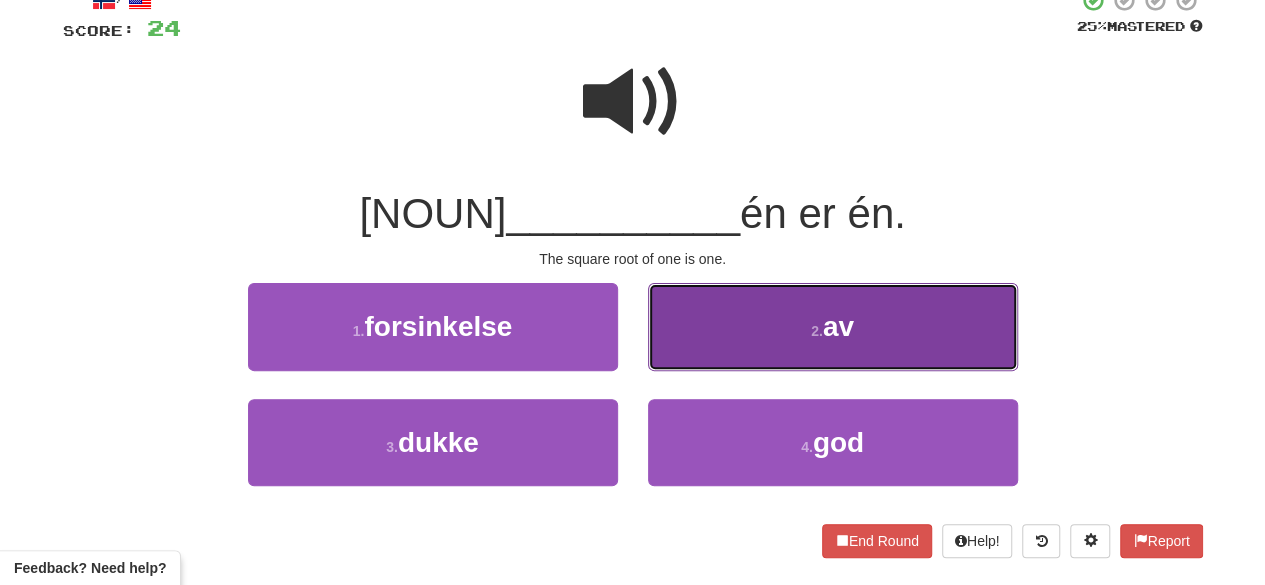 click on "2 .  av" at bounding box center (833, 326) 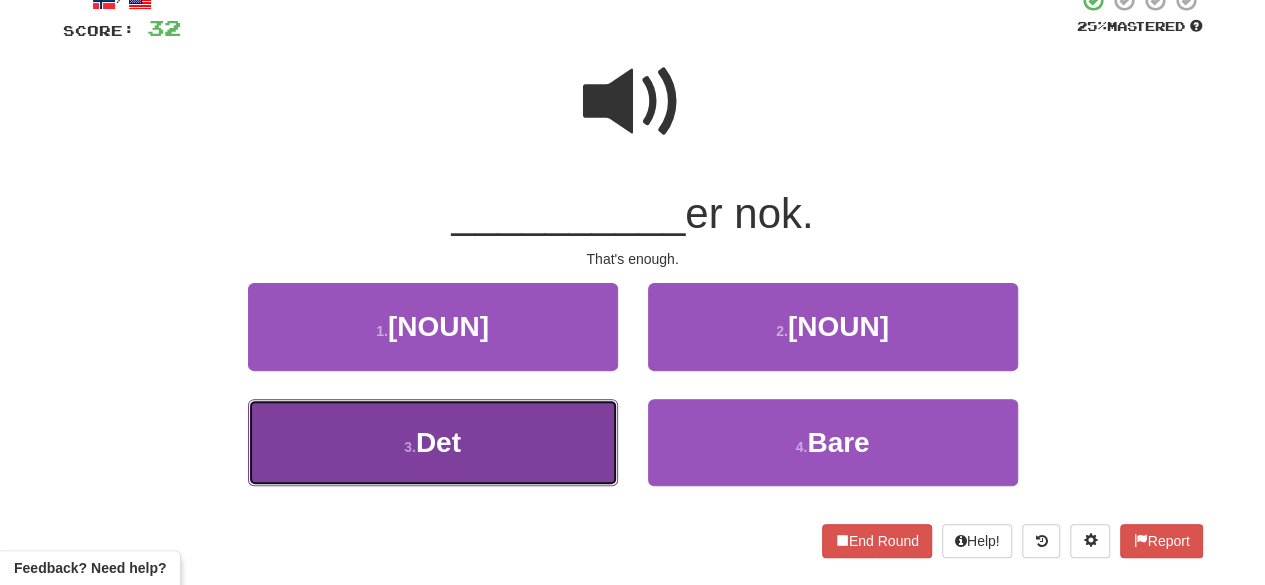 click on "3 .  Det" at bounding box center [433, 442] 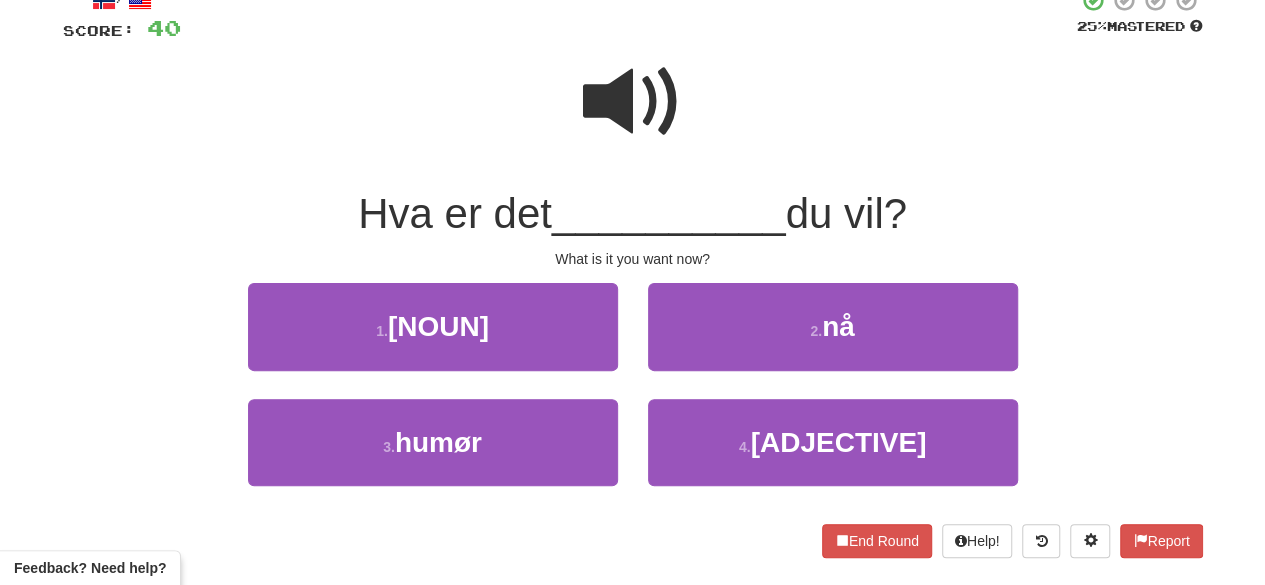 click at bounding box center (633, 102) 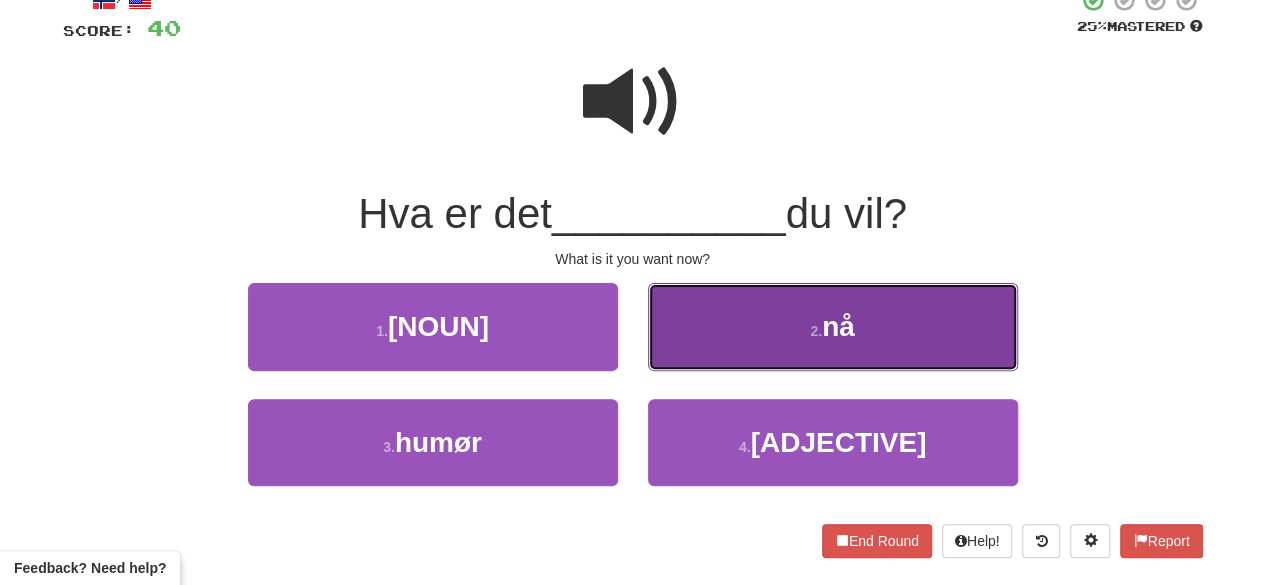 click on "2 .  nå" at bounding box center [833, 326] 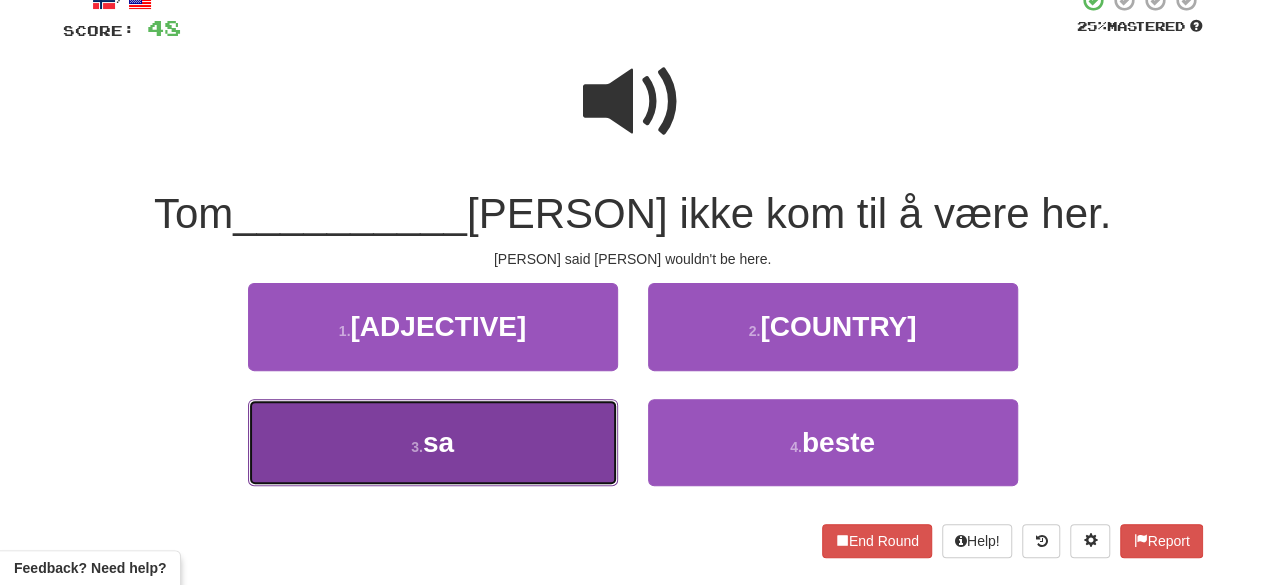 click on "3 .  sa" at bounding box center [433, 442] 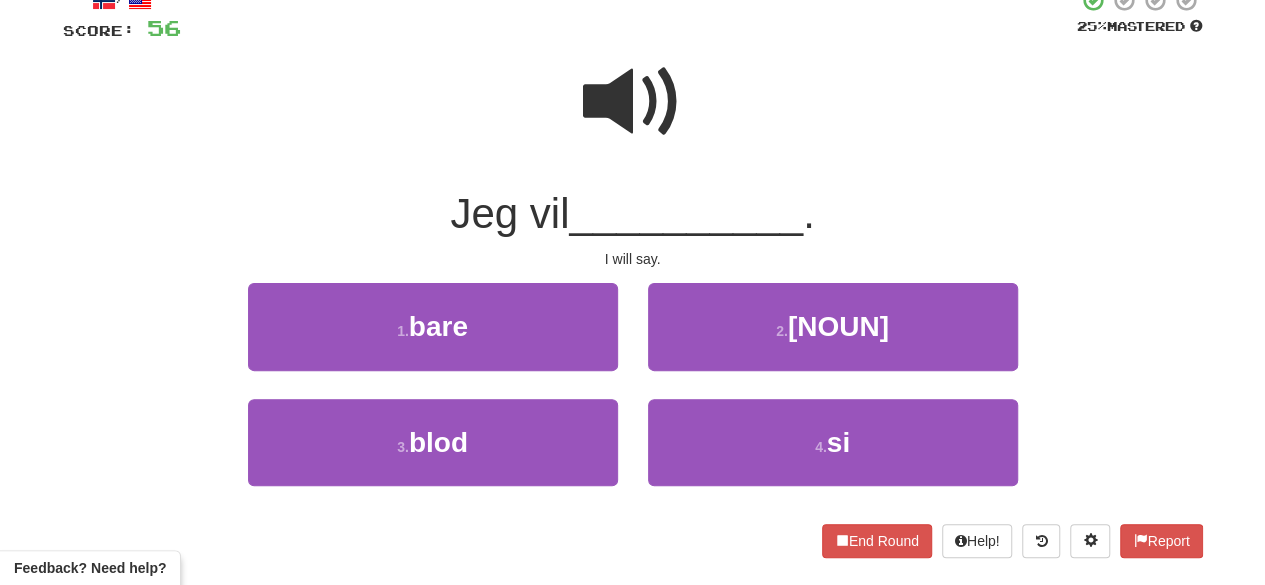 click on "4 .  si" at bounding box center (833, 456) 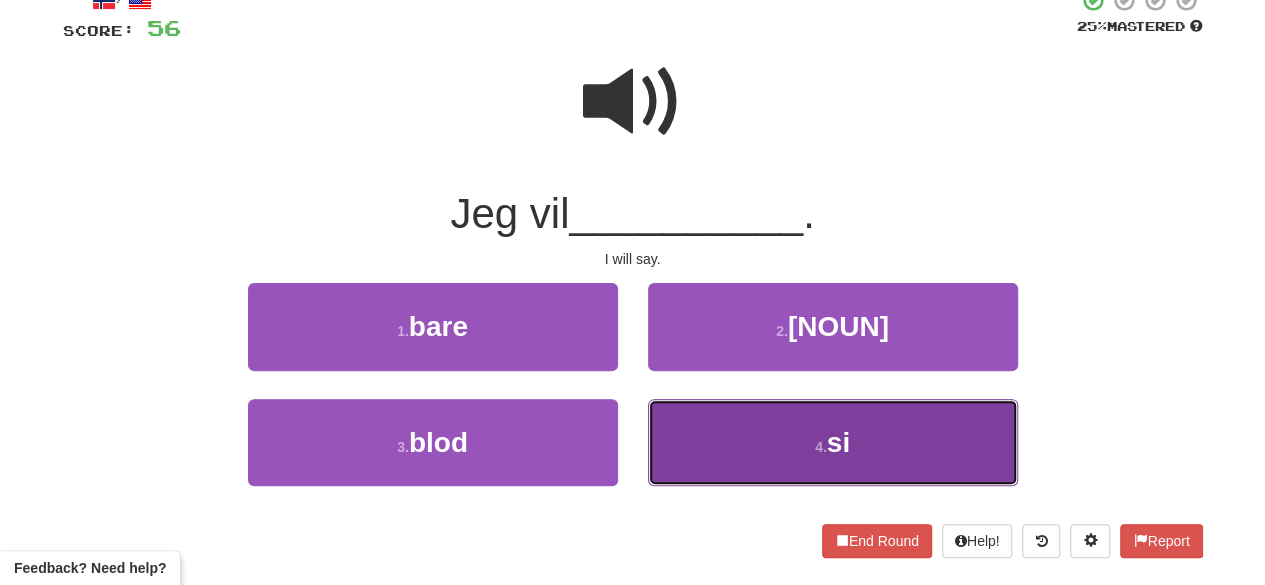 click on "4 .  si" at bounding box center (833, 442) 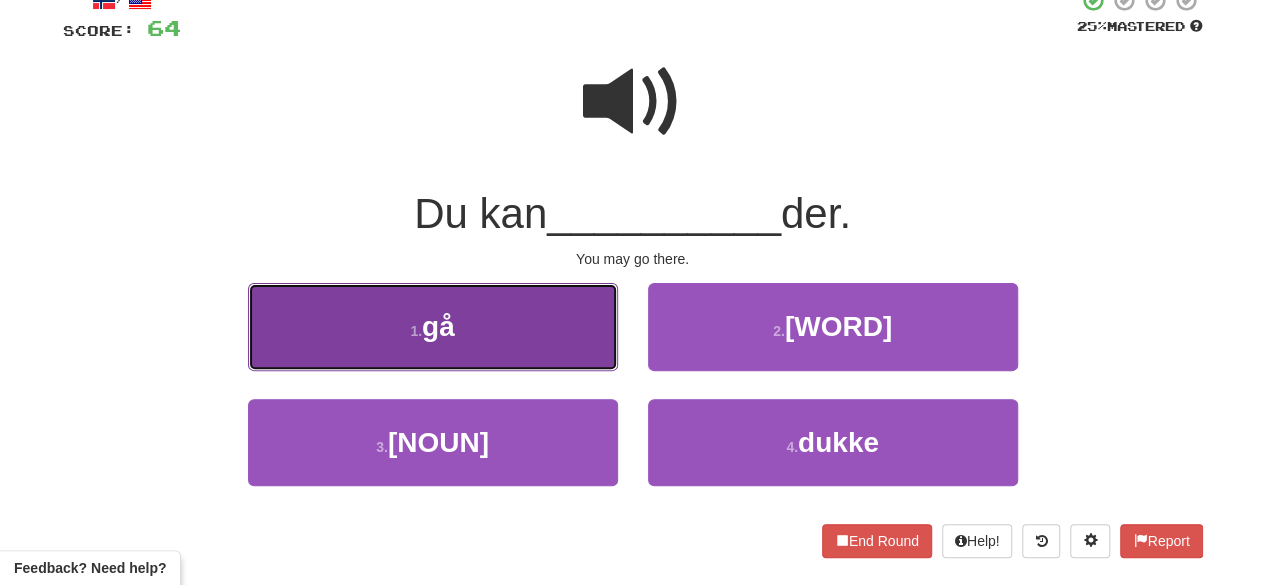 click on "1 .  gå" at bounding box center (433, 326) 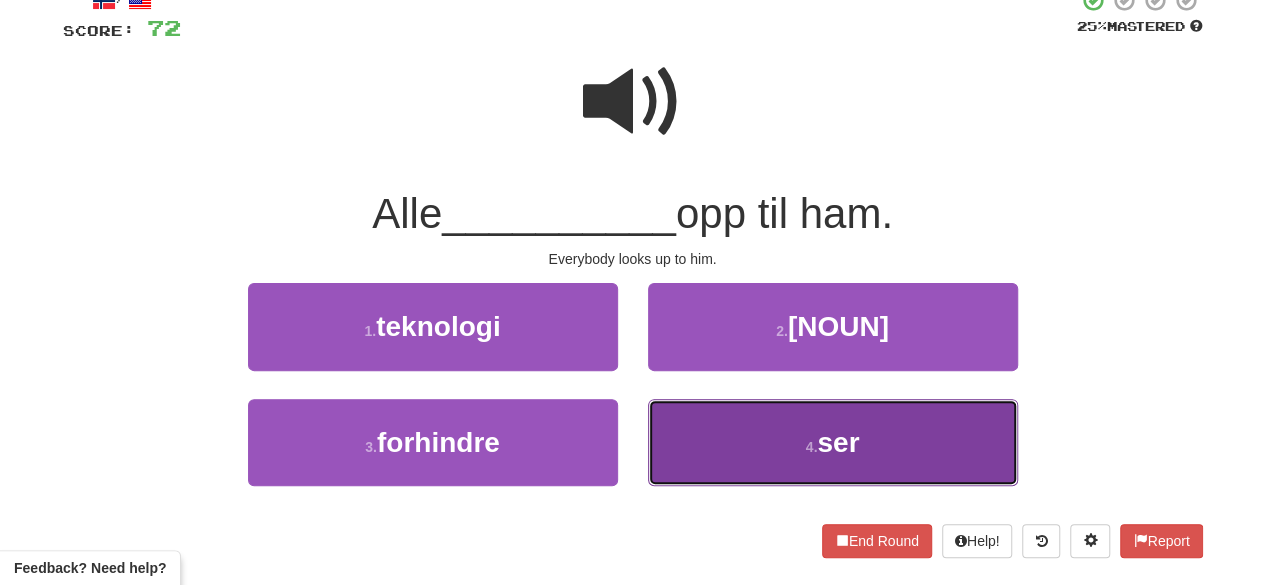 click on "4 .  ser" at bounding box center [833, 442] 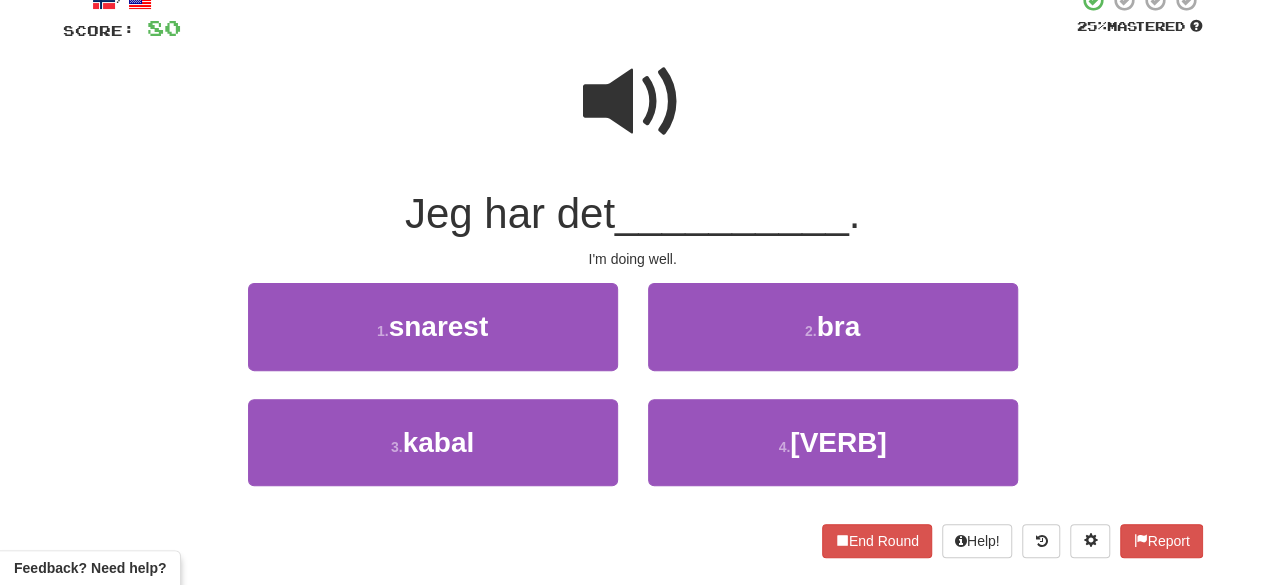 click on "2 .  bra" at bounding box center (833, 340) 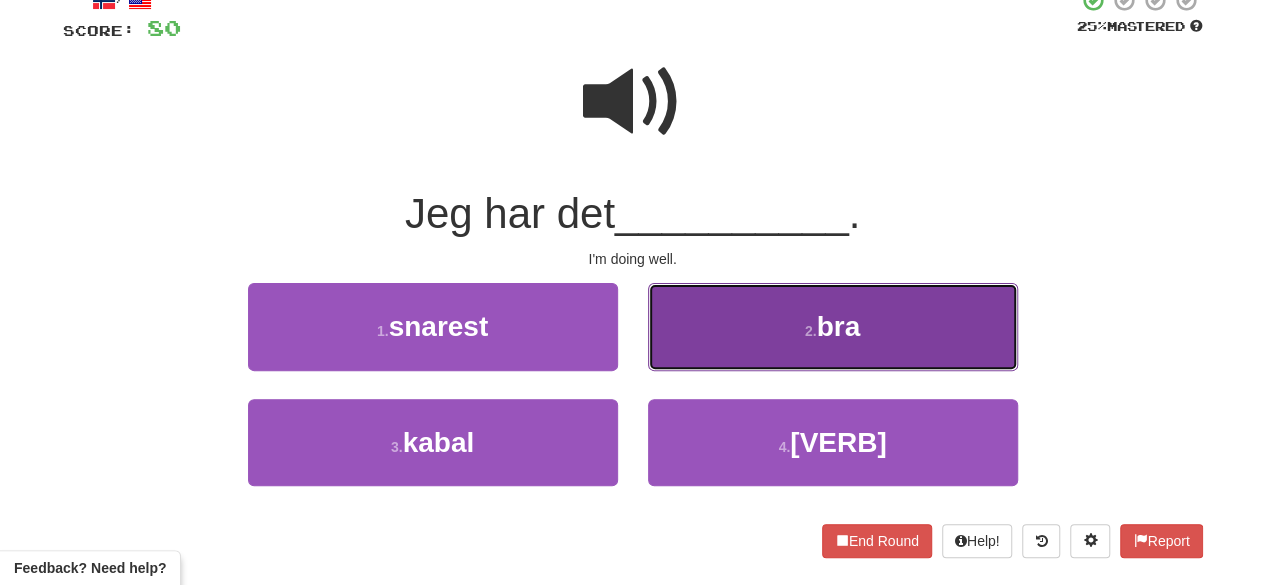 click on "2 .  bra" at bounding box center (833, 326) 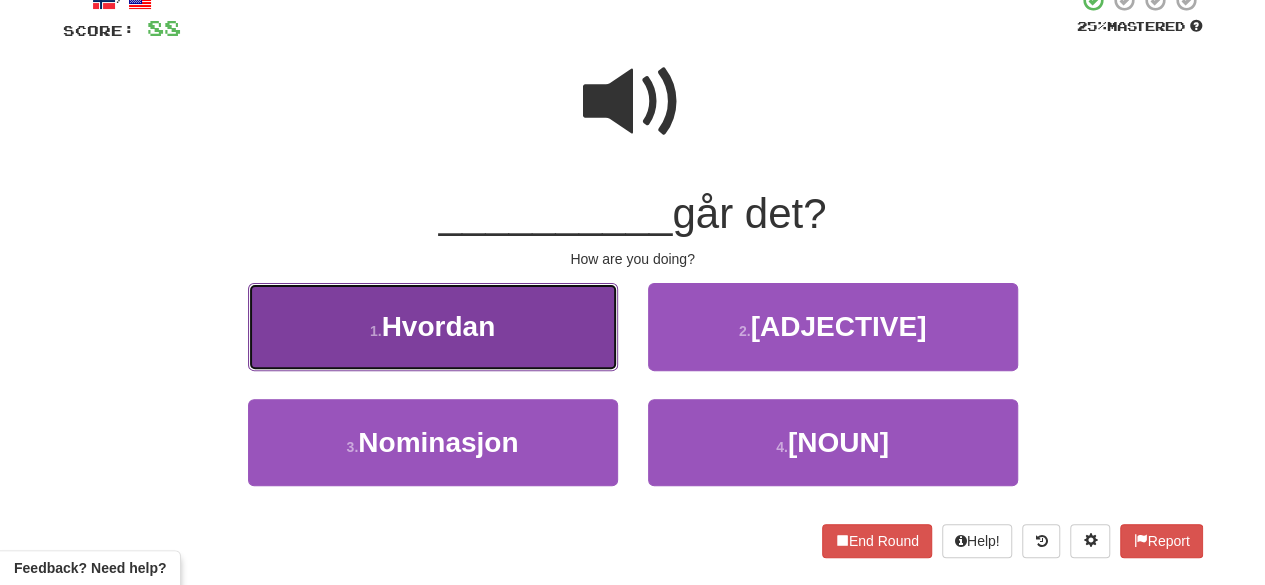 click on "1 .  Hvordan" at bounding box center (433, 326) 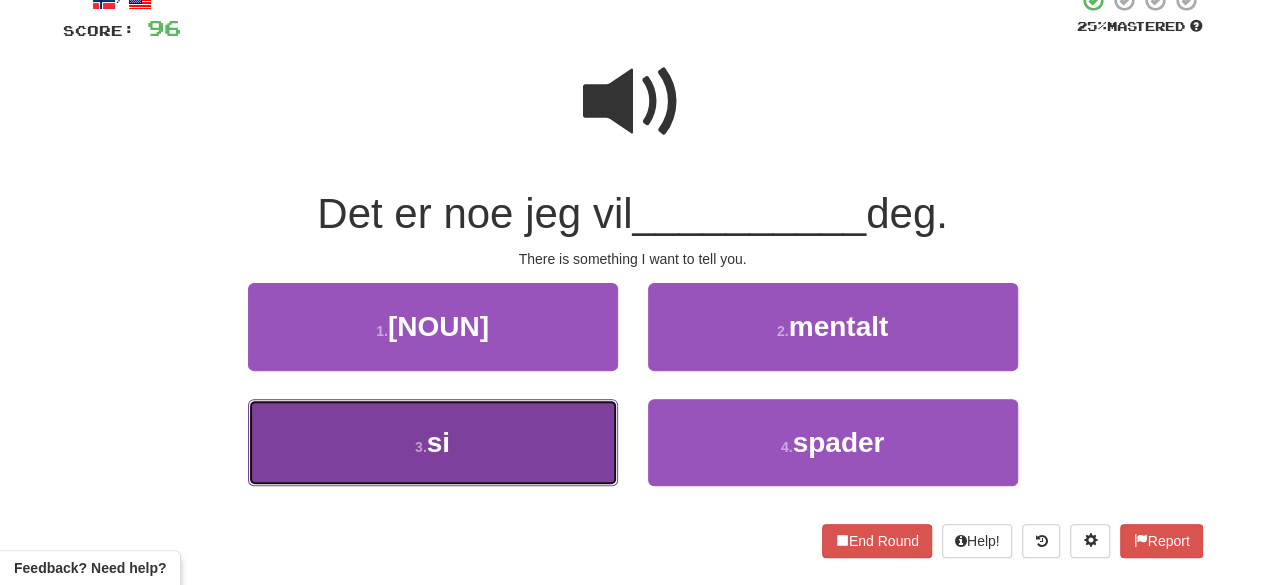 click on "3 .  si" at bounding box center [433, 442] 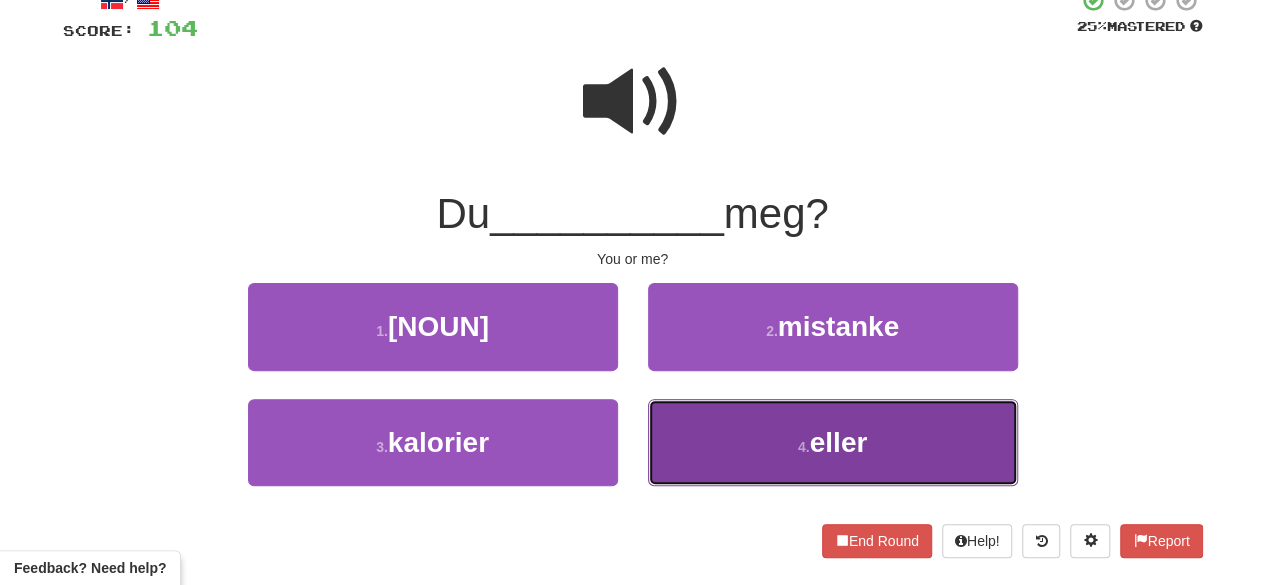 click on "4 .  eller" at bounding box center (833, 442) 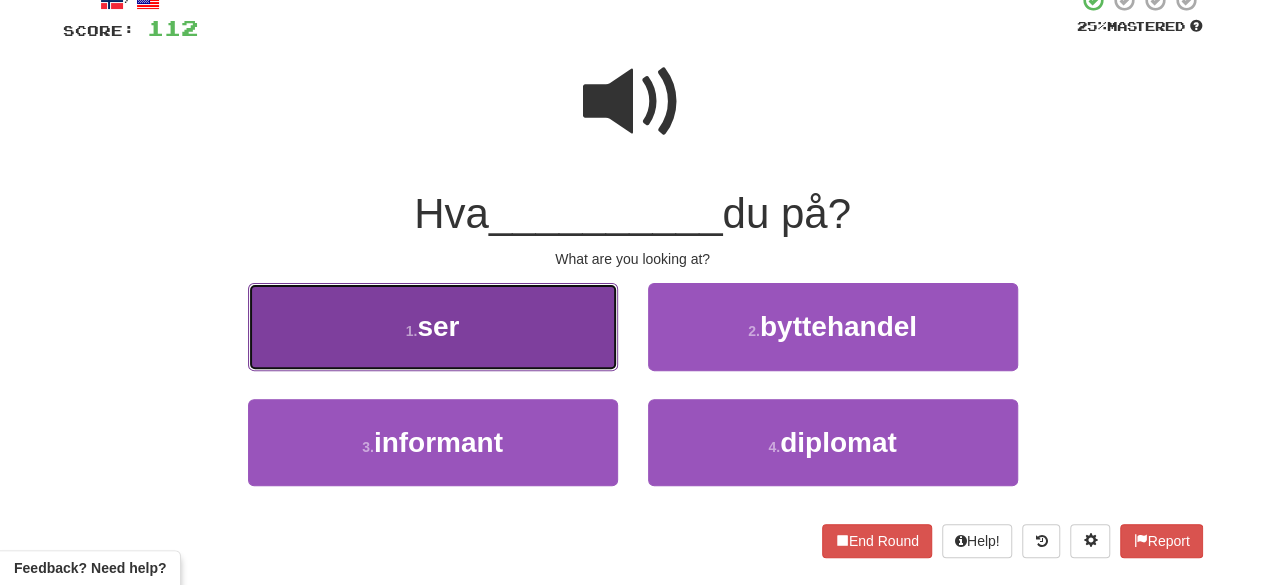 click on "1 .  ser" at bounding box center (433, 326) 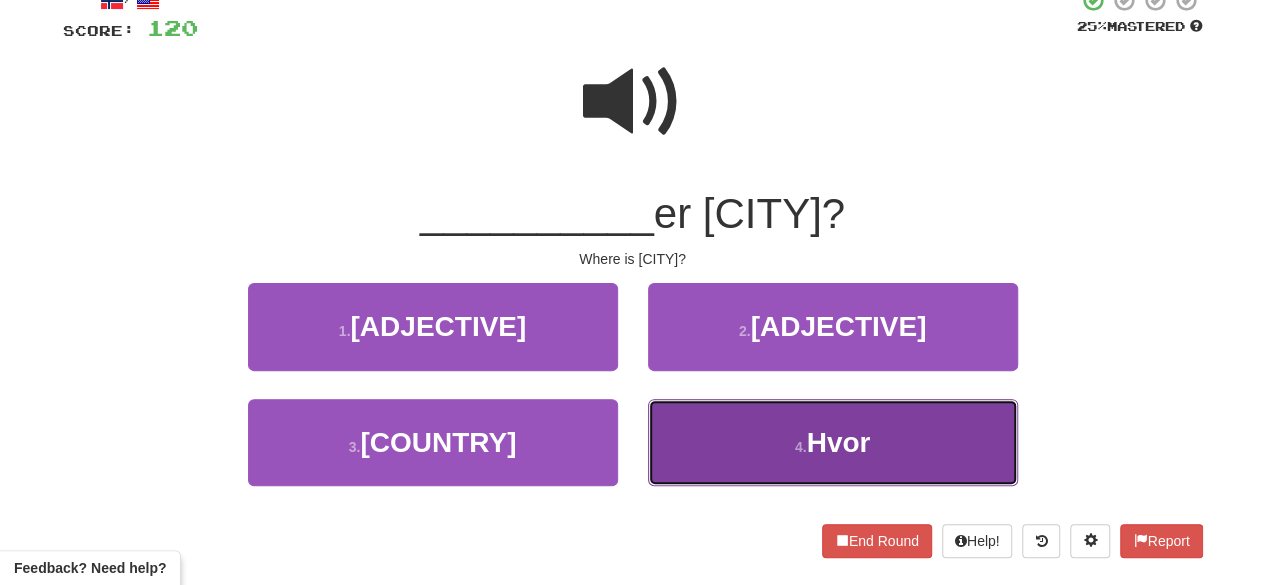 click on "4 ." at bounding box center [801, 447] 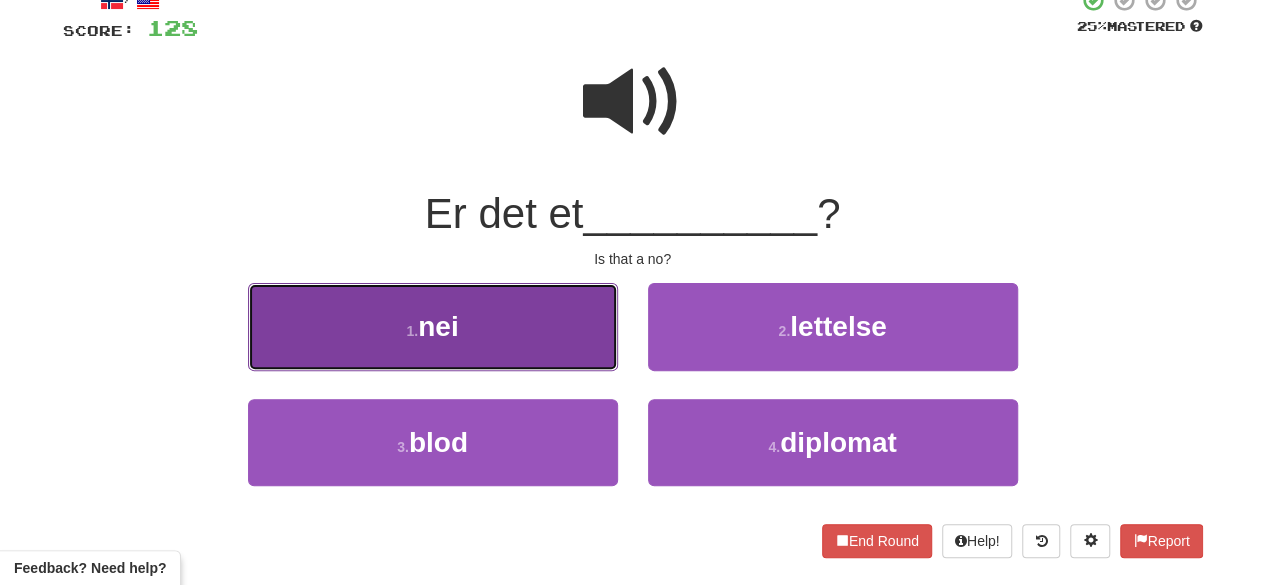 click on "1 .  nei" at bounding box center (433, 326) 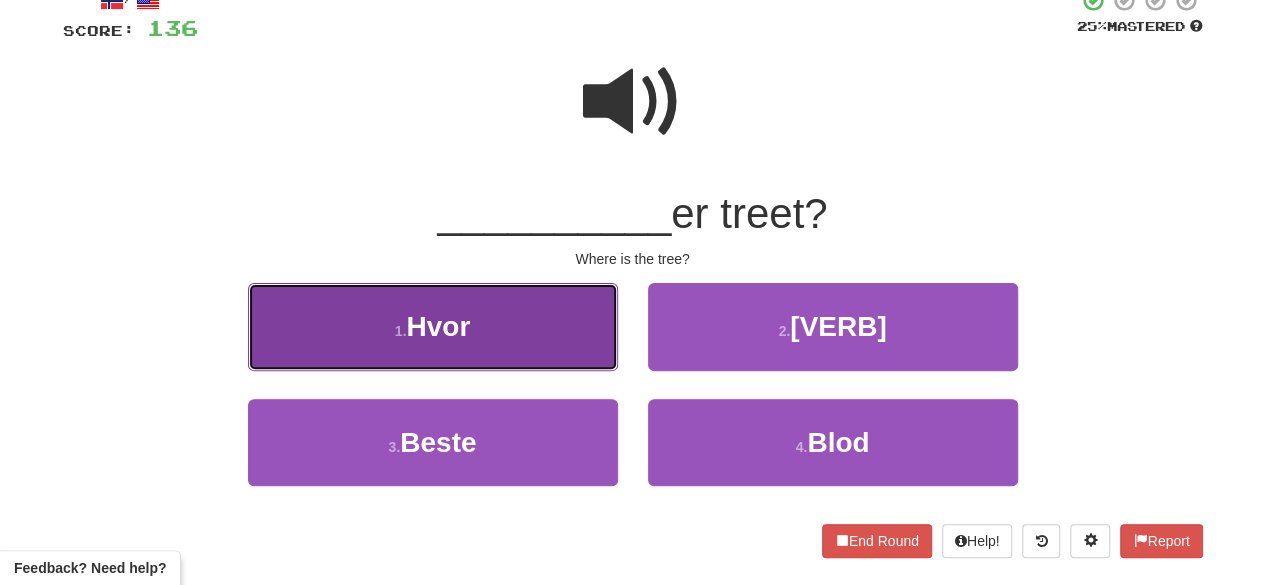 click on "1 .  Hvor" at bounding box center [433, 326] 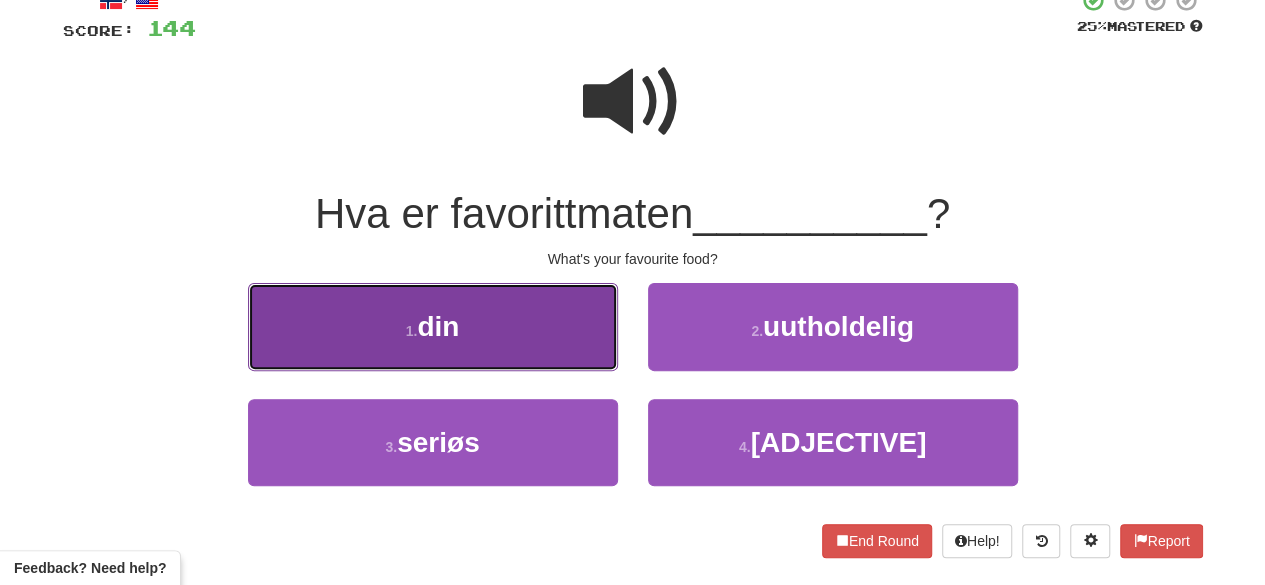 click on "1 .  din" at bounding box center (433, 326) 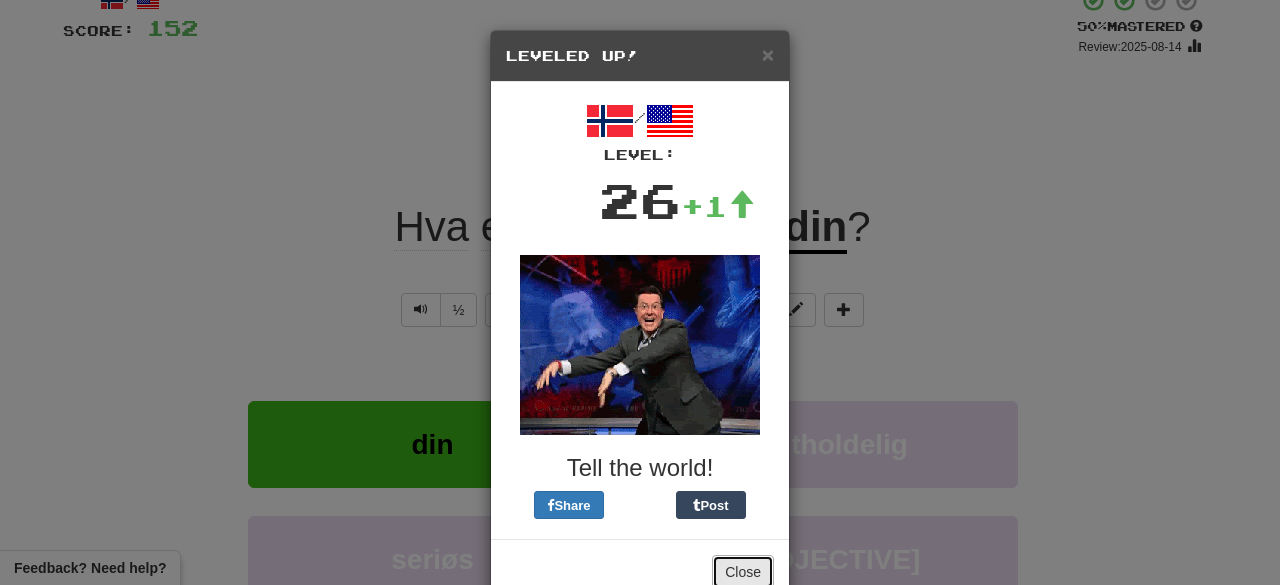 click on "Close" at bounding box center (743, 572) 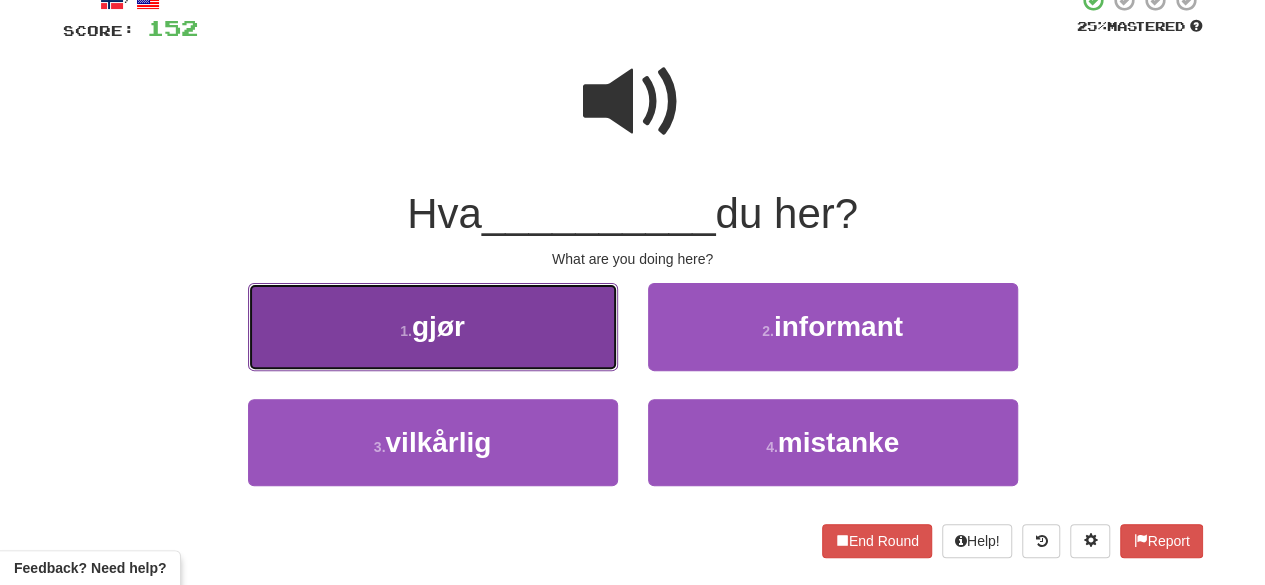 click on "1 .  gjør" at bounding box center [433, 326] 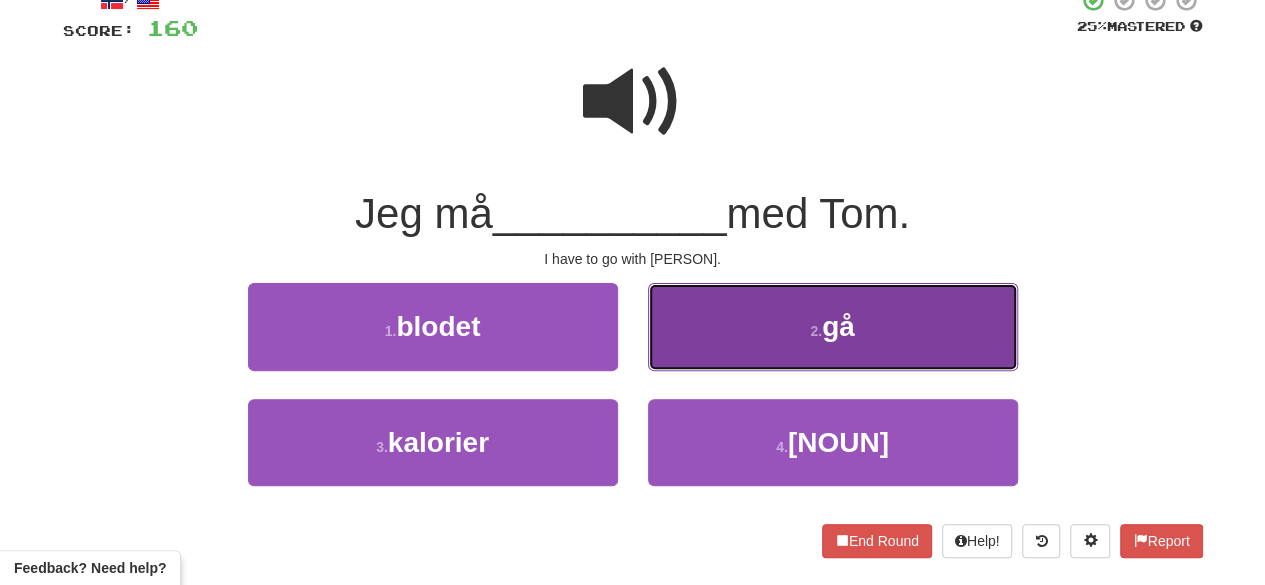 click on "2 .  gå" at bounding box center [833, 326] 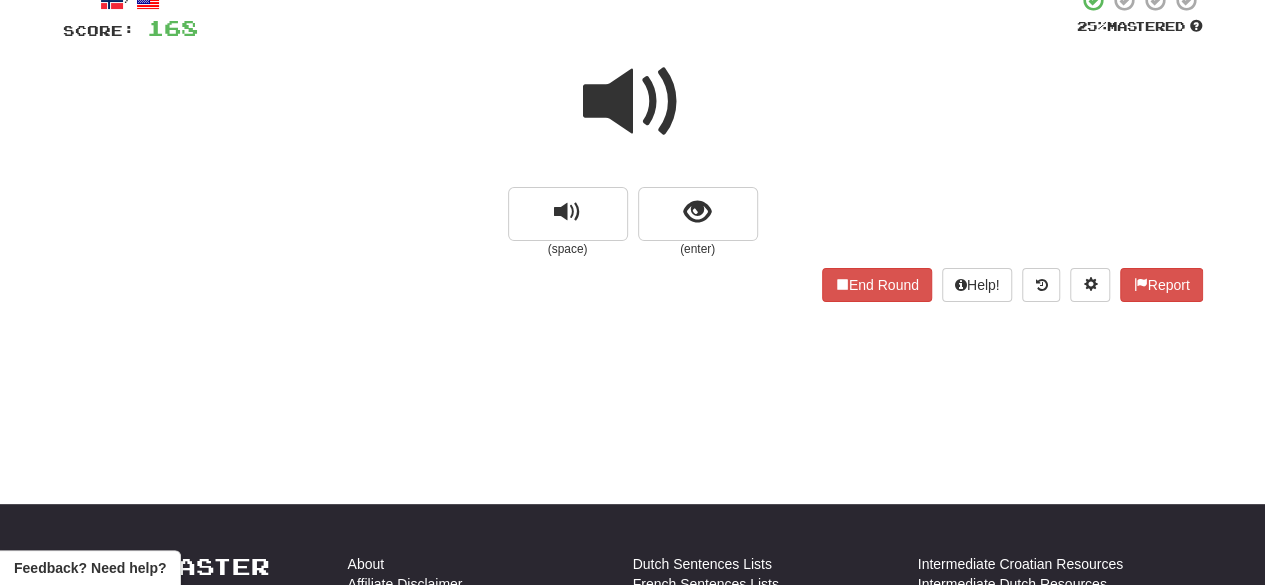 click at bounding box center (633, 102) 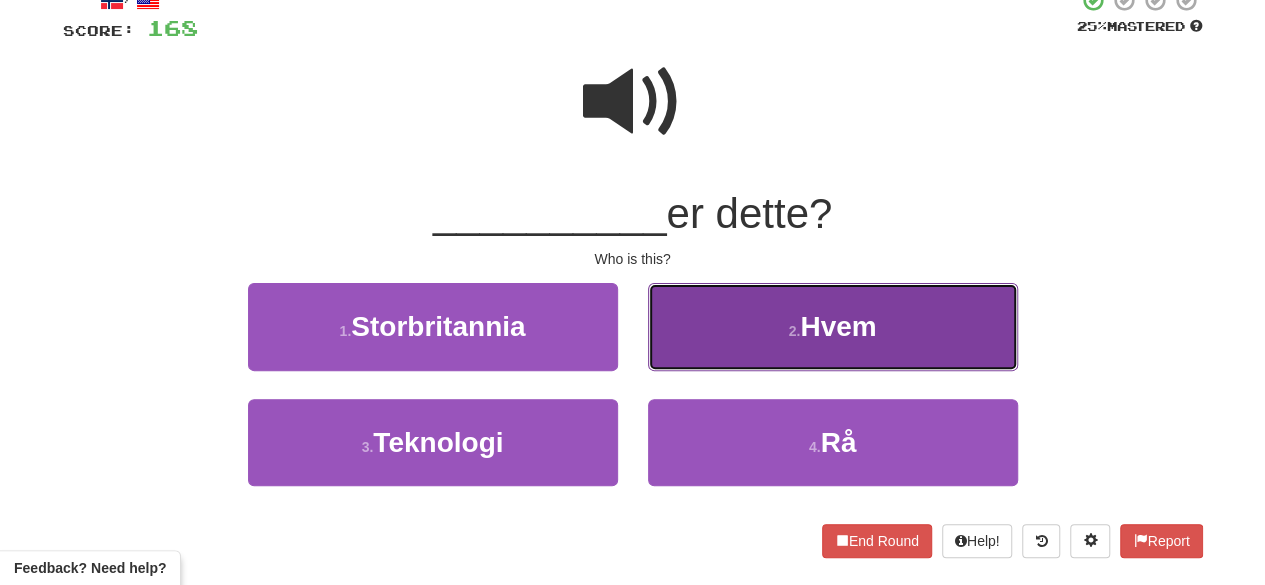 click on "2 .  Hvem" at bounding box center (833, 326) 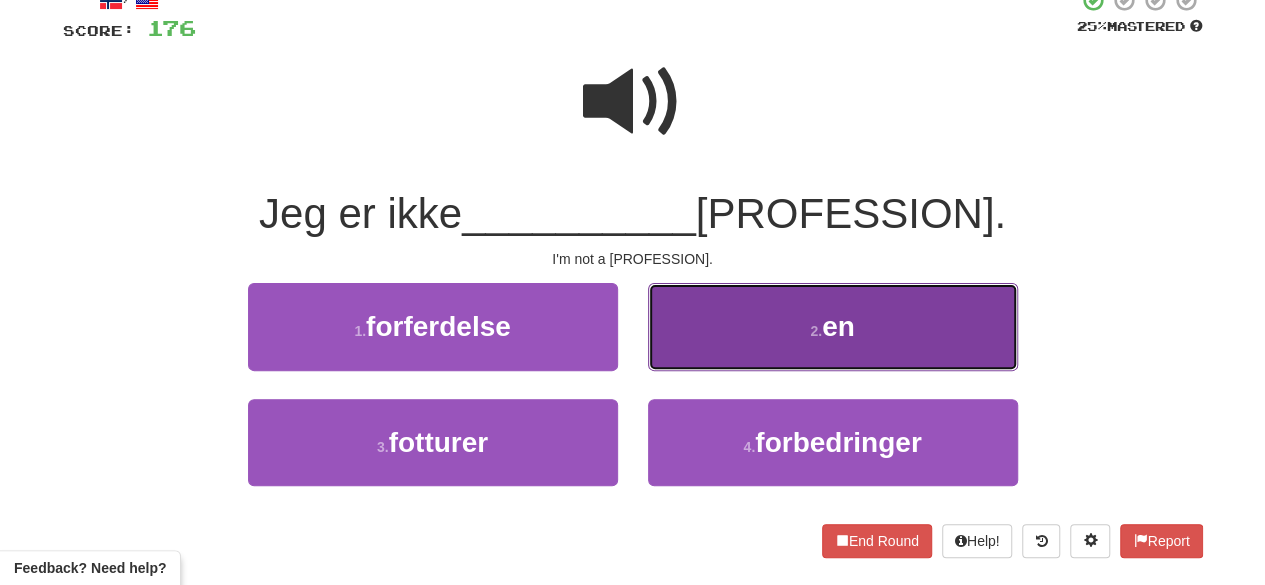 click on "2 .  en" at bounding box center (833, 326) 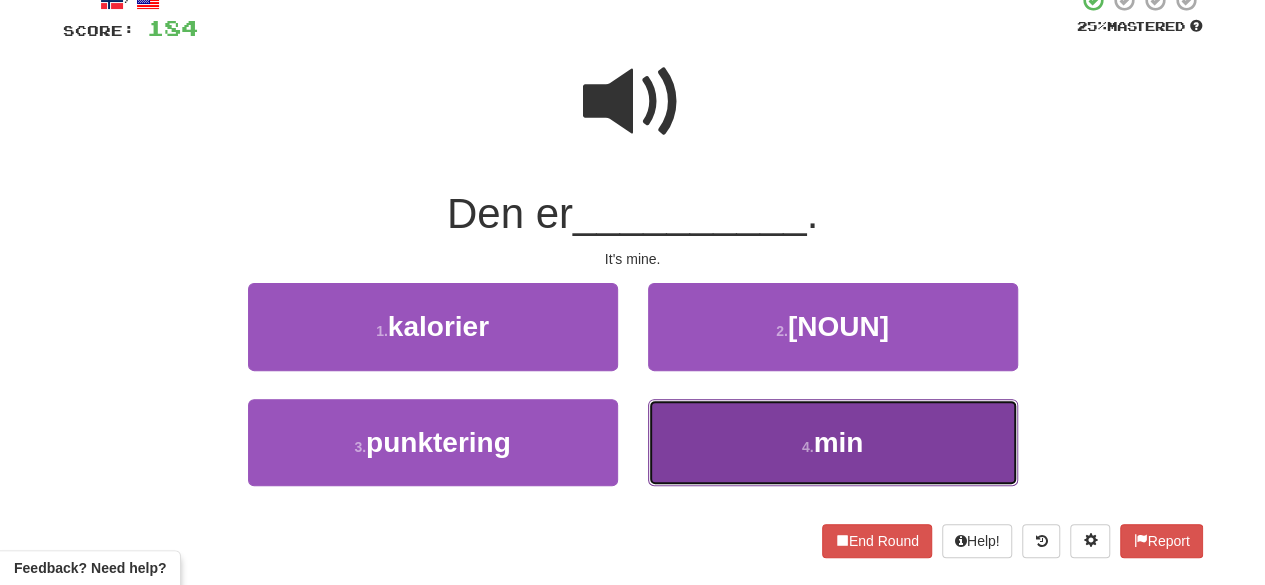 click on "min" at bounding box center [838, 442] 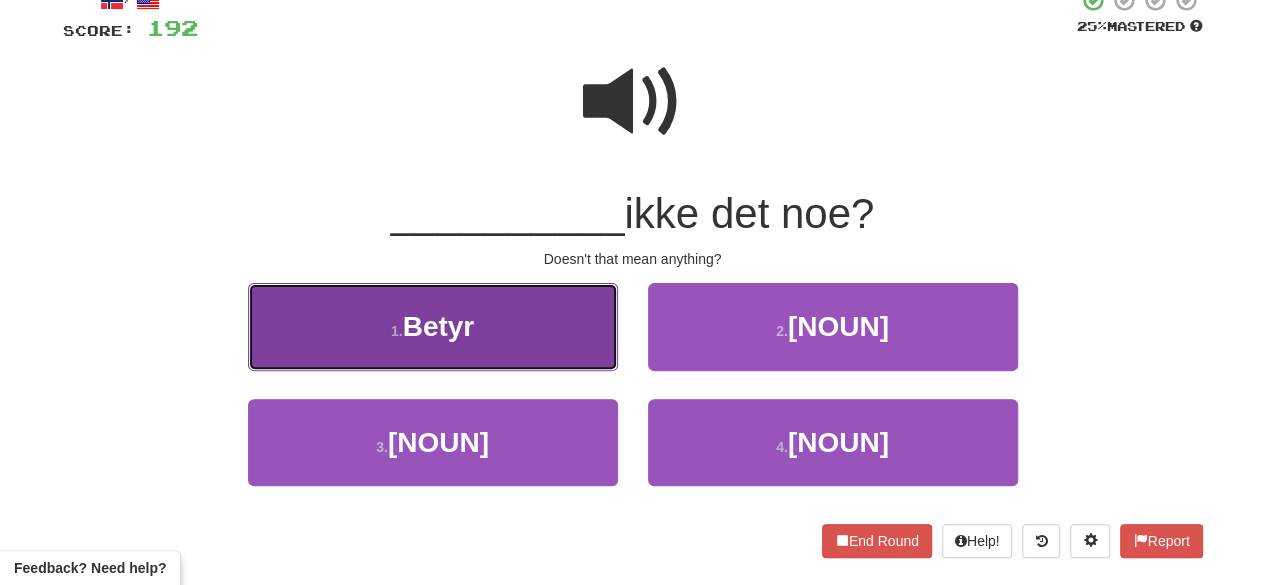 click on "1 .  Betyr" at bounding box center [433, 326] 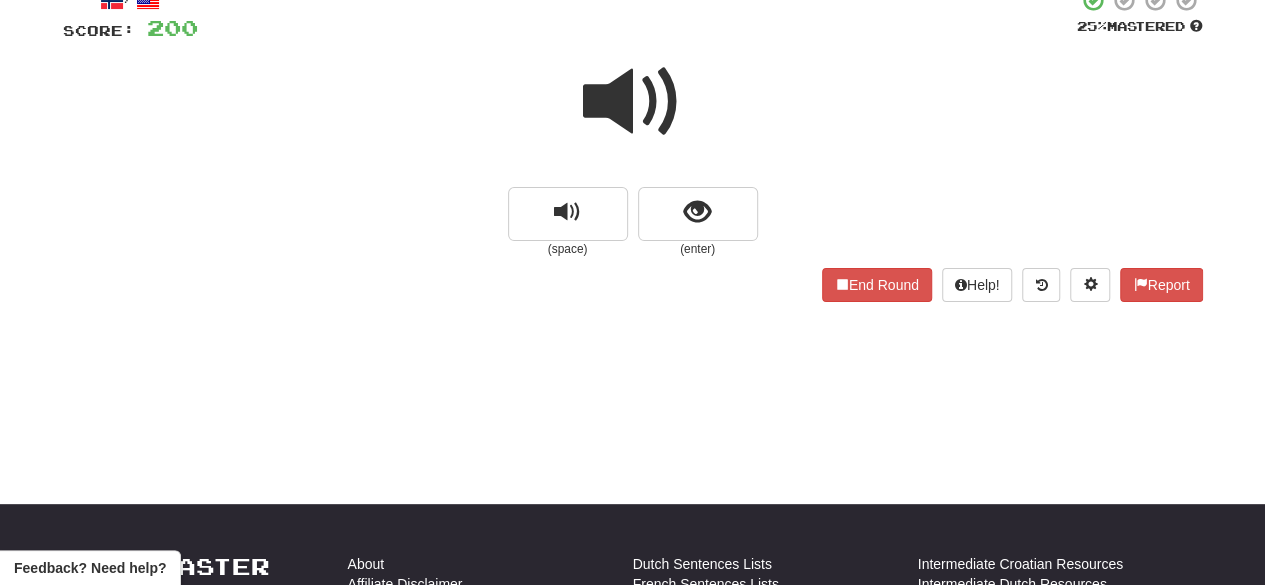 click at bounding box center (633, 102) 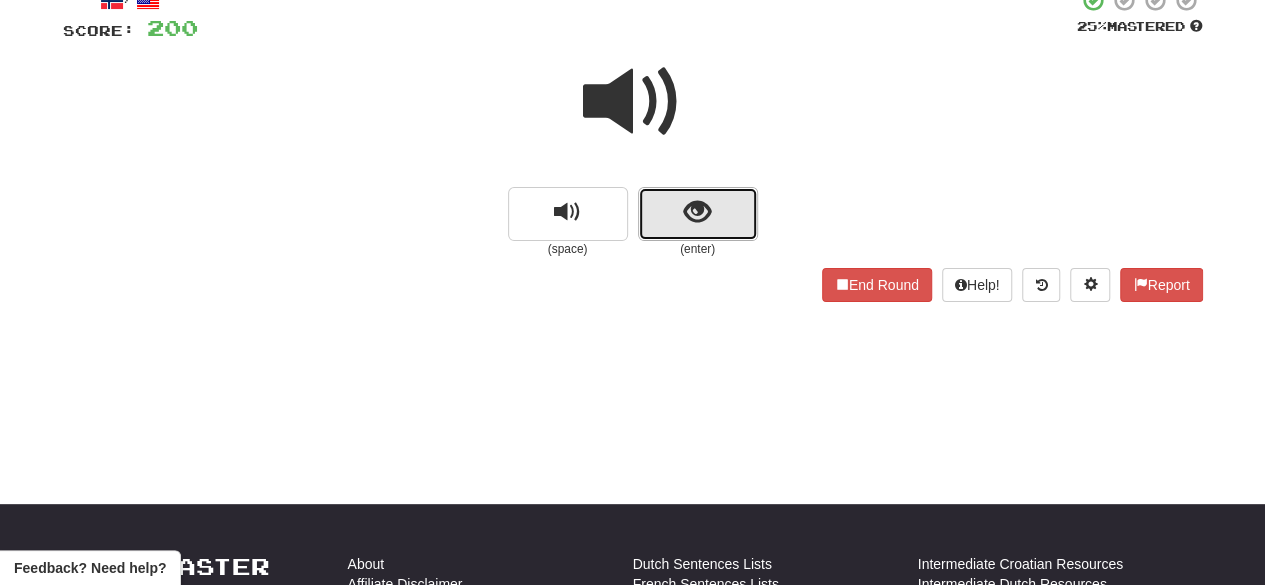 click at bounding box center [697, 212] 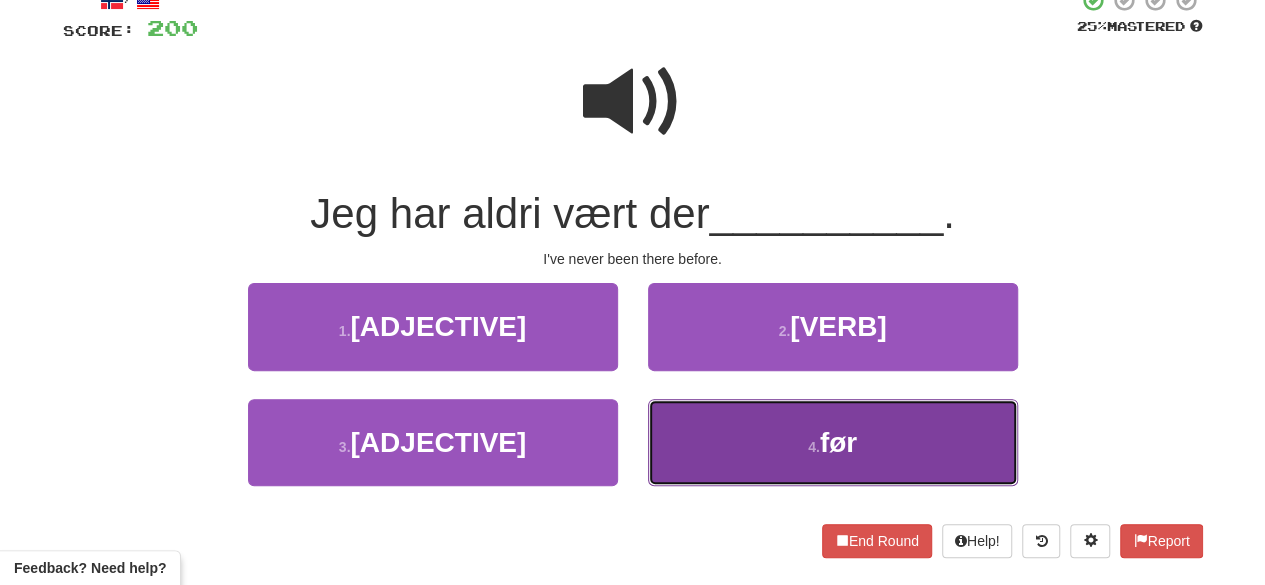 click on "4 .  før" at bounding box center (833, 442) 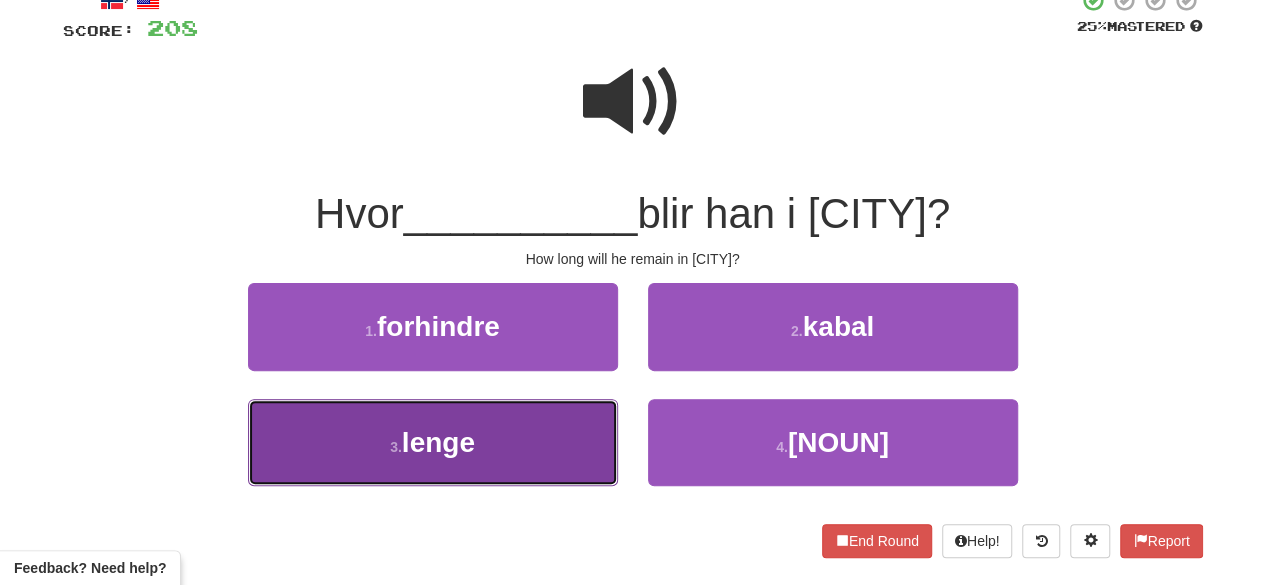 click on "3 .  lenge" at bounding box center (433, 442) 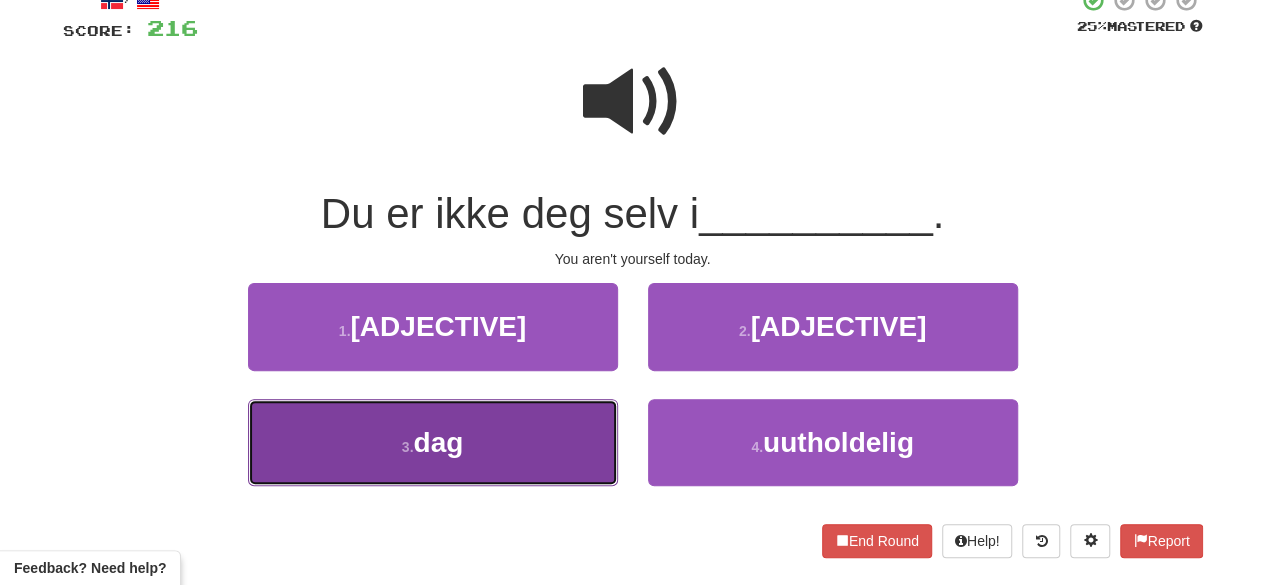 click on "3 .  dag" at bounding box center [433, 442] 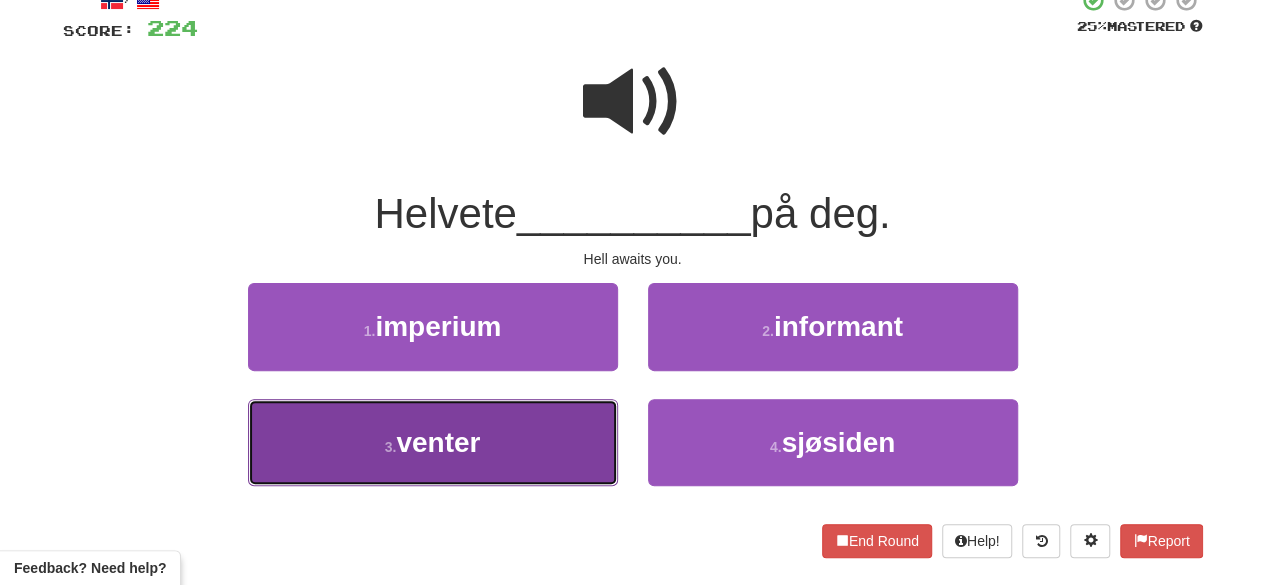click on "3 .  venter" at bounding box center [433, 442] 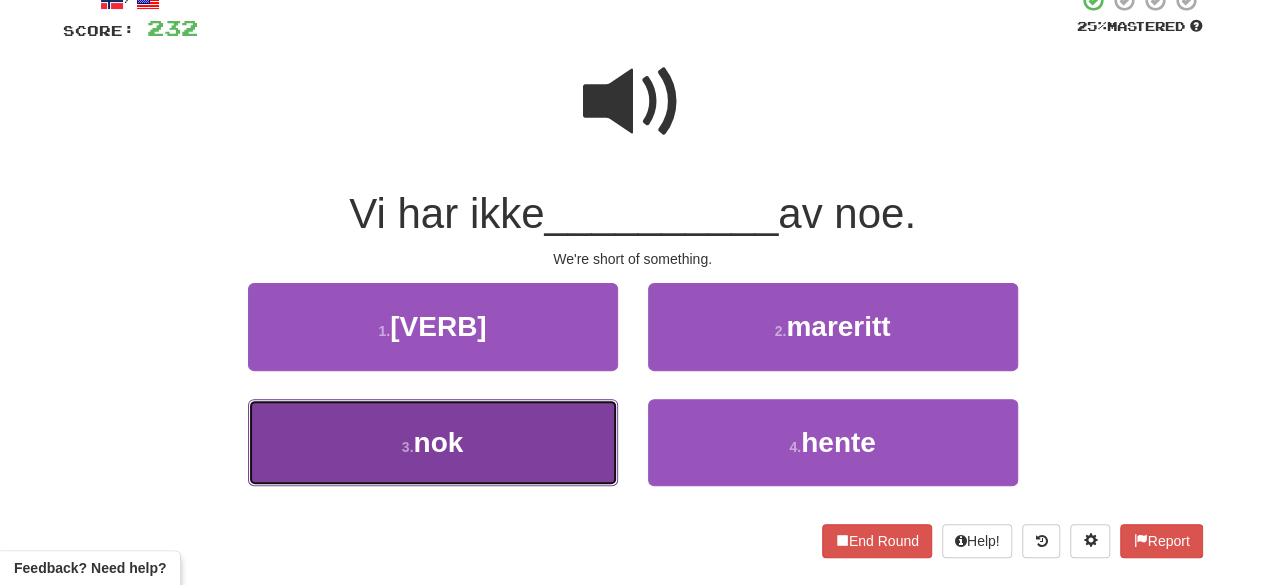 click on "3 .  nok" at bounding box center (433, 442) 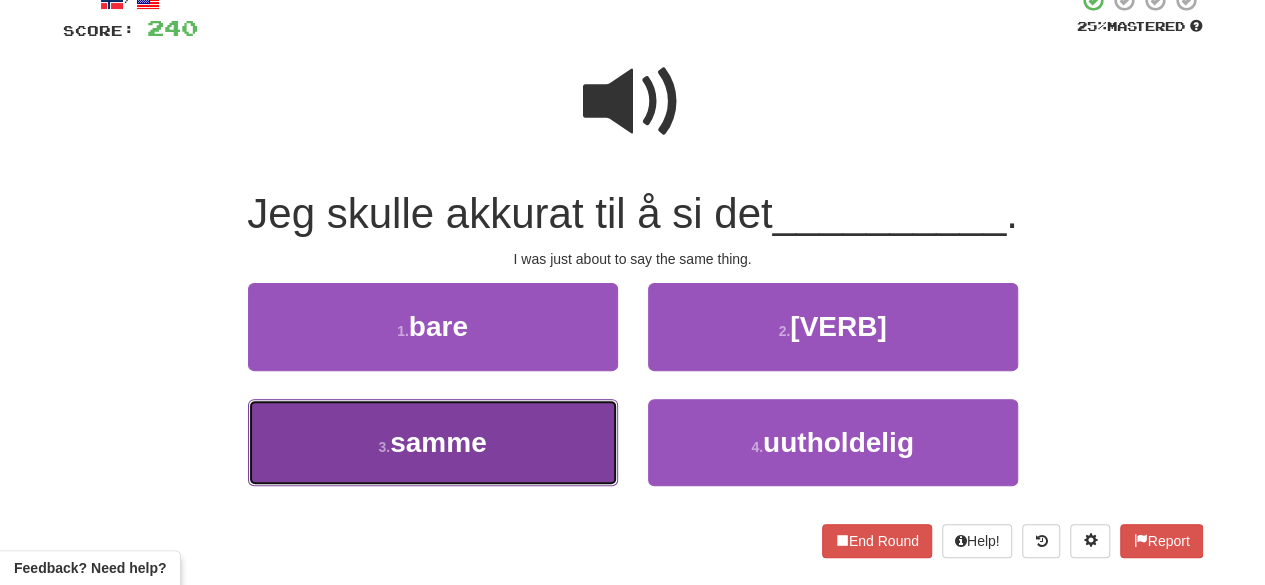 click on "samme" at bounding box center [438, 442] 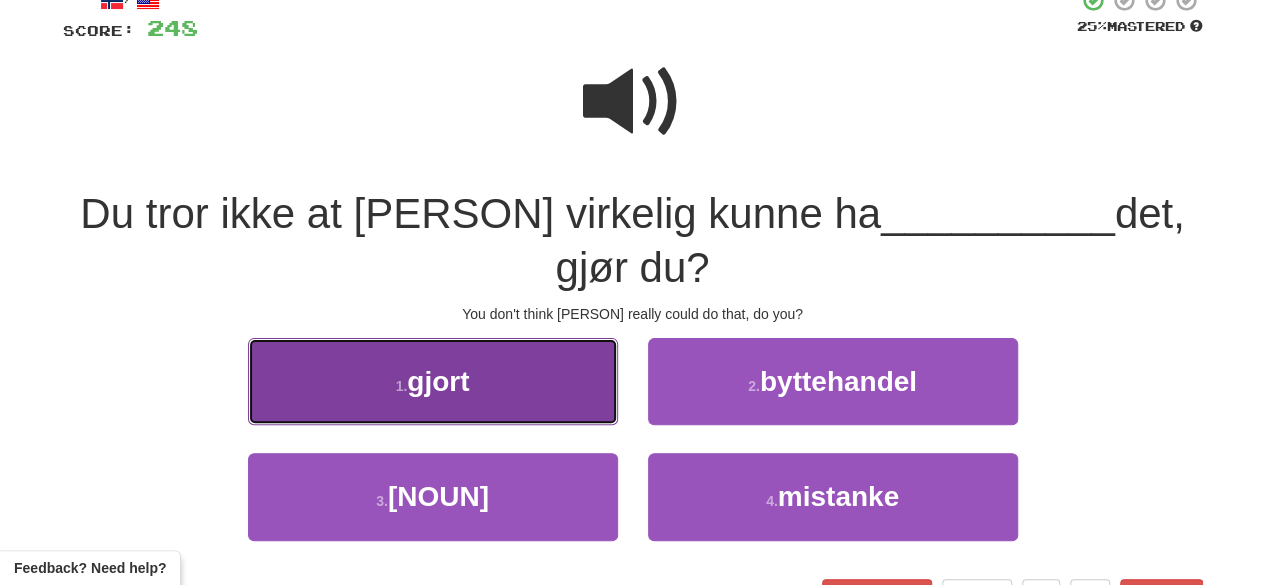click on "1 .  gjort" at bounding box center [433, 381] 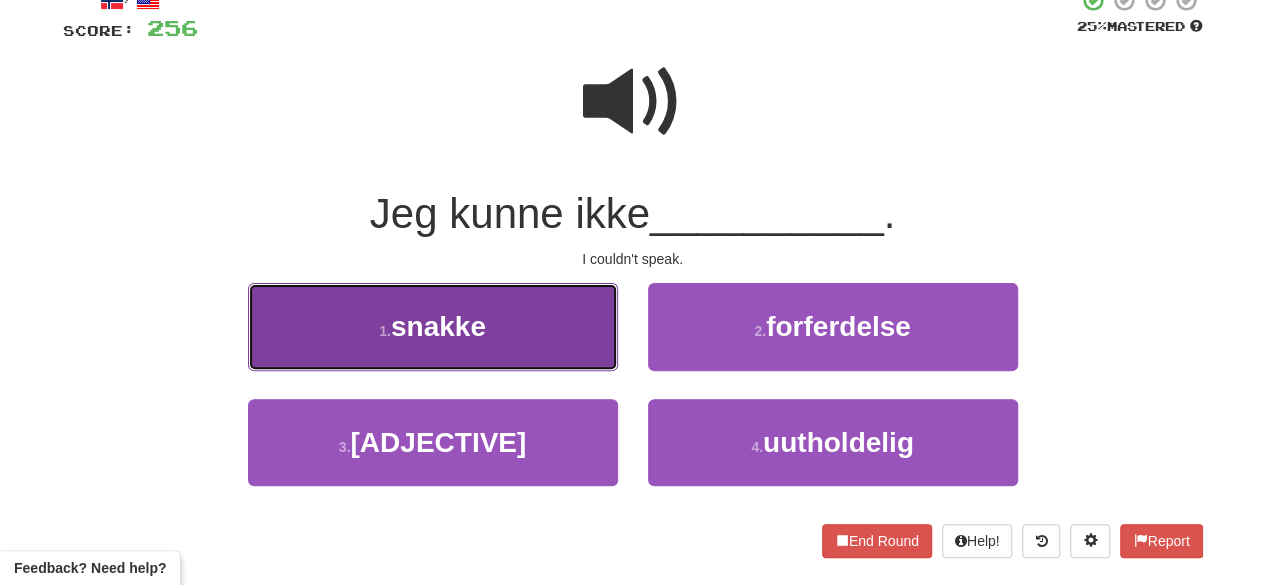 click on "1 .  snakke" at bounding box center (433, 326) 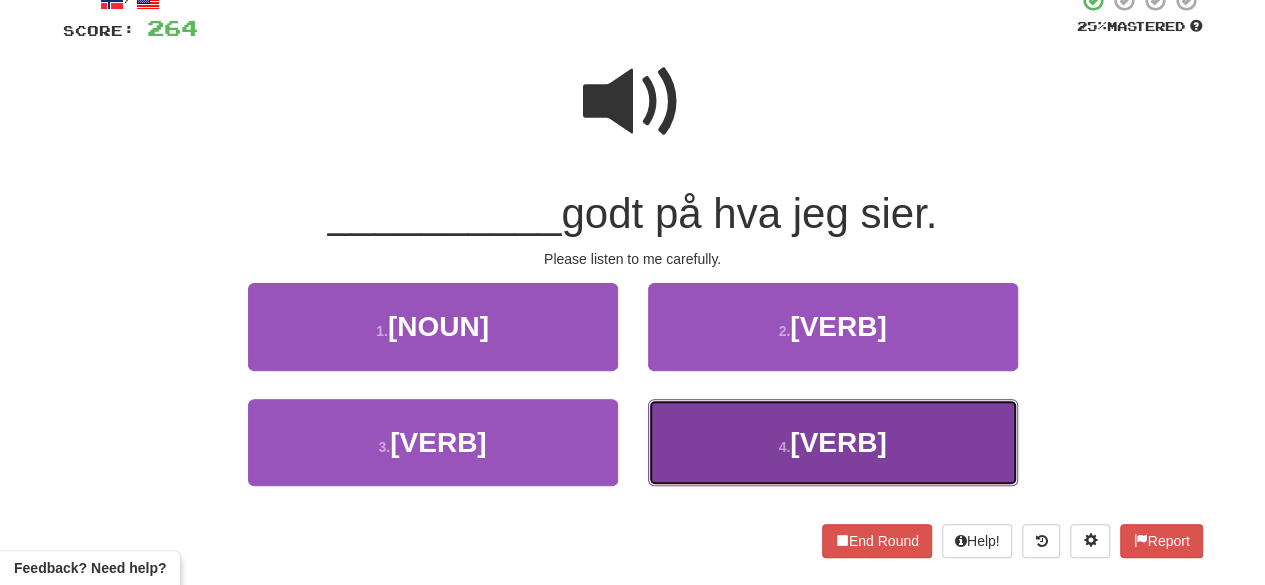 click on "4 .  Hør" at bounding box center (833, 442) 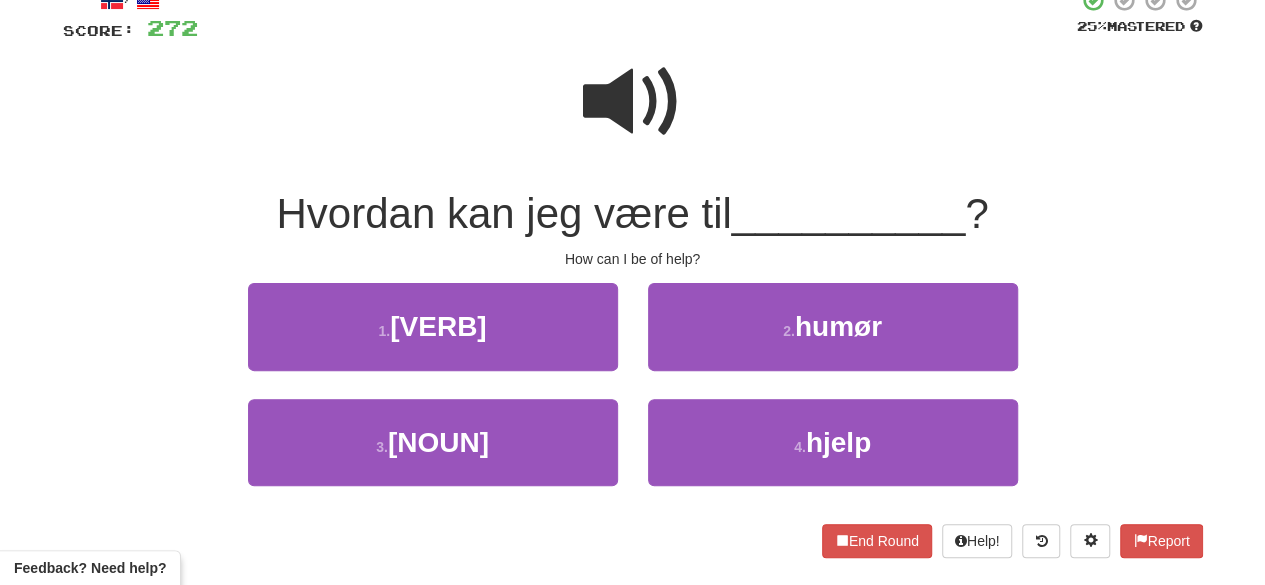 click on "4 .  hjelp" at bounding box center (833, 456) 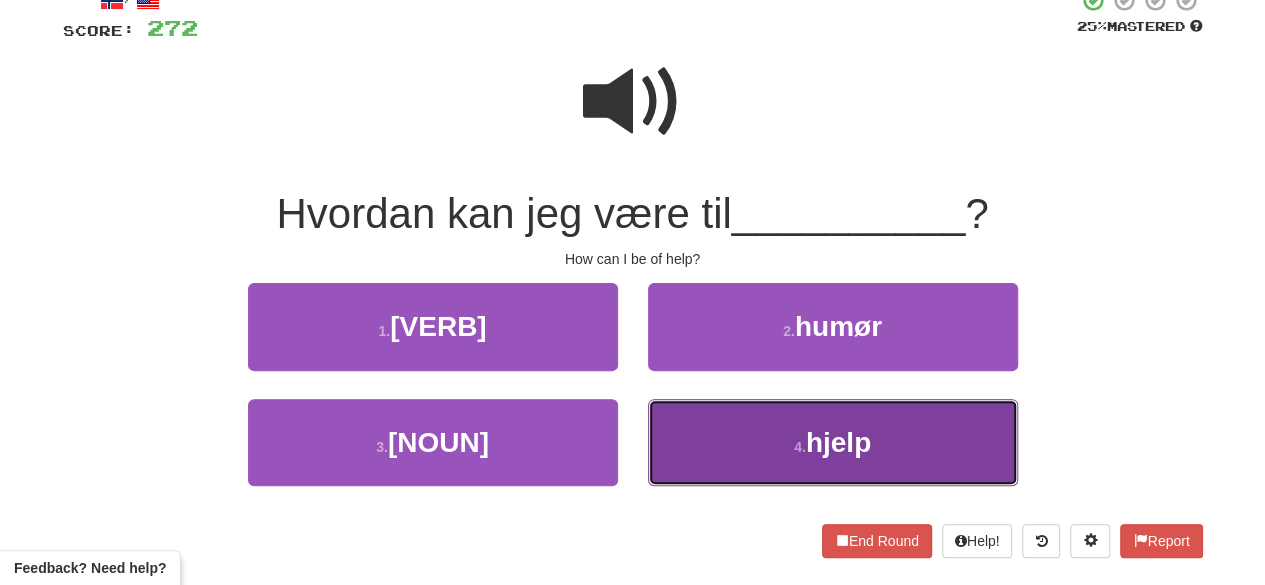 click on "4 .  hjelp" at bounding box center [833, 442] 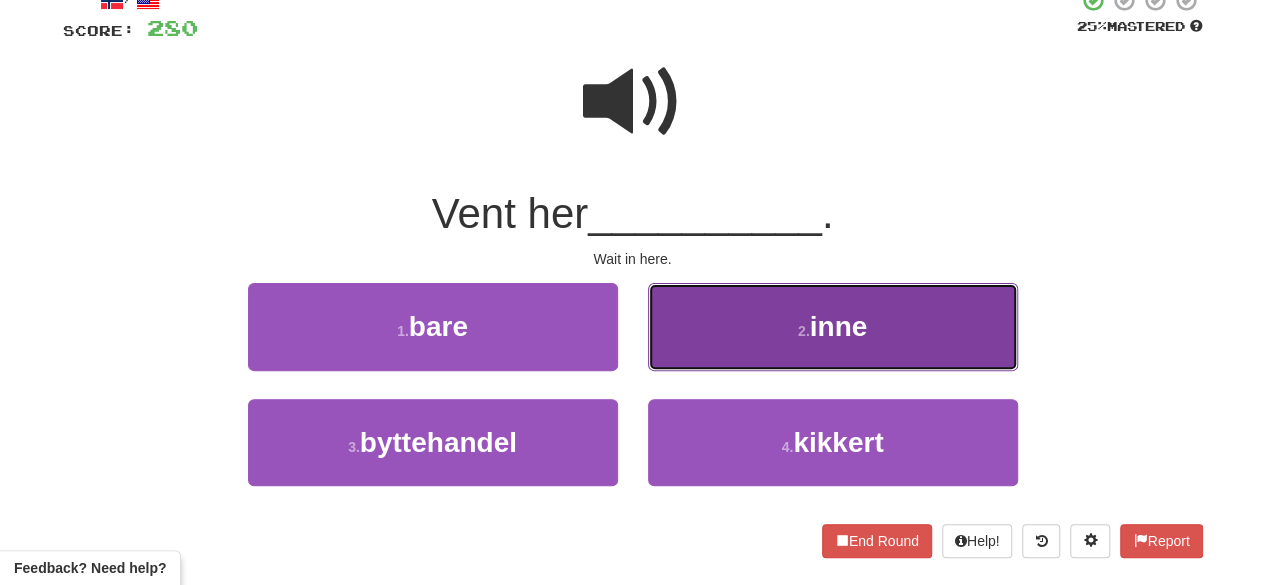 click on "2 .  inne" at bounding box center [833, 326] 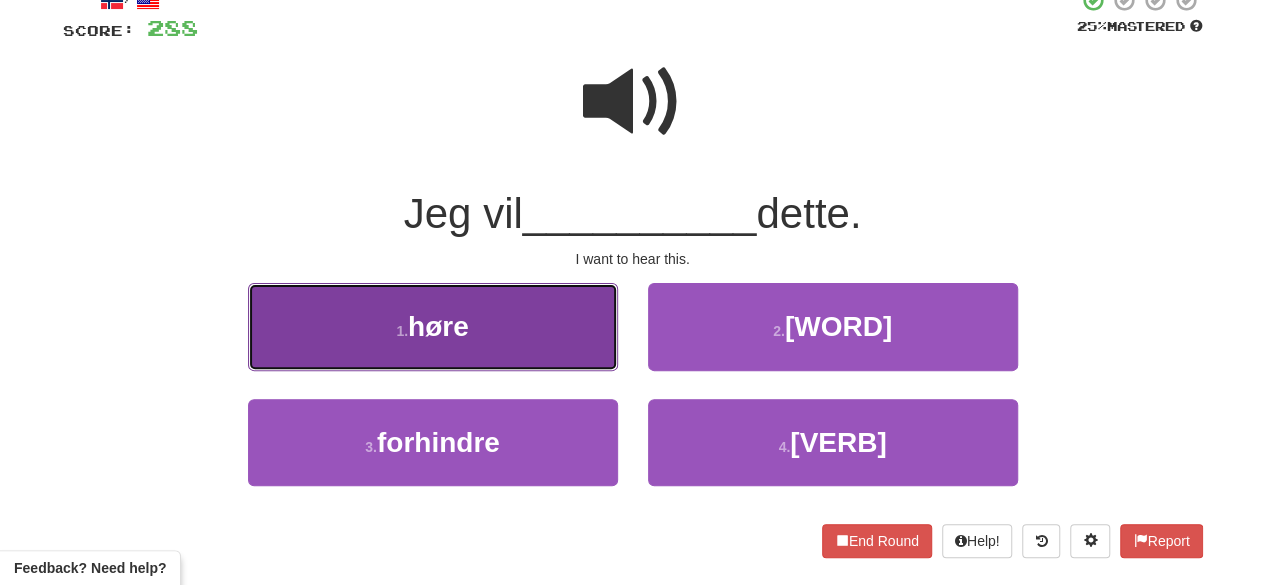 click on "1 .  høre" at bounding box center [433, 326] 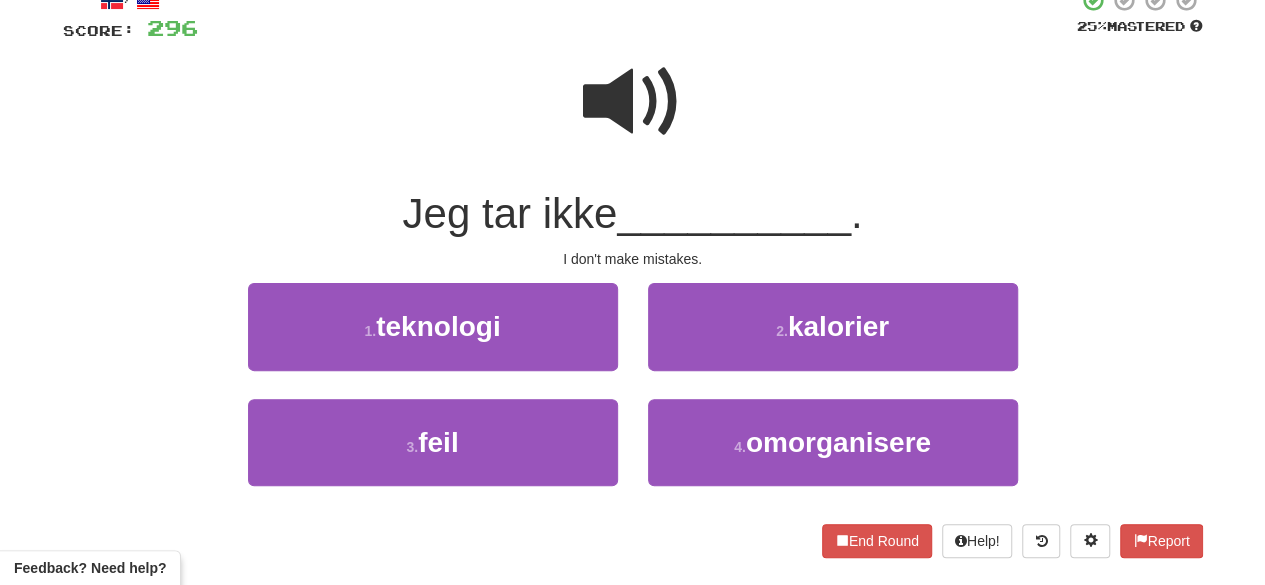 click on "3 .  feil" at bounding box center (433, 456) 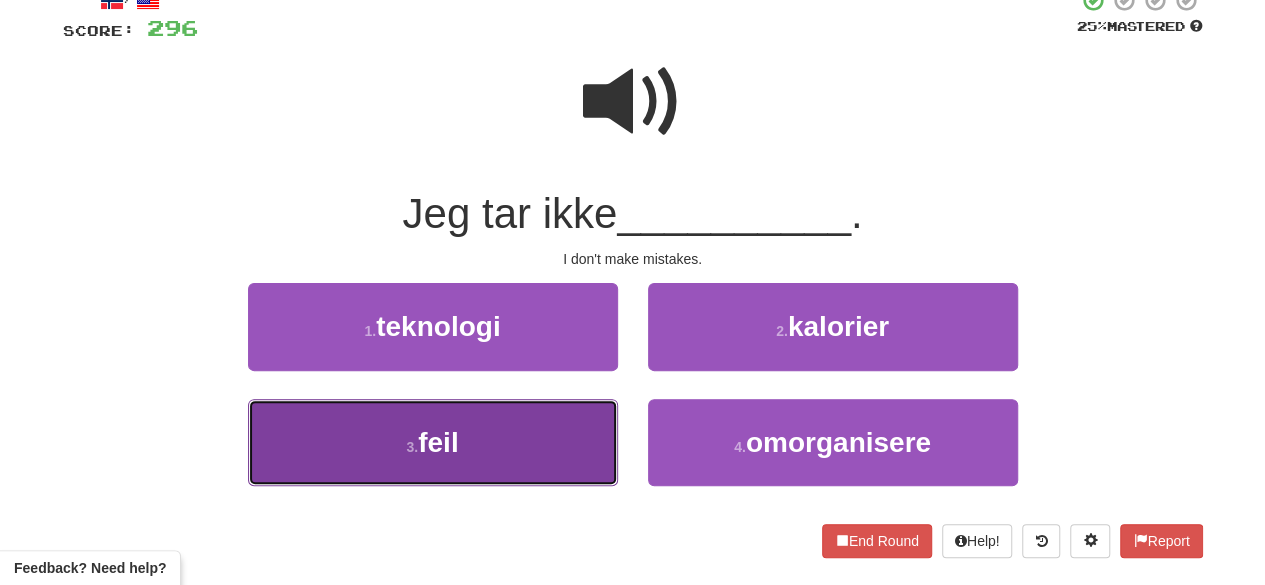 click on "3 .  feil" at bounding box center [433, 442] 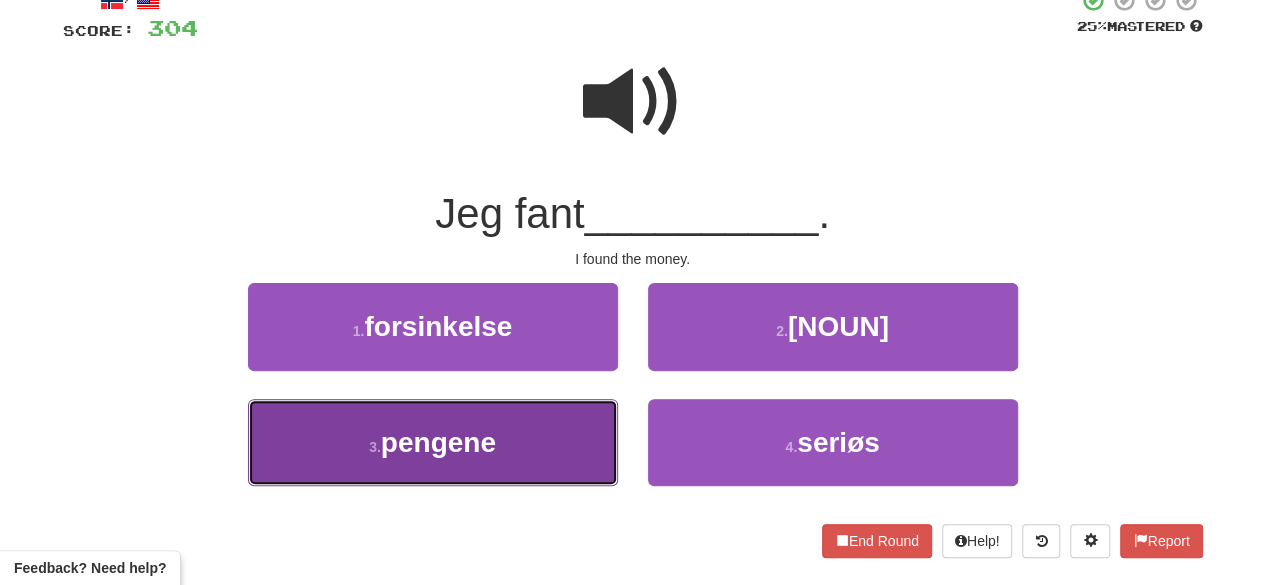 click on "3 .  pengene" at bounding box center [433, 442] 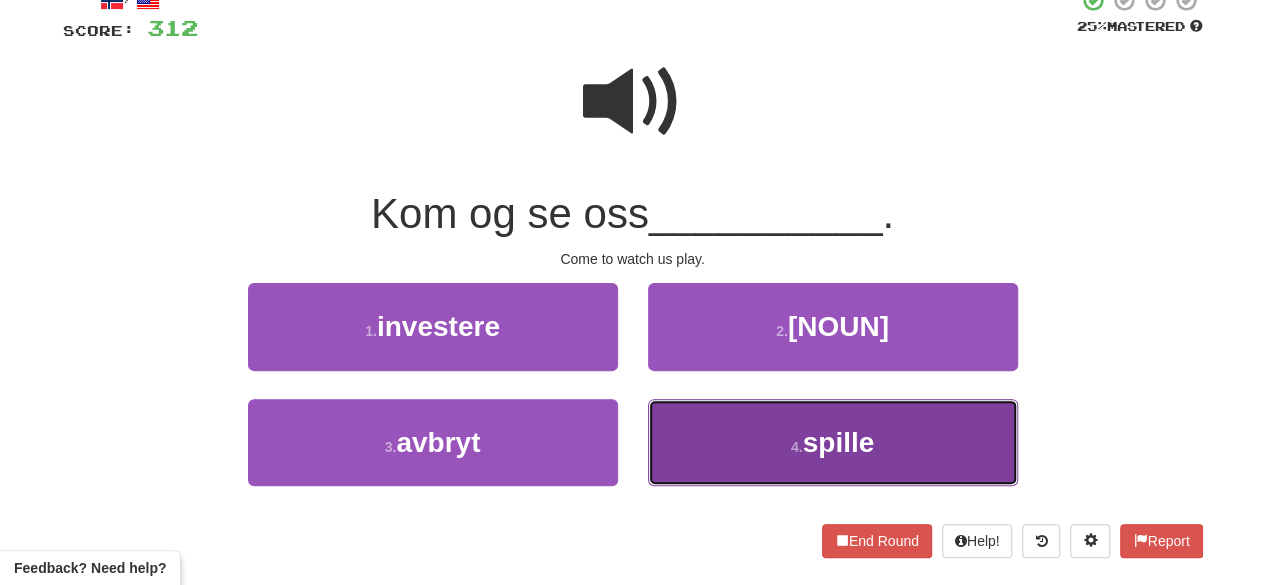 click on "4 .  spille" at bounding box center (833, 442) 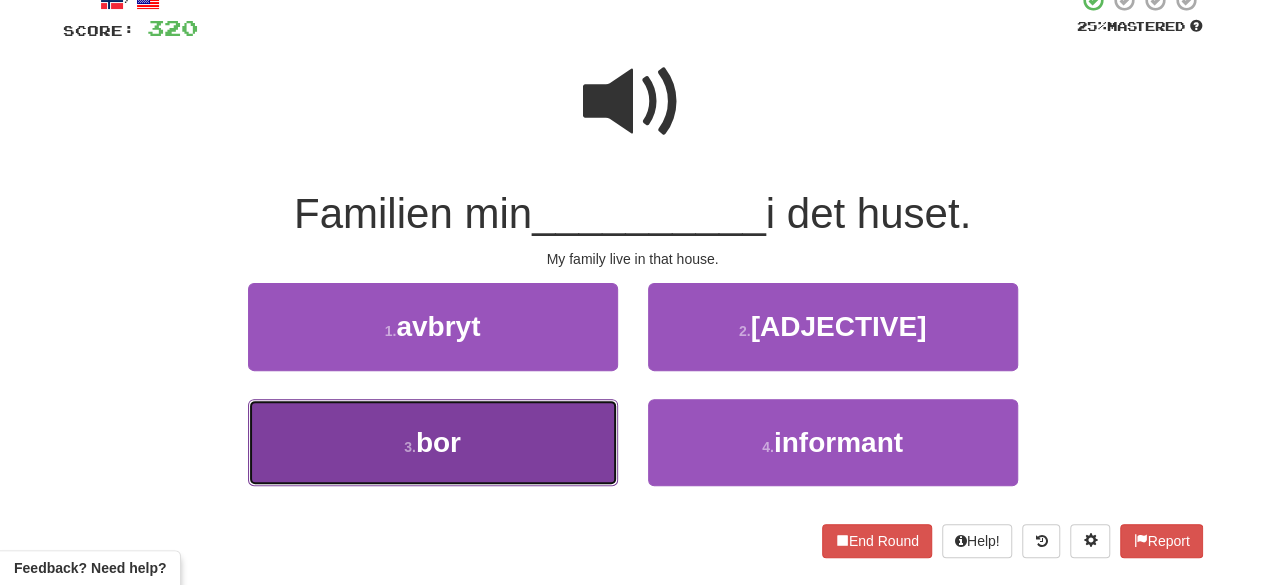 click on "3 .  bor" at bounding box center [433, 442] 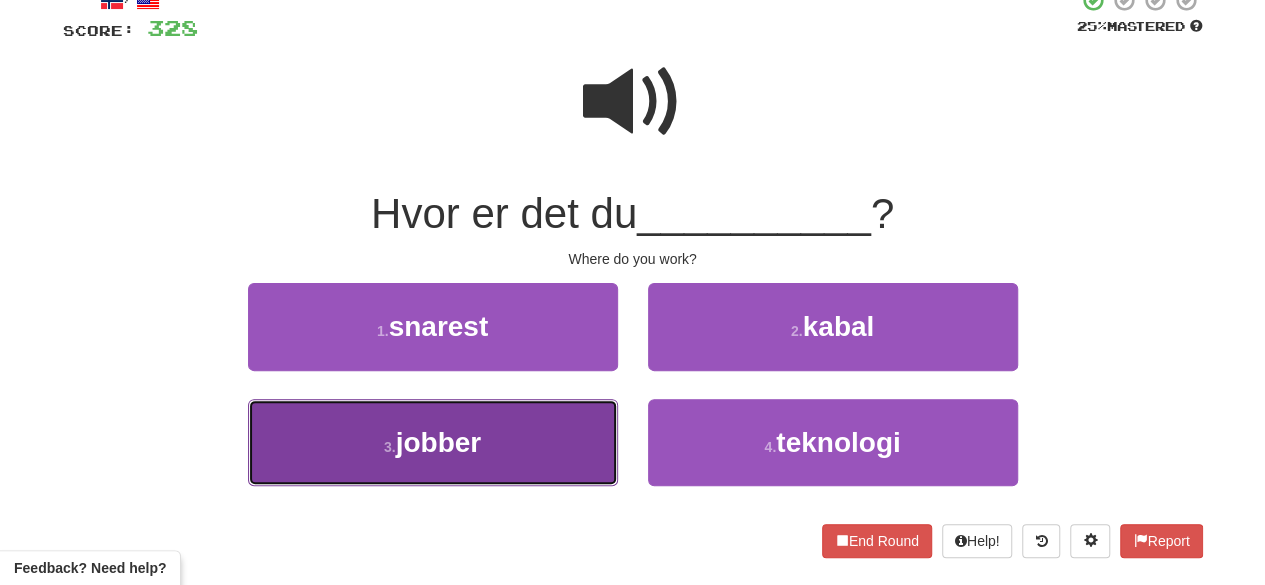 click on "3 .  jobber" at bounding box center (433, 442) 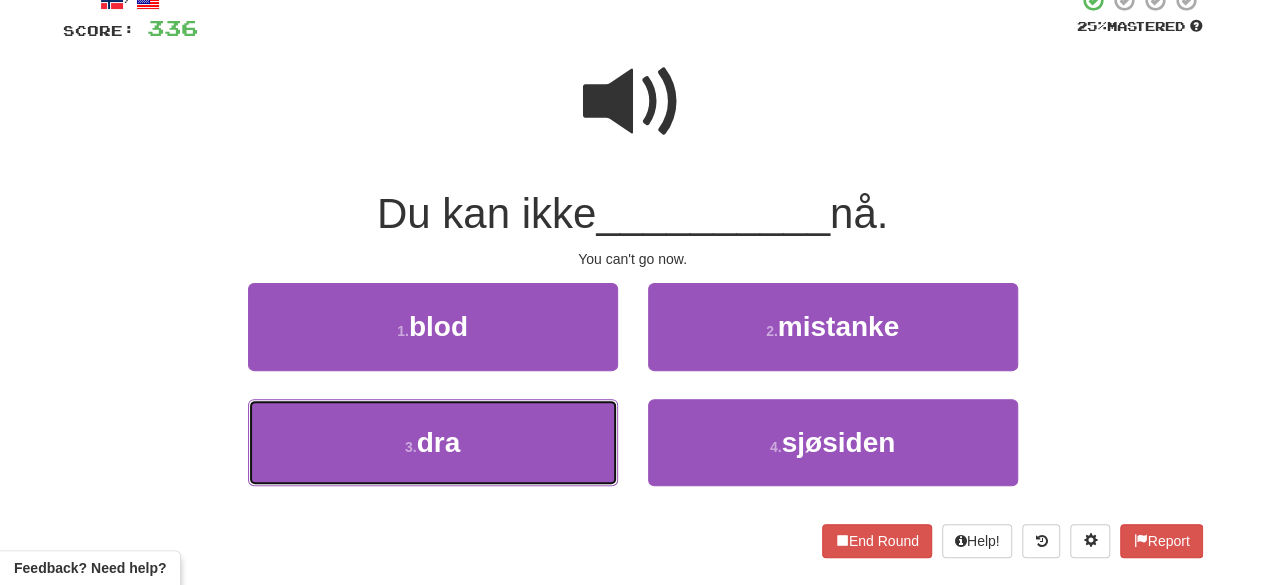 click on "3 .  dra" at bounding box center (433, 442) 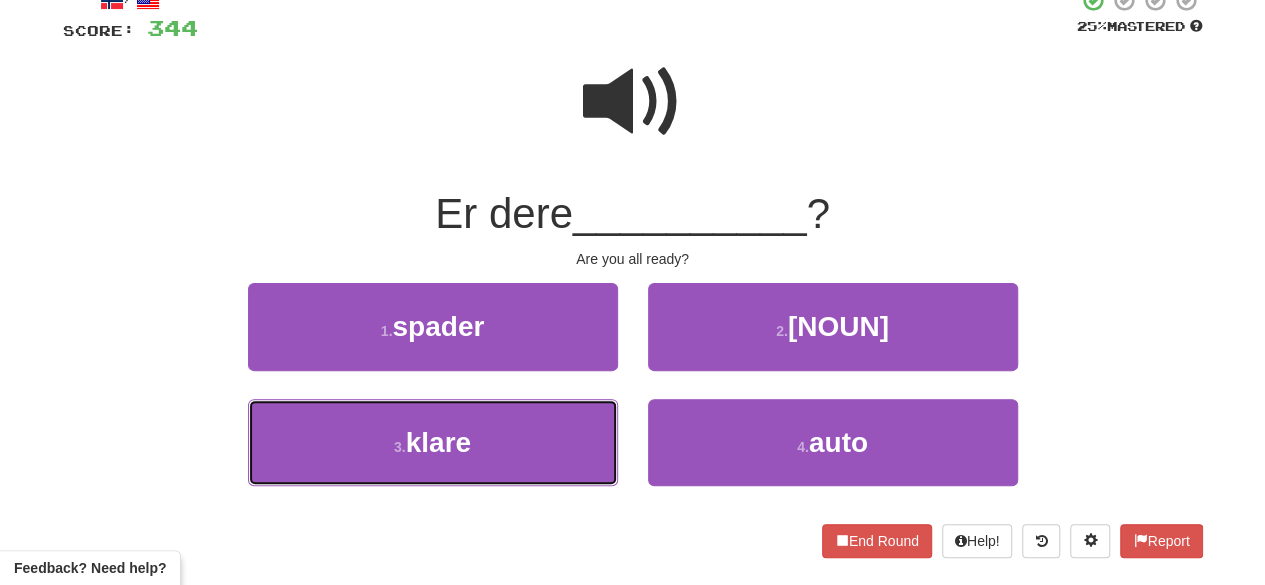 click on "3 .  klare" at bounding box center [433, 442] 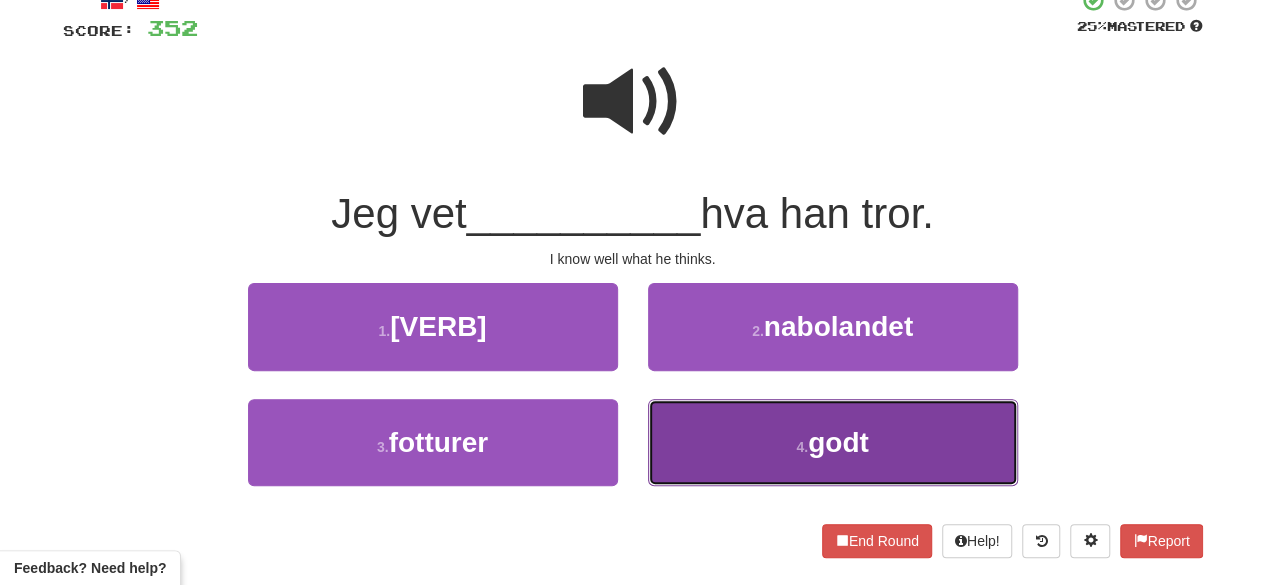 click on "4 .  godt" at bounding box center [833, 442] 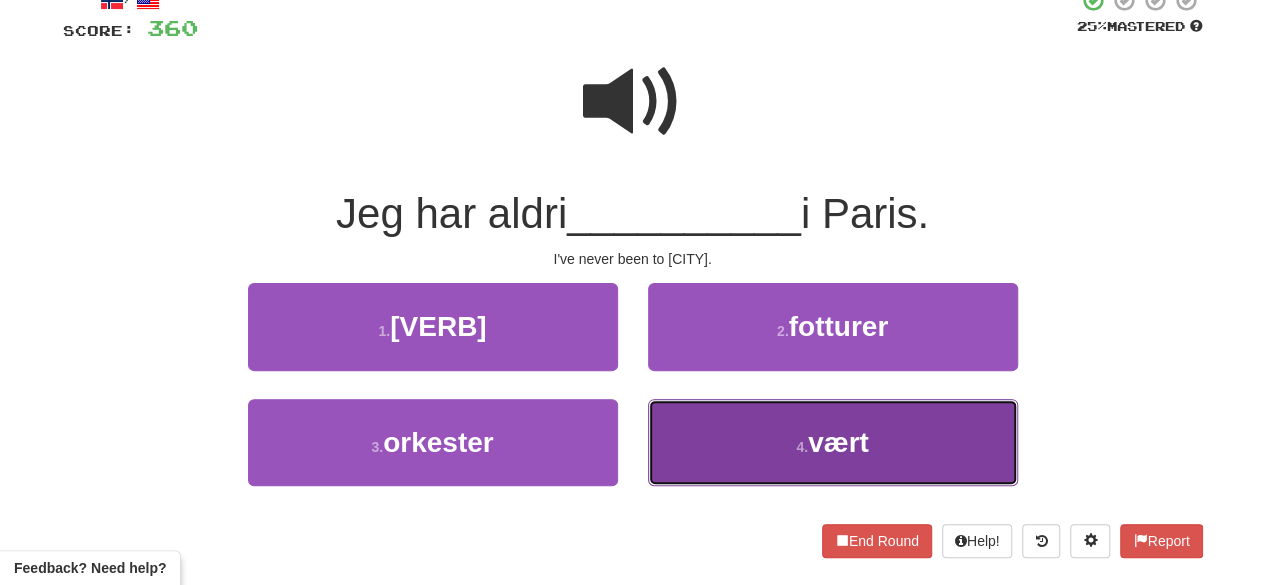 click on "4 .  vært" at bounding box center [833, 442] 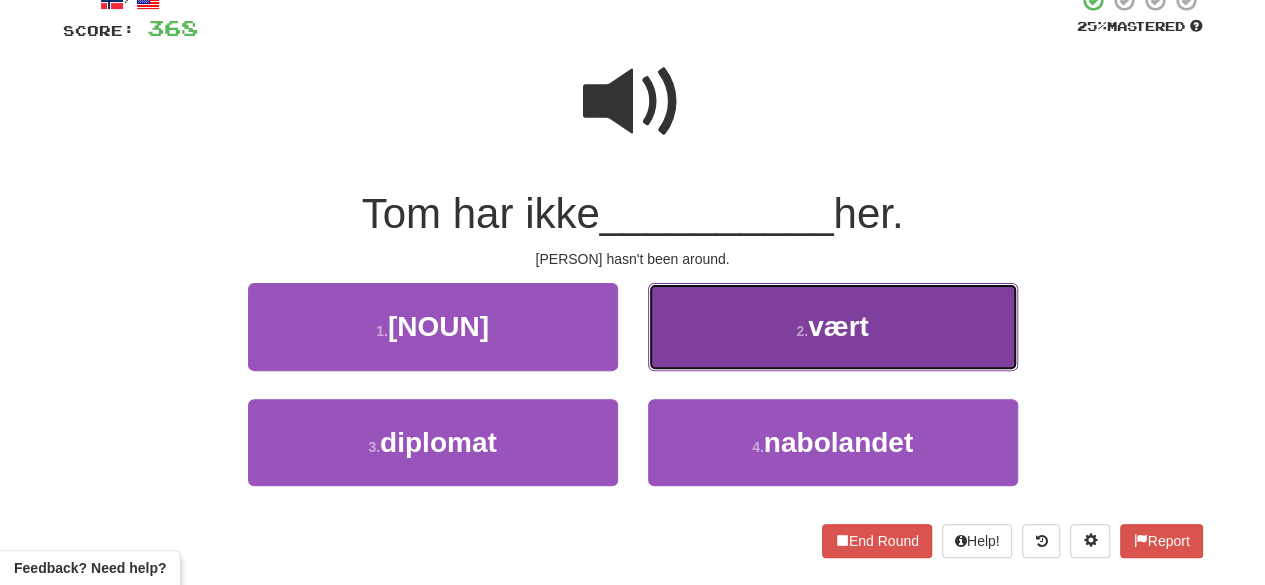 click on "2 .  vært" at bounding box center [833, 326] 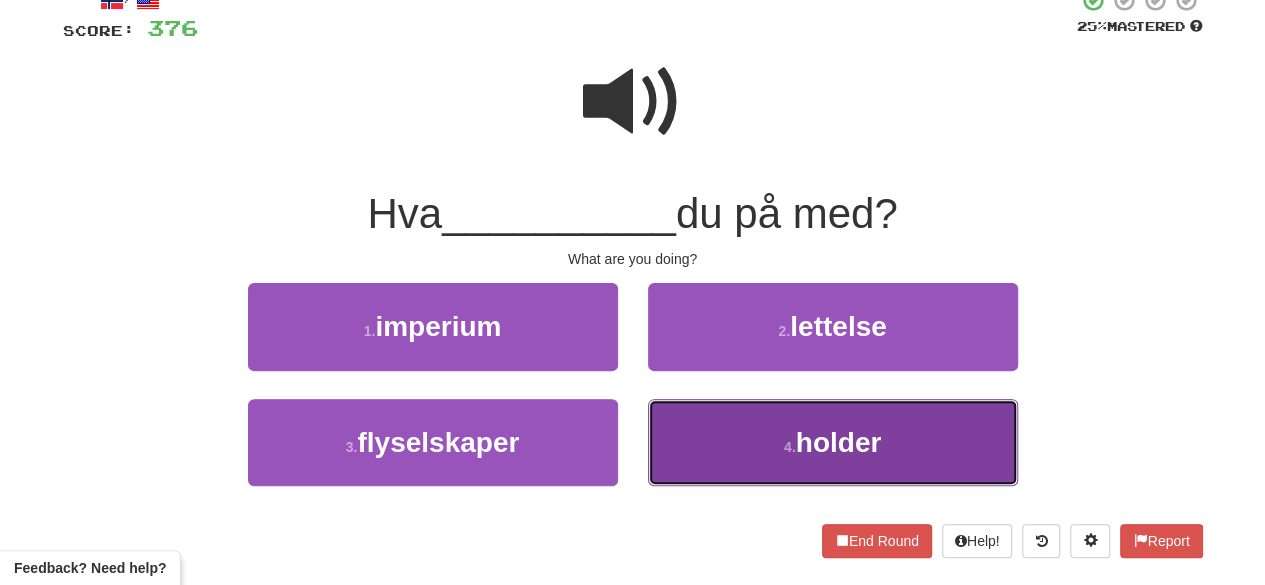 click on "4 .  holder" at bounding box center (833, 442) 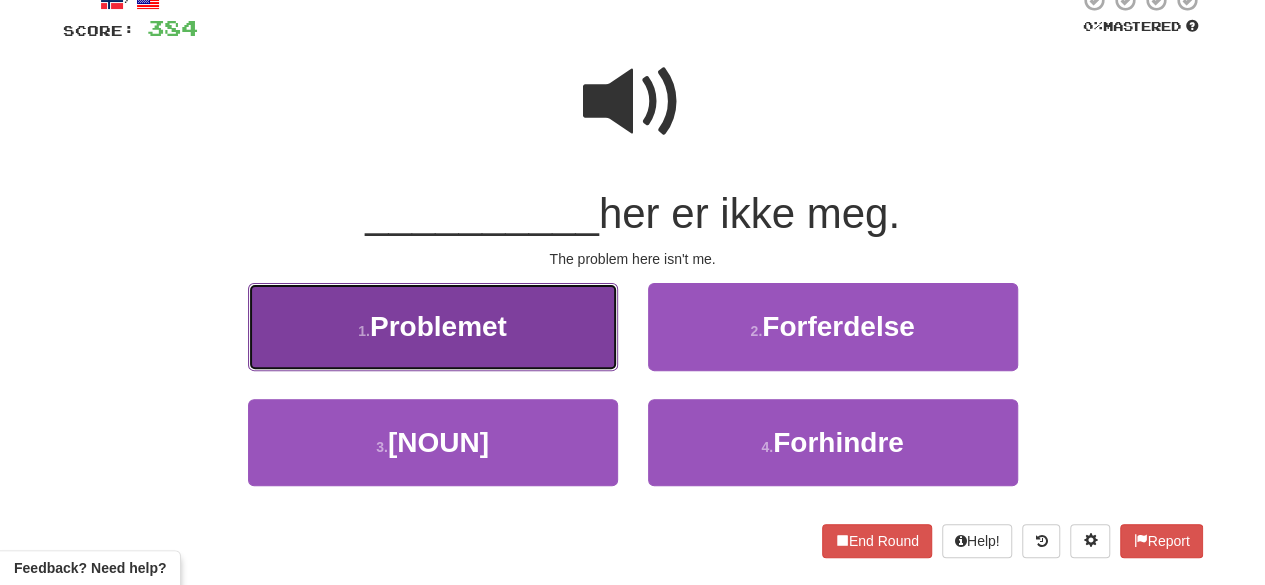 click on "1 .  Problemet" at bounding box center (433, 326) 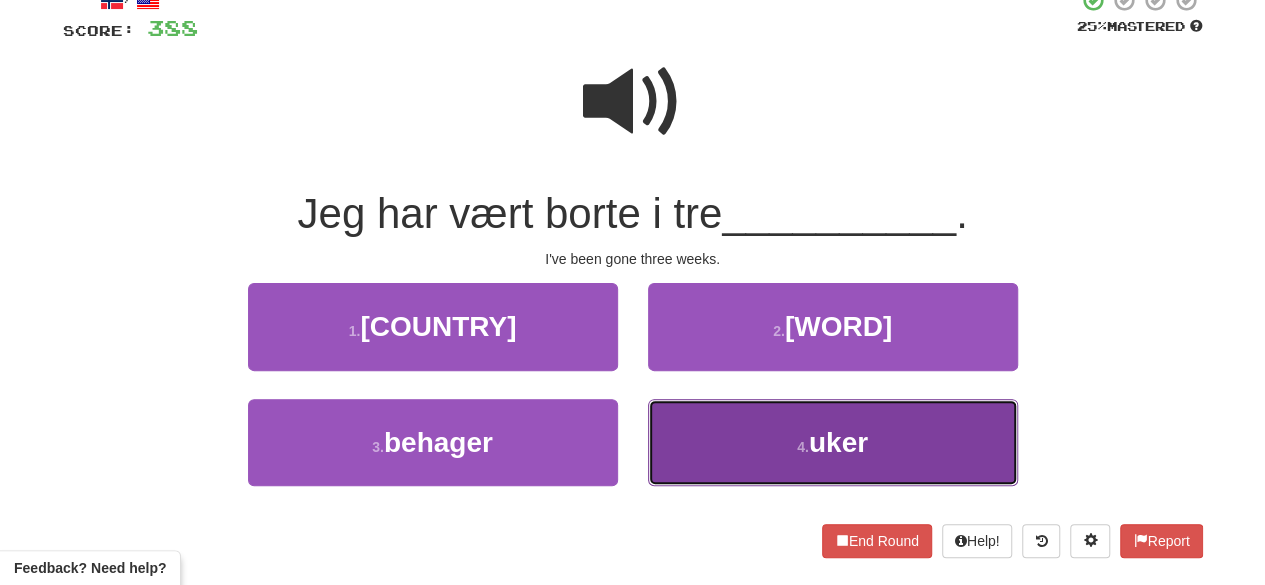 click on "4 .  uker" at bounding box center [833, 442] 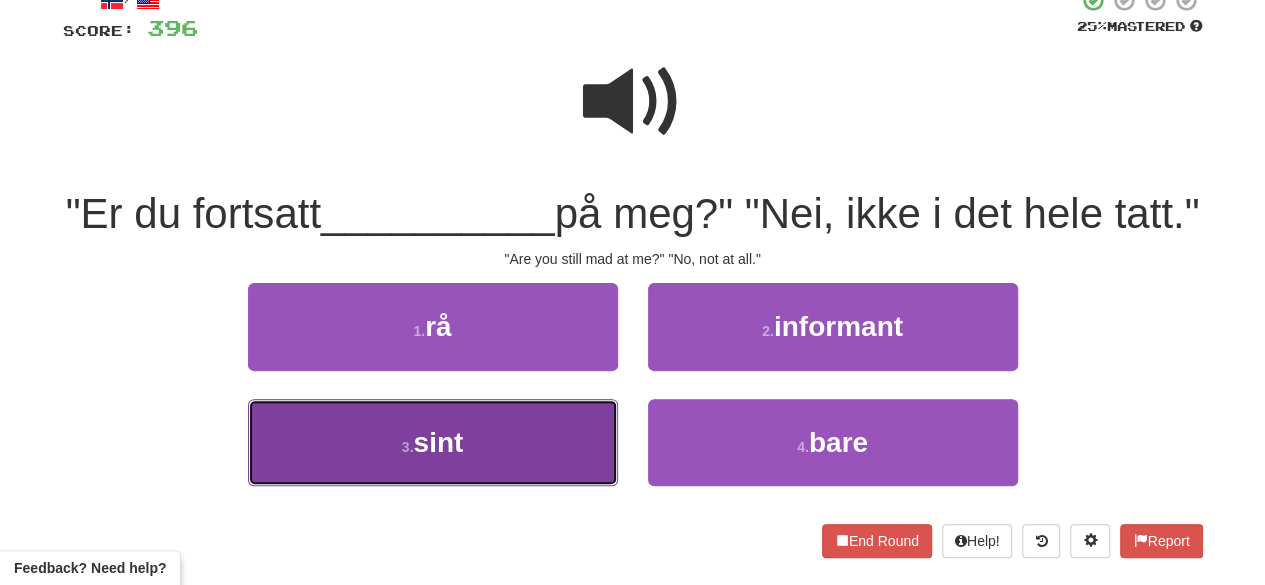 click on "3 .  sint" at bounding box center (433, 442) 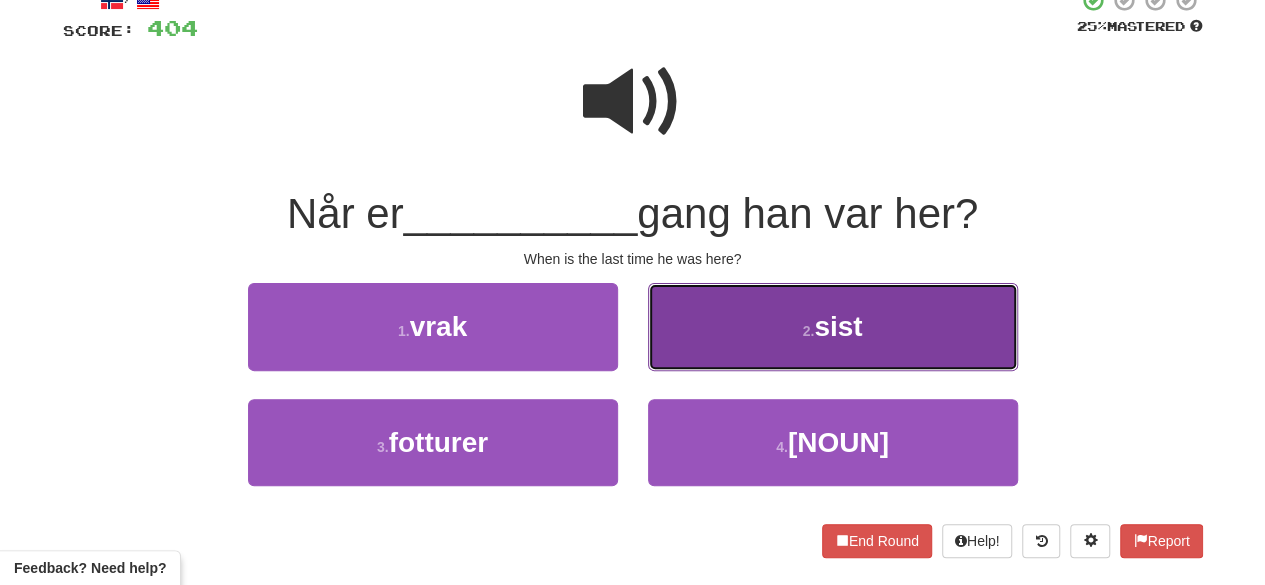 click on "2 .  sist" at bounding box center [833, 326] 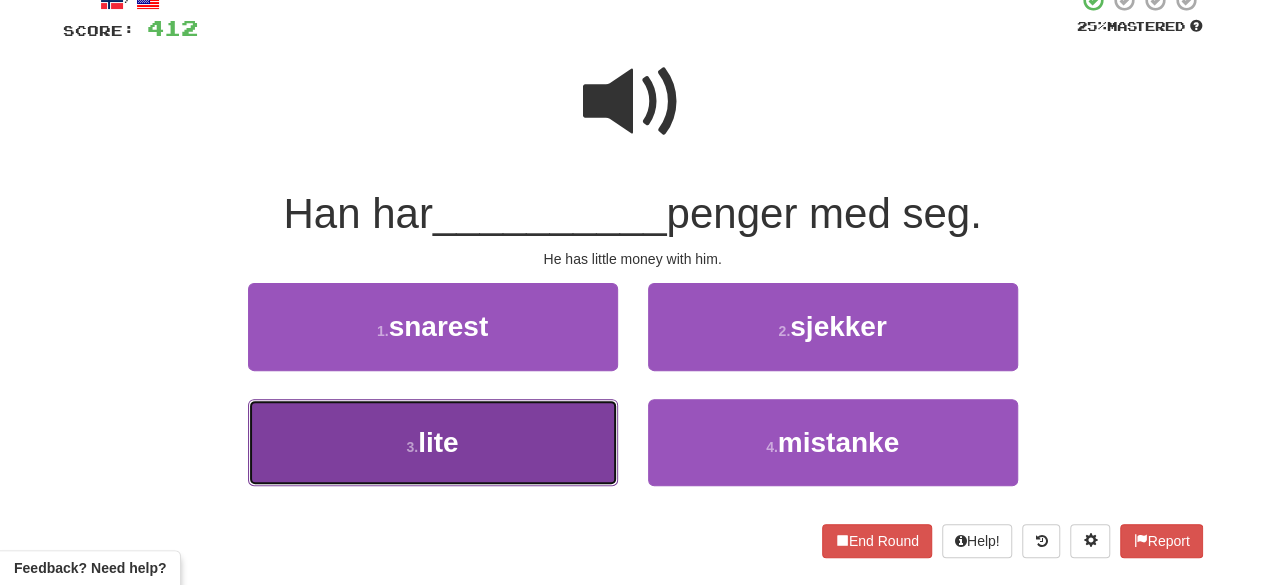 click on "lite" at bounding box center [438, 442] 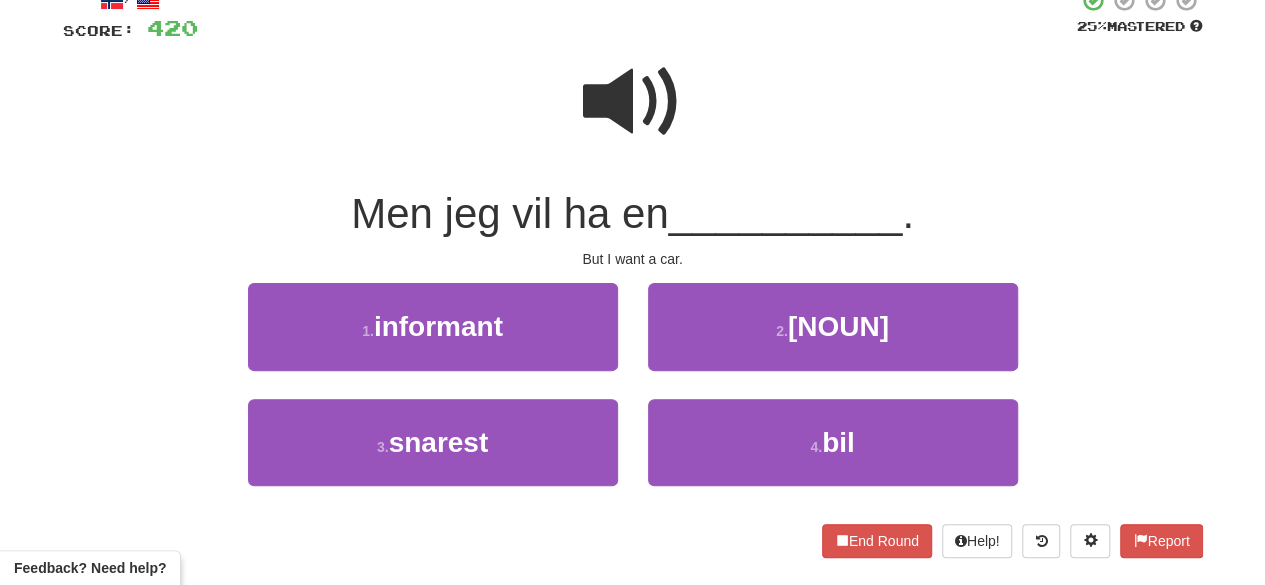 click at bounding box center (633, 102) 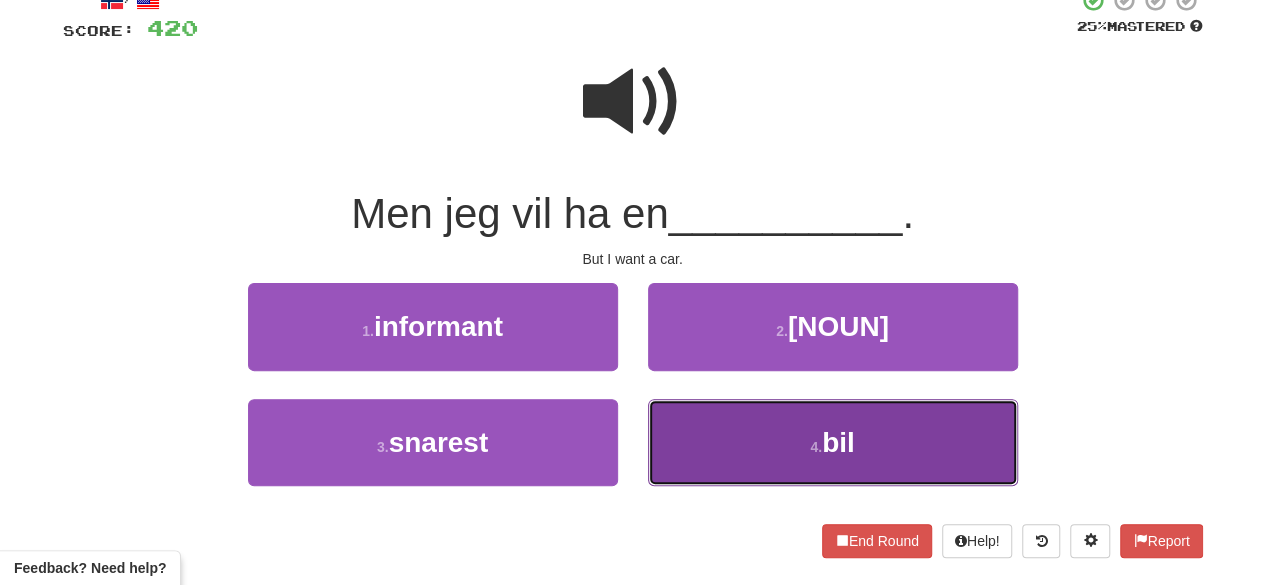 click on "4 .  bil" at bounding box center [833, 442] 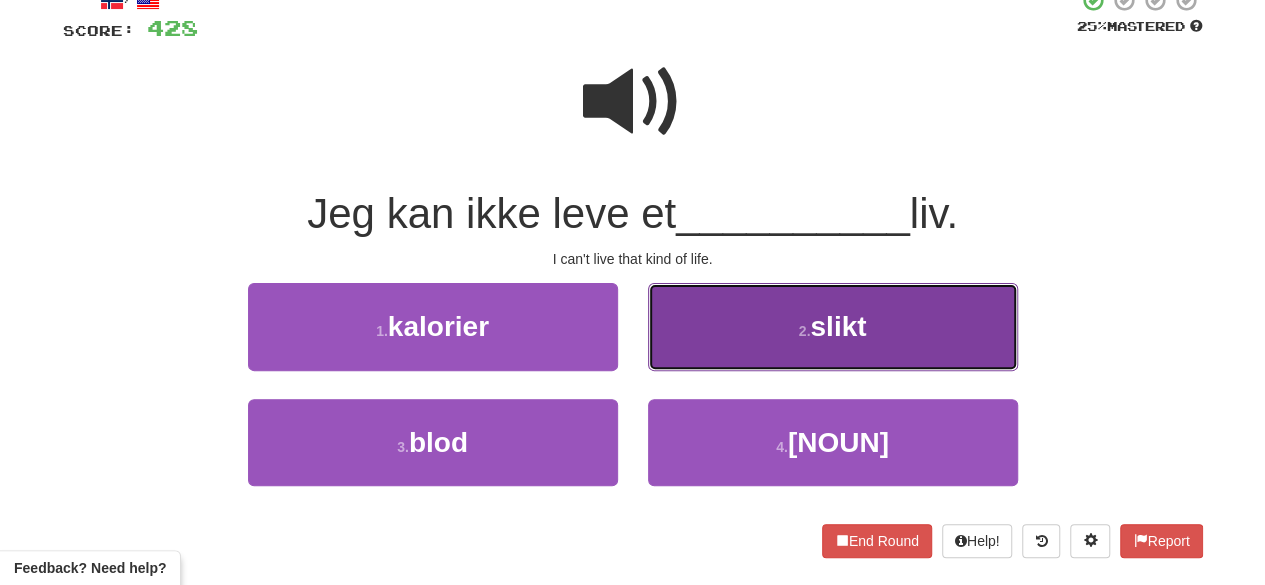 click on "2 .  slikt" at bounding box center [833, 326] 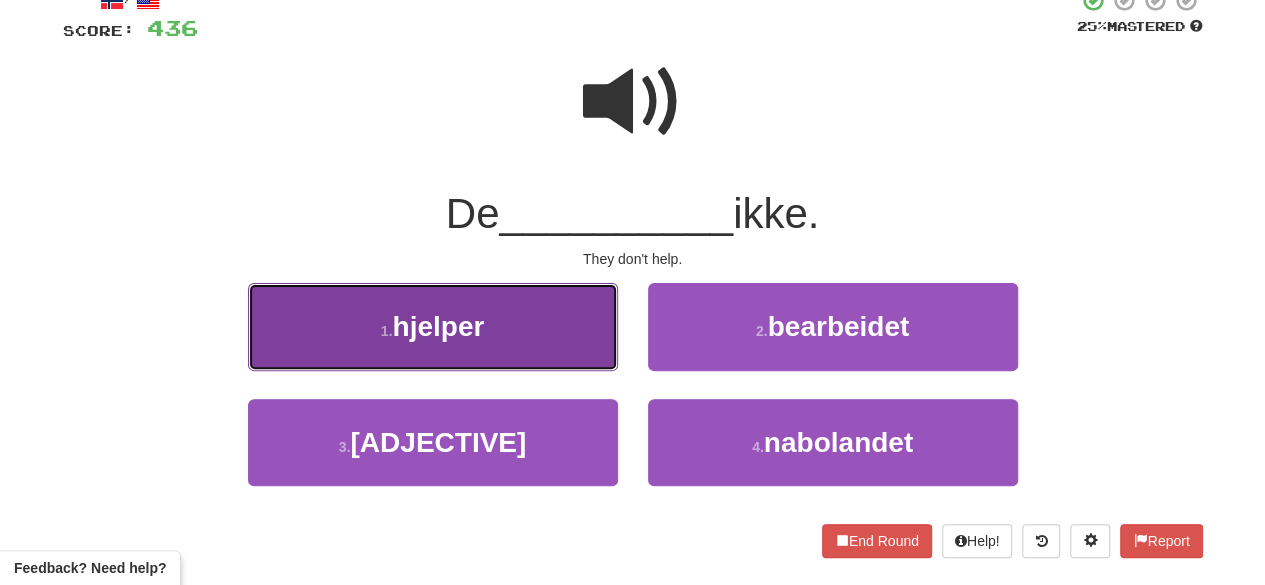 click on "1 .  hjelper" at bounding box center (433, 326) 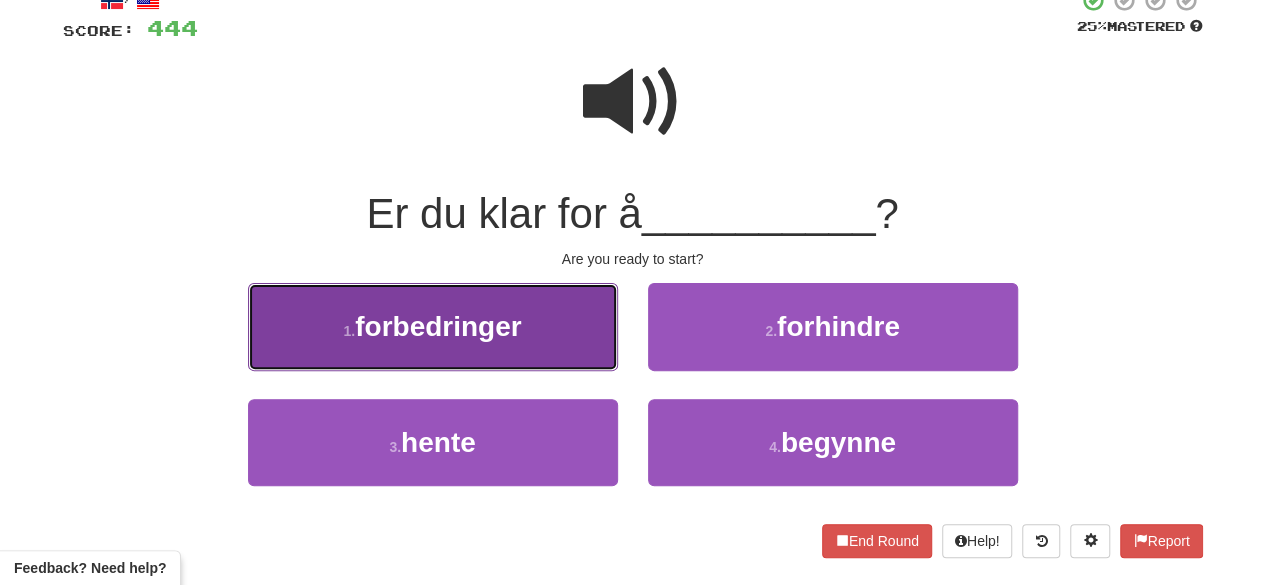 click on "1 .  forbedringer" at bounding box center (433, 326) 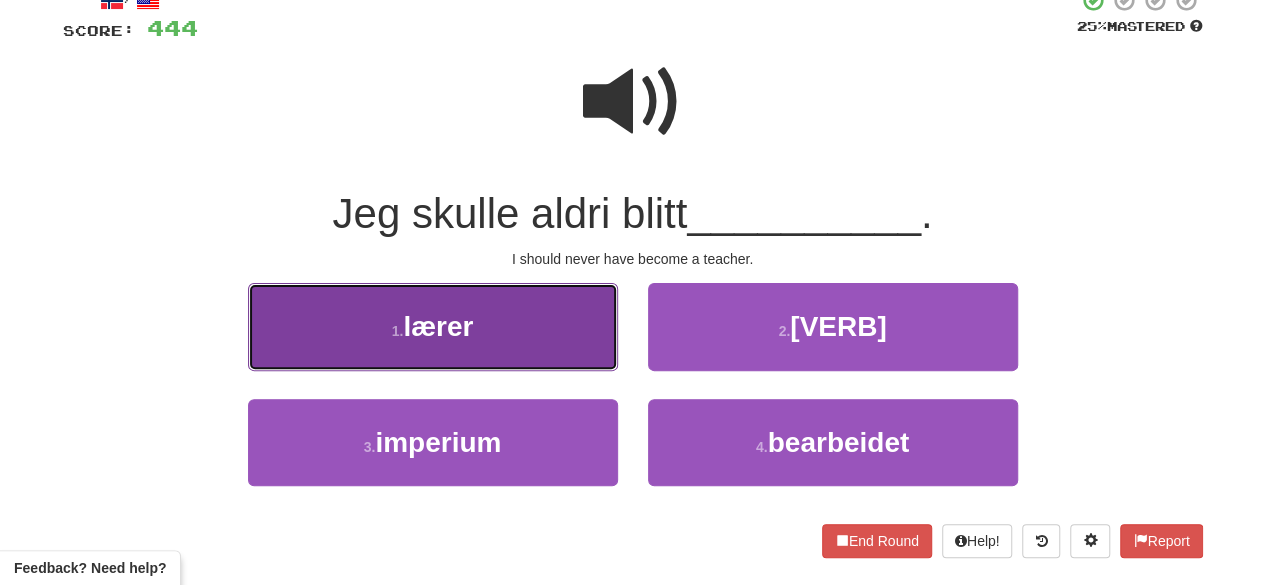 click on "1 .  lærer" at bounding box center (433, 326) 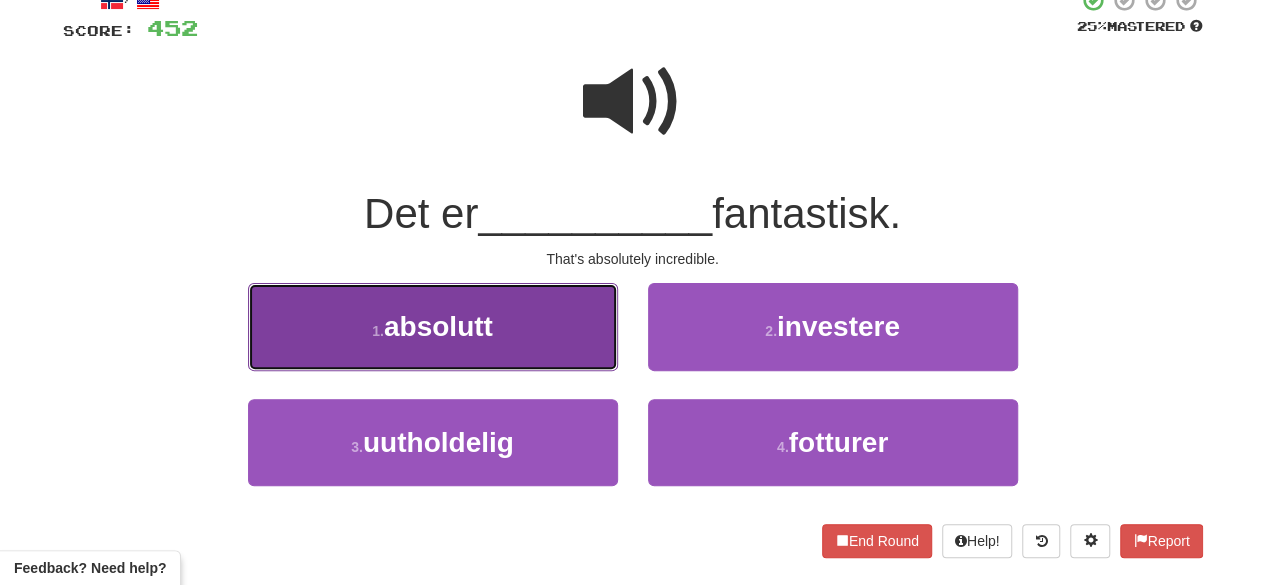 click on "1 .  absolutt" at bounding box center [433, 326] 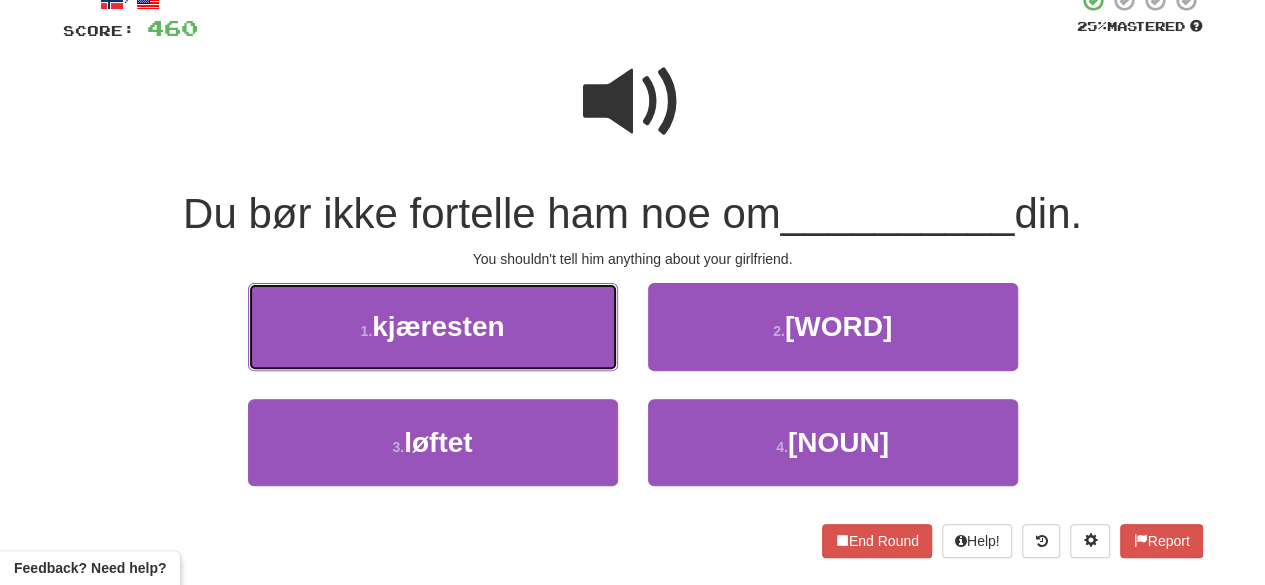 click on "1 .  kjæresten" at bounding box center (433, 326) 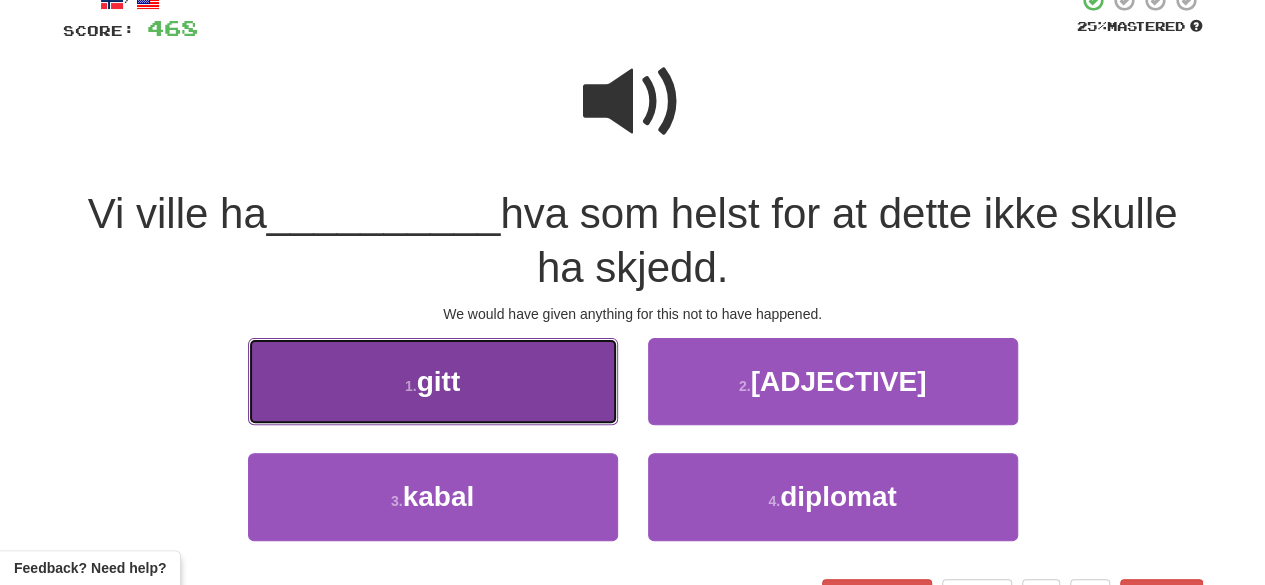 click on "1 .  gitt" at bounding box center (433, 381) 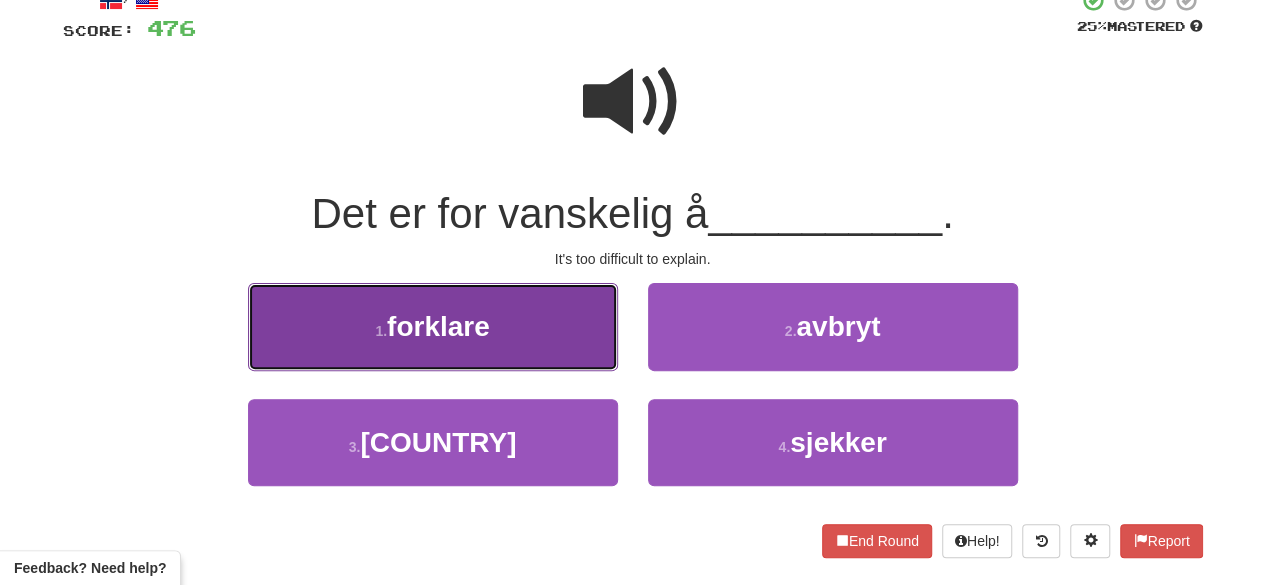 click on "1 .  forklare" at bounding box center [433, 326] 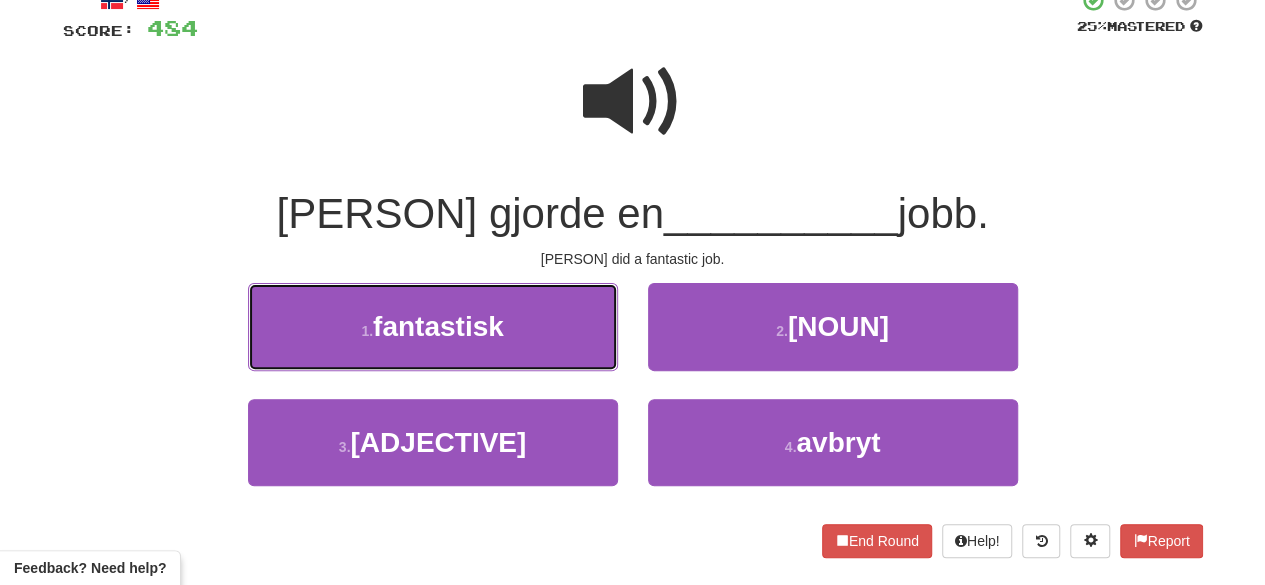 click on "1 .  fantastisk" at bounding box center (433, 326) 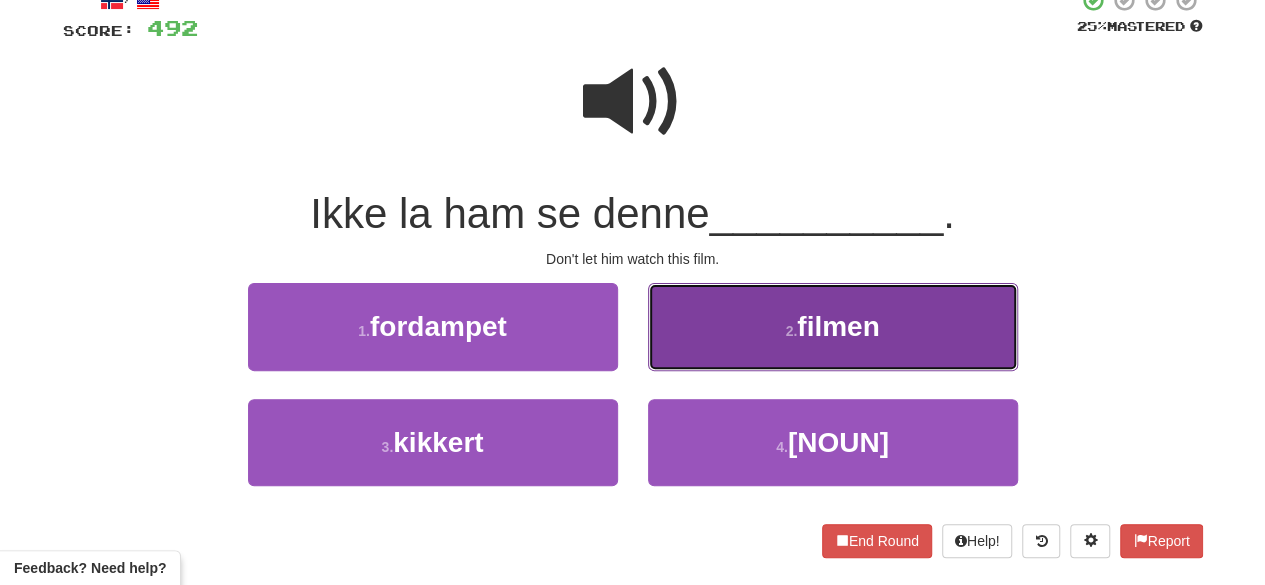 click on "filmen" at bounding box center [838, 326] 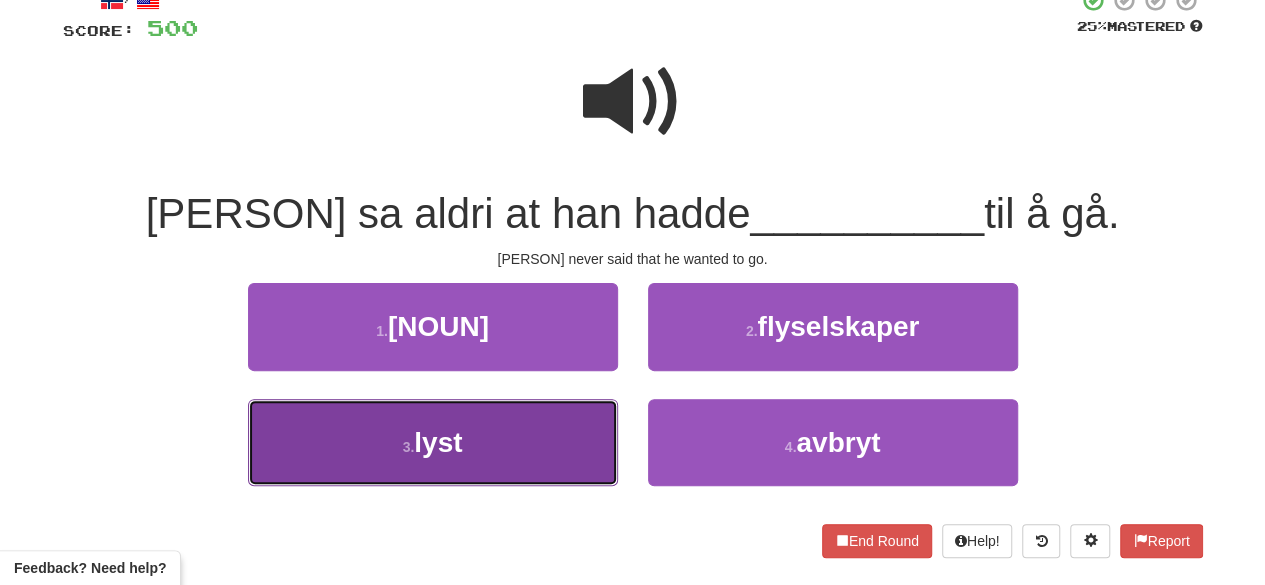click on "3 .  lyst" at bounding box center [433, 442] 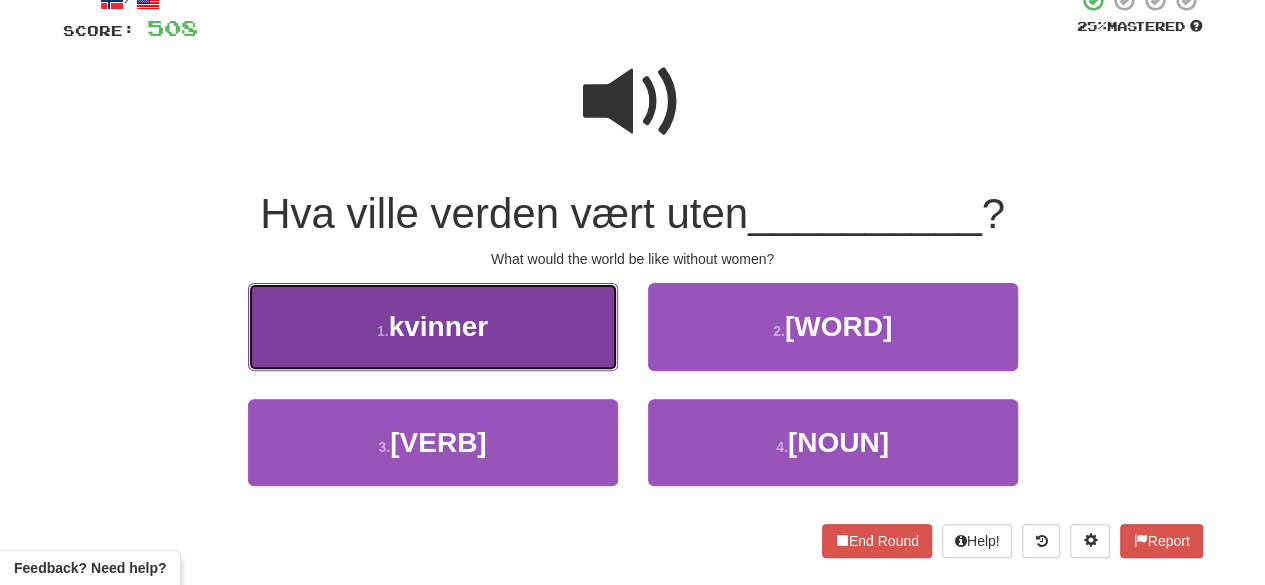 click on "1 .  kvinner" at bounding box center (433, 326) 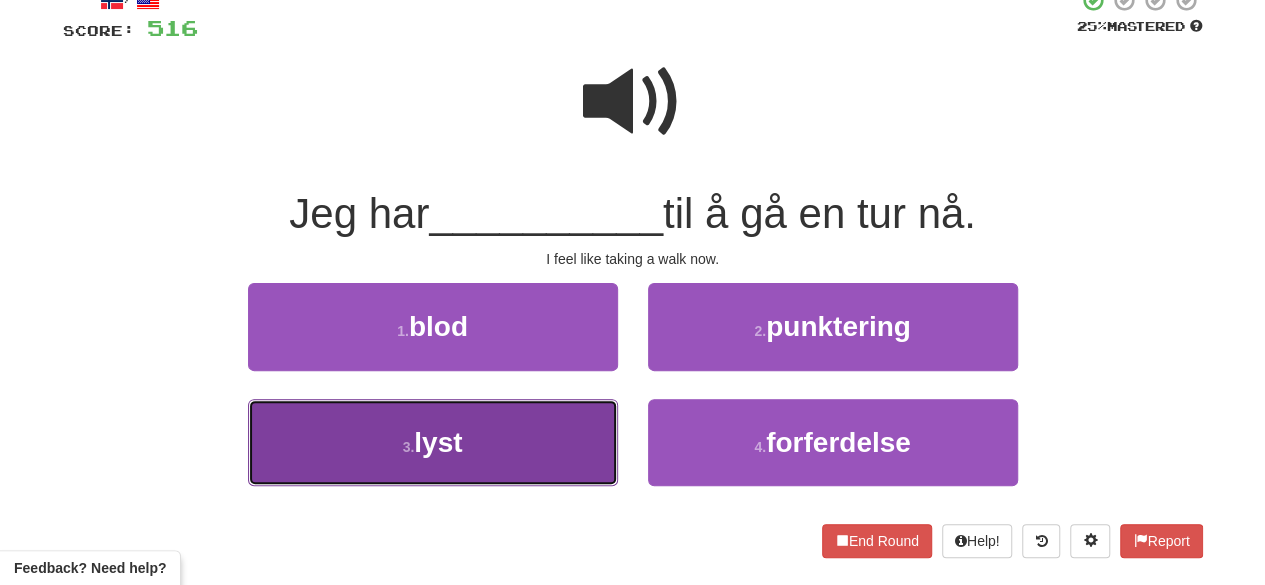 click on "3 .  lyst" at bounding box center (433, 442) 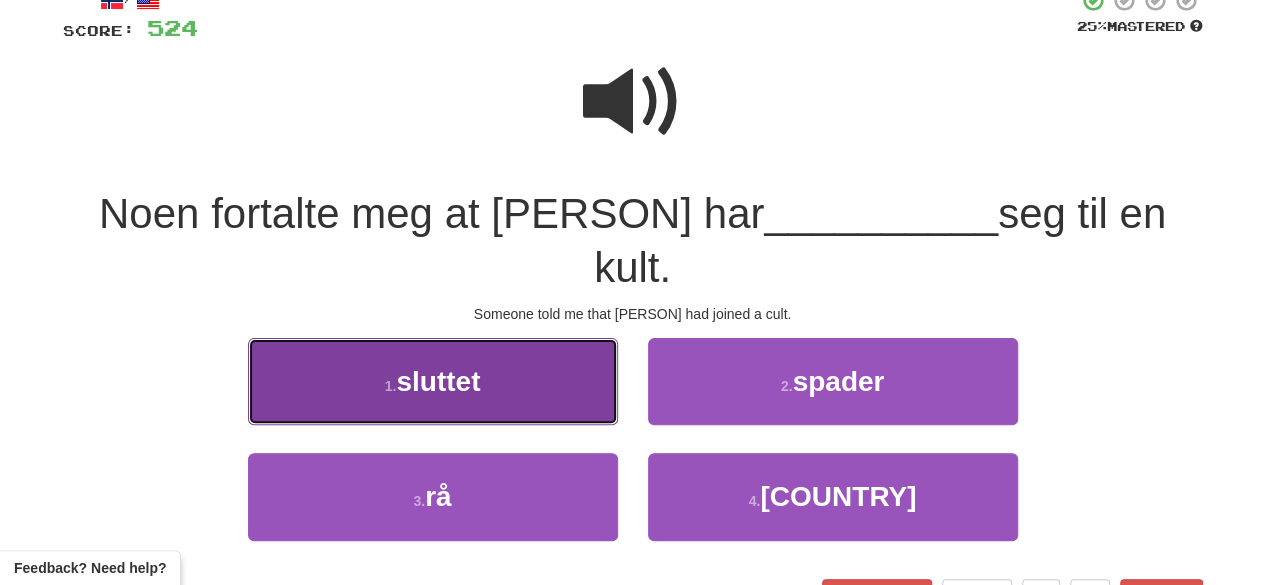 click on "1 .  sluttet" at bounding box center (433, 381) 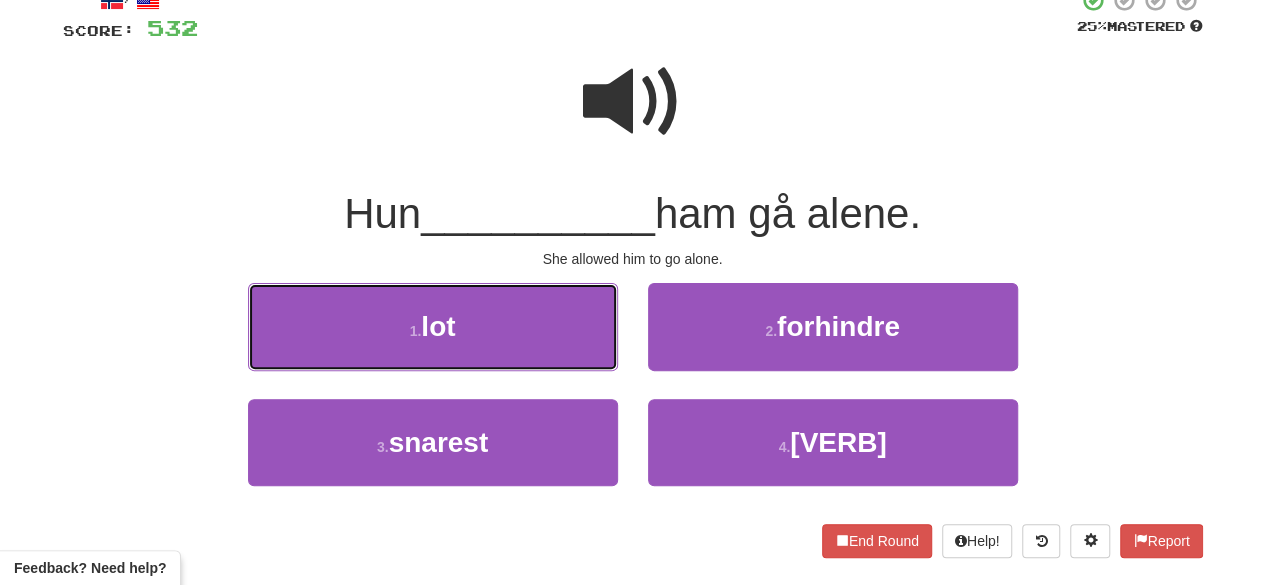 click on "1 .  lot" at bounding box center [433, 326] 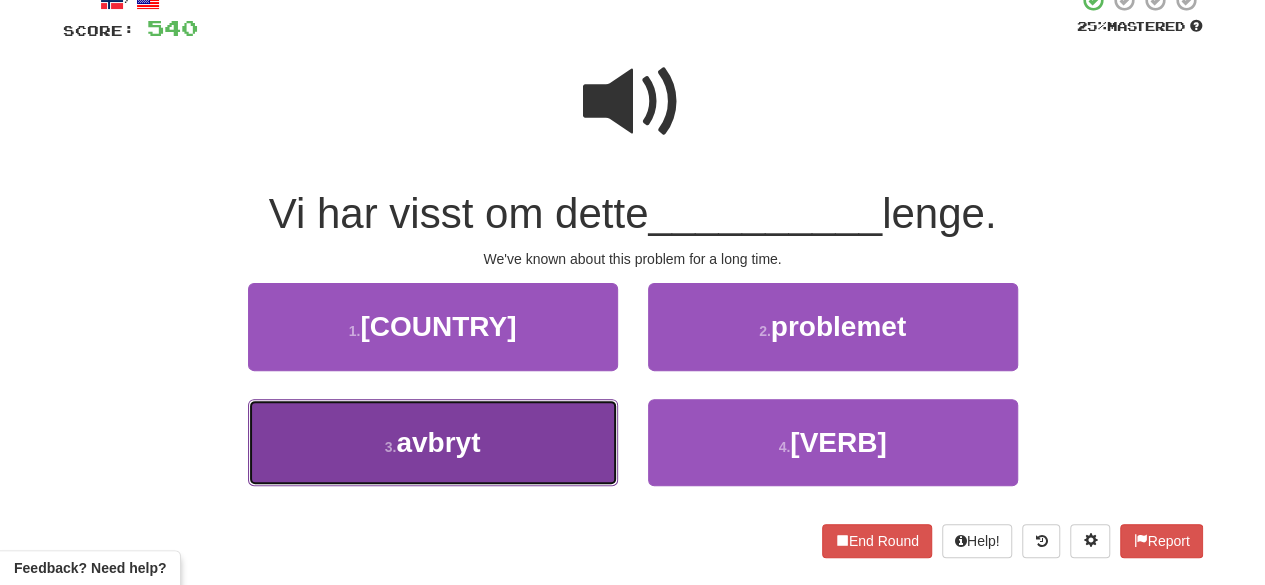 click on "3 .  avbryt" at bounding box center (433, 442) 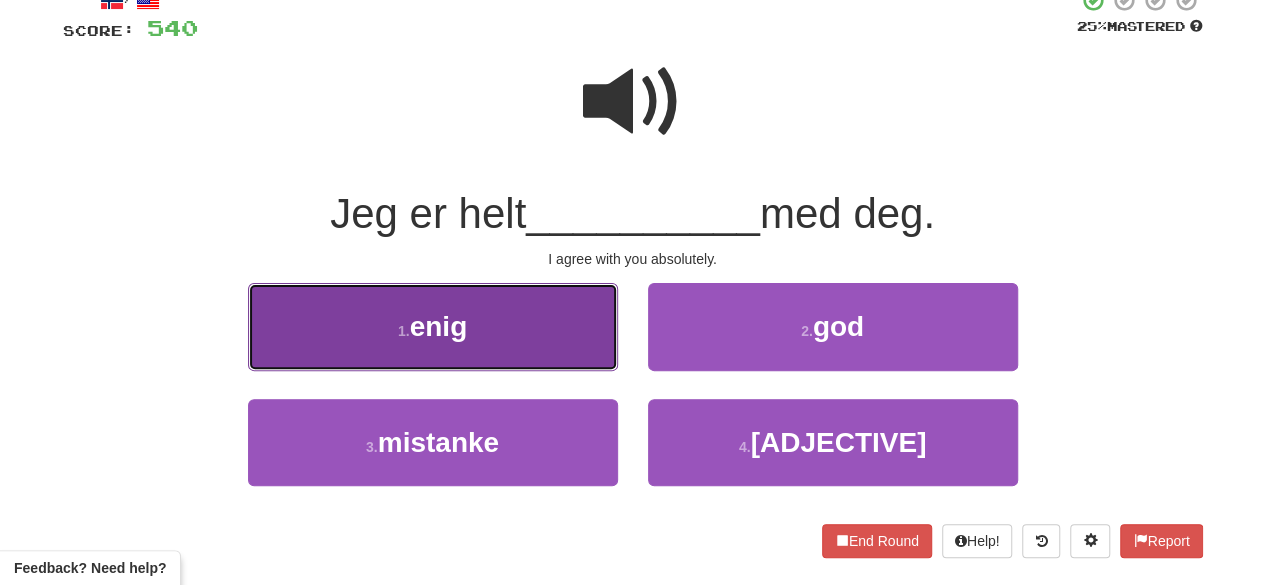 click on "1 .  enig" at bounding box center [433, 326] 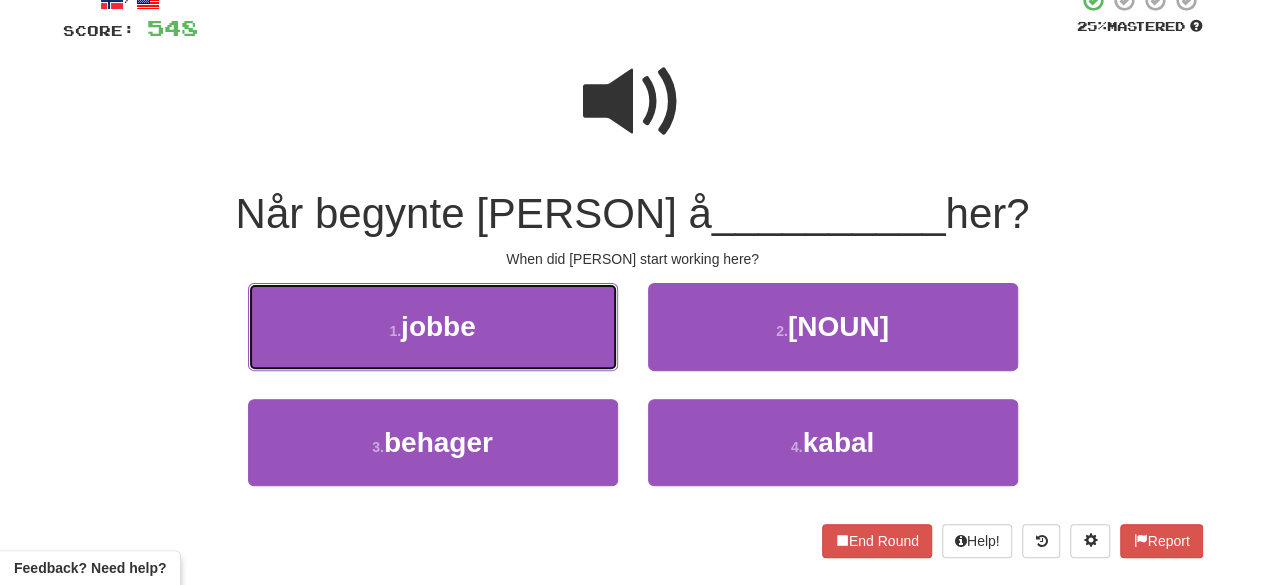 click on "1 .  jobbe" at bounding box center [433, 326] 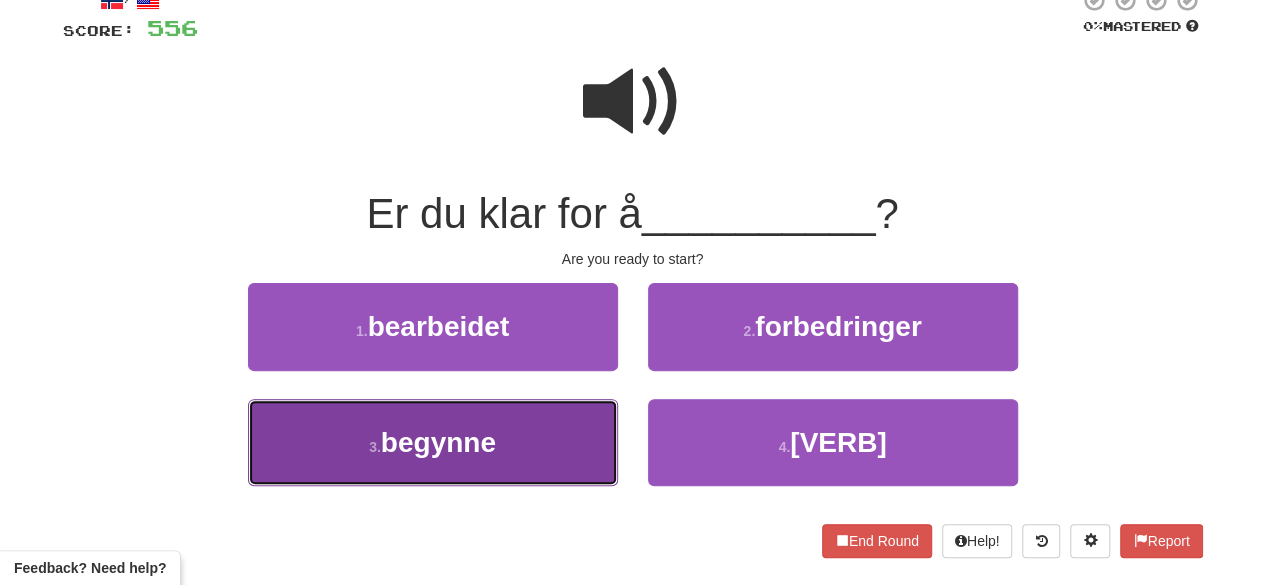 click on "3 .  begynne" at bounding box center (433, 442) 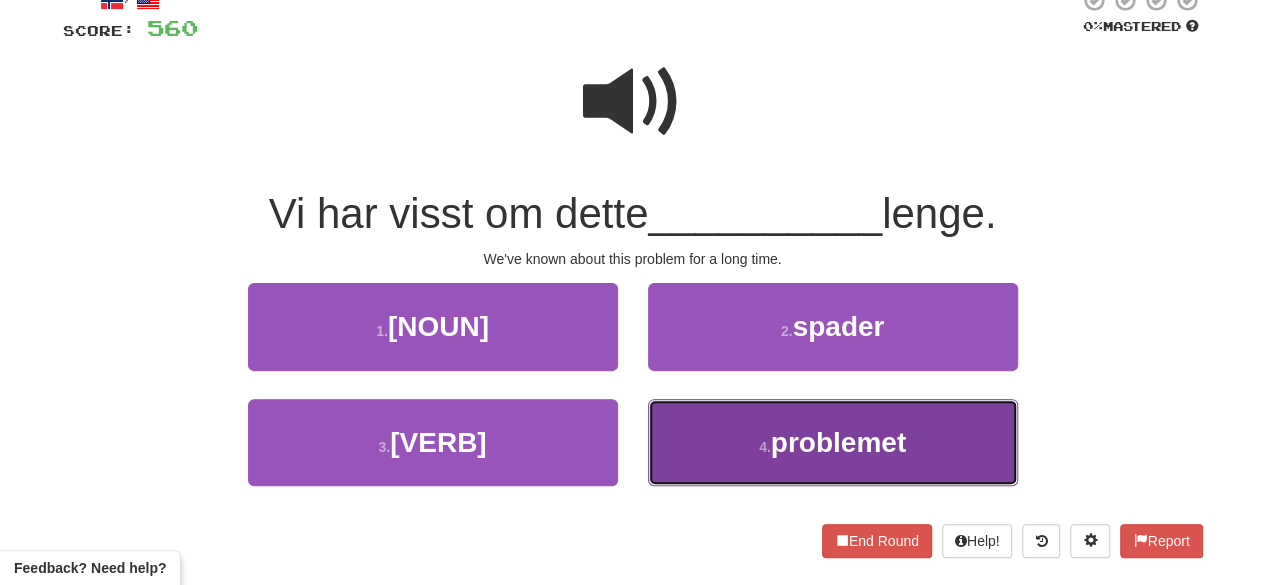 click on "problemet" at bounding box center (838, 442) 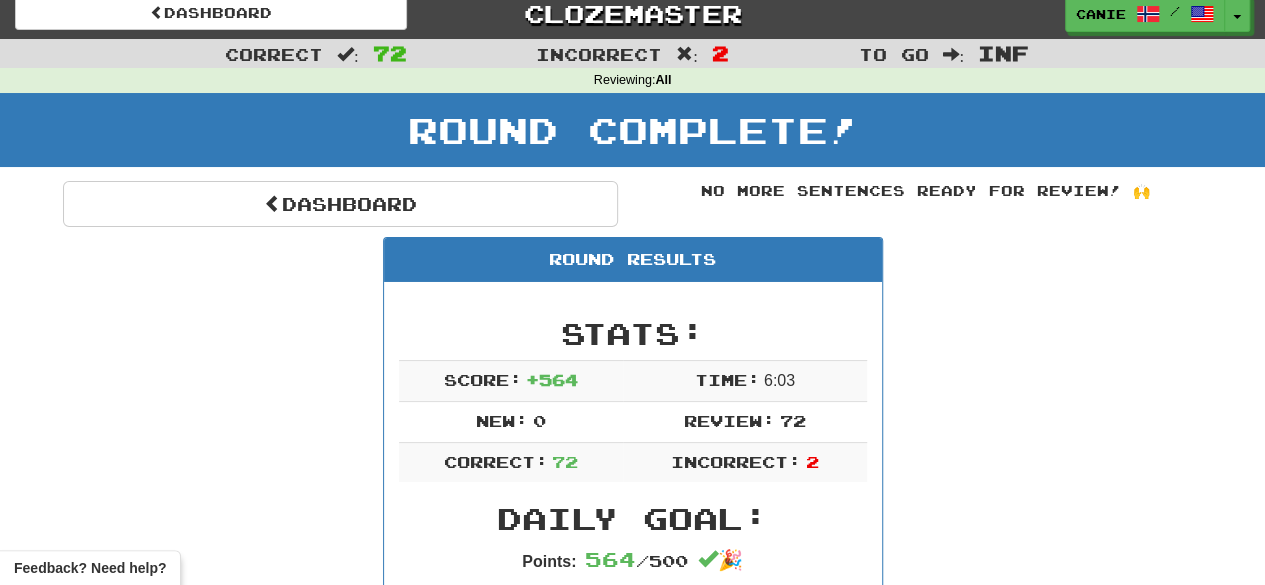 scroll, scrollTop: 3, scrollLeft: 0, axis: vertical 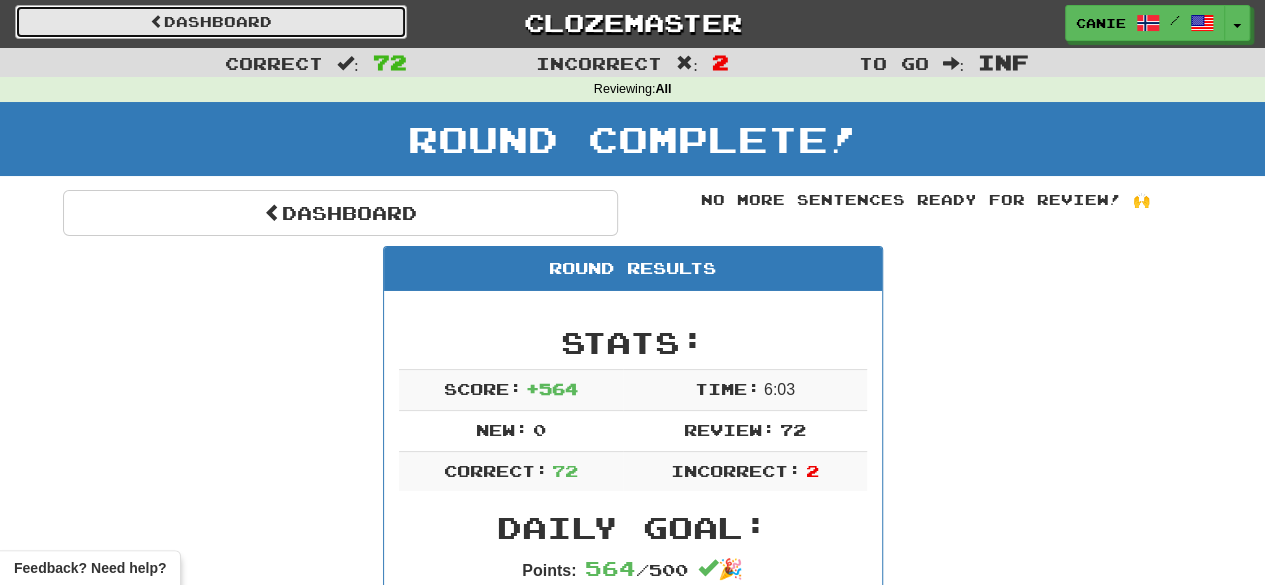 click on "Dashboard" at bounding box center (211, 22) 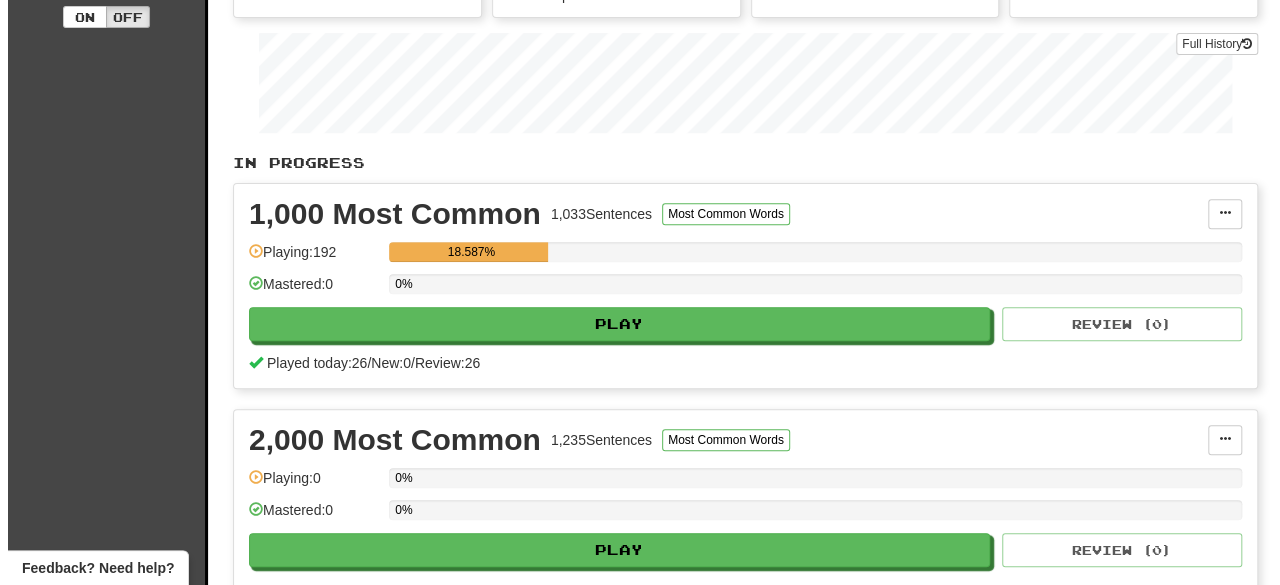 scroll, scrollTop: 272, scrollLeft: 0, axis: vertical 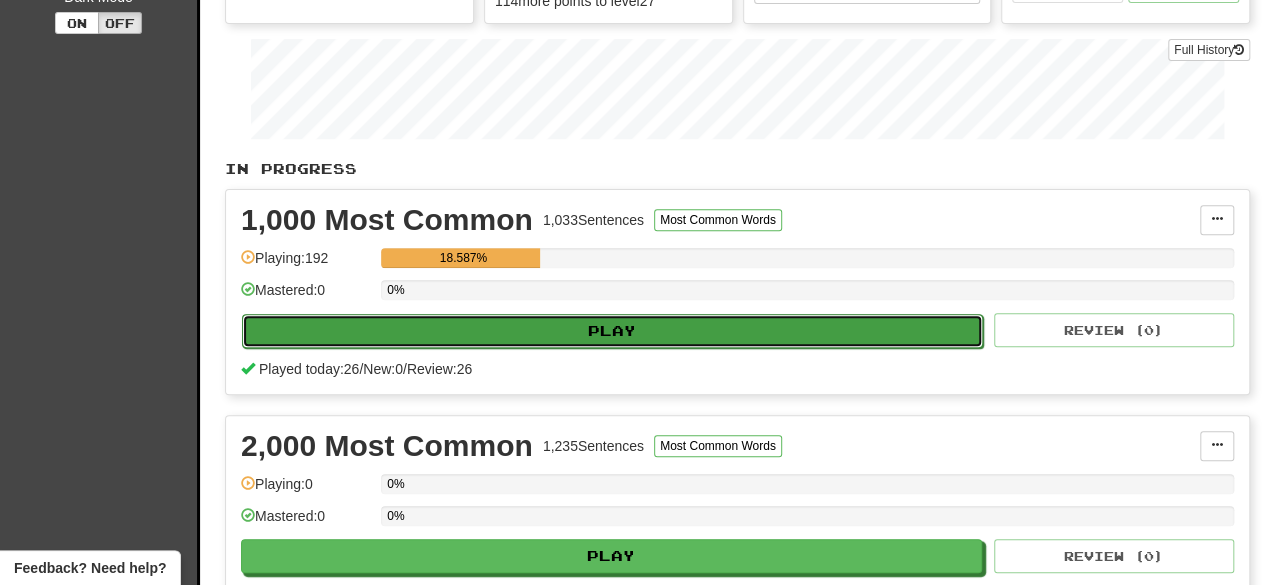 click on "Play" at bounding box center (612, 331) 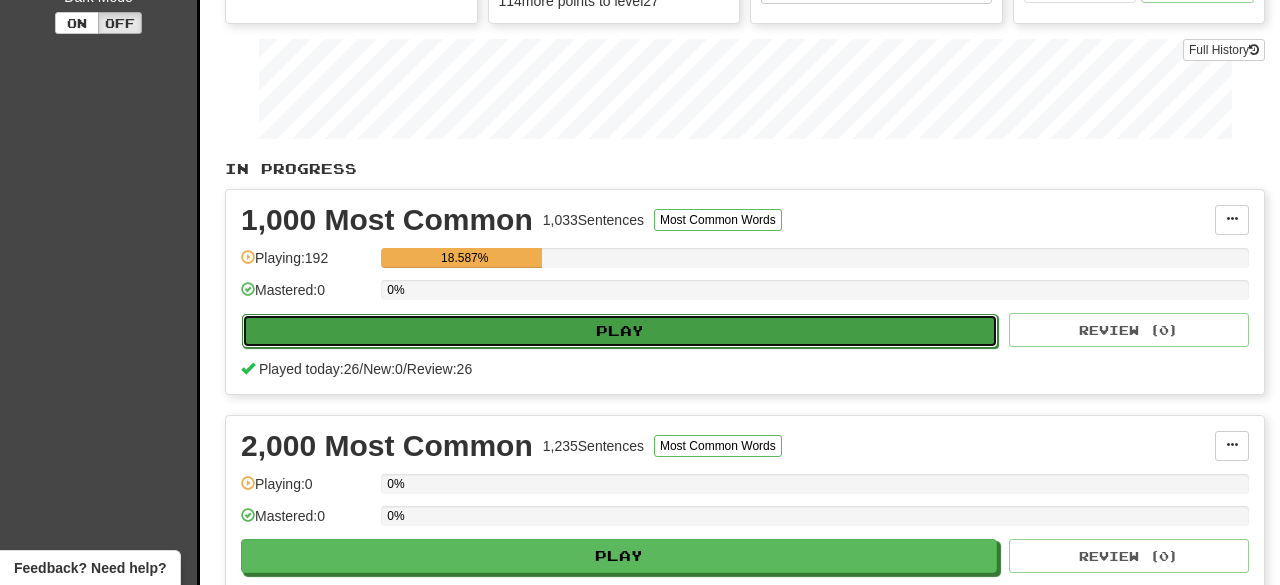 select on "********" 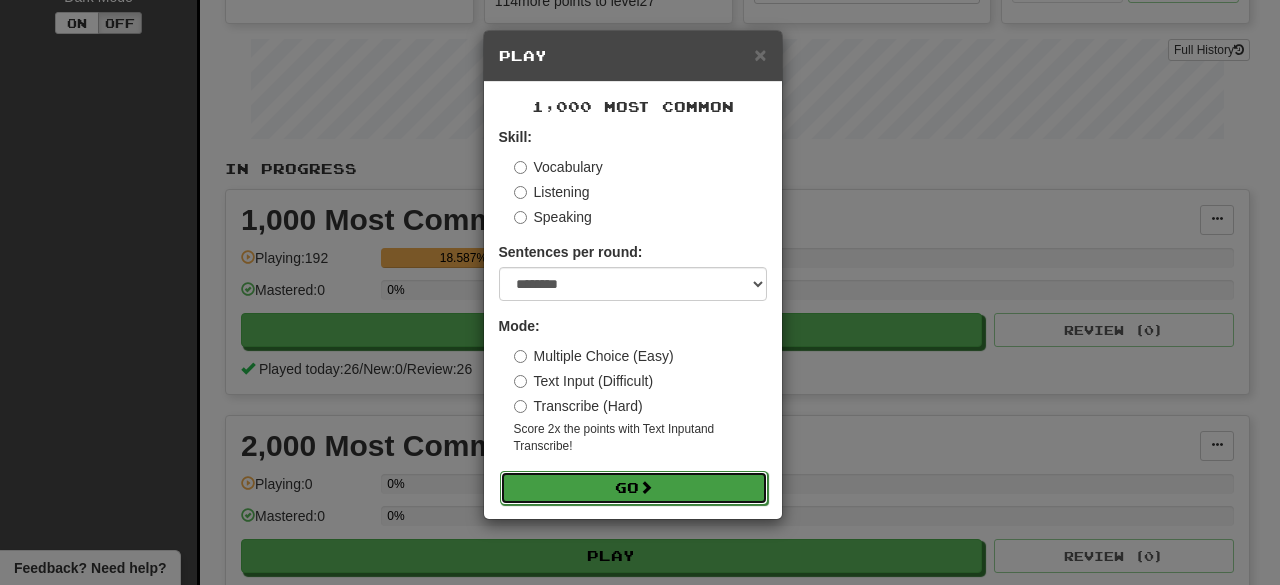 click on "Go" at bounding box center [634, 488] 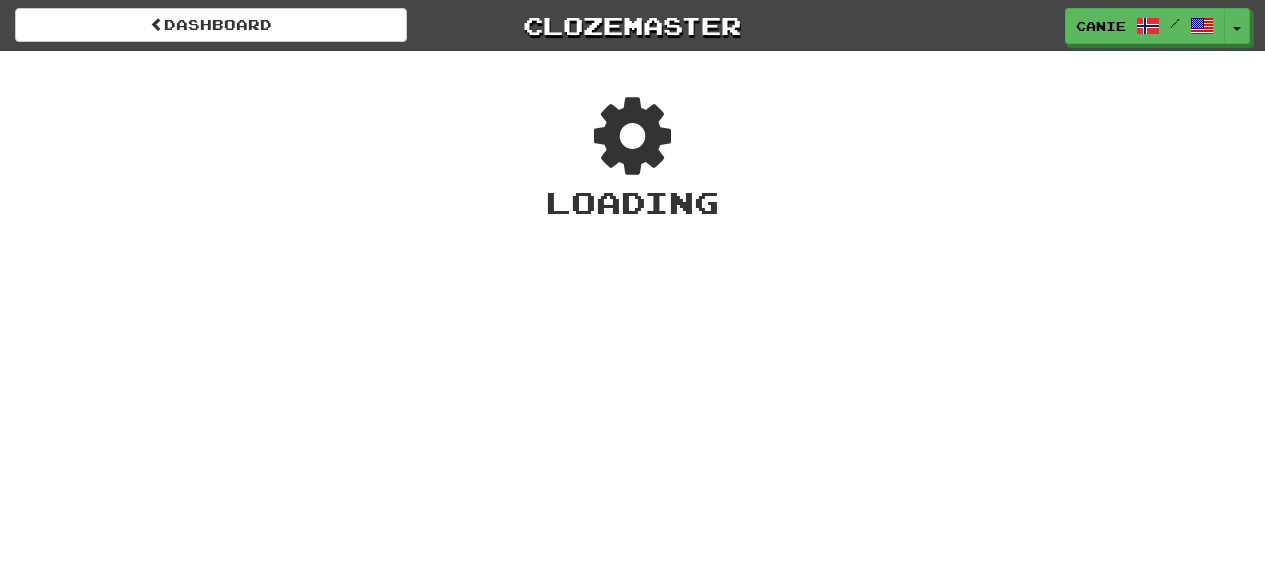 scroll, scrollTop: 0, scrollLeft: 0, axis: both 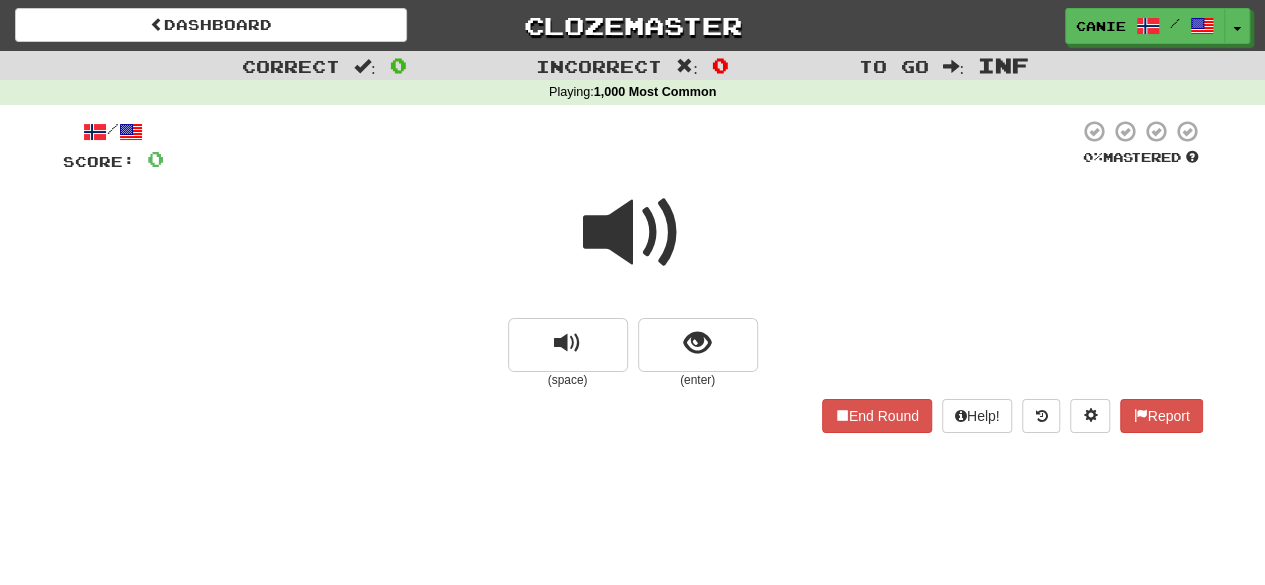 click at bounding box center (633, 233) 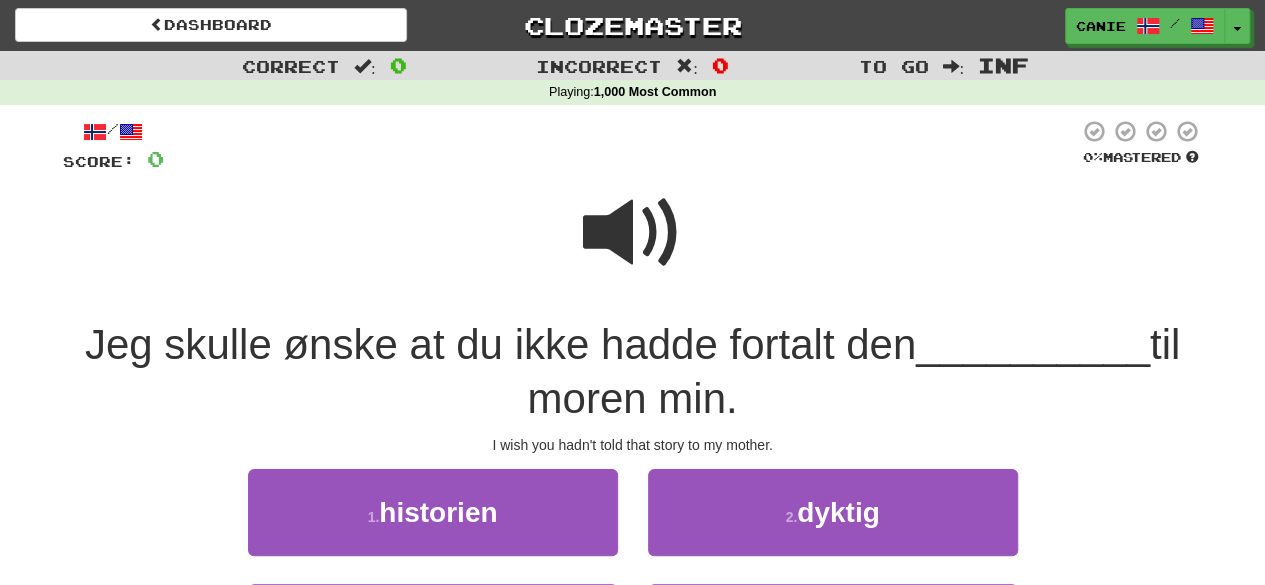 click at bounding box center (633, 233) 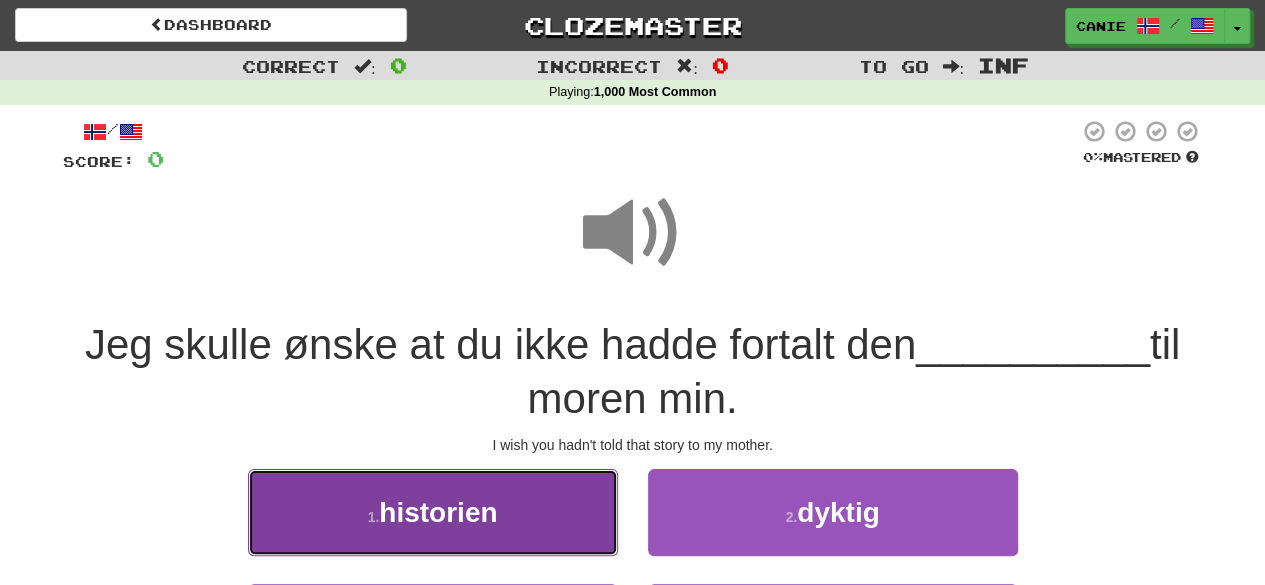 click on "1 .  historien" at bounding box center [433, 512] 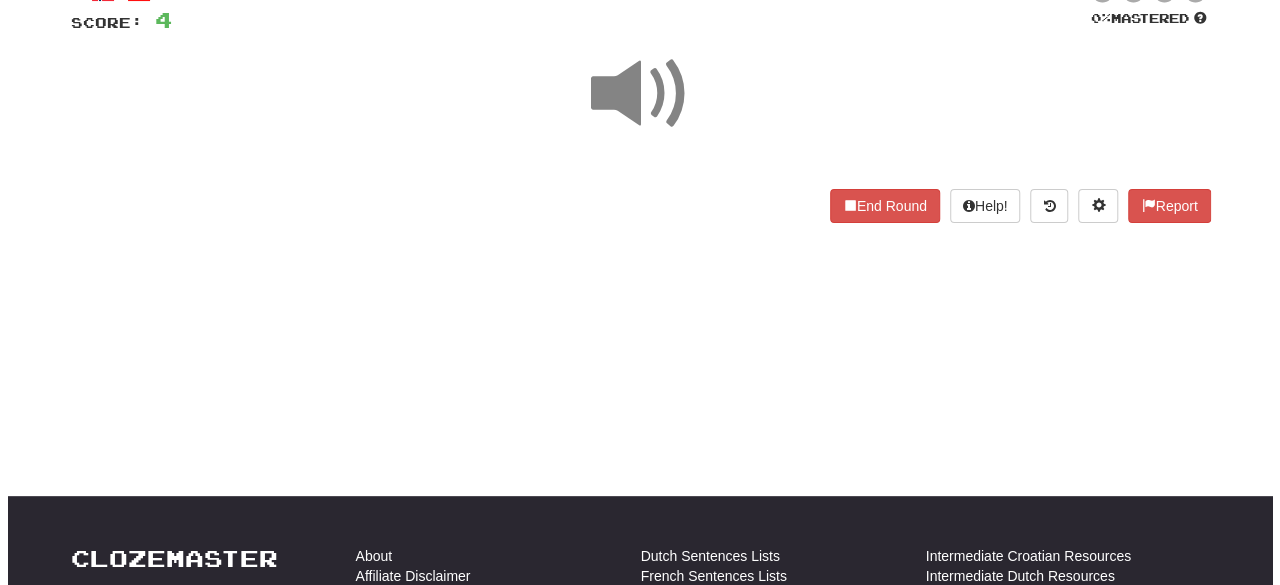 scroll, scrollTop: 140, scrollLeft: 0, axis: vertical 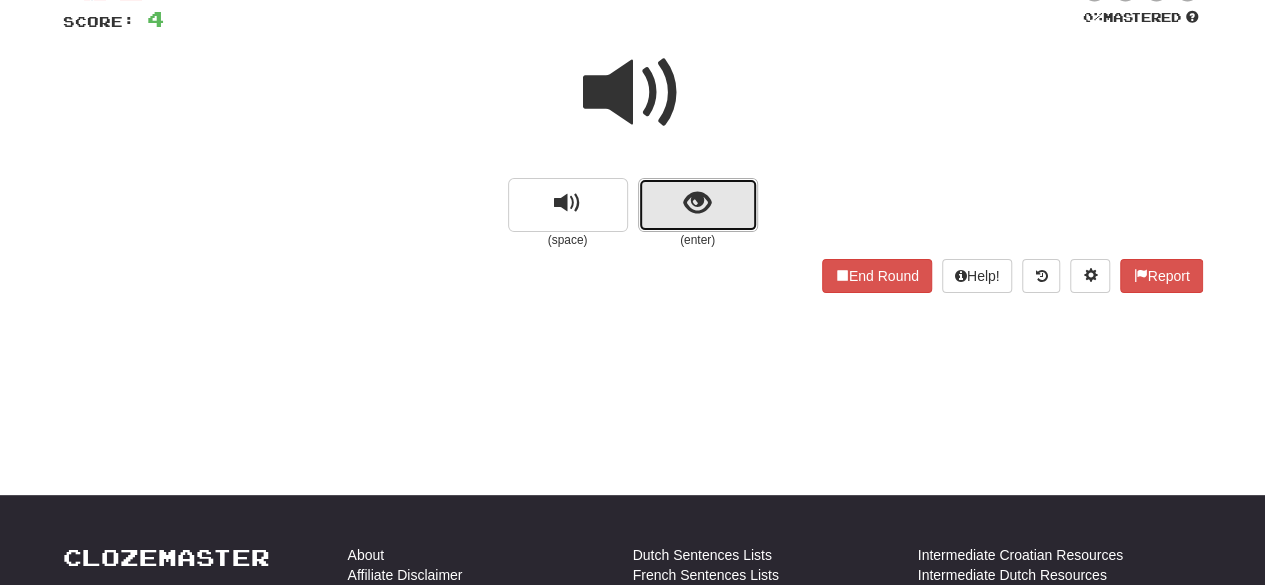 click at bounding box center (698, 205) 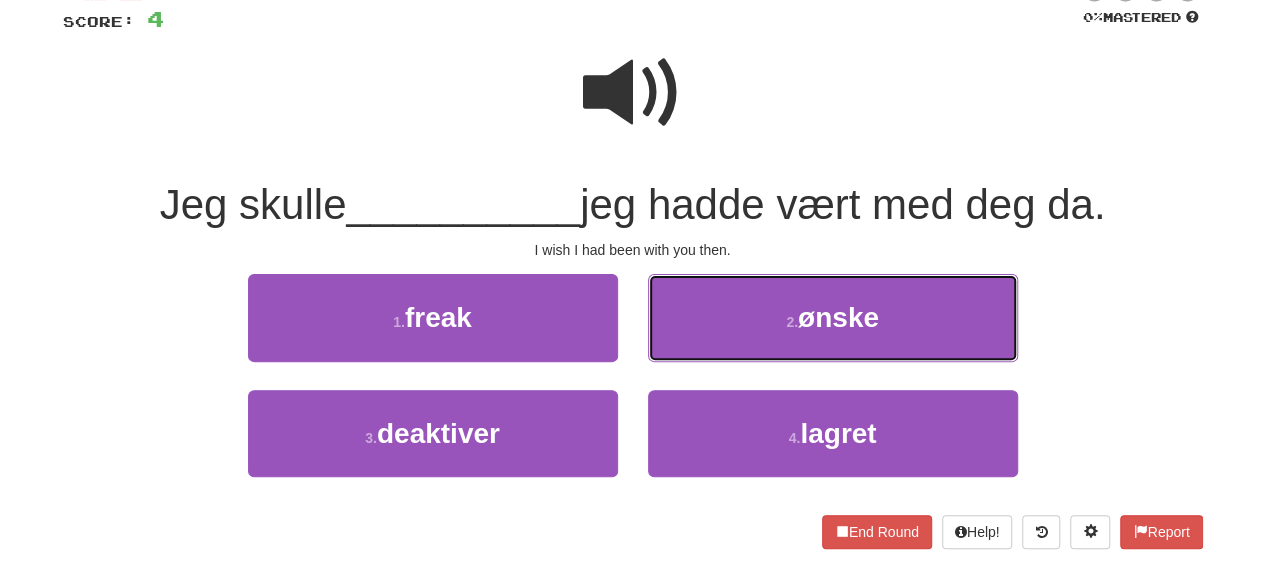 click on "2 .  ønske" at bounding box center [833, 317] 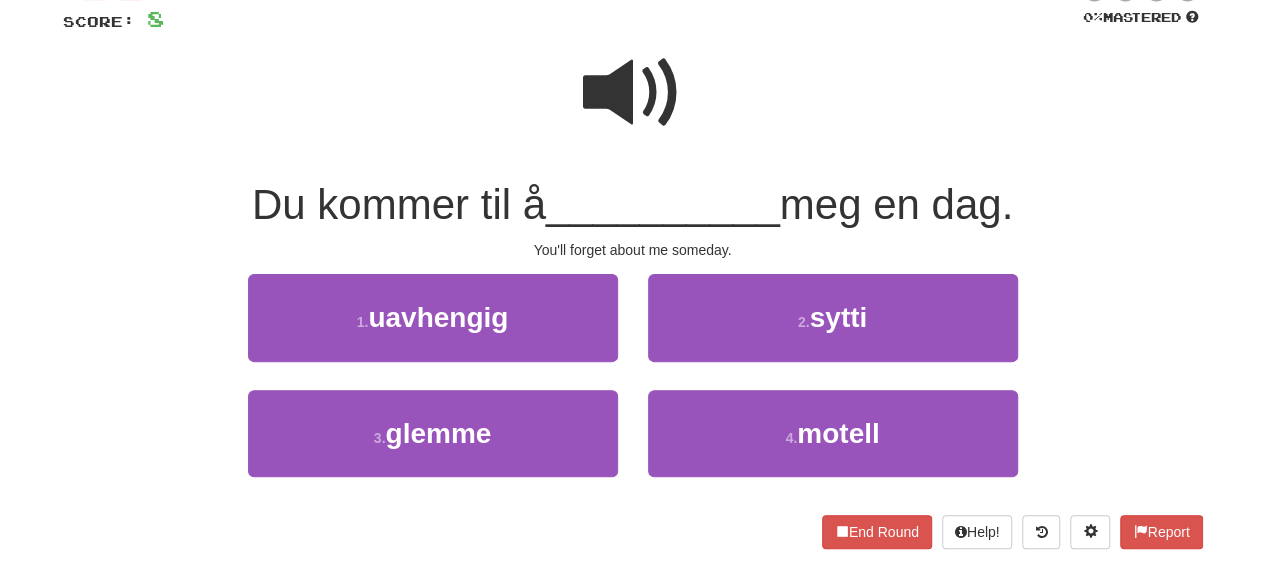 click at bounding box center [633, 93] 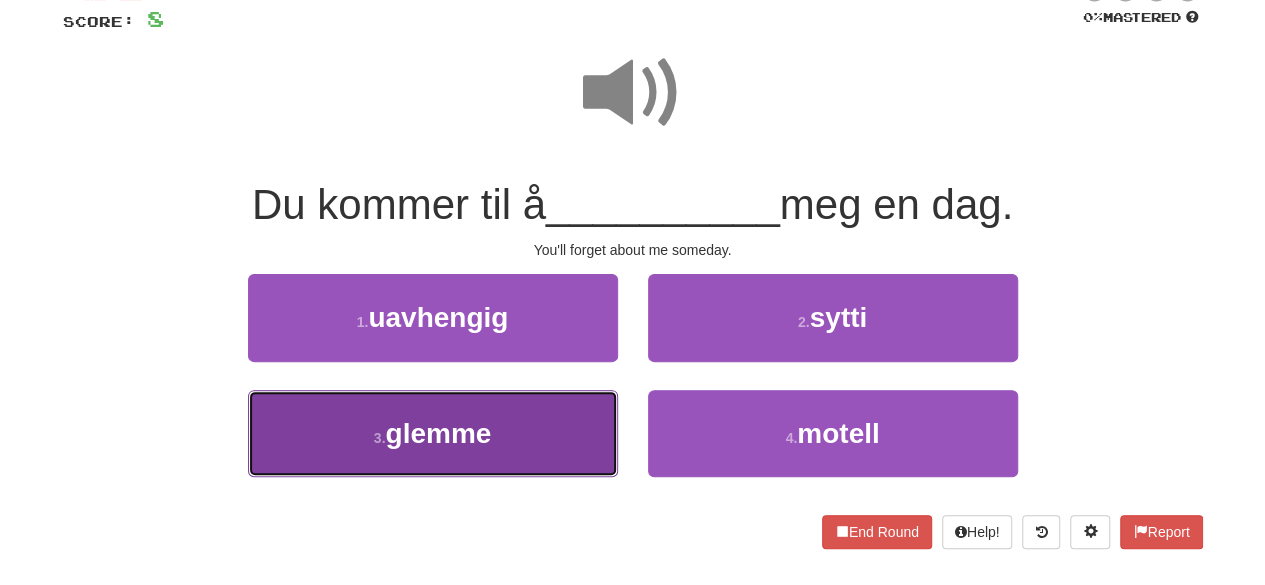 click on "3 .  glemme" at bounding box center (433, 433) 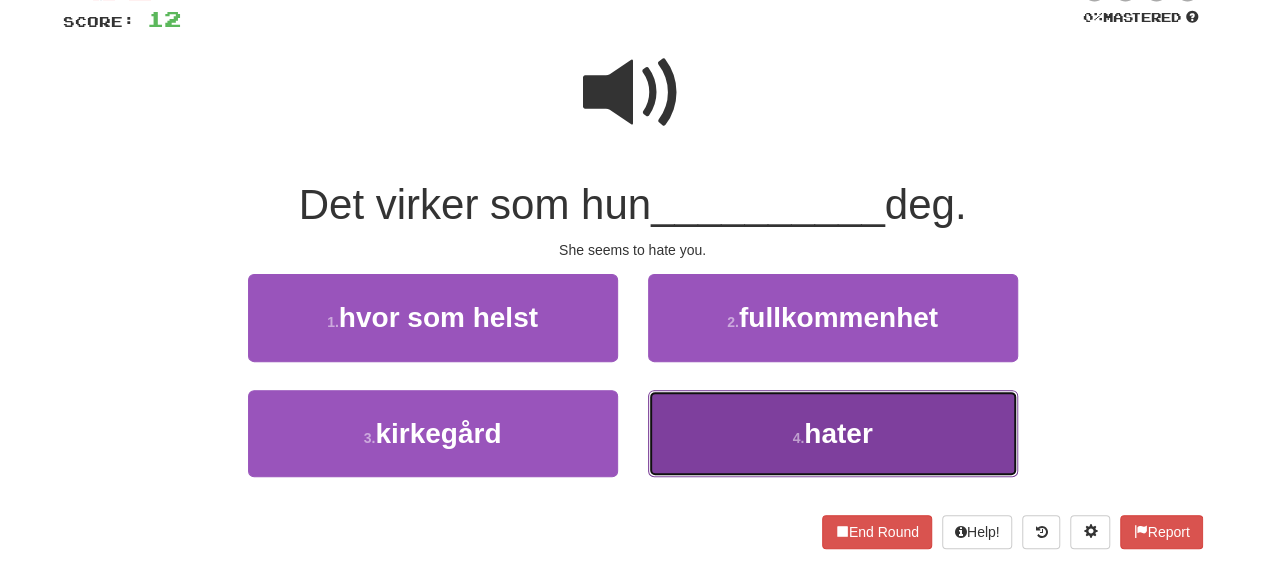 click on "4 .  hater" at bounding box center (833, 433) 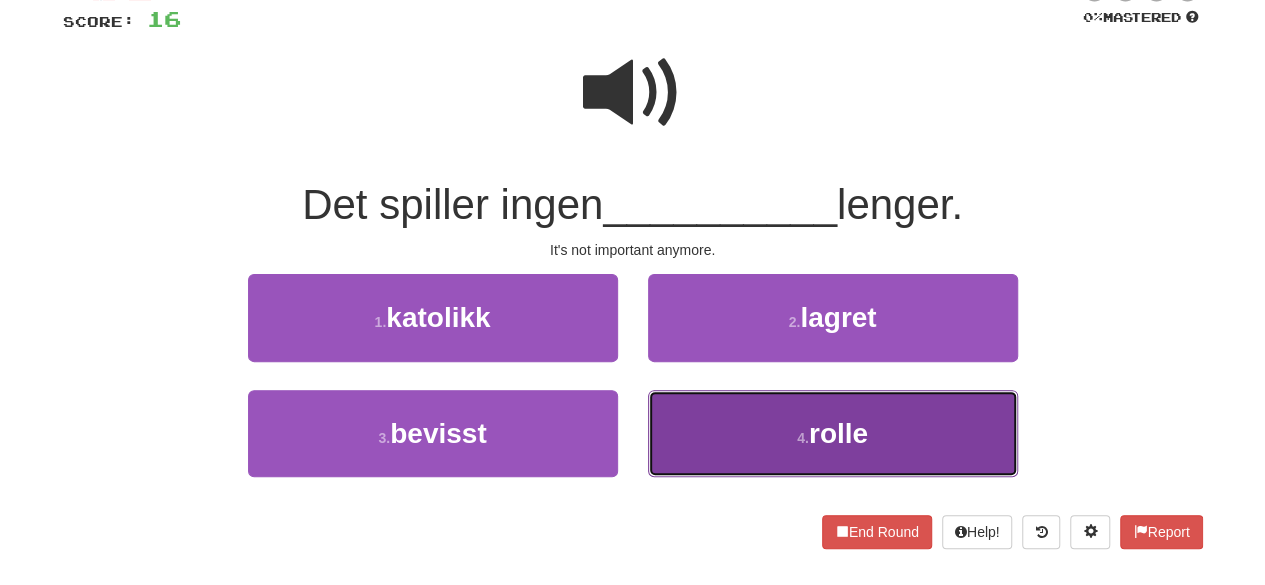 click on "4 .  rolle" at bounding box center (833, 433) 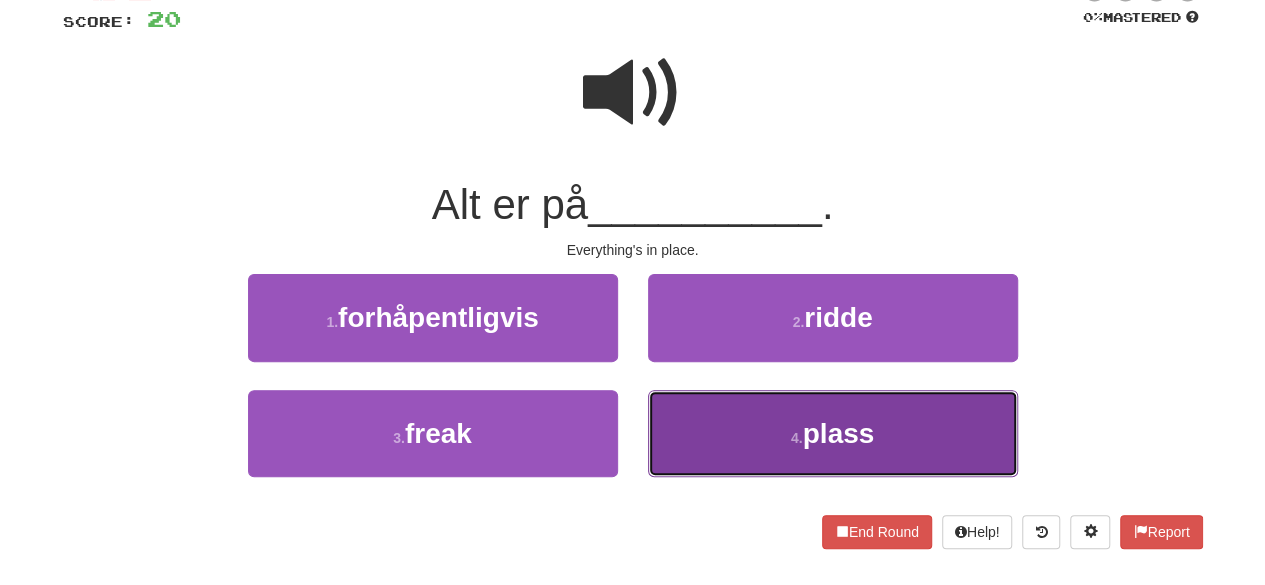 click on "4 .  plass" at bounding box center [833, 433] 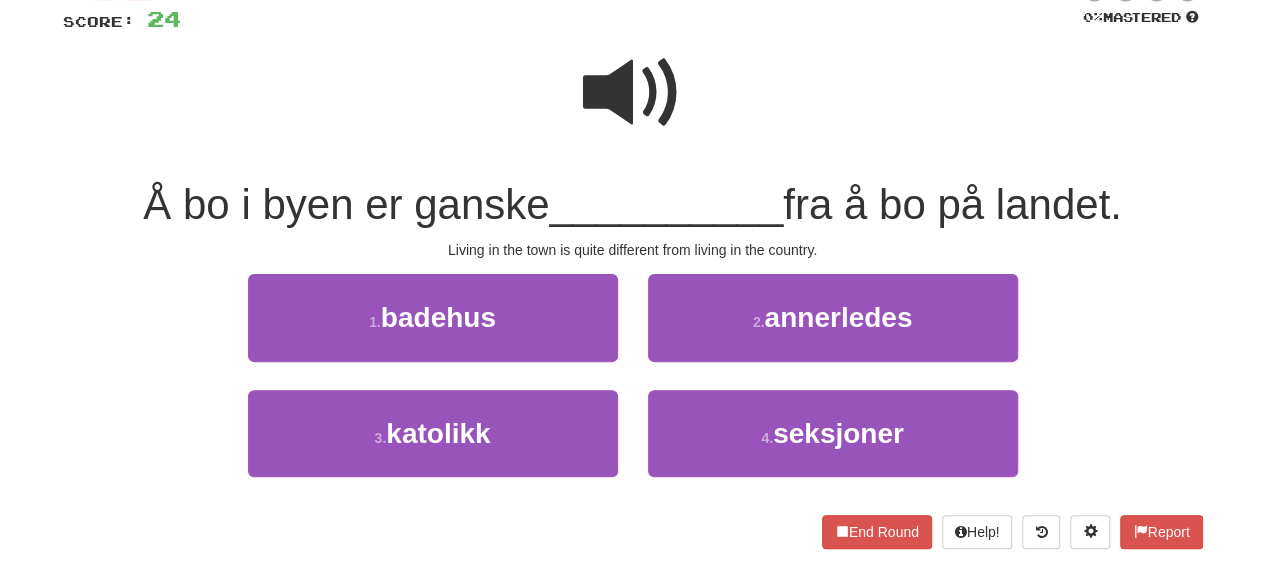 click at bounding box center (633, 93) 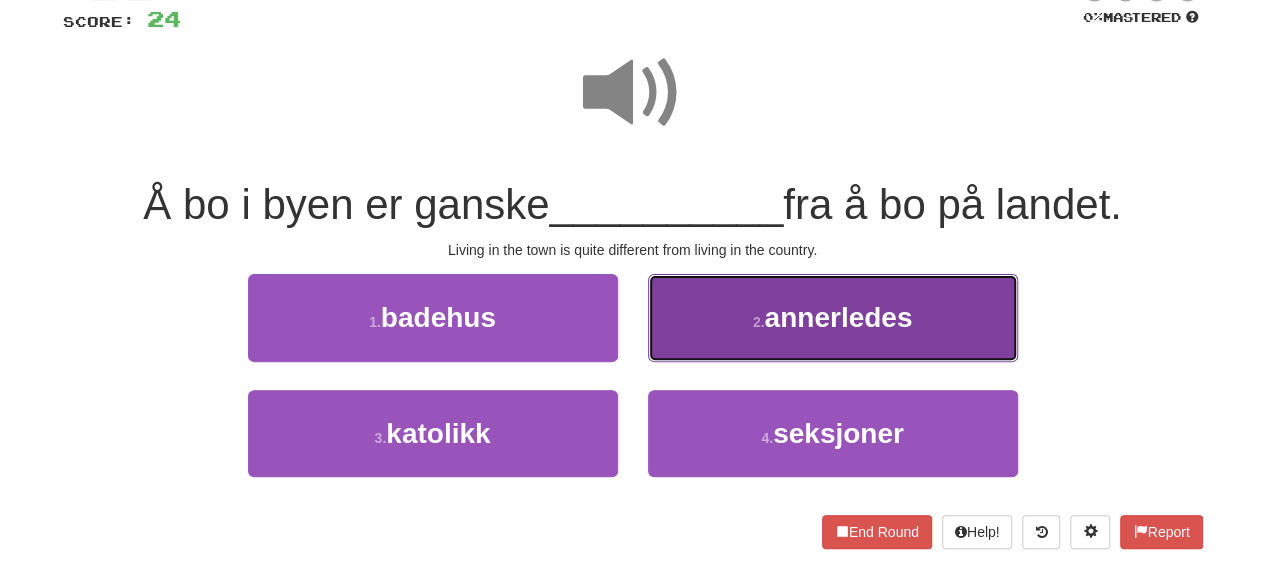 click on "annerledes" at bounding box center [838, 317] 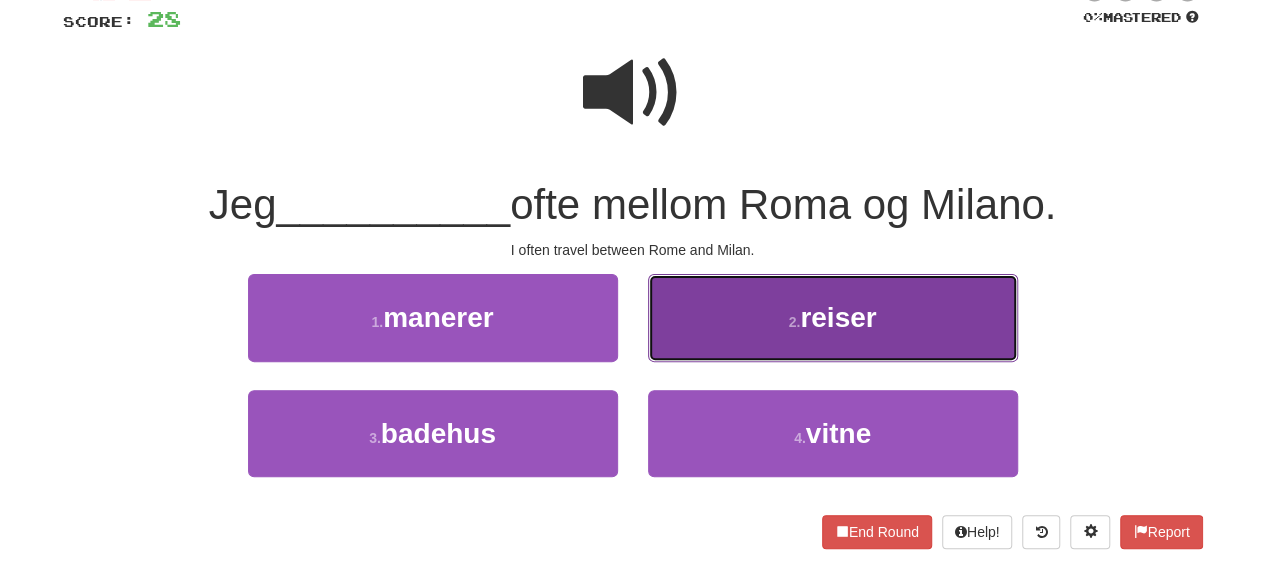 click on "reiser" at bounding box center [838, 317] 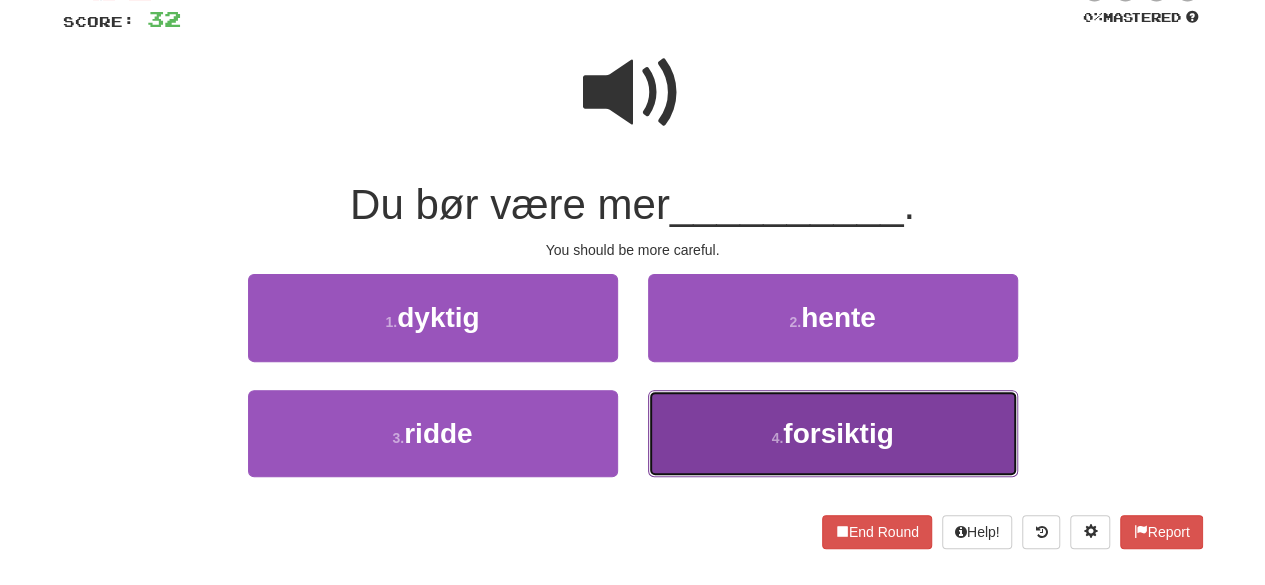 click on "4 .  forsiktig" at bounding box center [833, 433] 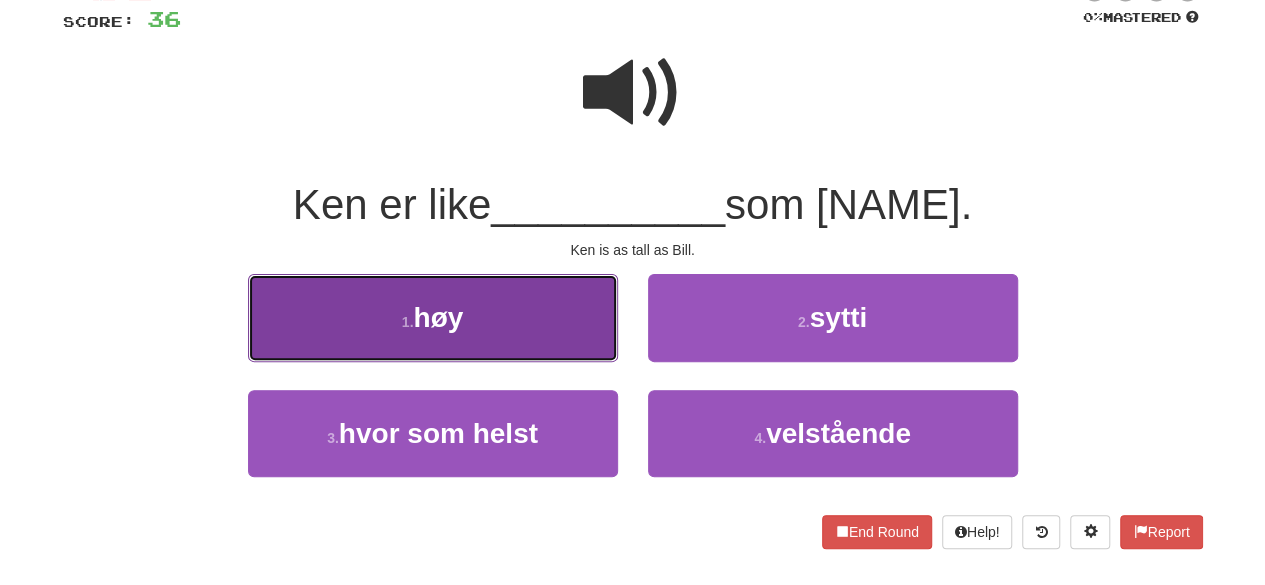 click on "1 .  høy" at bounding box center (433, 317) 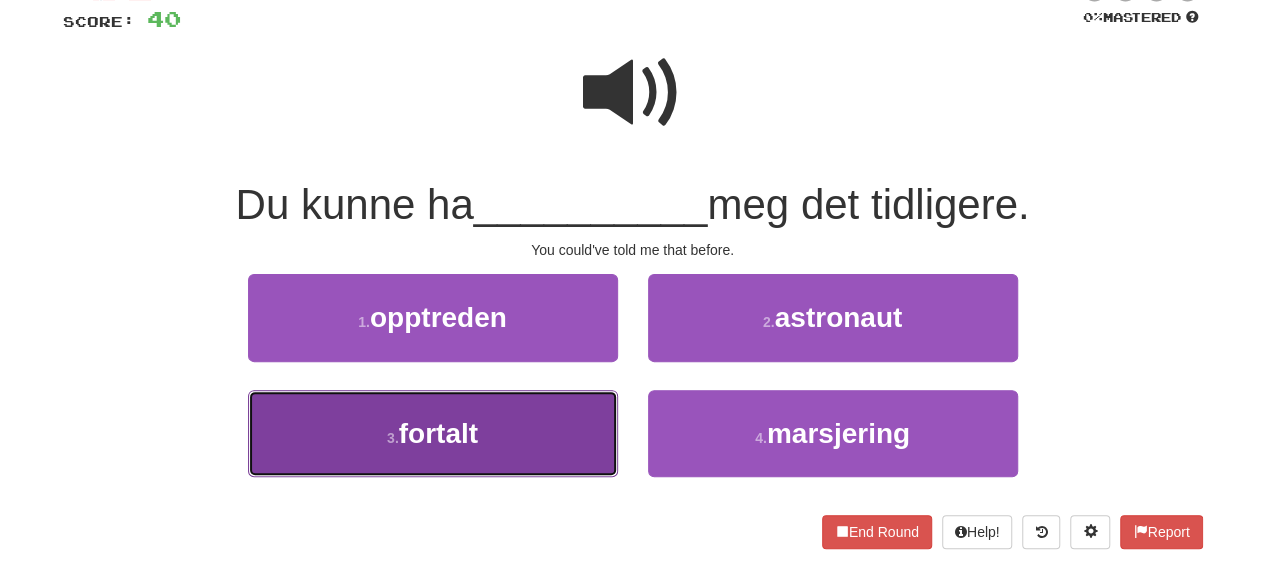 click on "3 .  fortalt" at bounding box center [433, 433] 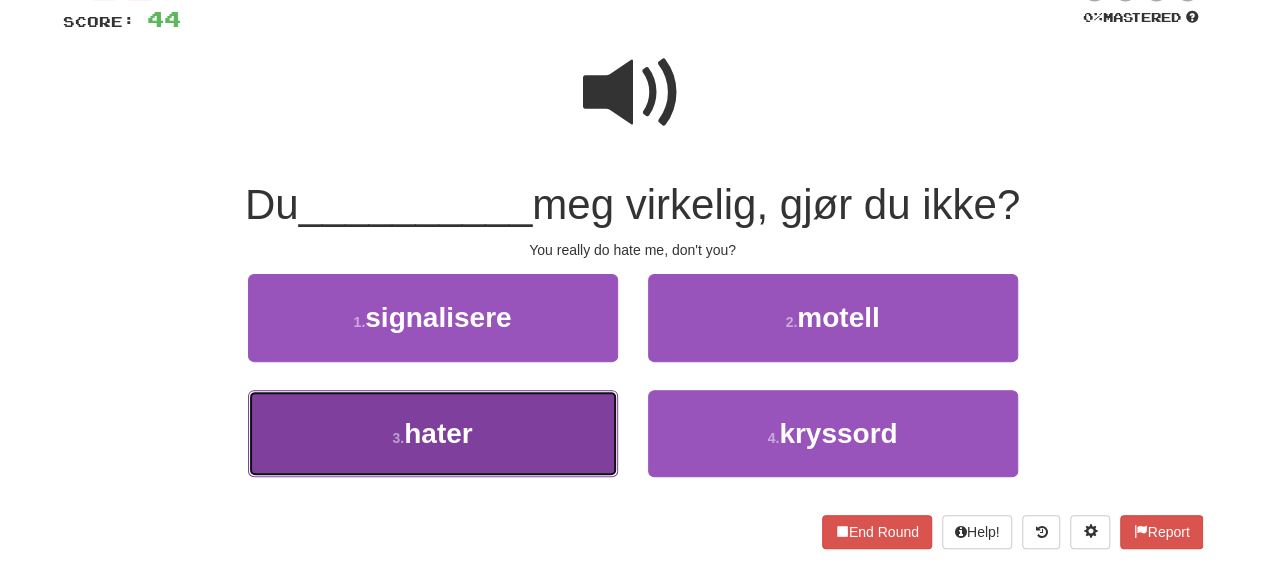 click on "3 .  hater" at bounding box center (433, 433) 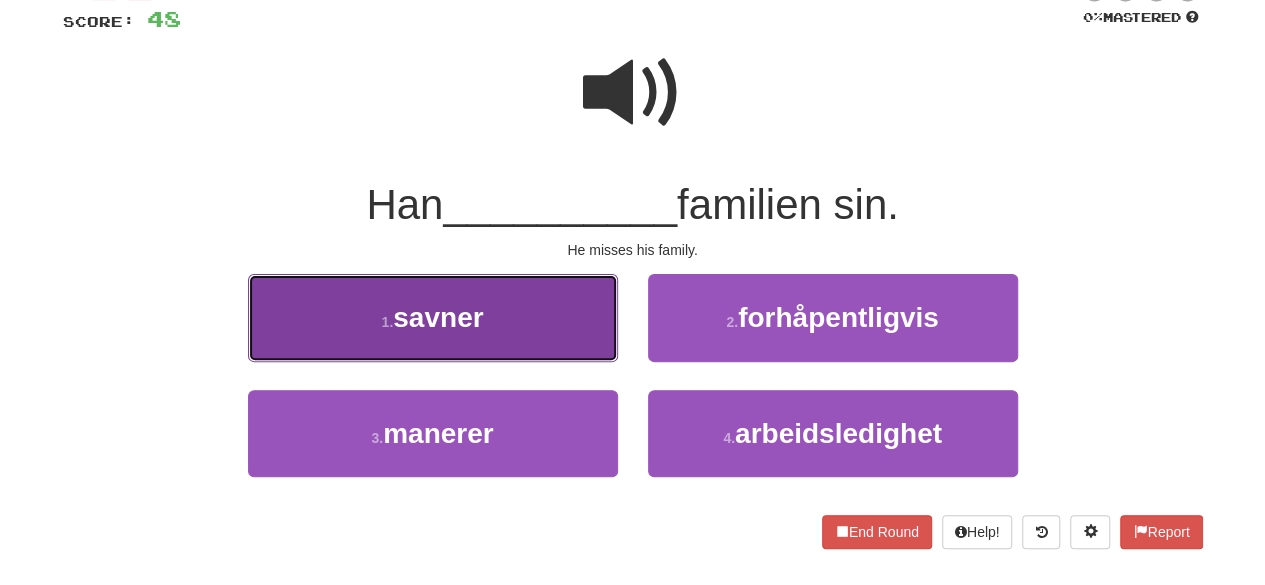 click on "1 .  savner" at bounding box center [433, 317] 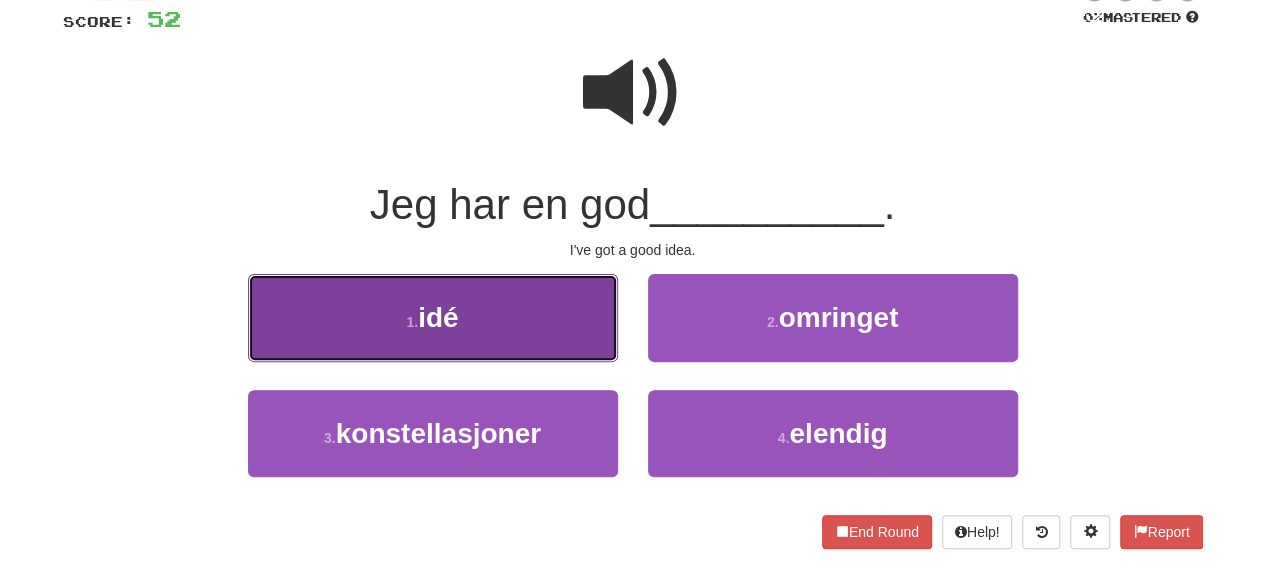 click on "1 .  idé" at bounding box center (433, 317) 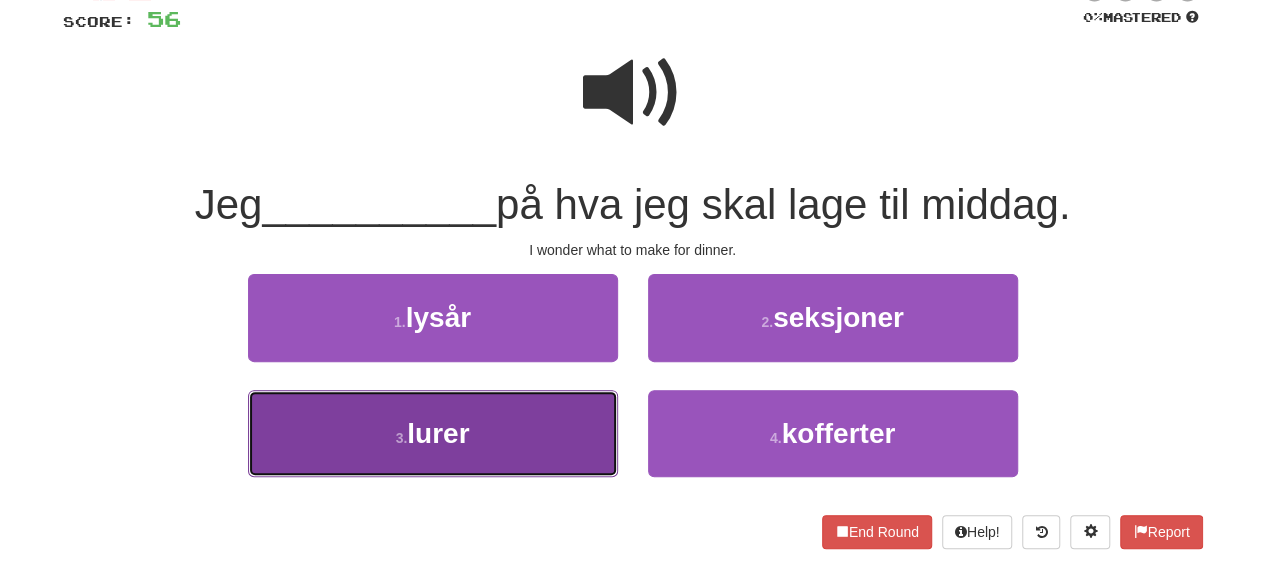 click on "3 .  lurer" at bounding box center (433, 433) 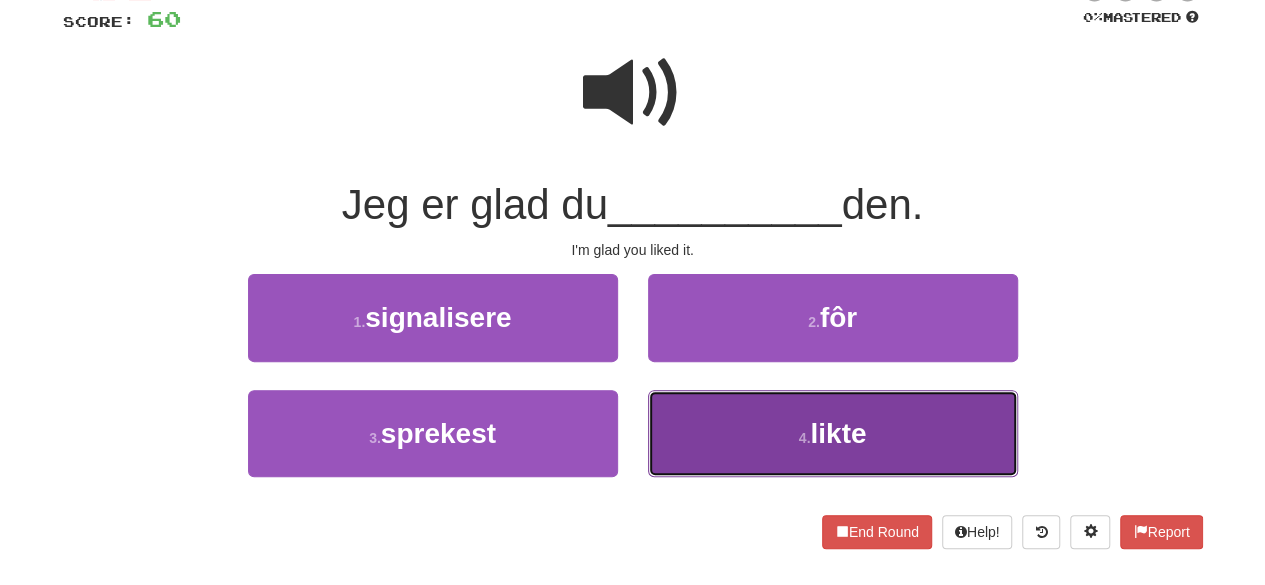 click on "4 ." at bounding box center (805, 438) 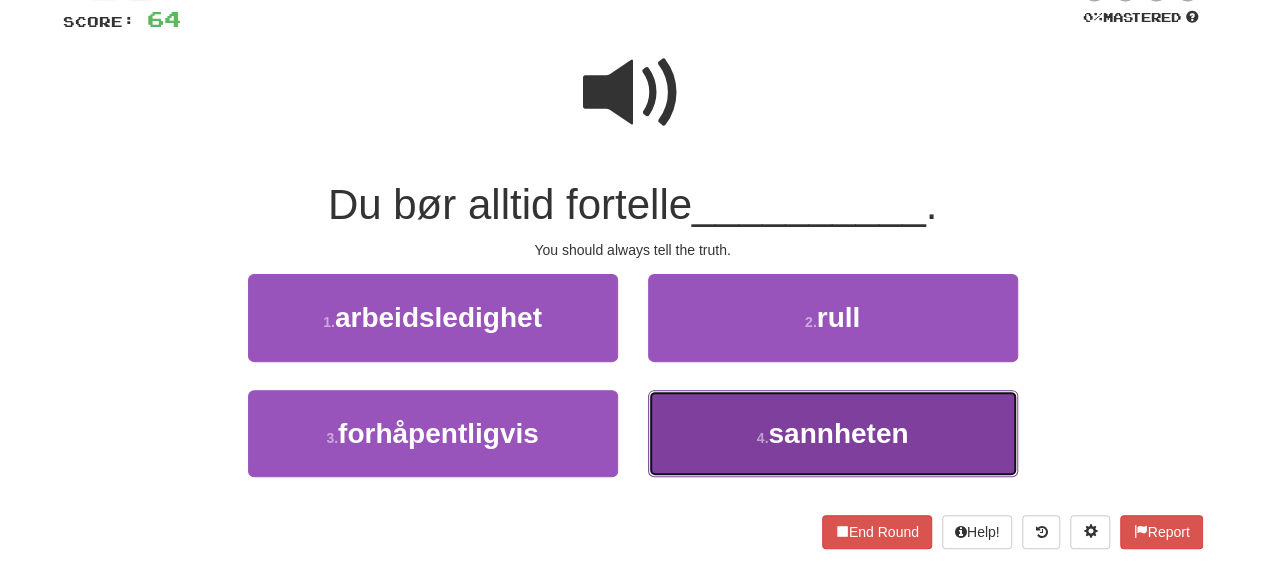 click on "4 .  sannheten" at bounding box center (833, 433) 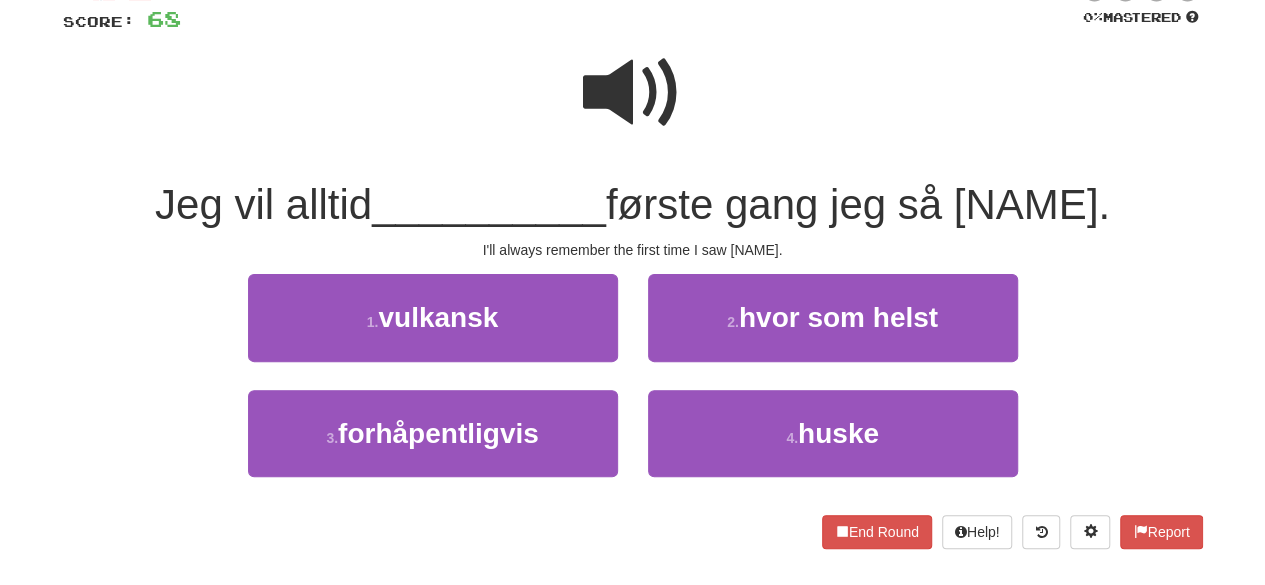 click at bounding box center (633, 93) 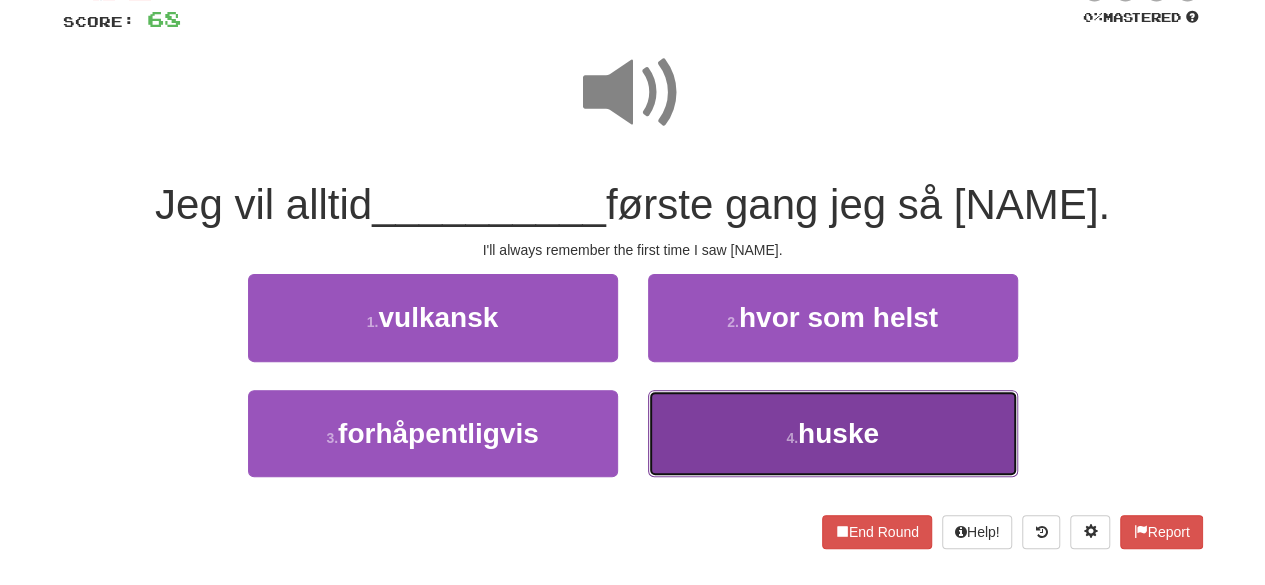 click on "4 .  huske" at bounding box center [833, 433] 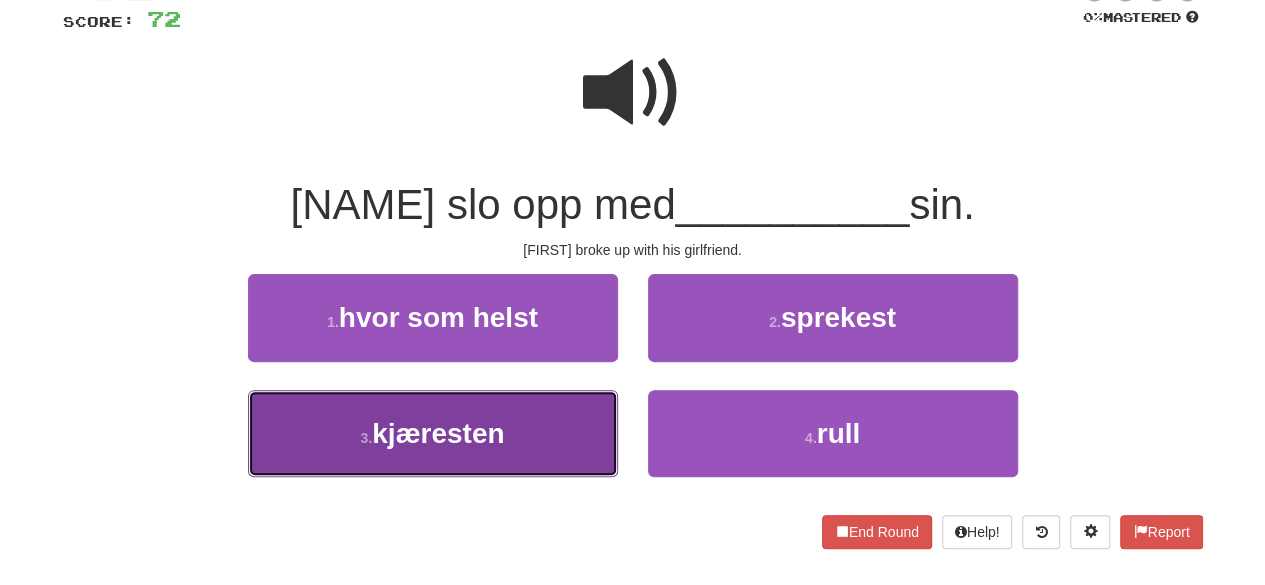 click on "3 .  kjæresten" at bounding box center (433, 433) 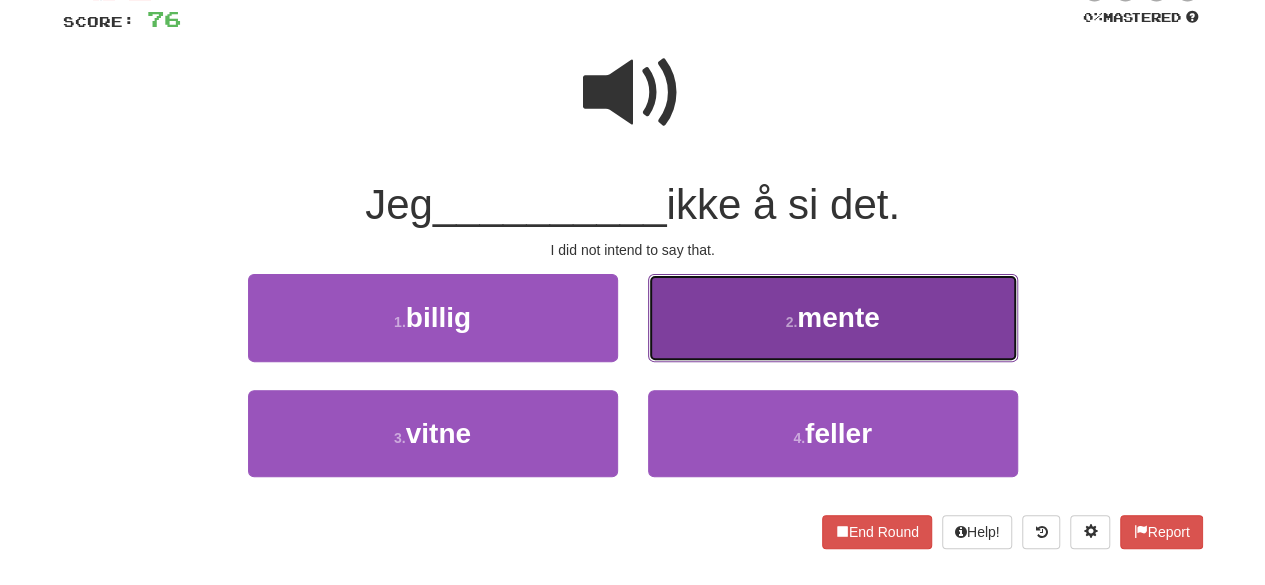click on "2 .  mente" at bounding box center (833, 317) 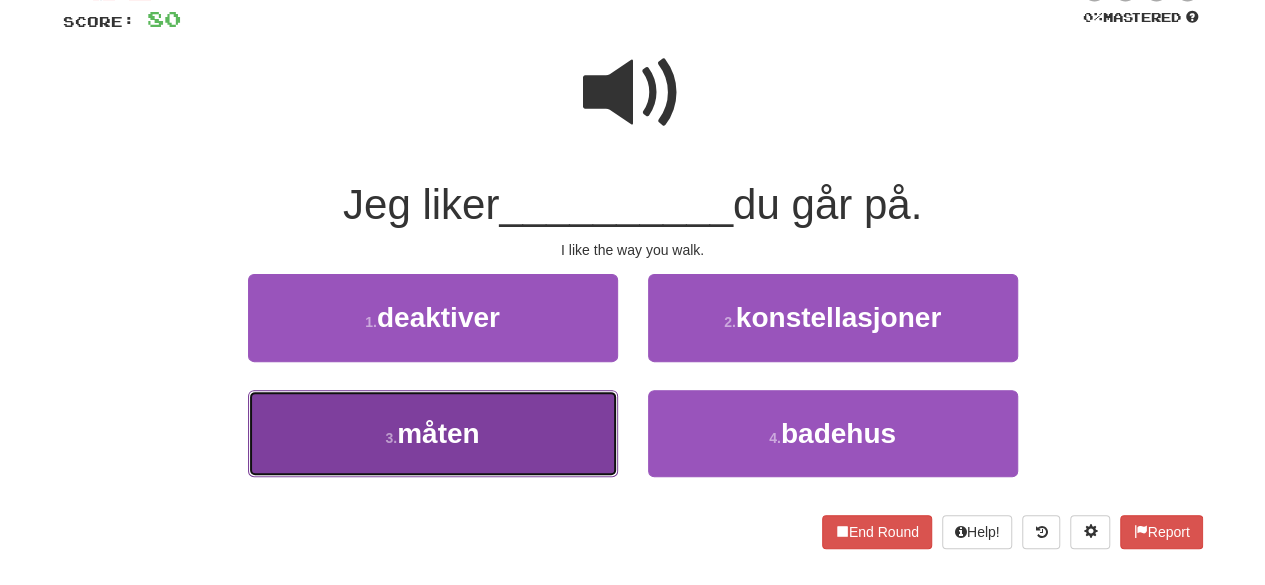 click on "3 .  måten" at bounding box center [433, 433] 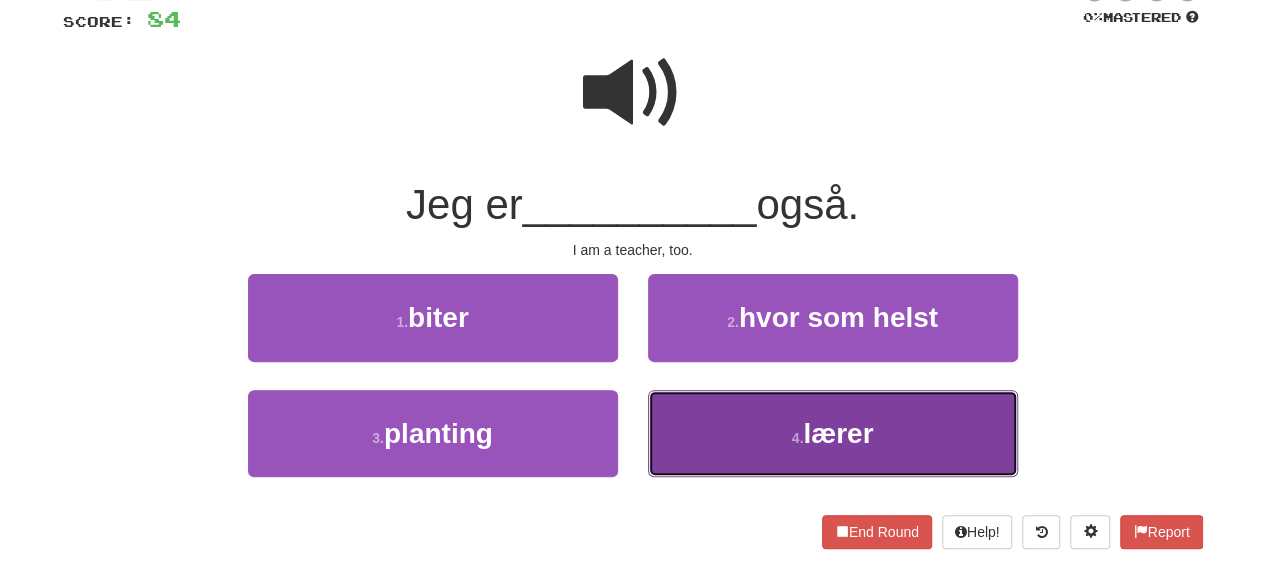 click on "4 .  lærer" at bounding box center (833, 433) 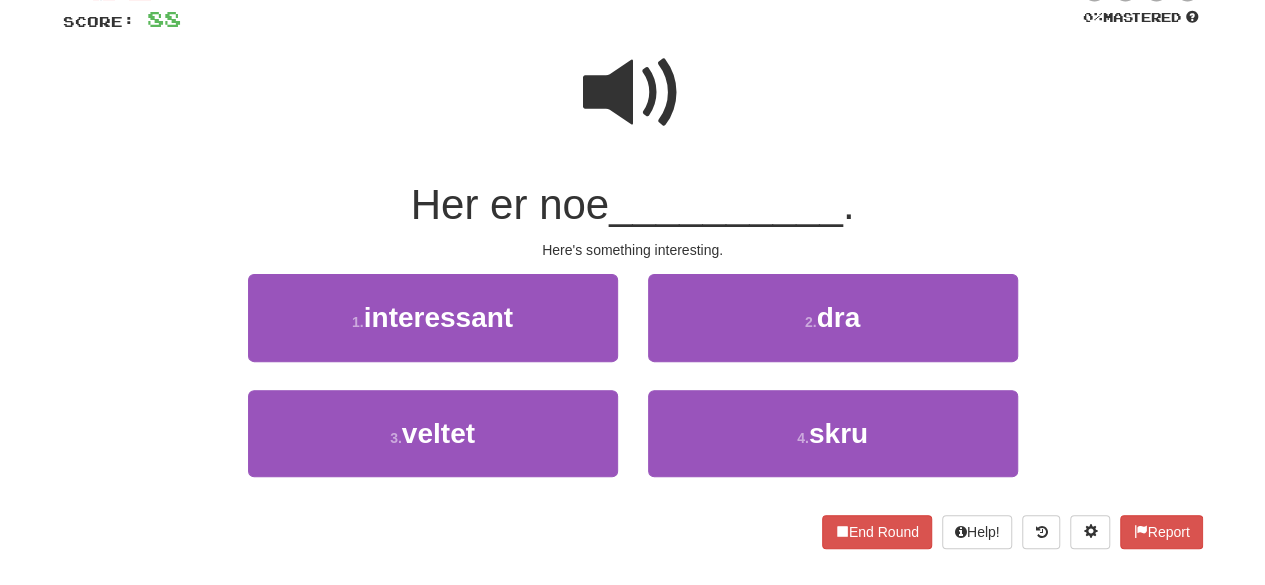 click at bounding box center (633, 93) 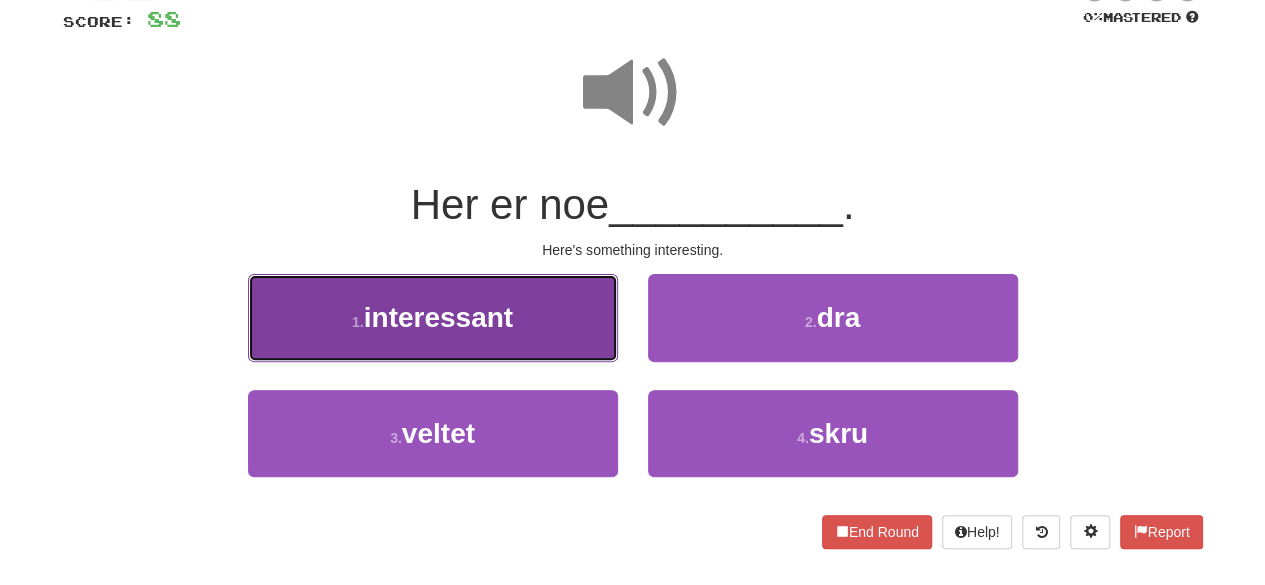 click on "1 .  interessant" at bounding box center (433, 317) 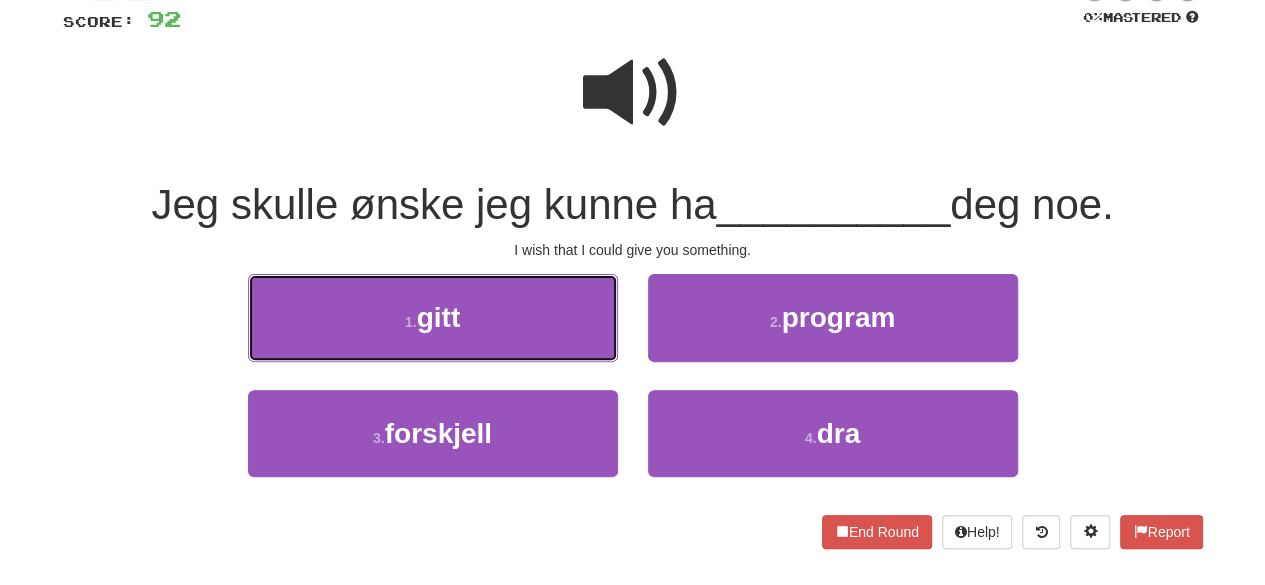 click on "1 .  gitt" at bounding box center (433, 317) 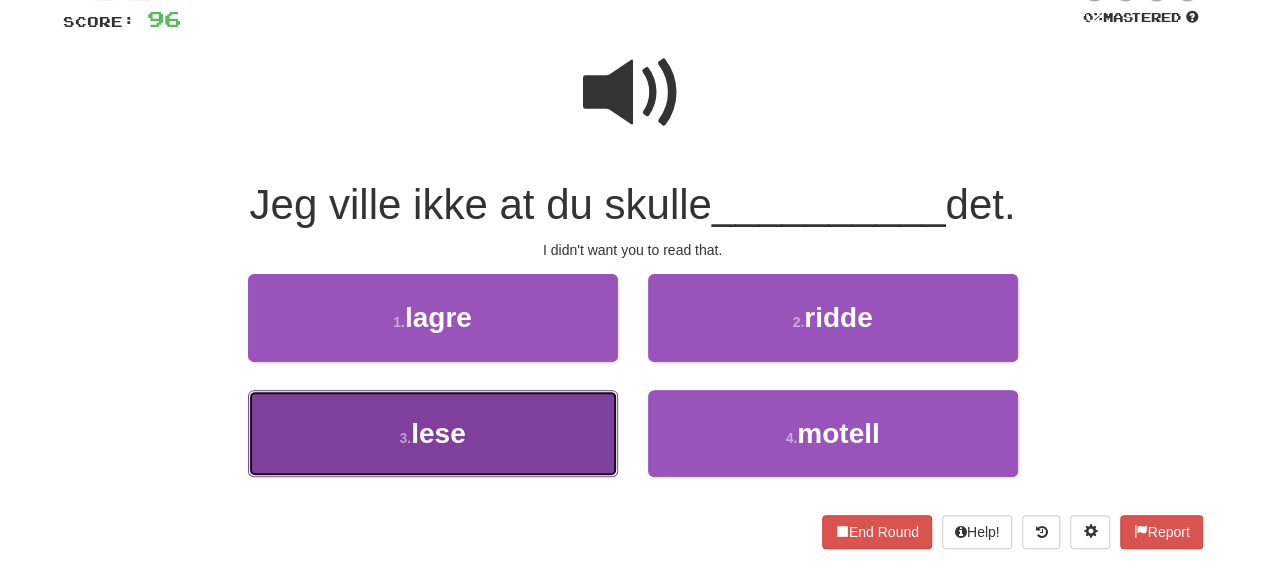 click on "3 .  lese" at bounding box center [433, 433] 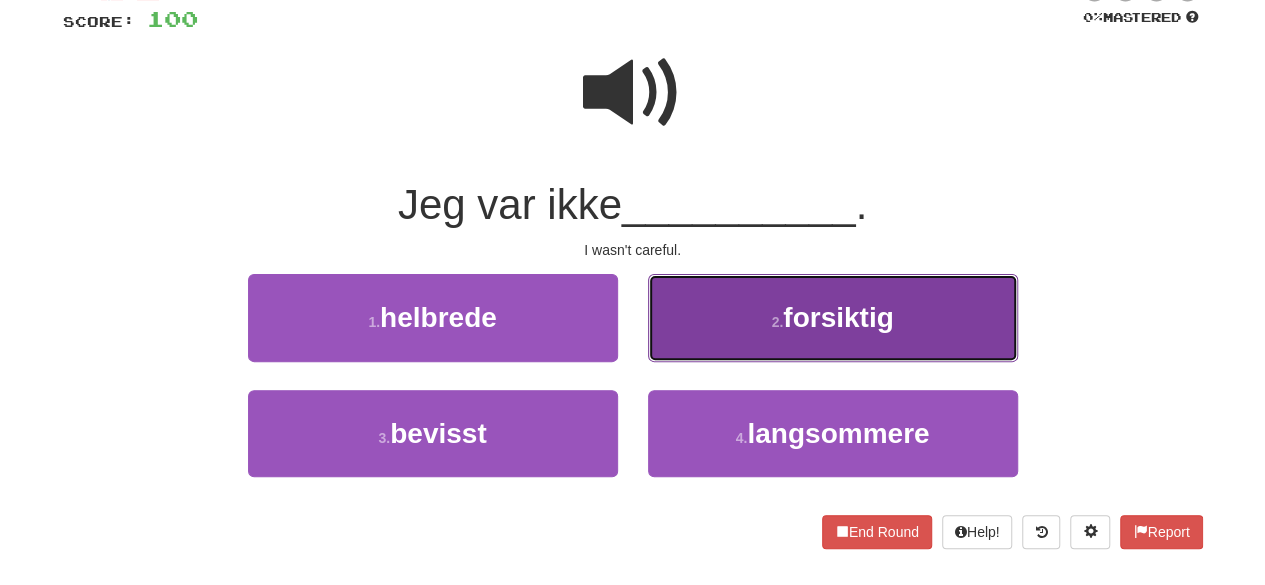 click on "forsiktig" at bounding box center (838, 317) 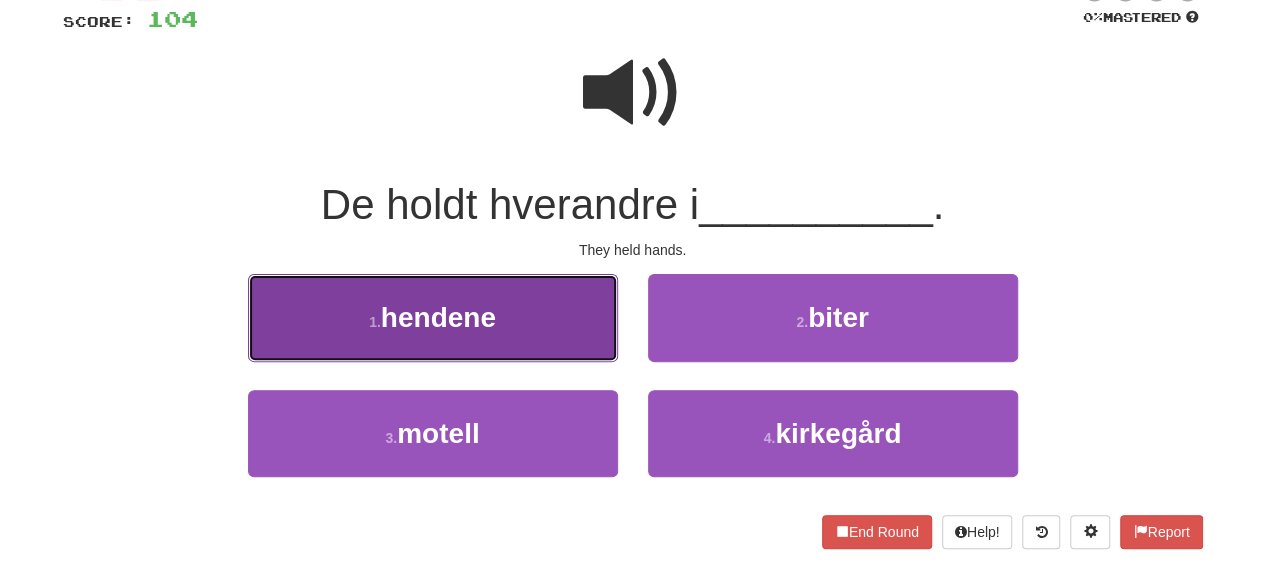 click on "1 .  hendene" at bounding box center (433, 317) 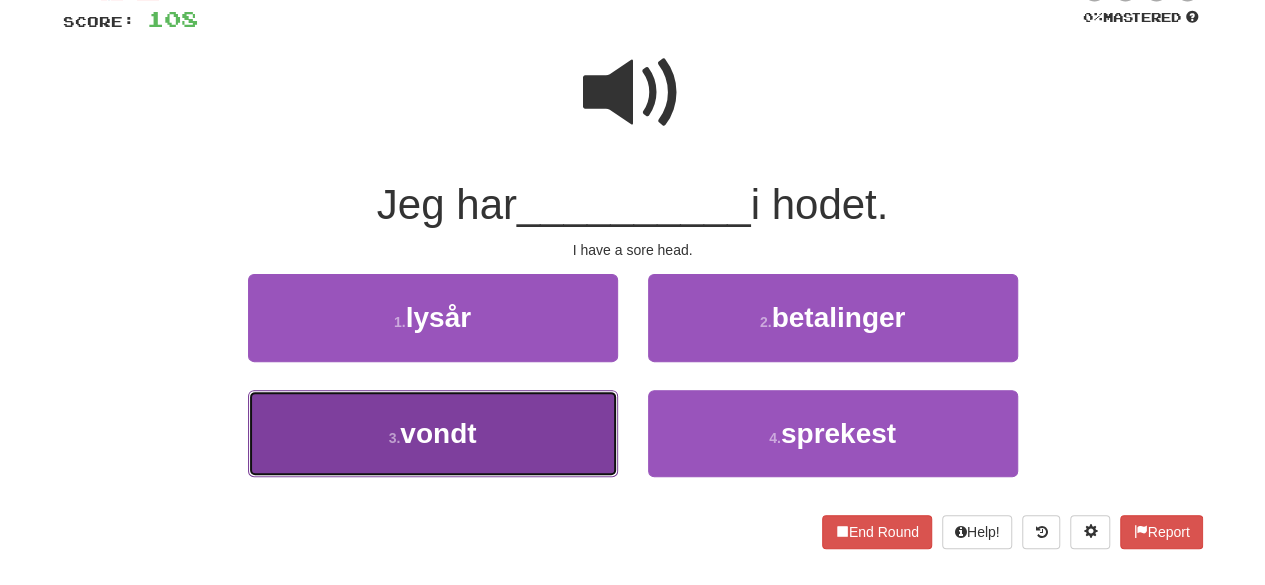 click on "3 .  vondt" at bounding box center (433, 433) 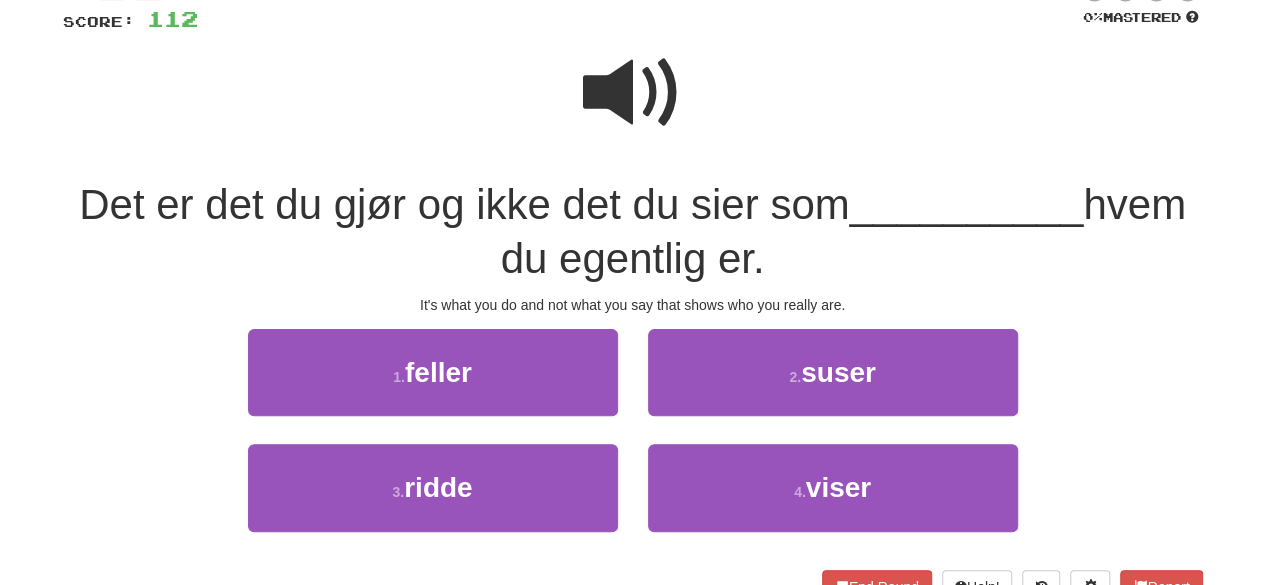 click at bounding box center (633, 93) 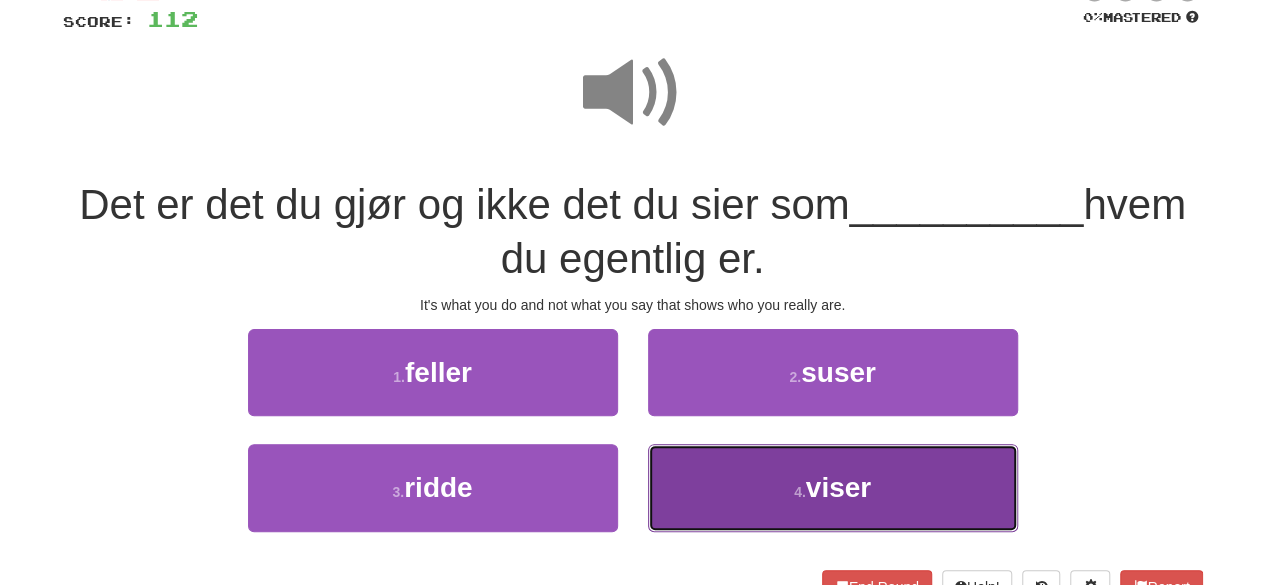 click on "viser" at bounding box center [838, 487] 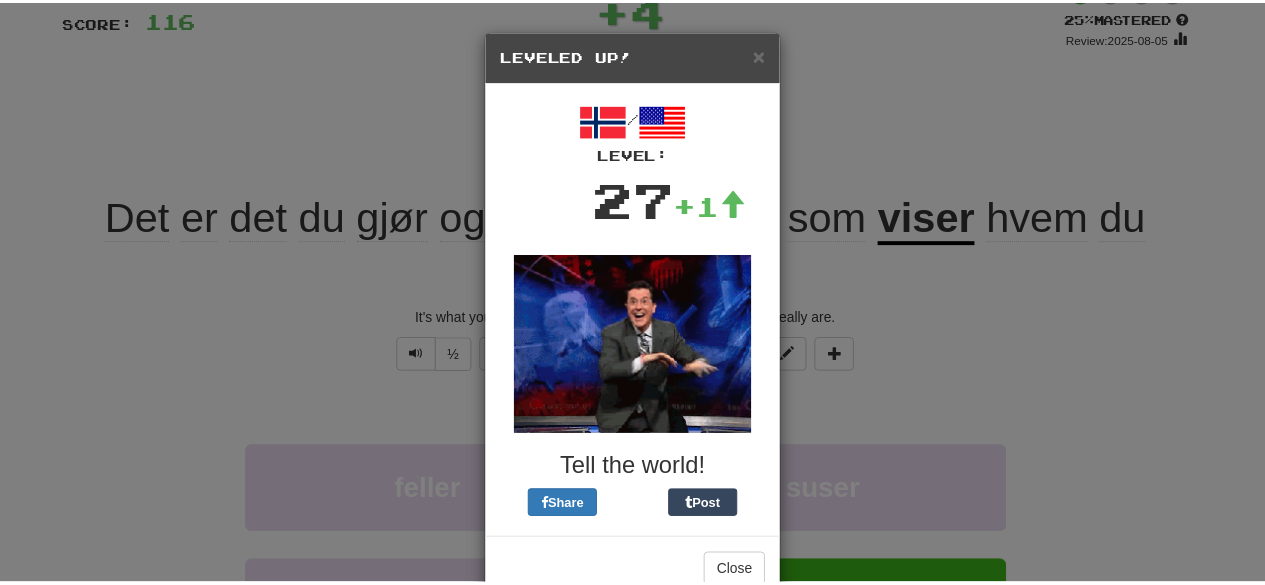 scroll, scrollTop: 48, scrollLeft: 0, axis: vertical 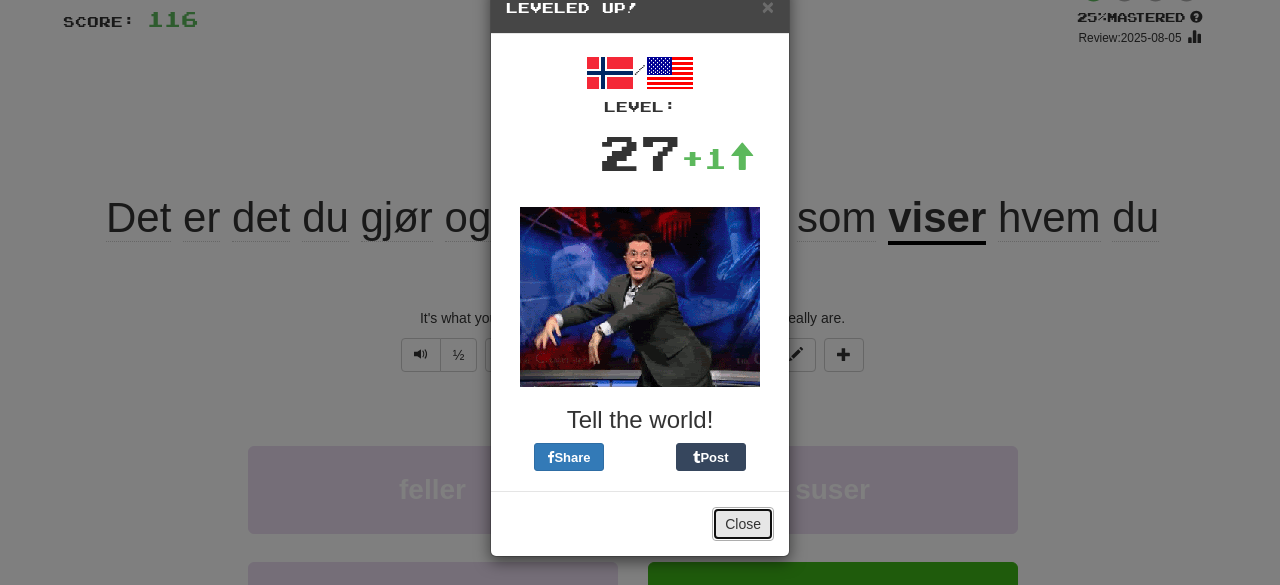 click on "Close" at bounding box center (743, 524) 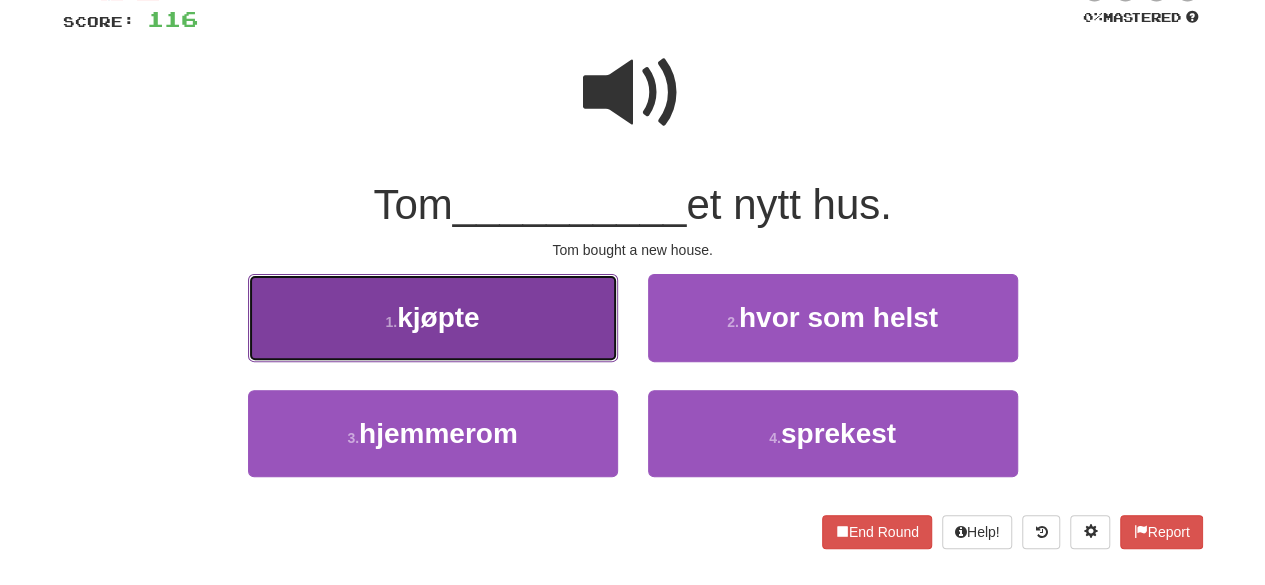 click on "1 .  kjøpte" at bounding box center (433, 317) 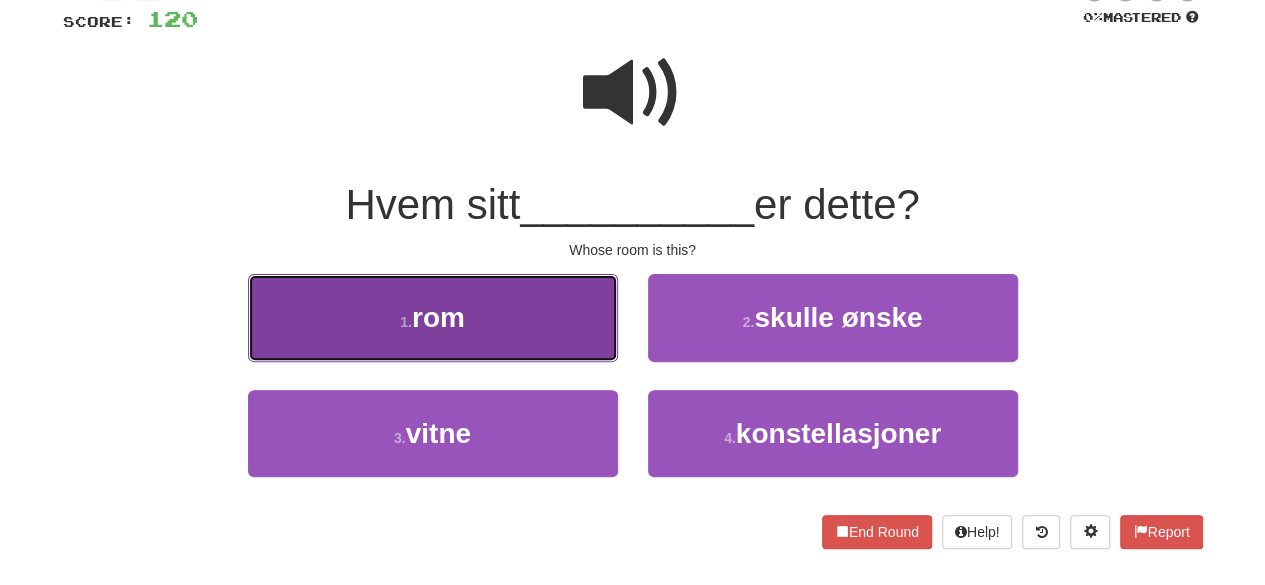 click on "1 .  rom" at bounding box center (433, 317) 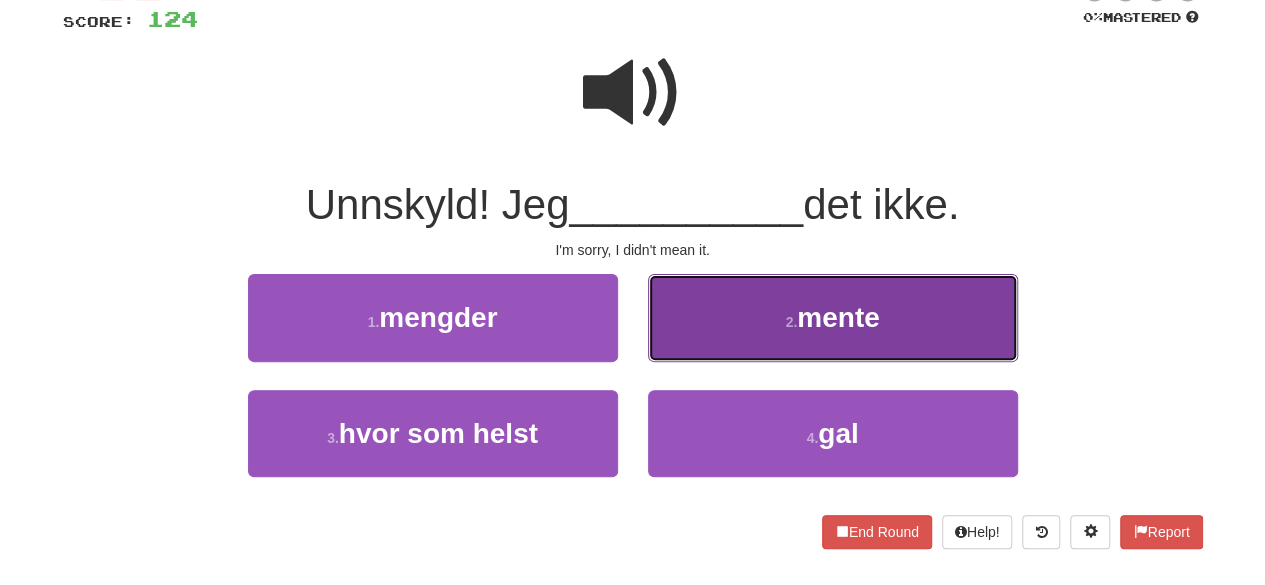 click on "2 .  mente" at bounding box center [833, 317] 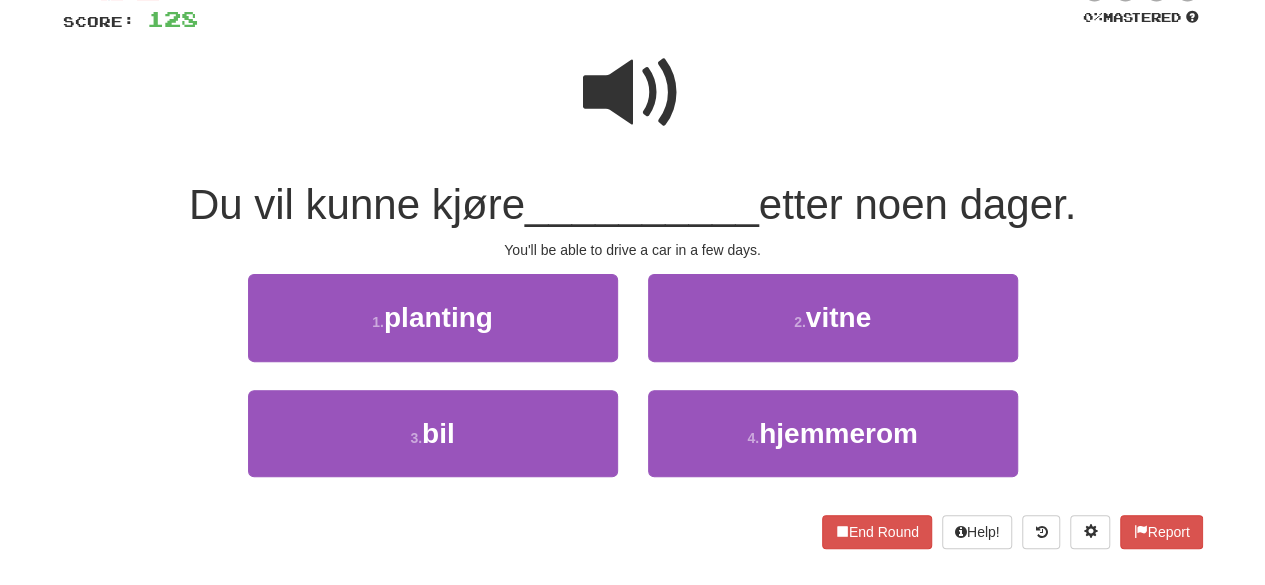 click at bounding box center (633, 93) 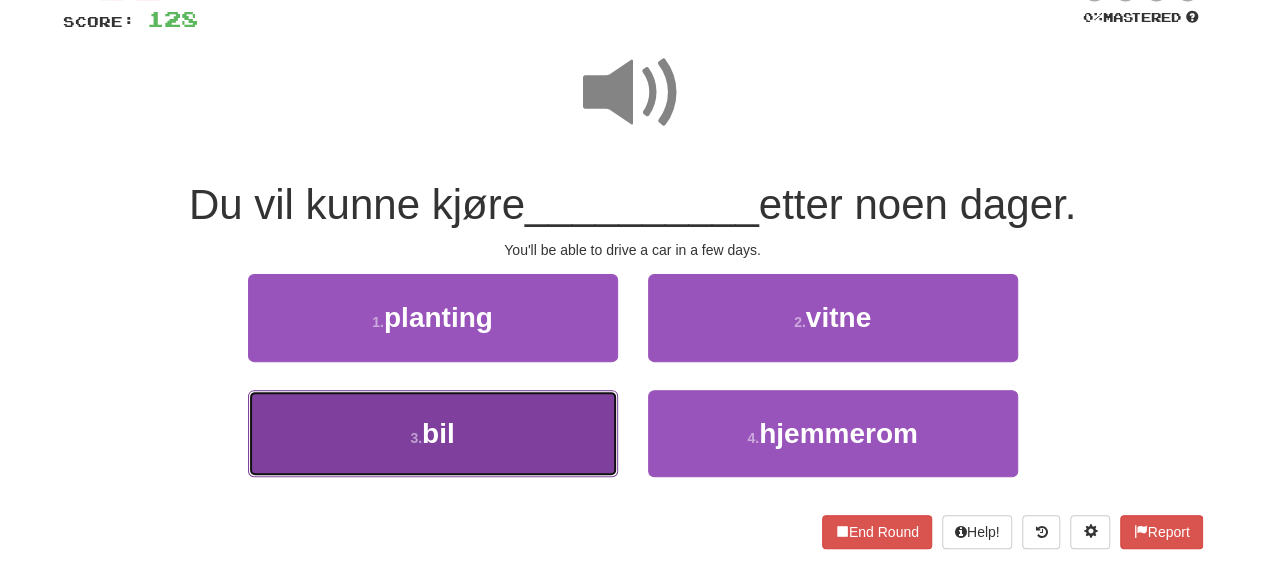 click on "3 .  bil" at bounding box center [433, 433] 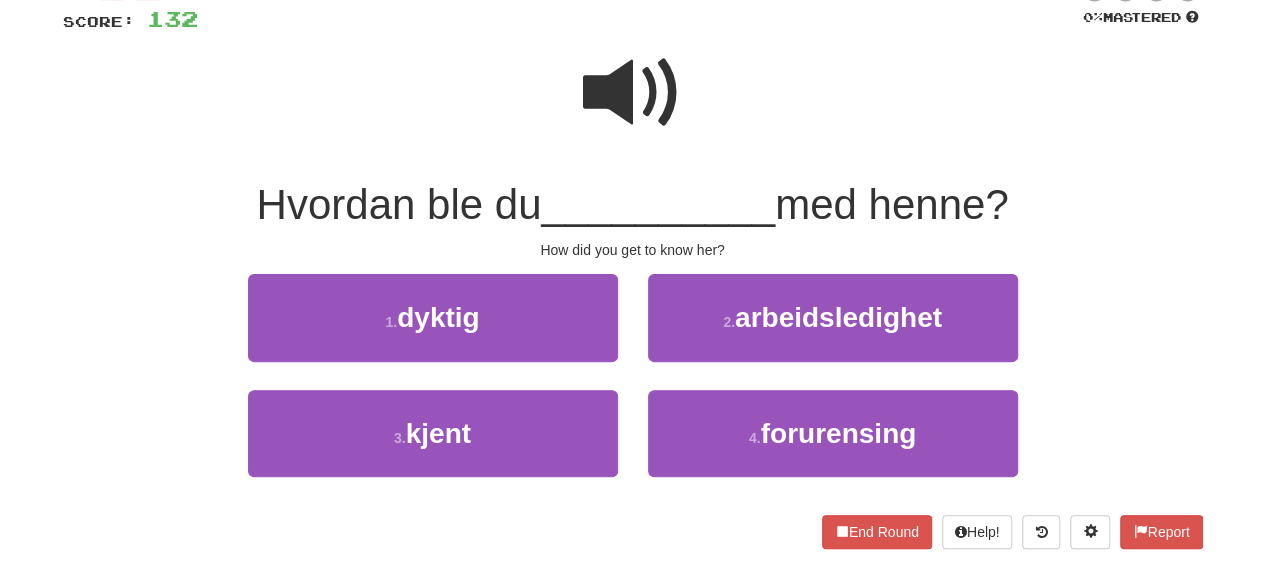 click at bounding box center [633, 93] 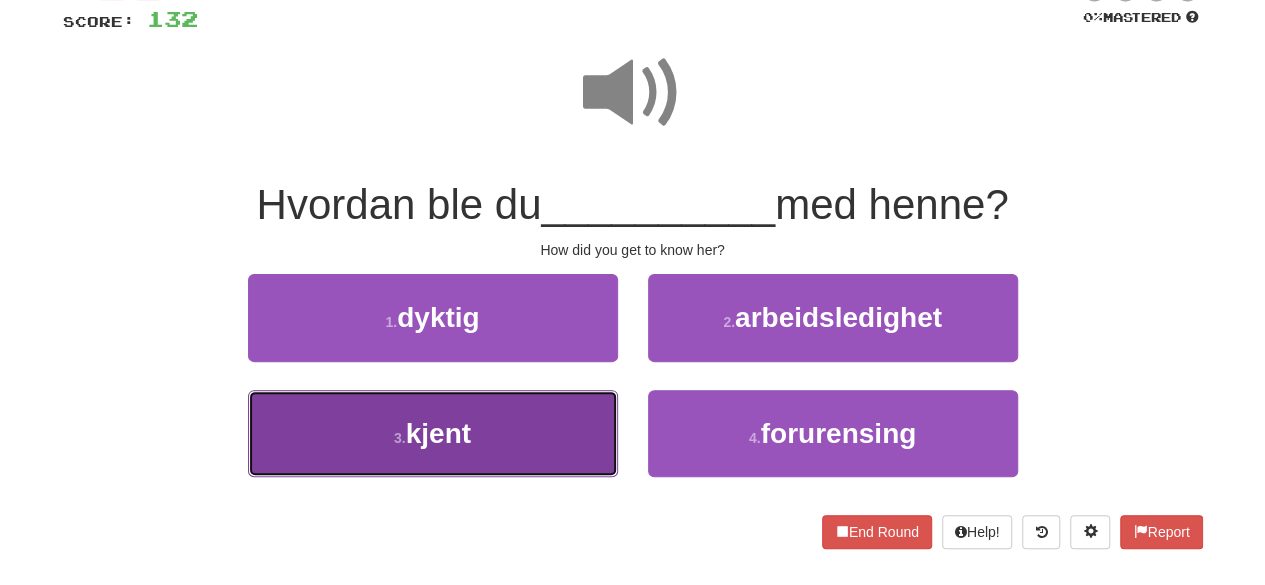 click on "3 .  kjent" at bounding box center (433, 433) 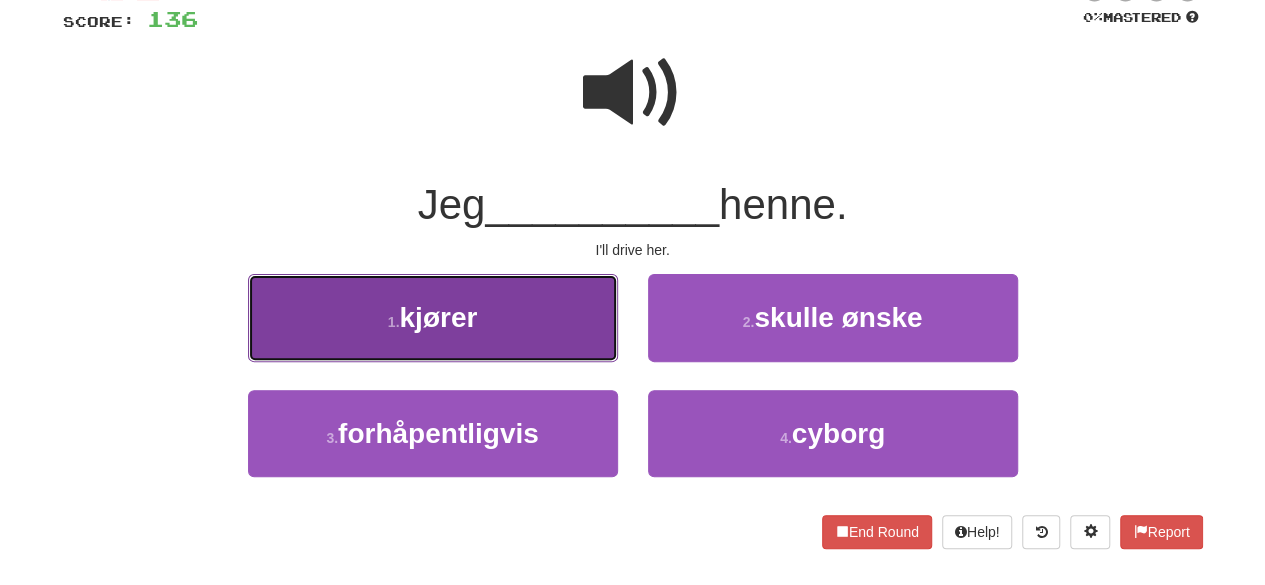 click on "1 .  kjører" at bounding box center [433, 317] 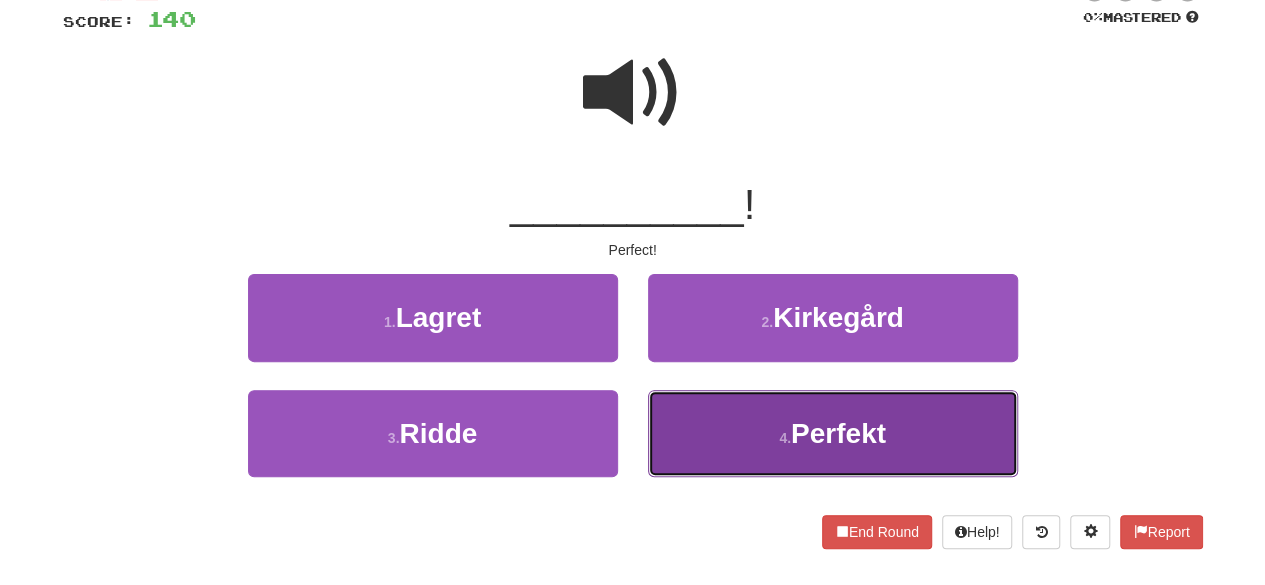 click on "4 .  Perfekt" at bounding box center [833, 433] 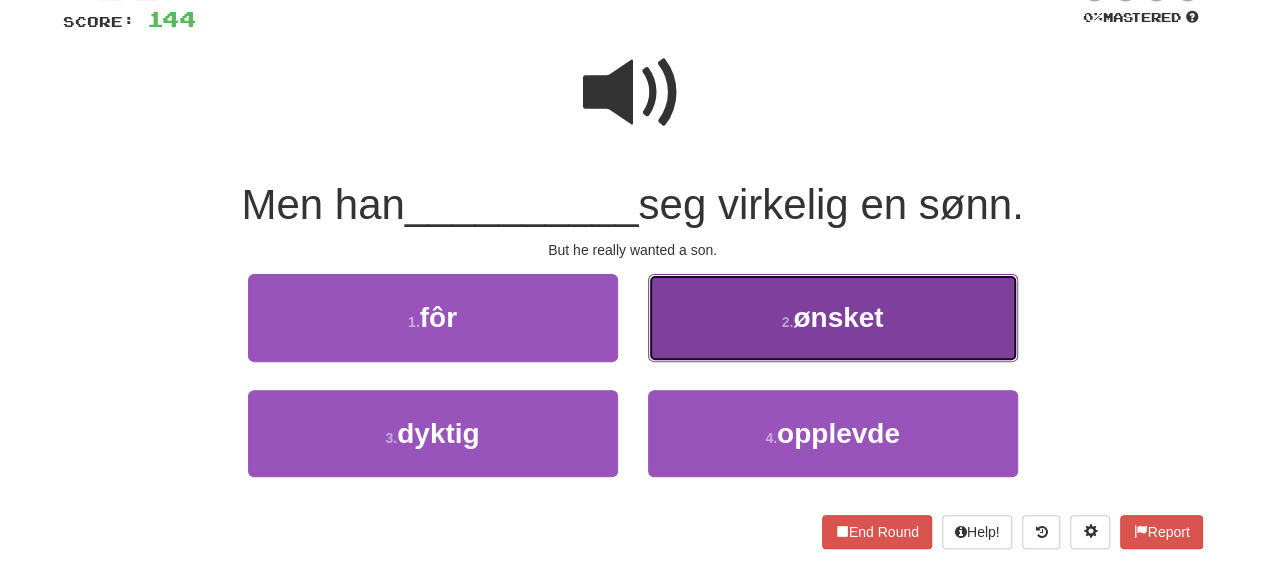 click on "2 .  ønsket" at bounding box center (833, 317) 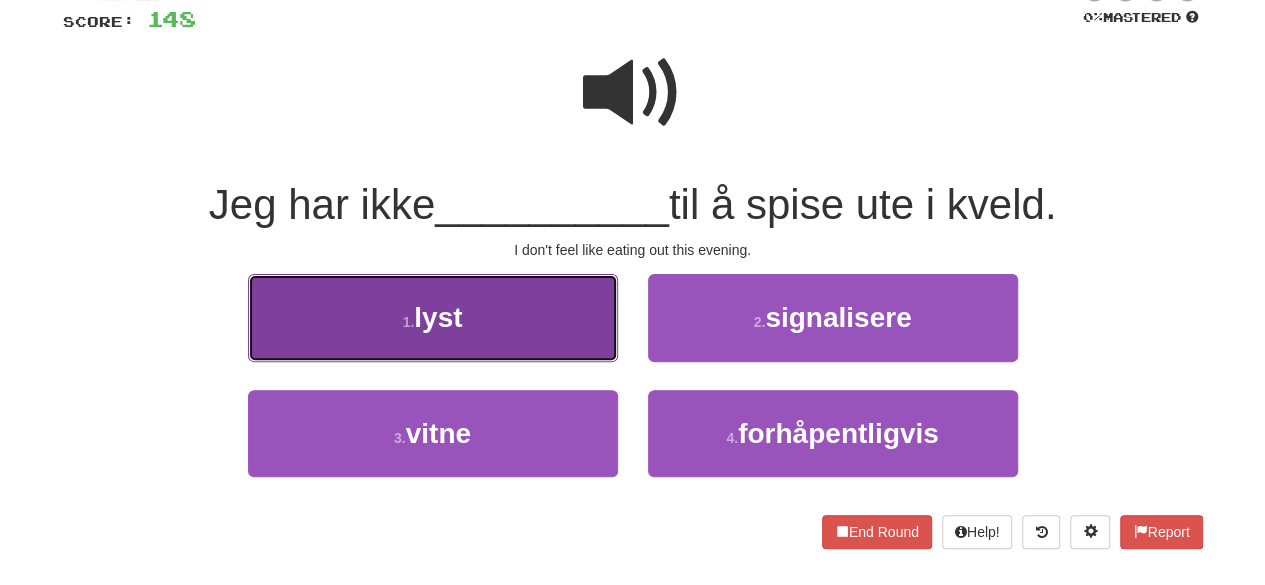 click on "1 .  lyst" at bounding box center (433, 317) 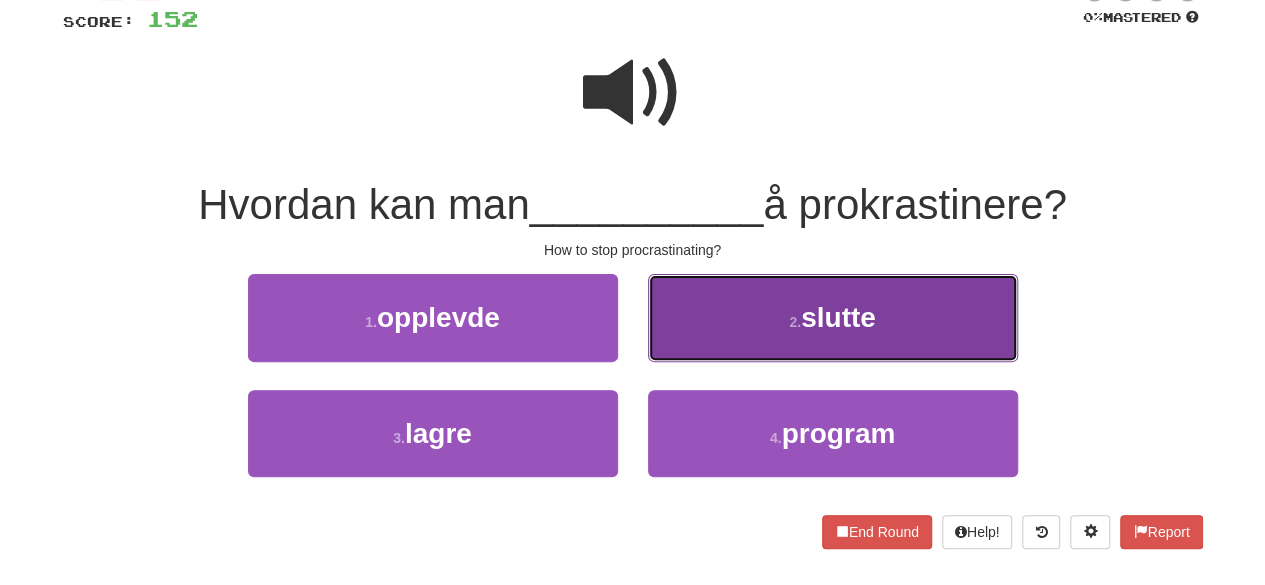 click on "2 ." at bounding box center [795, 322] 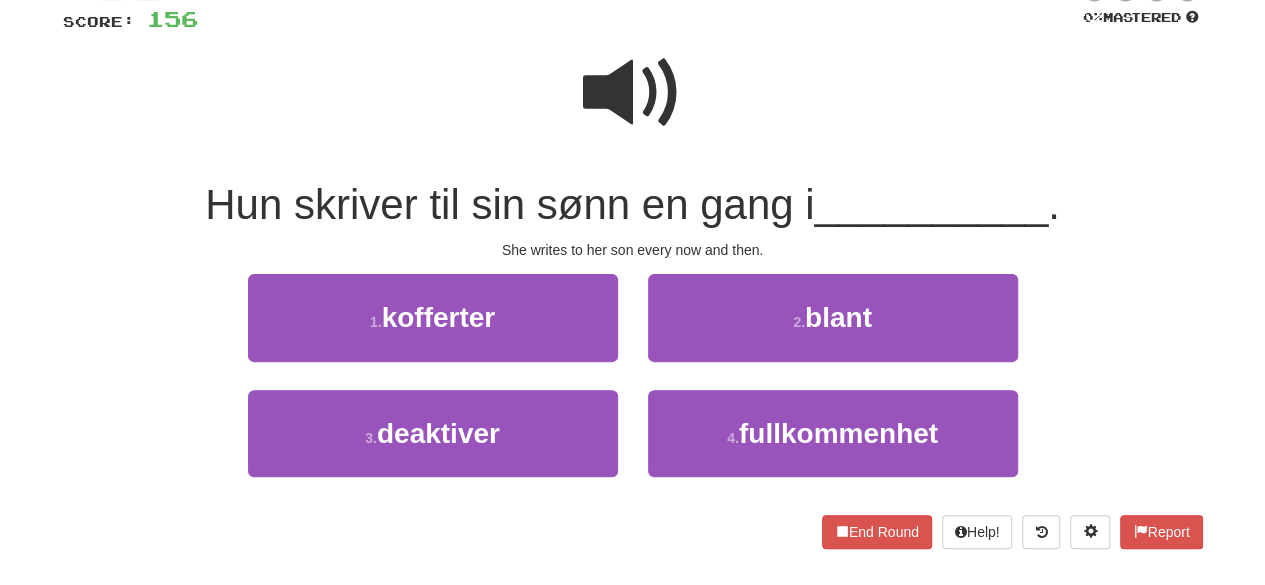 click at bounding box center (633, 93) 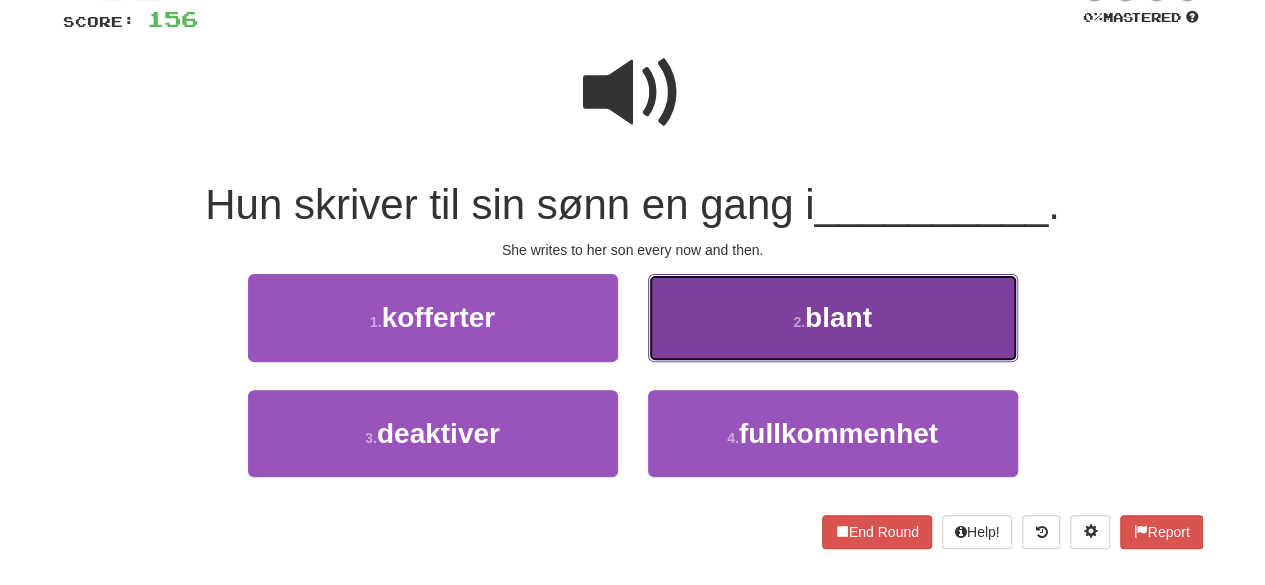 click on "2 .  blant" at bounding box center [833, 317] 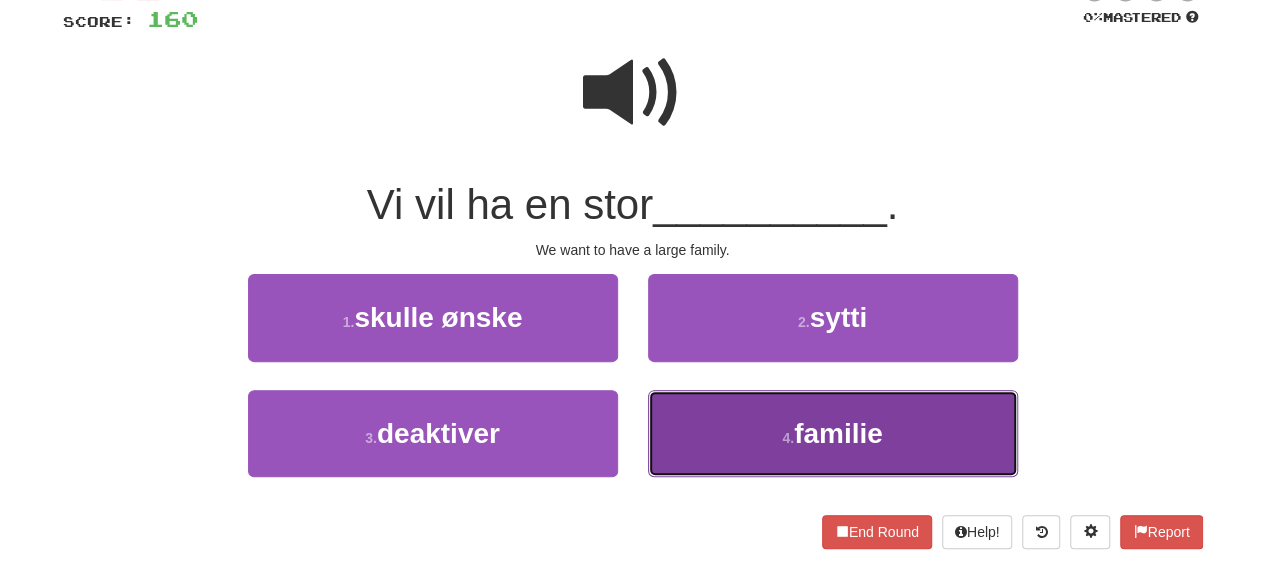 click on "4 .  familie" at bounding box center (833, 433) 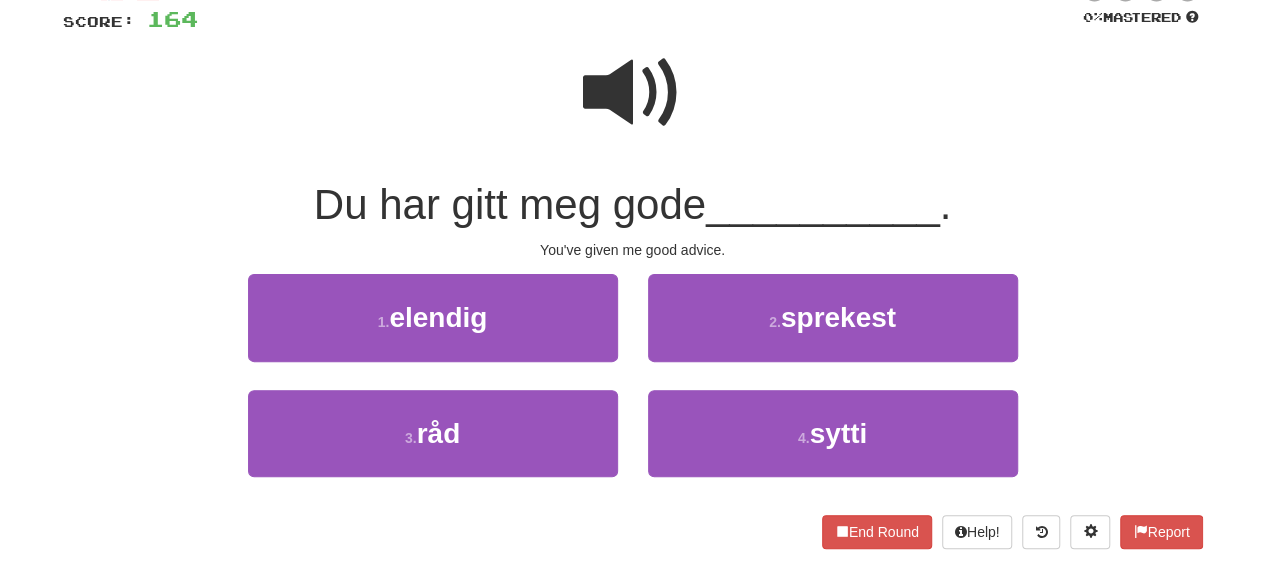 click at bounding box center (633, 93) 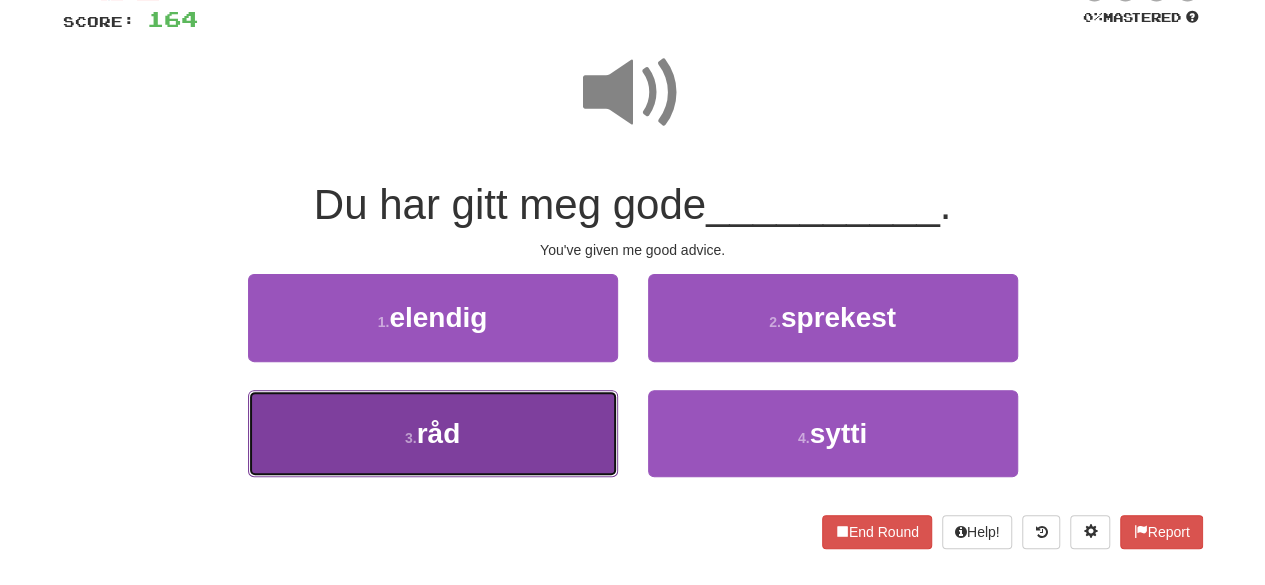 click on "3 .  råd" at bounding box center (433, 433) 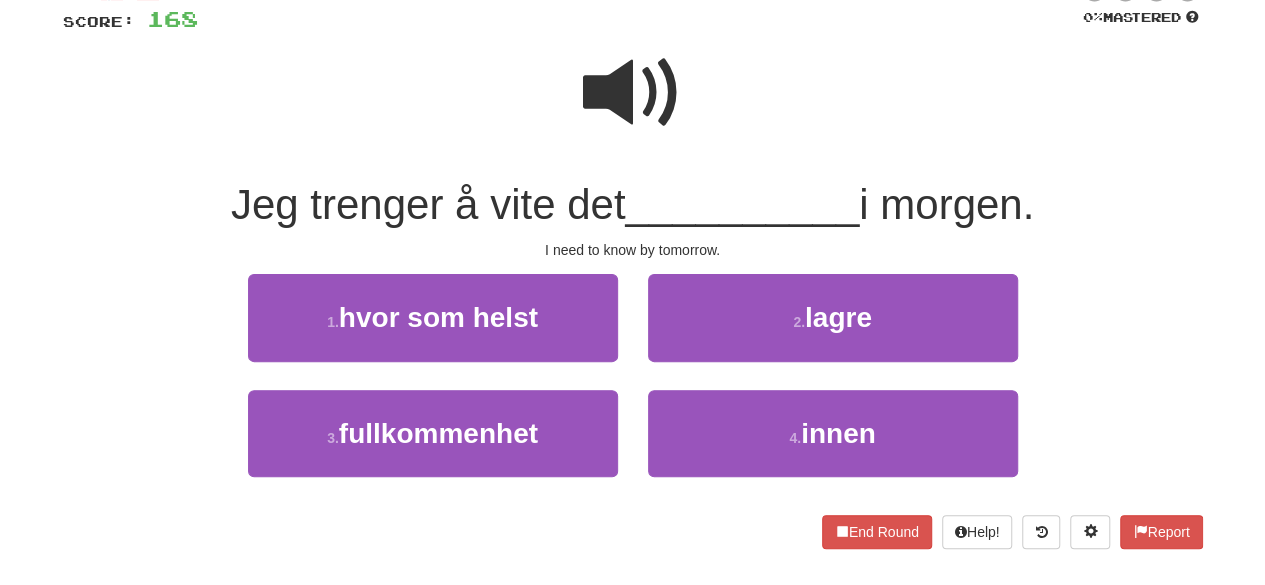 click at bounding box center (633, 93) 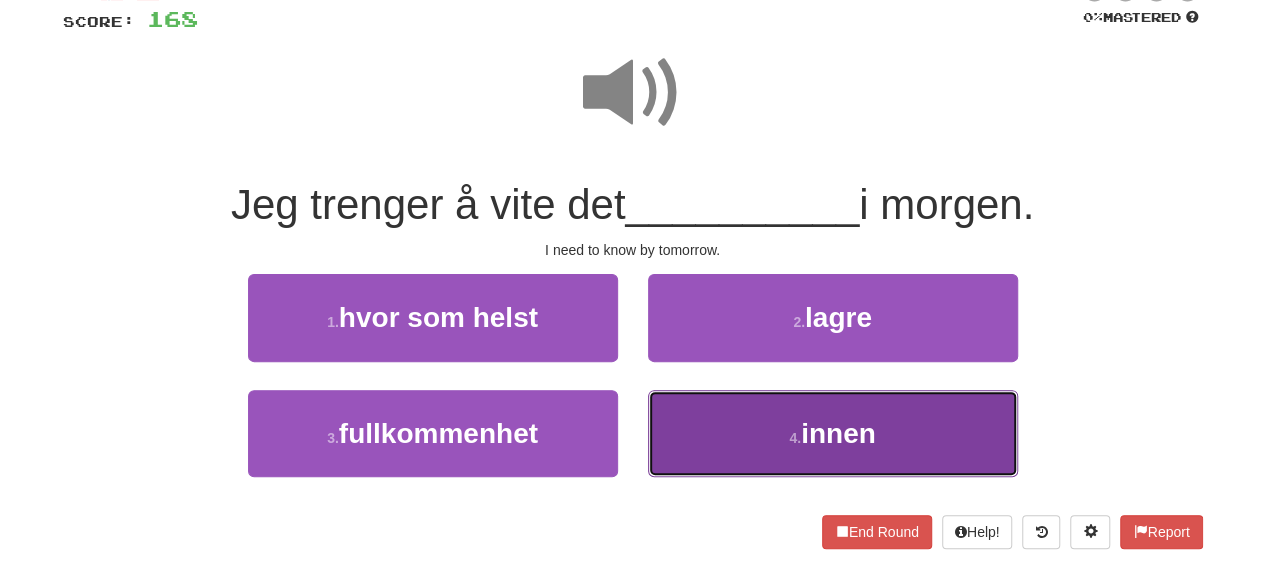click on "4 .  innen" at bounding box center [833, 433] 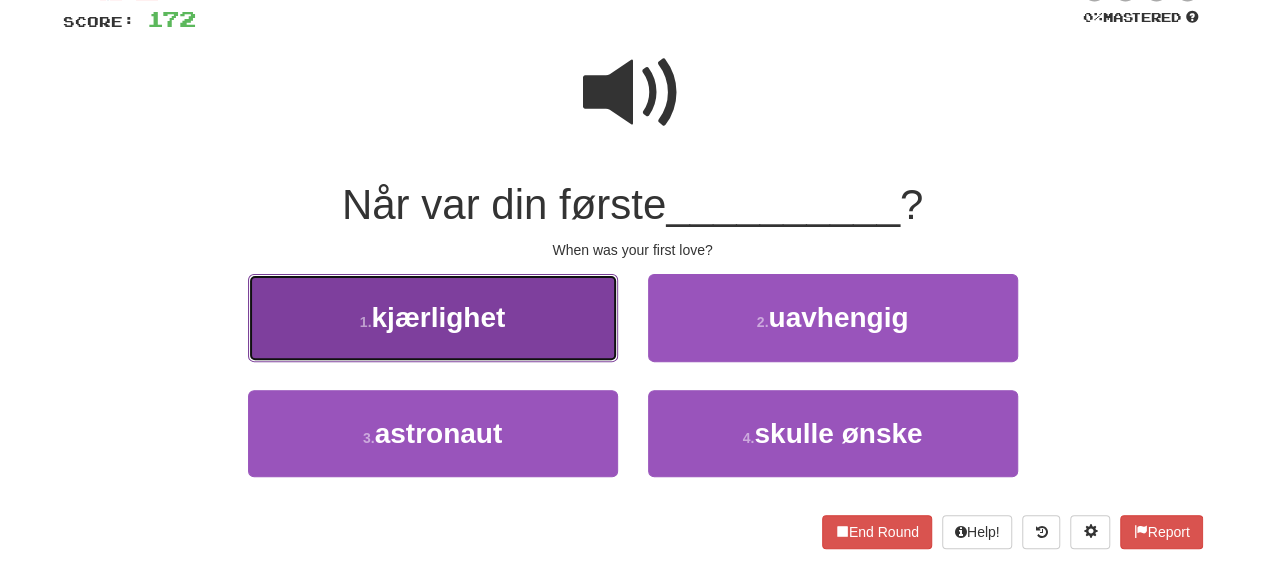 click on "1 .  kjærlighet" at bounding box center [433, 317] 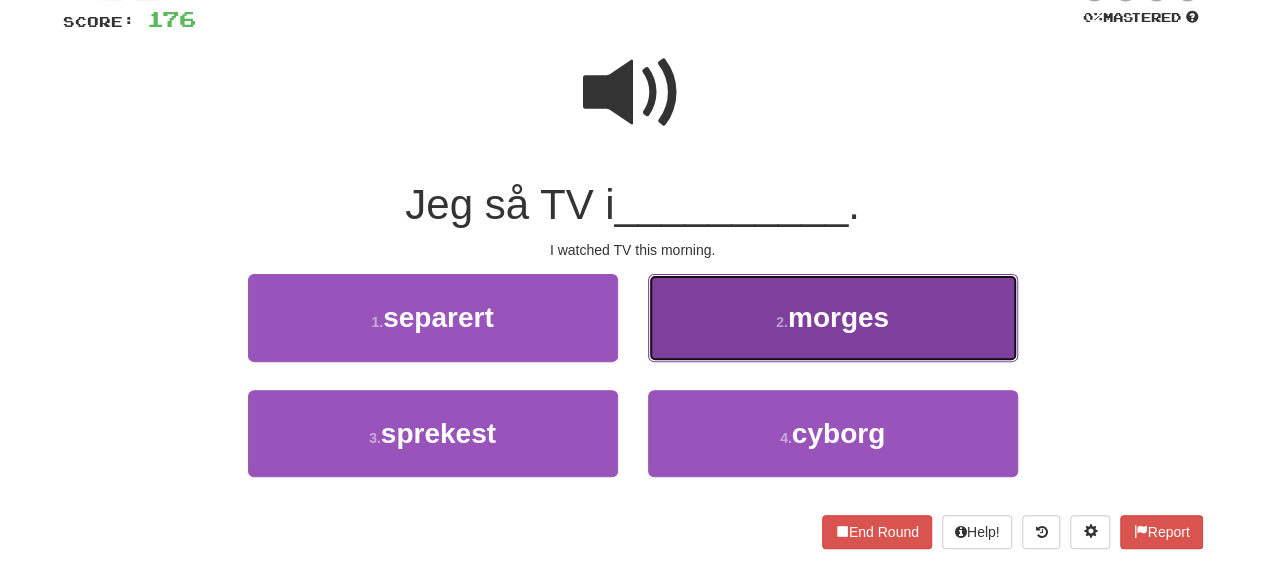 click on "2 .  morges" at bounding box center (833, 317) 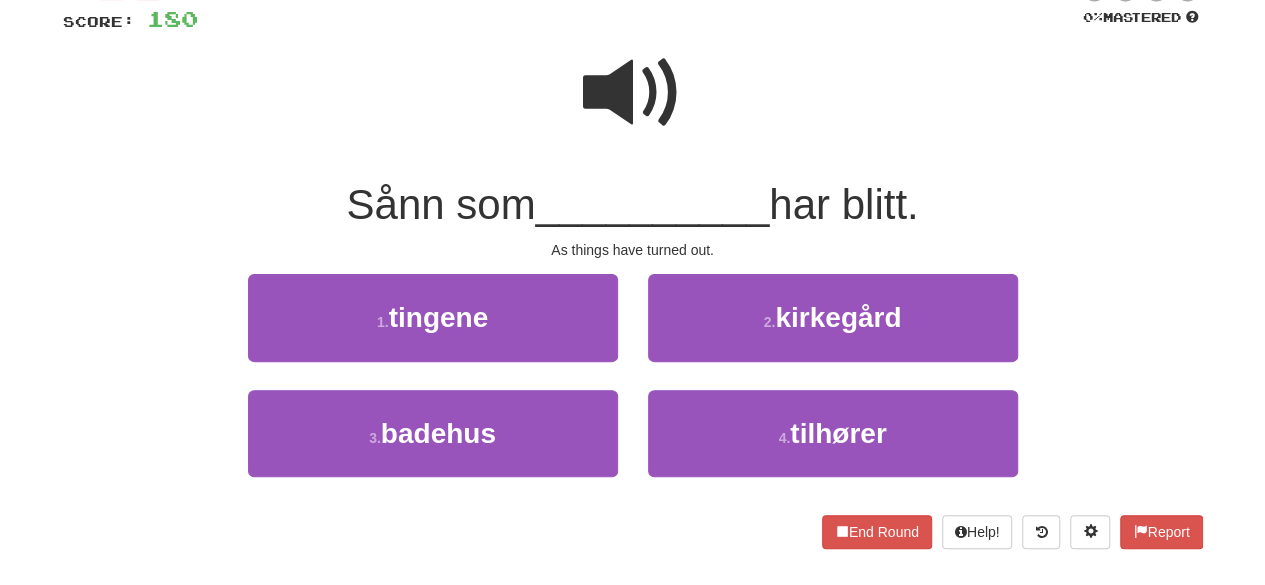 click at bounding box center (633, 93) 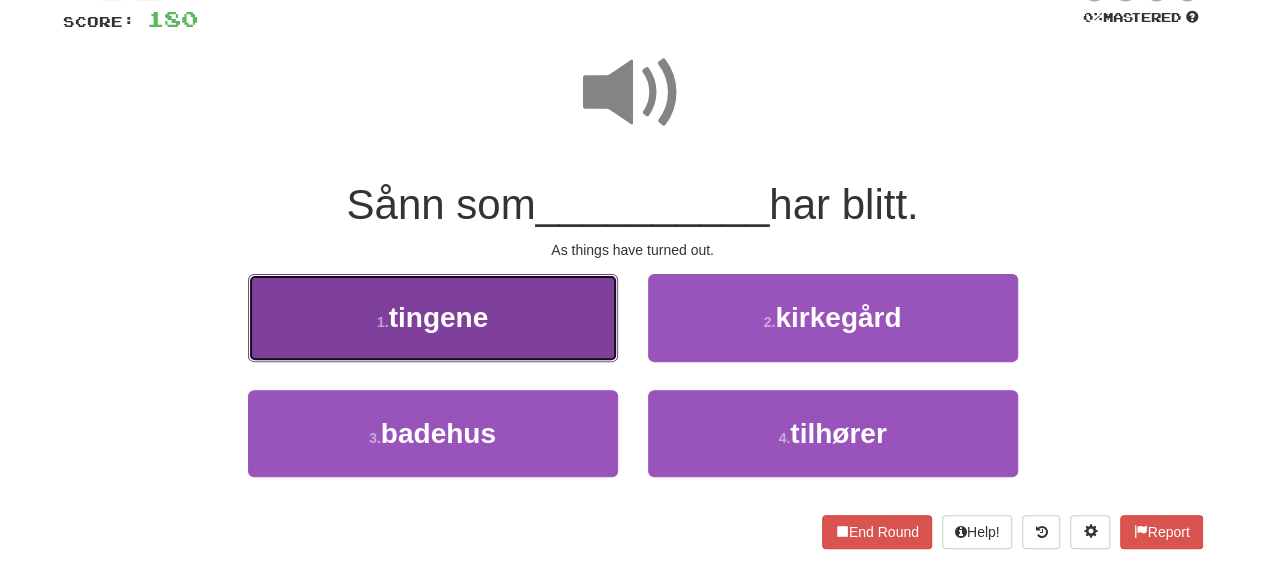 click on "1 .  tingene" at bounding box center [433, 317] 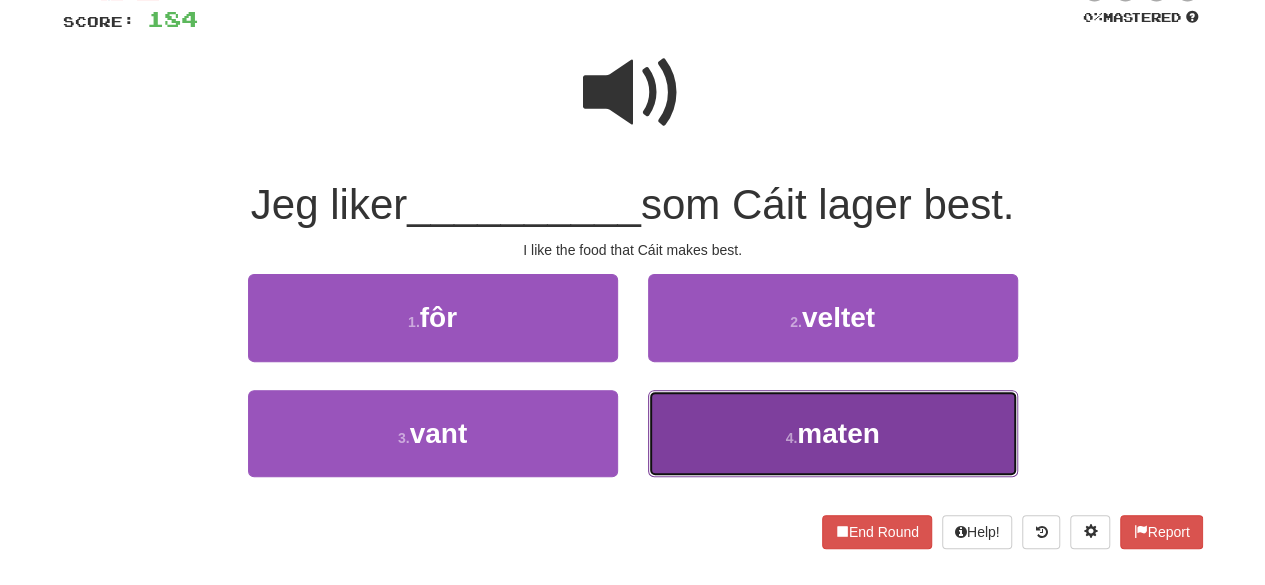 click on "4 .  maten" at bounding box center (833, 433) 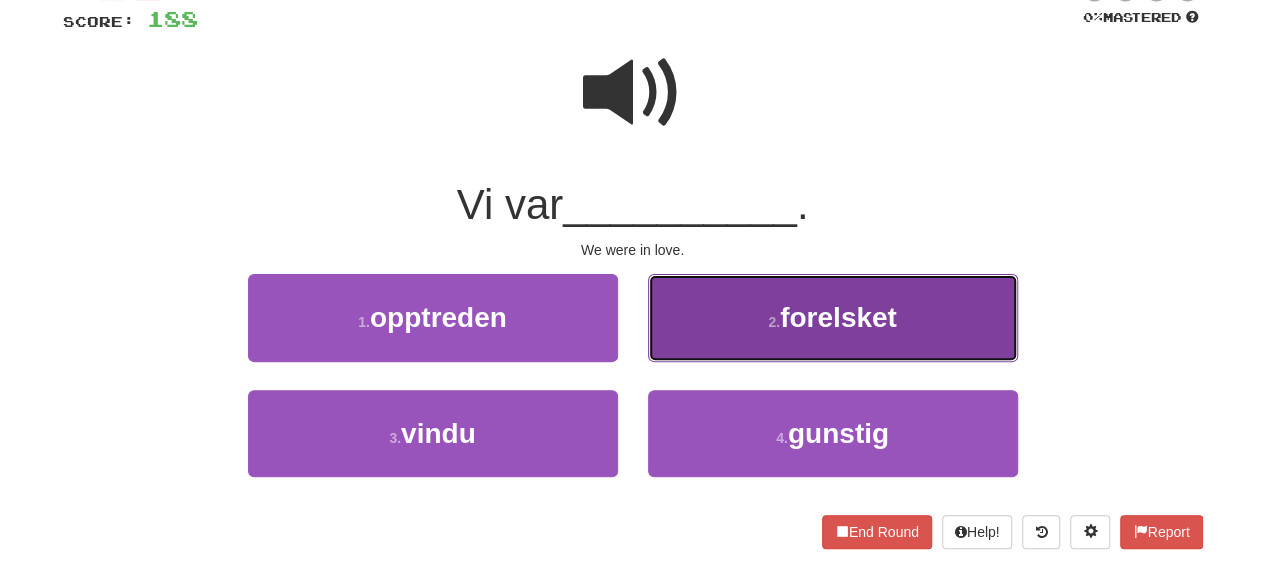 click on "forelsket" at bounding box center (838, 317) 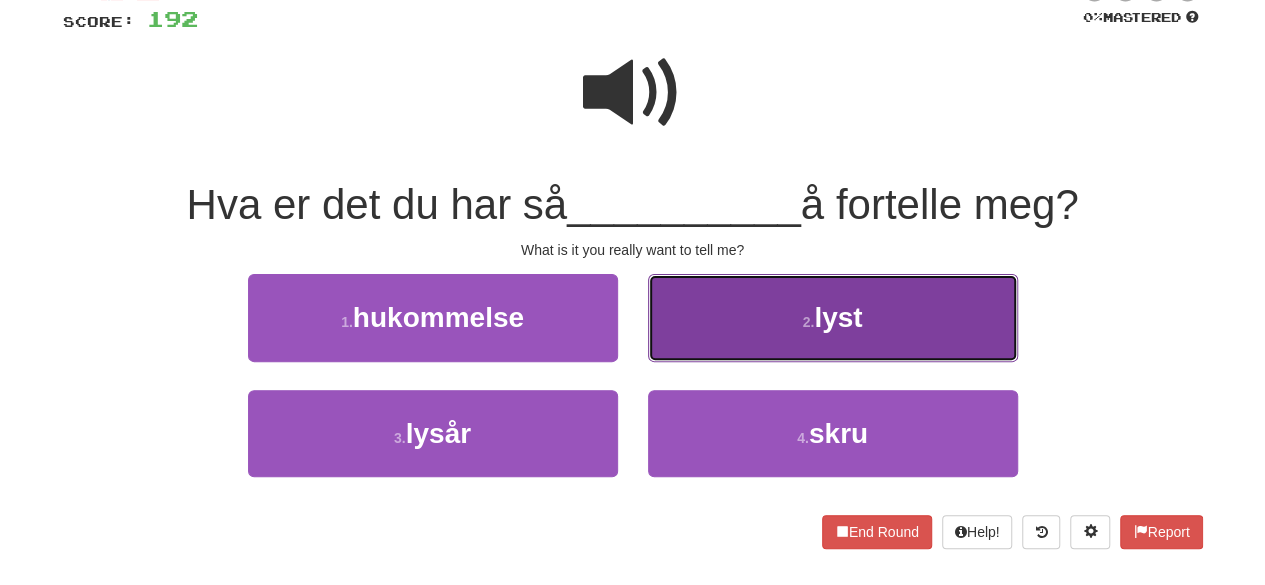 click on "2 .  lyst" at bounding box center (833, 317) 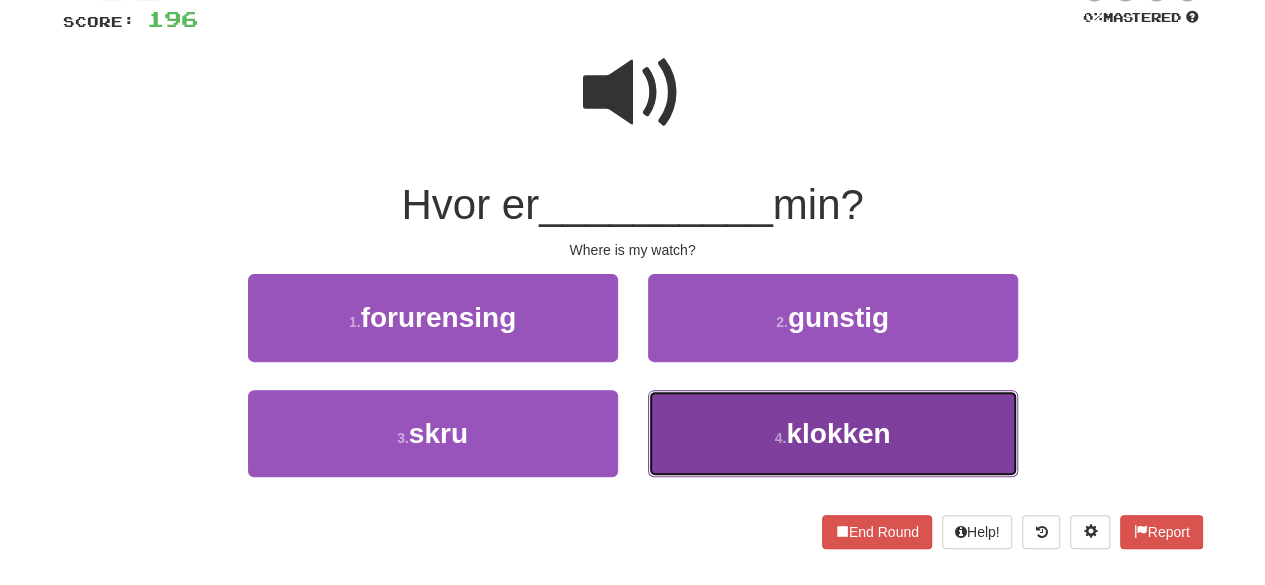 click on "4 .  klokken" at bounding box center (833, 433) 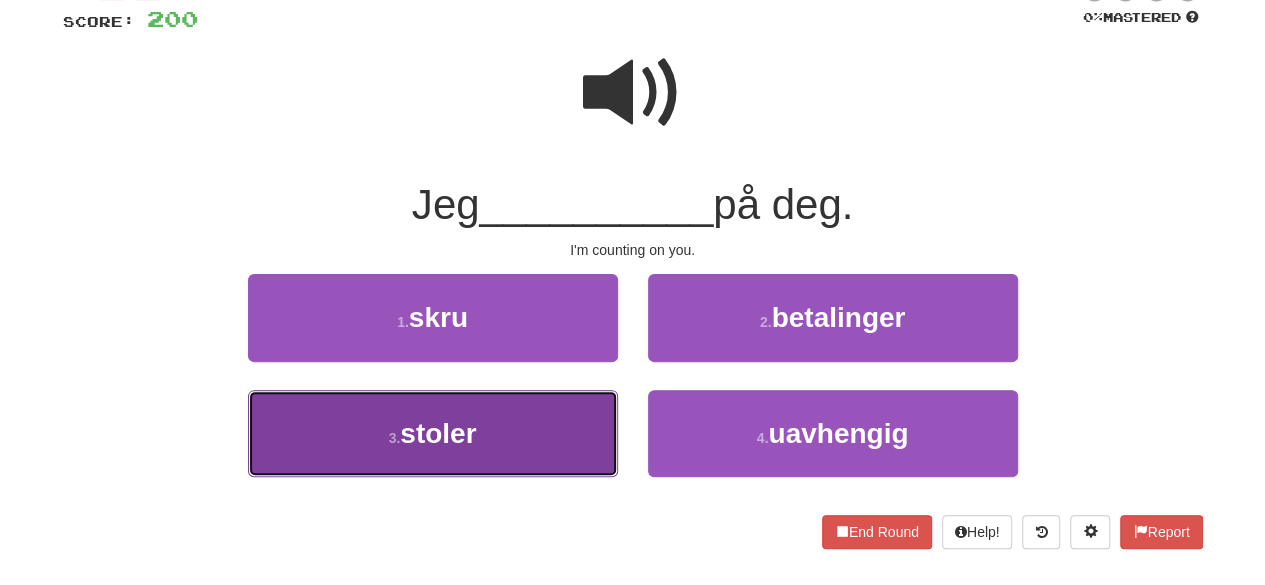 click on "stoler" at bounding box center (438, 433) 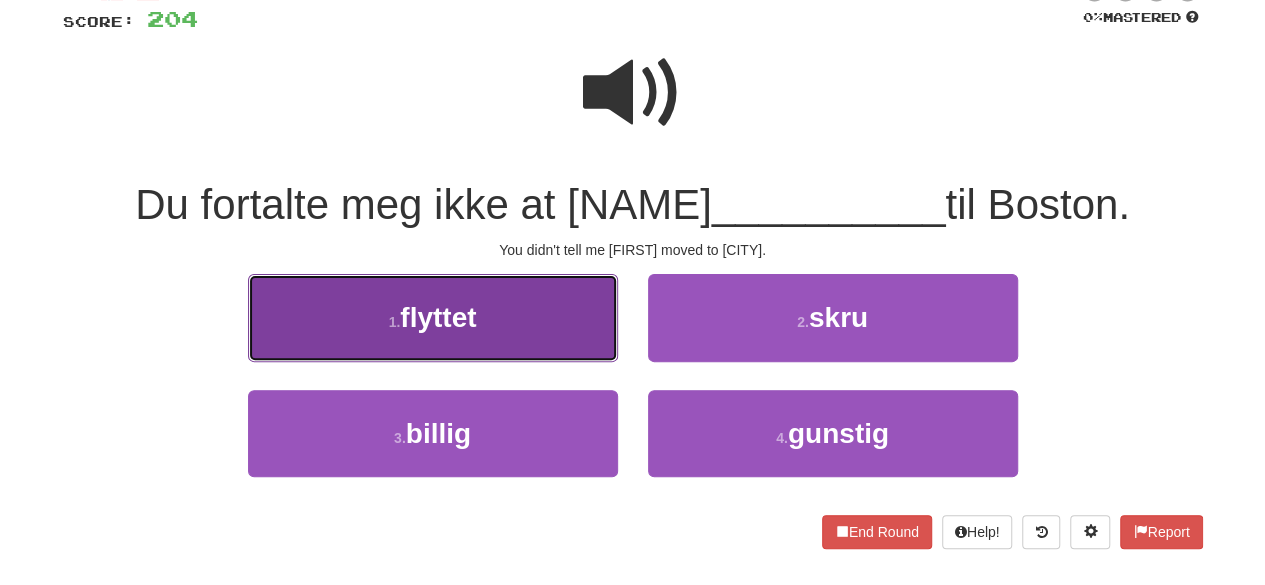 click on "1 .  flyttet" at bounding box center [433, 317] 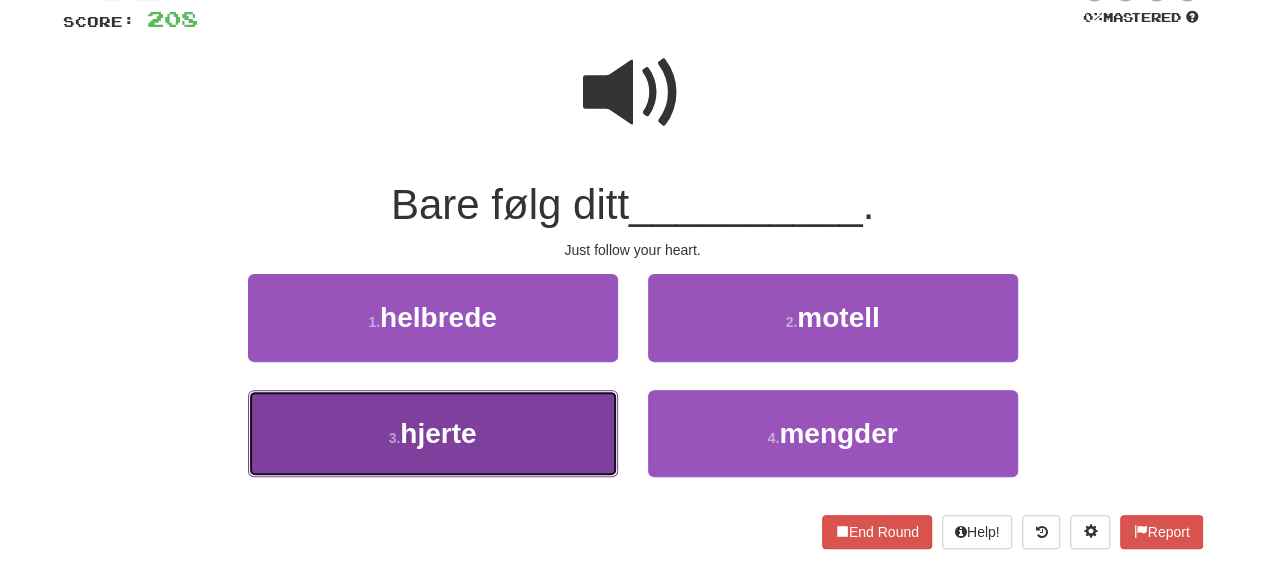 click on "3 .  hjerte" at bounding box center [433, 433] 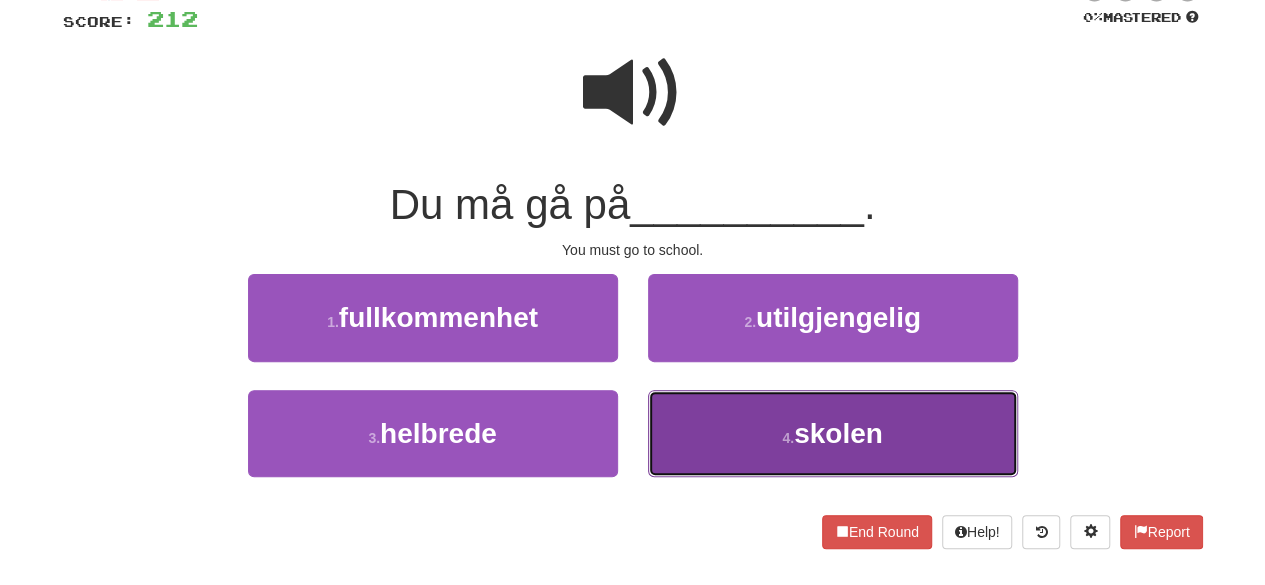 click on "4 .  skolen" at bounding box center [833, 433] 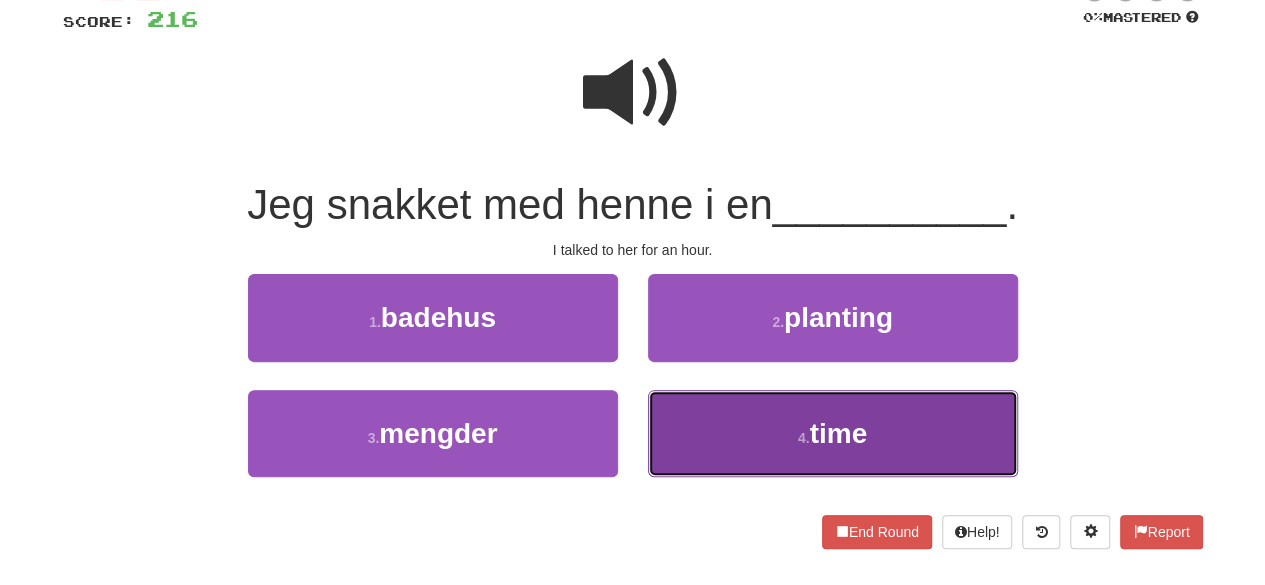 click on "4 .  time" at bounding box center (833, 433) 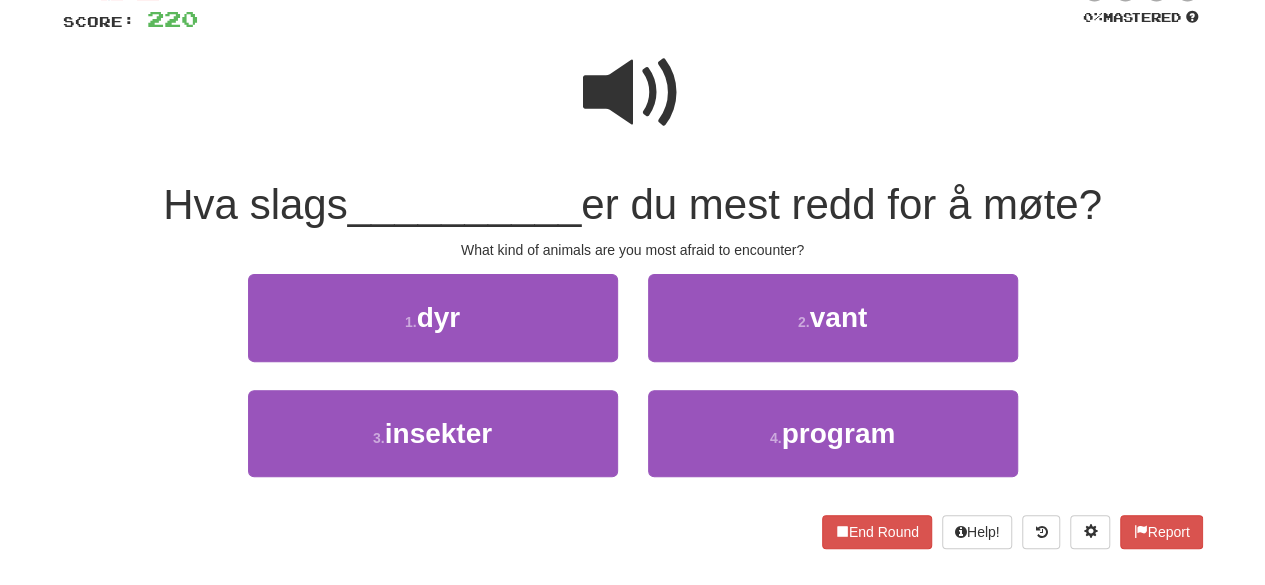 click at bounding box center (633, 93) 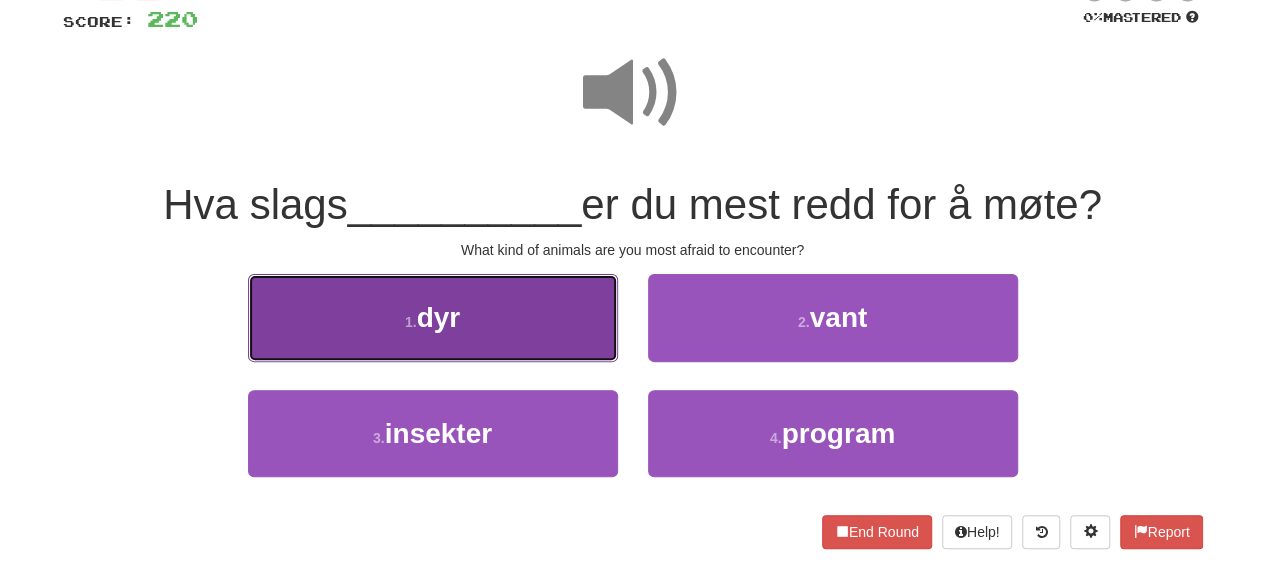 click on "1 .  dyr" at bounding box center [433, 317] 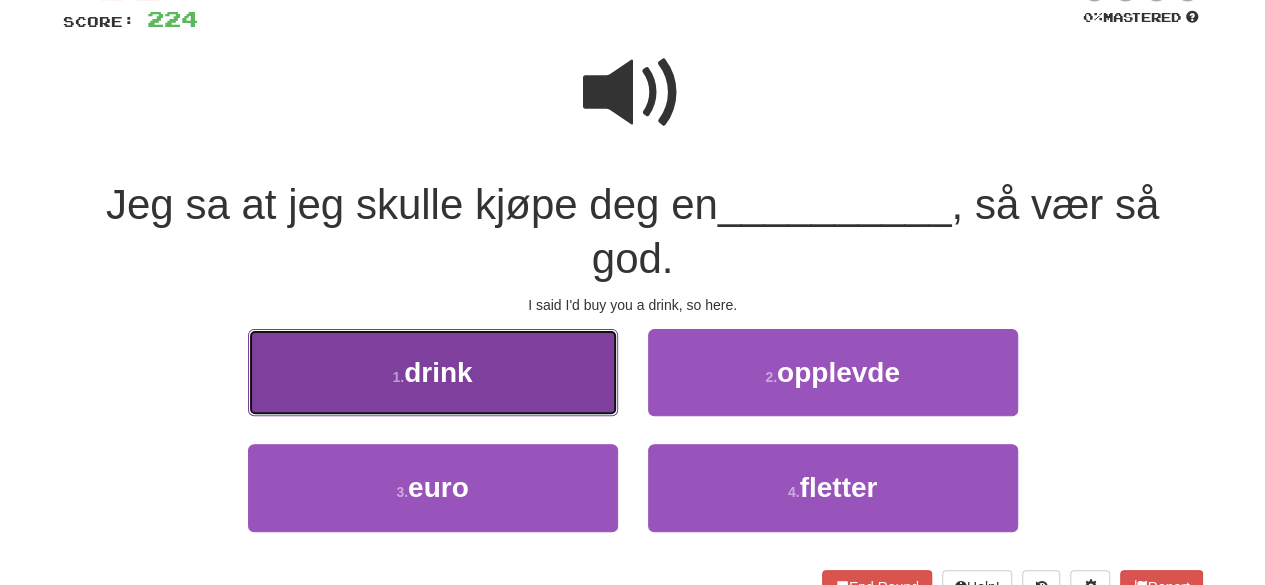click on "1 .  drink" at bounding box center (433, 372) 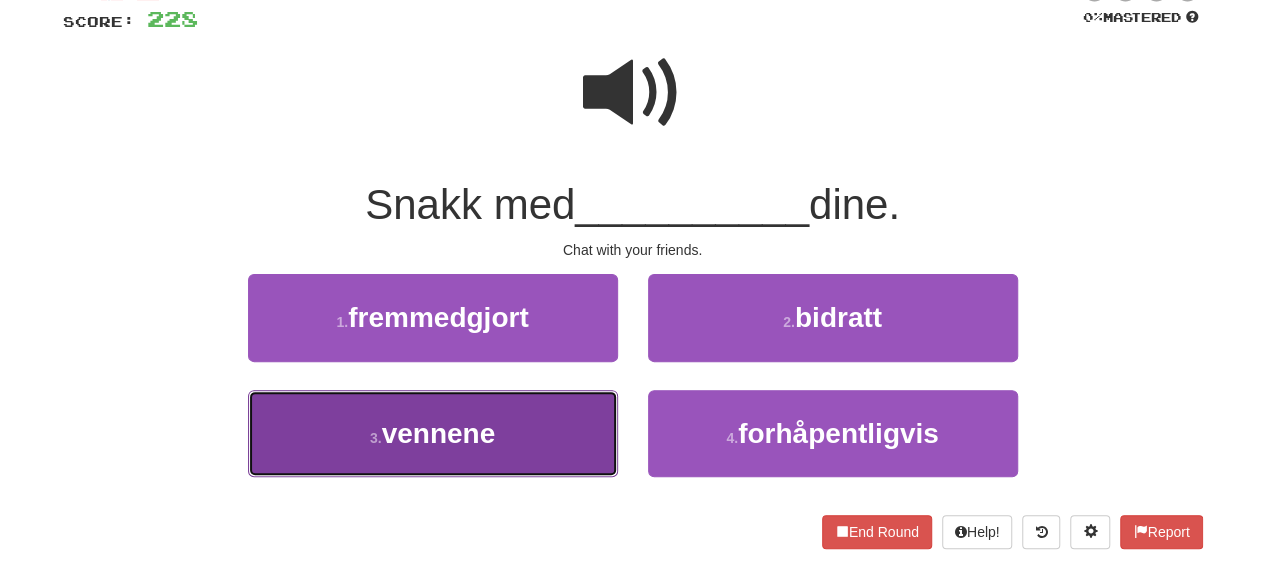 click on "3 .  vennene" at bounding box center [433, 433] 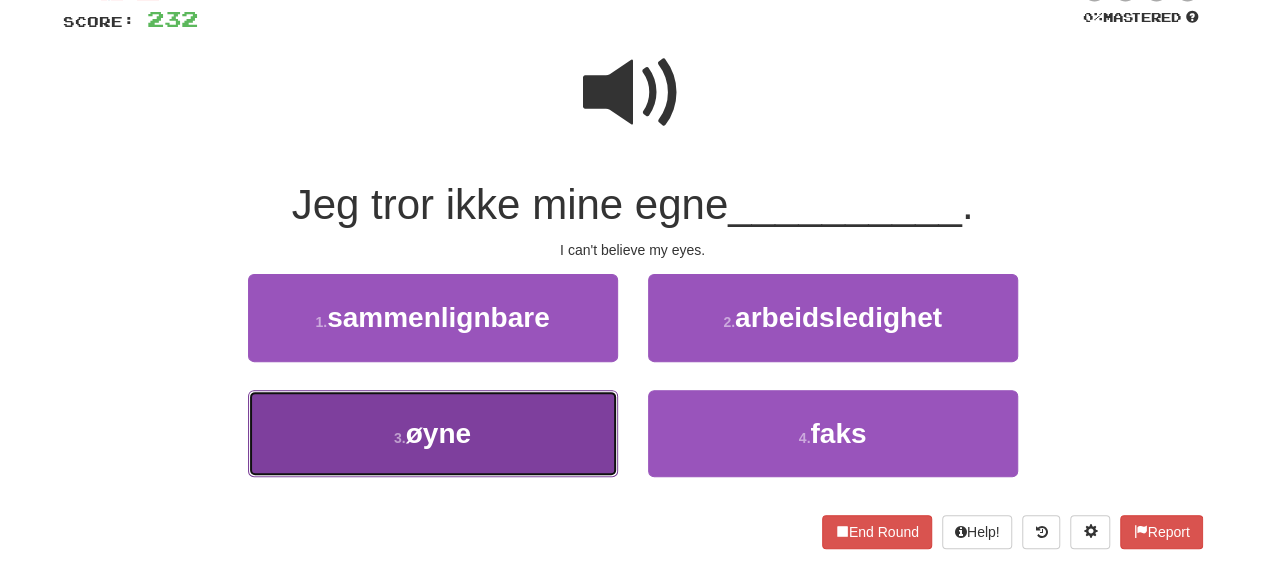 click on "3 .  øyne" at bounding box center (433, 433) 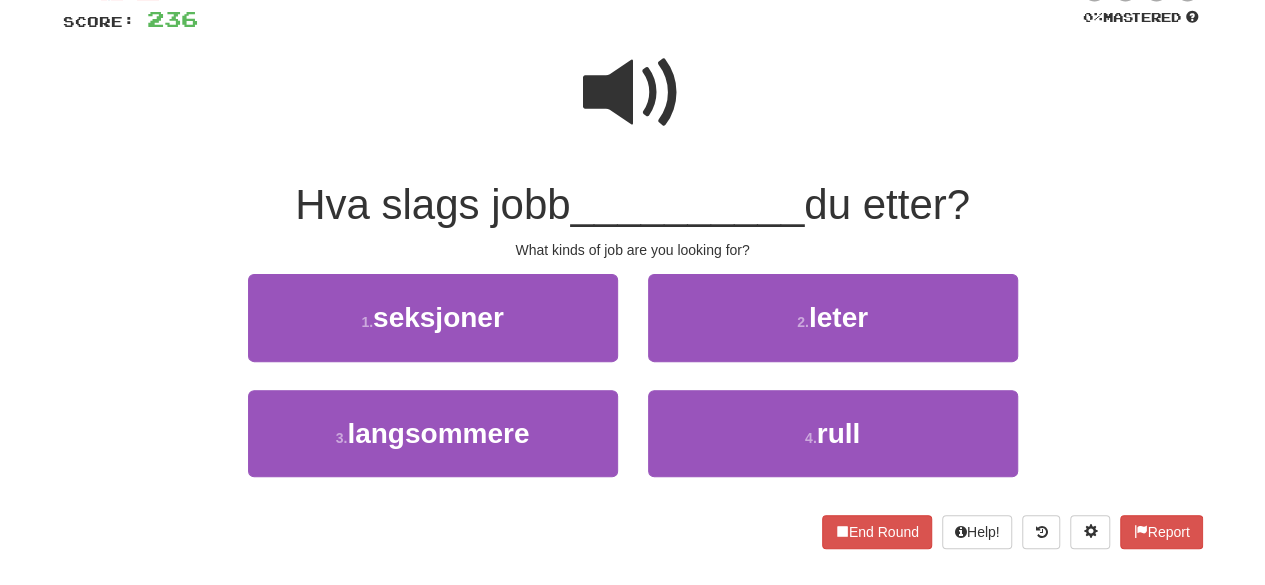 click at bounding box center [633, 93] 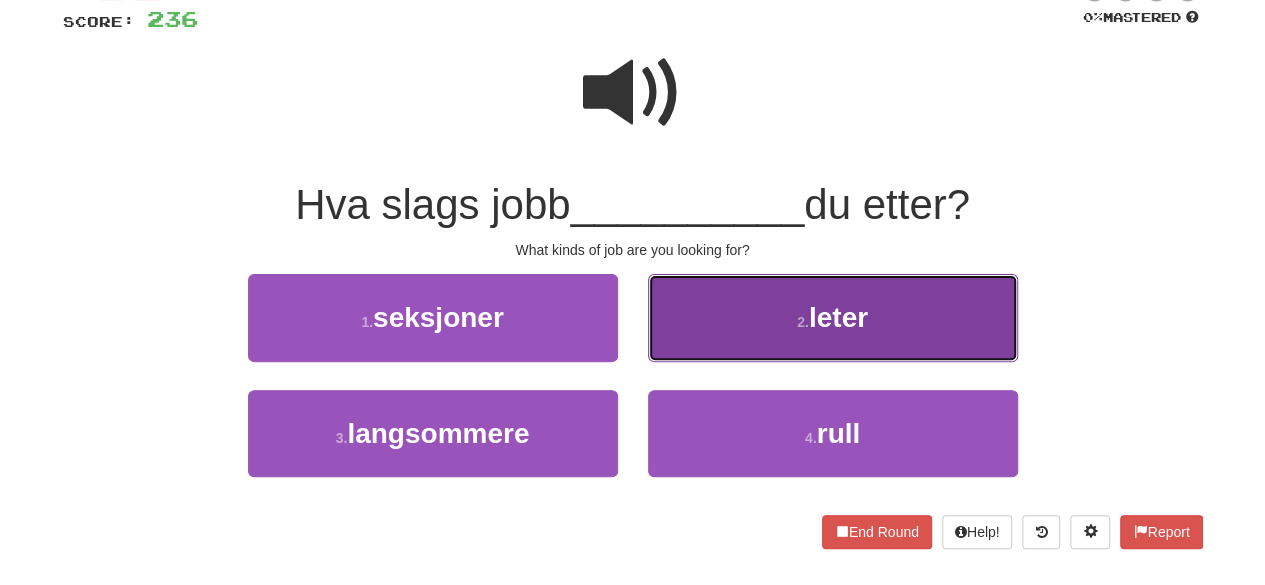 click on "2 ." at bounding box center [803, 322] 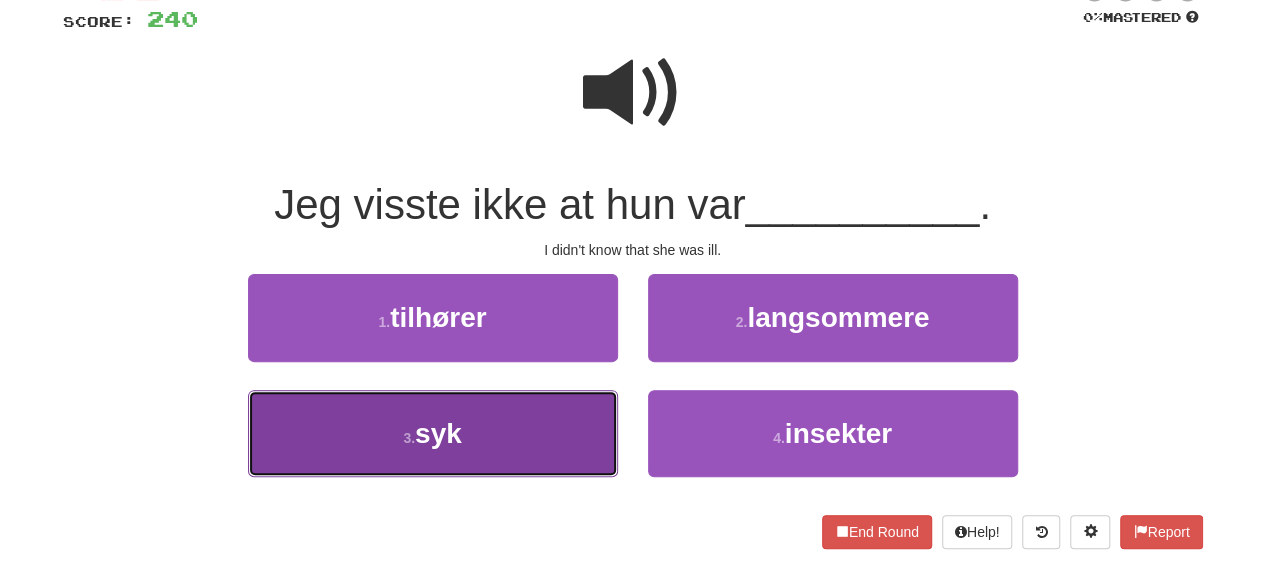 click on "3 .  syk" at bounding box center [433, 433] 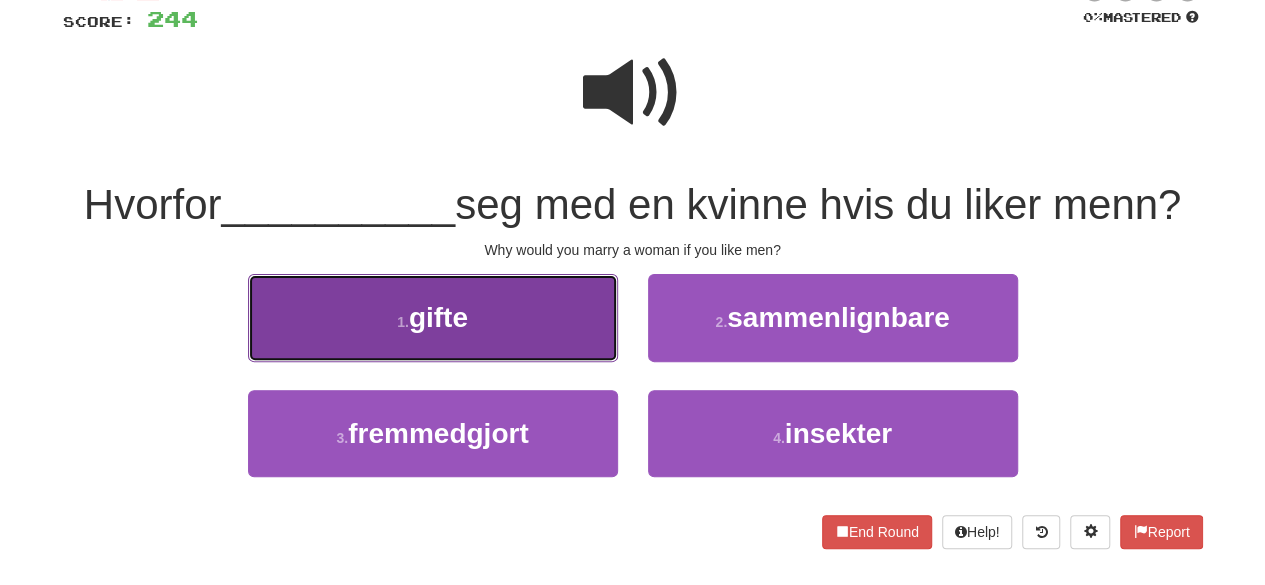 click on "1 .  gifte" at bounding box center (433, 317) 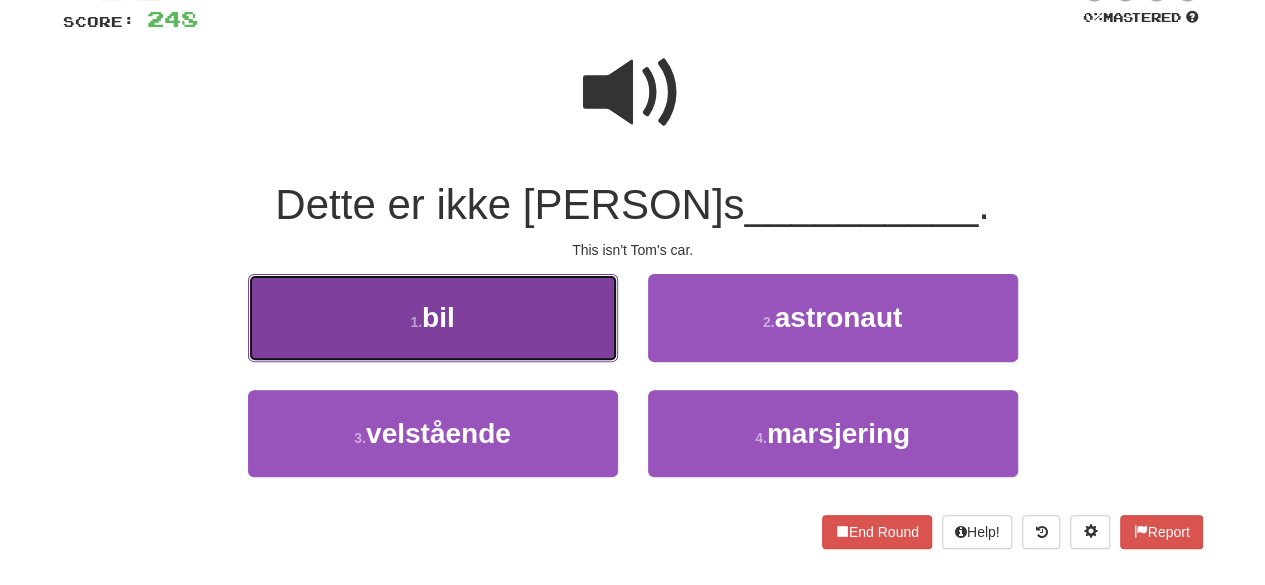 click on "1 .  bil" at bounding box center [433, 317] 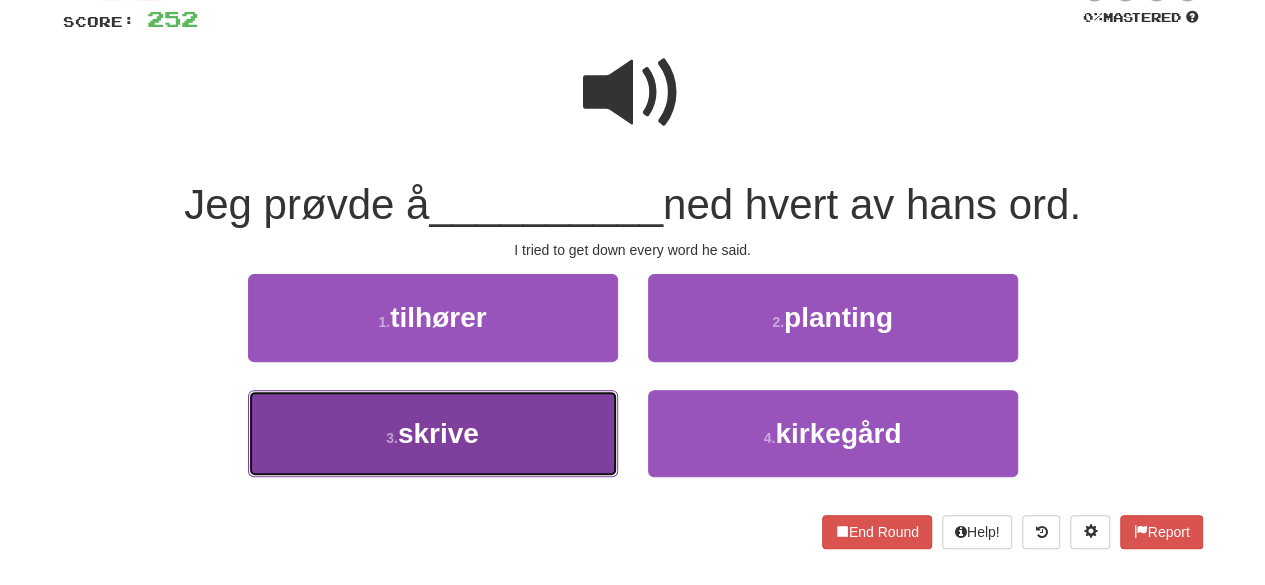 click on "3 .  skrive" at bounding box center [433, 433] 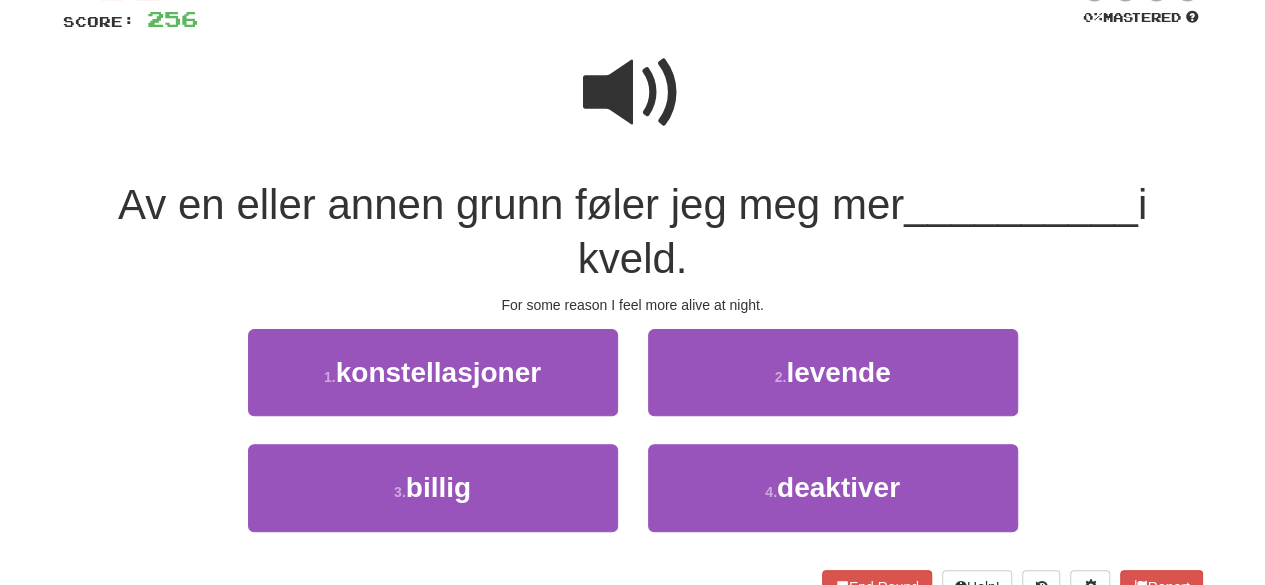 click at bounding box center [633, 93] 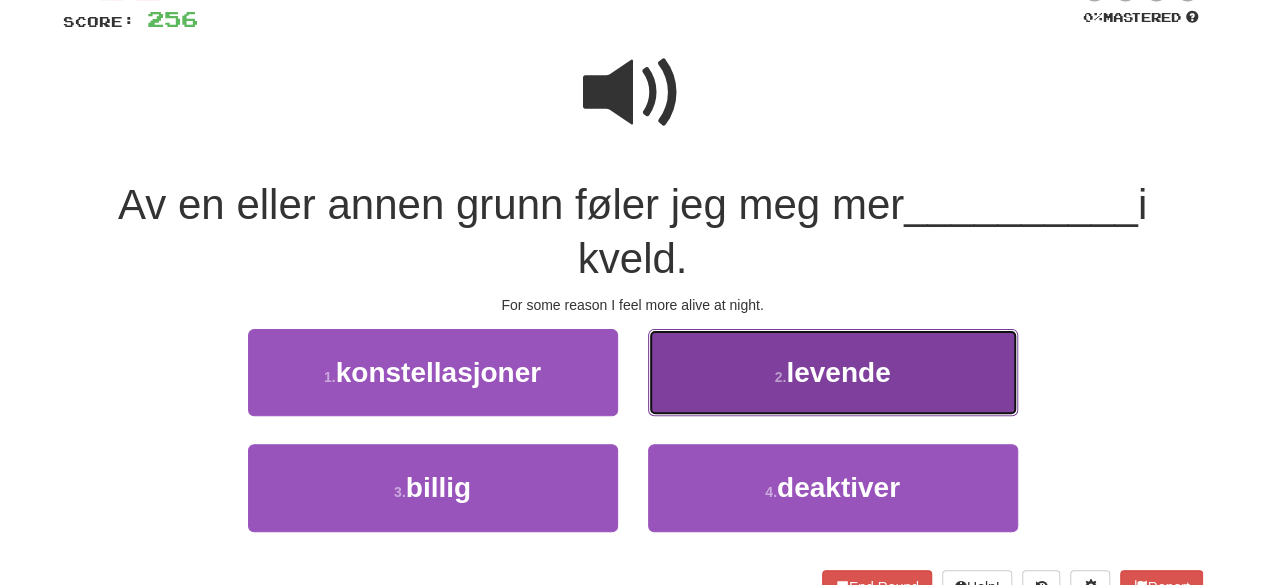 click on "2 .  levende" at bounding box center [833, 372] 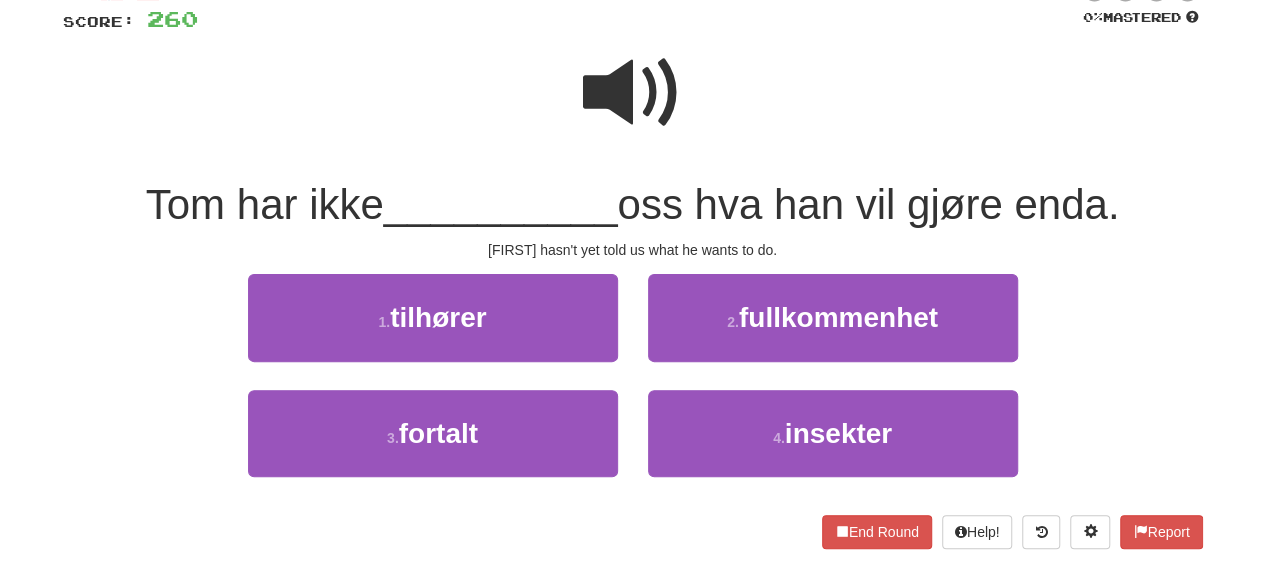 click at bounding box center [633, 93] 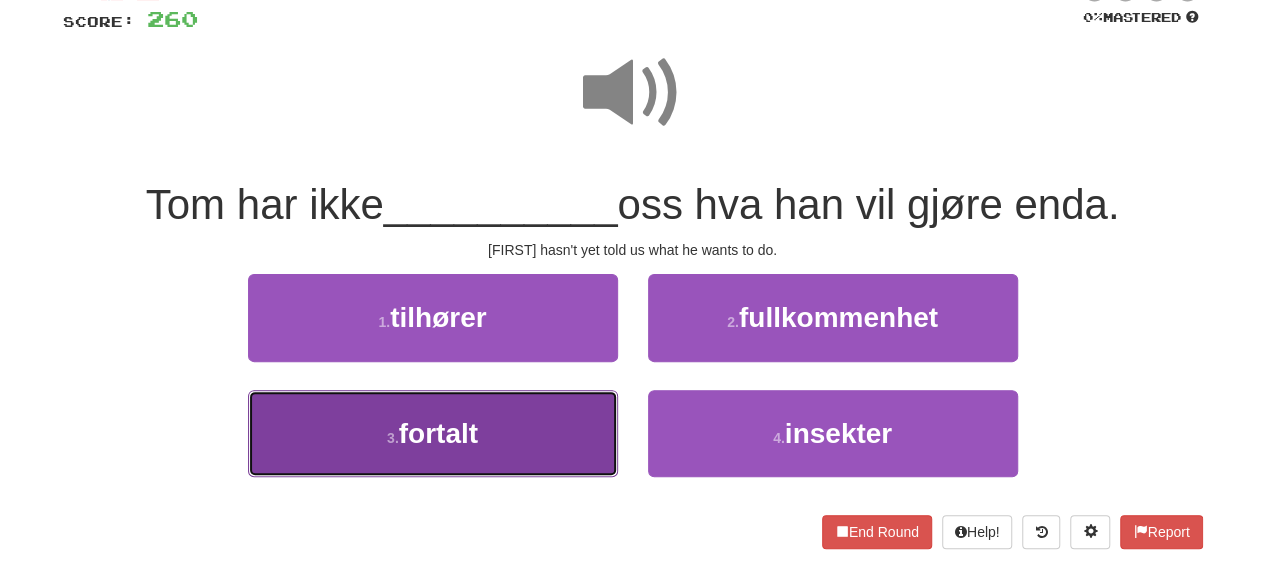 click on "3 .  fortalt" at bounding box center [433, 433] 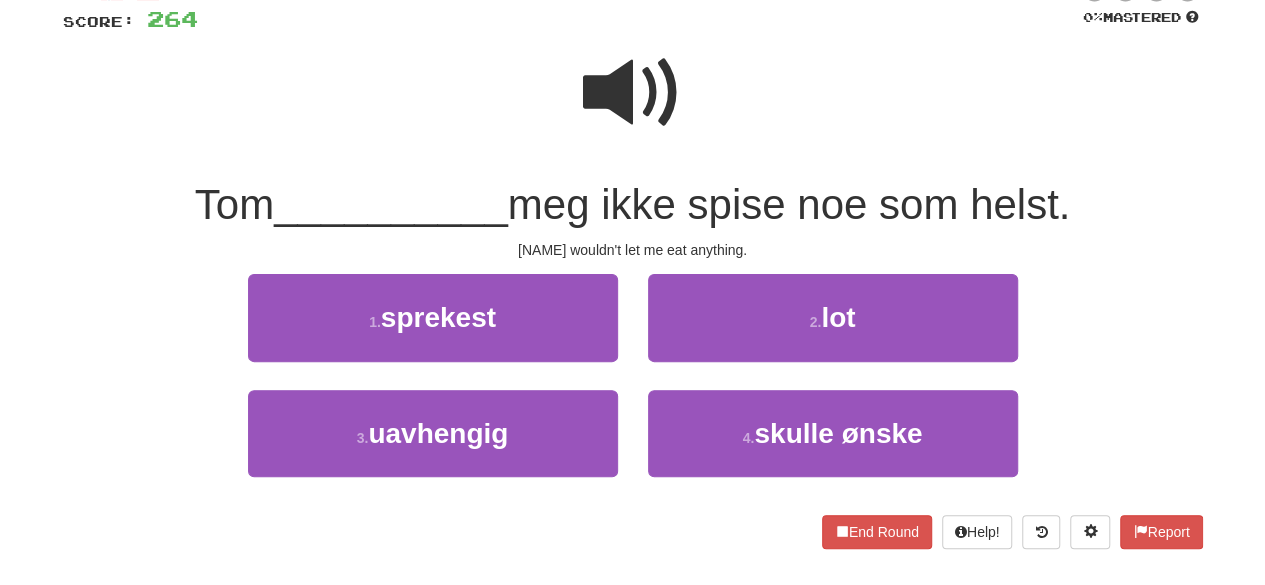 click on "2 .  lot" at bounding box center [833, 331] 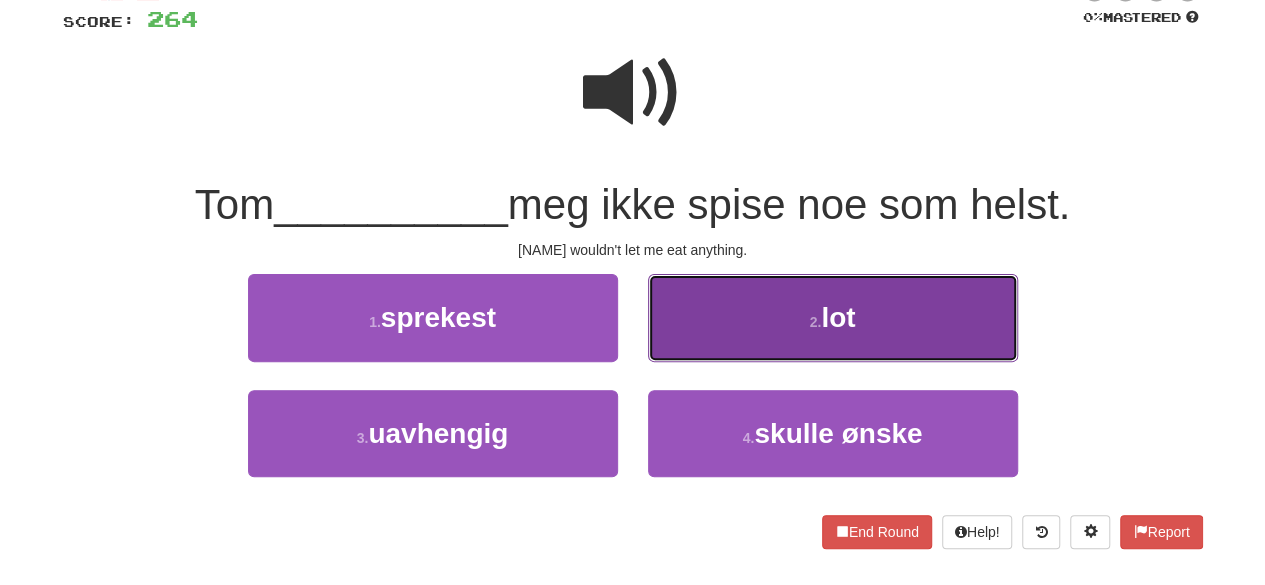 click on "2 ." at bounding box center [816, 322] 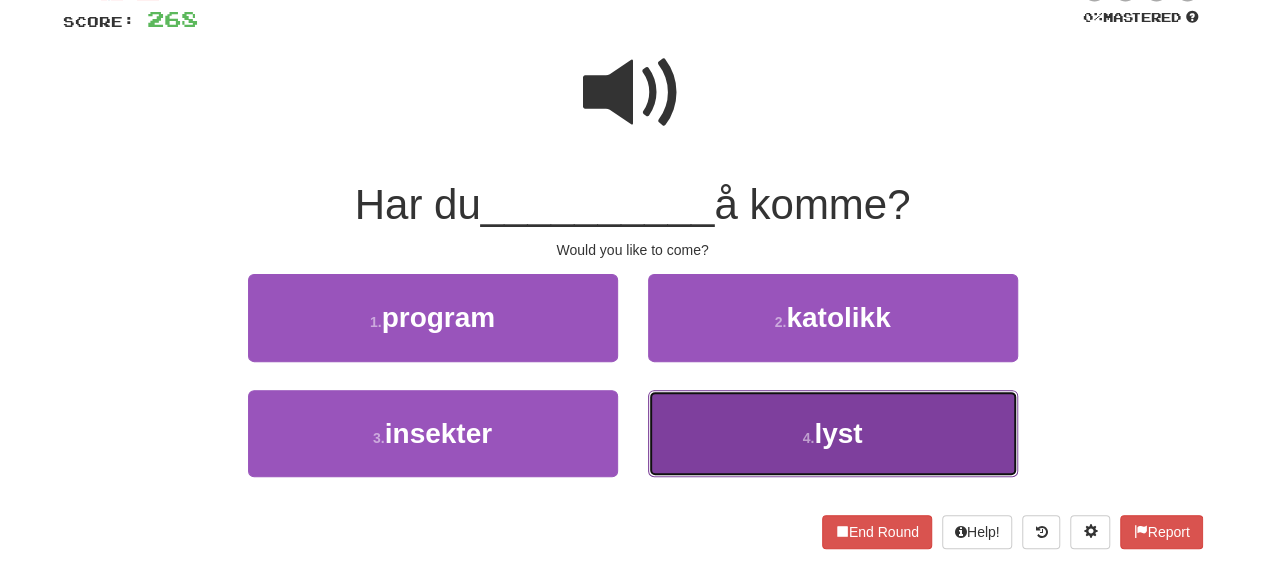click on "4 .  lyst" at bounding box center (833, 433) 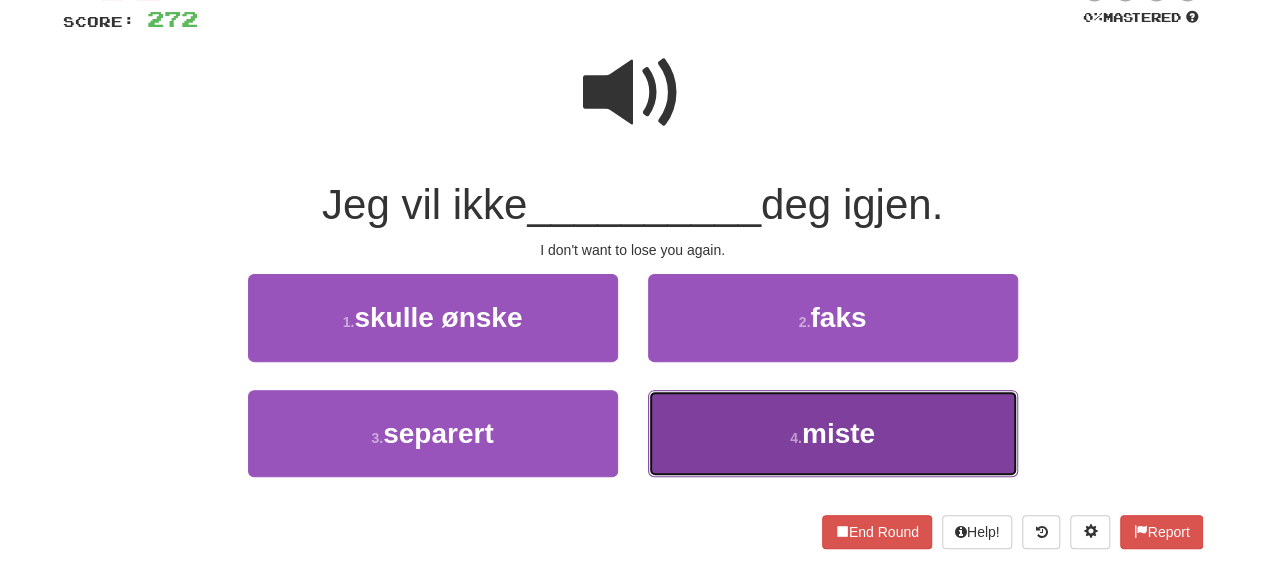 click on "4 .  miste" at bounding box center (833, 433) 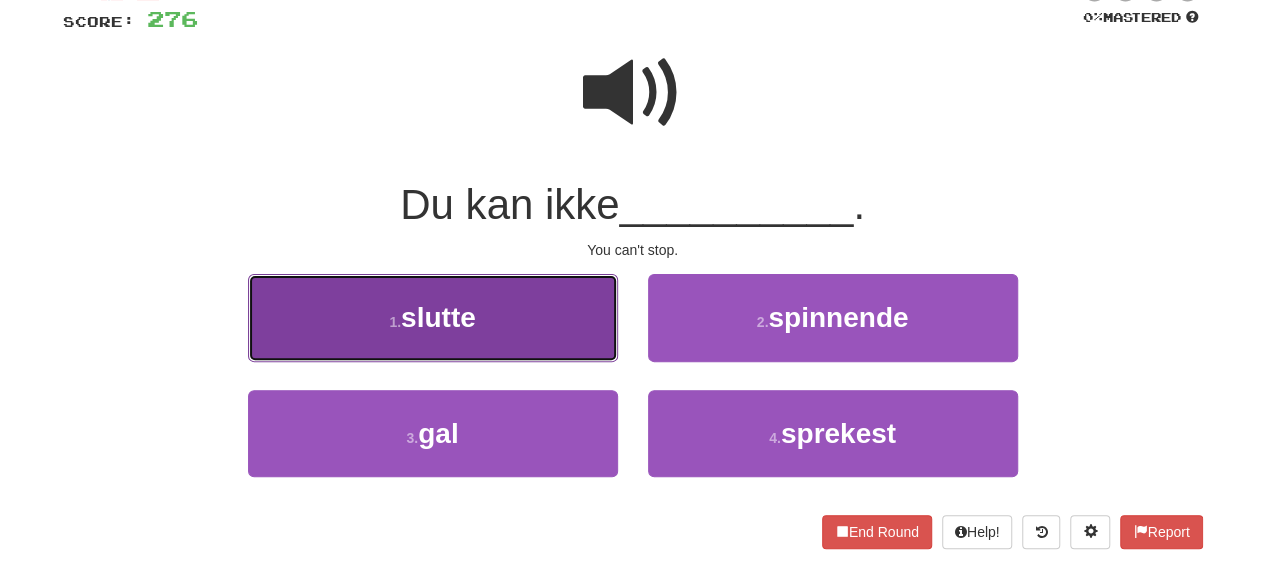 click on "1 .  slutte" at bounding box center [433, 317] 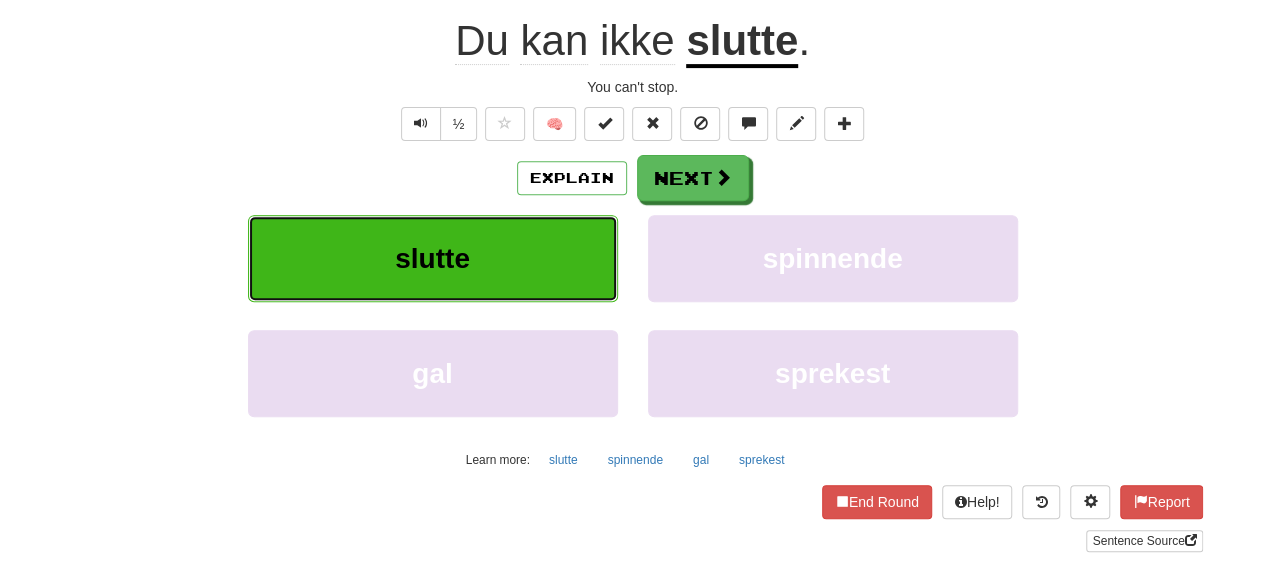 scroll, scrollTop: 334, scrollLeft: 0, axis: vertical 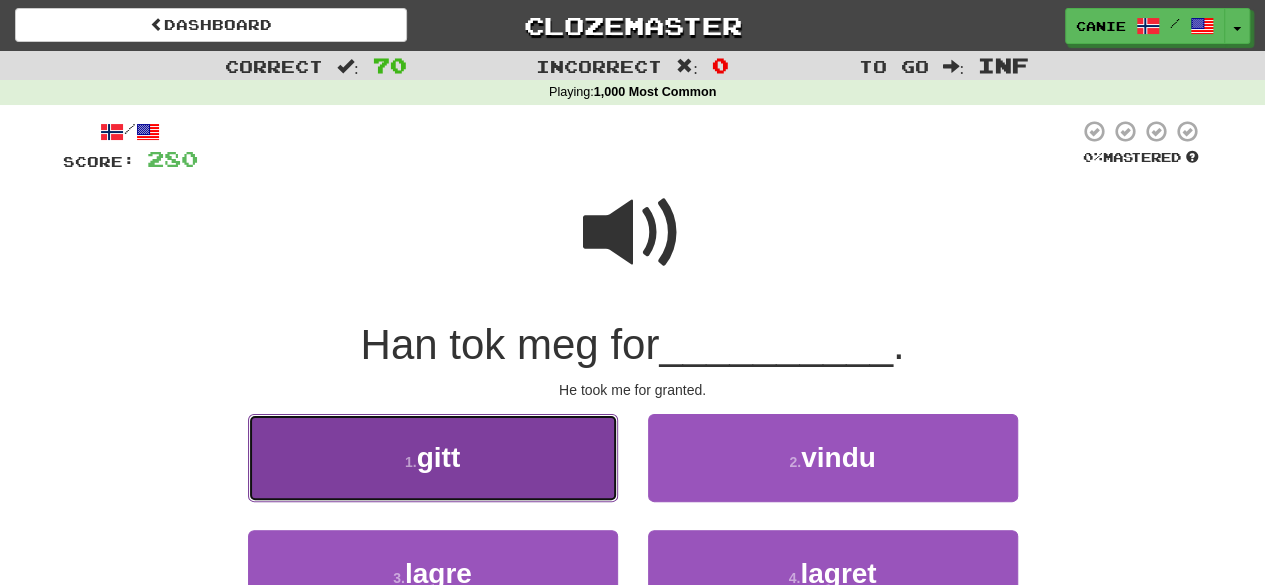click on "1 .  gitt" at bounding box center [433, 457] 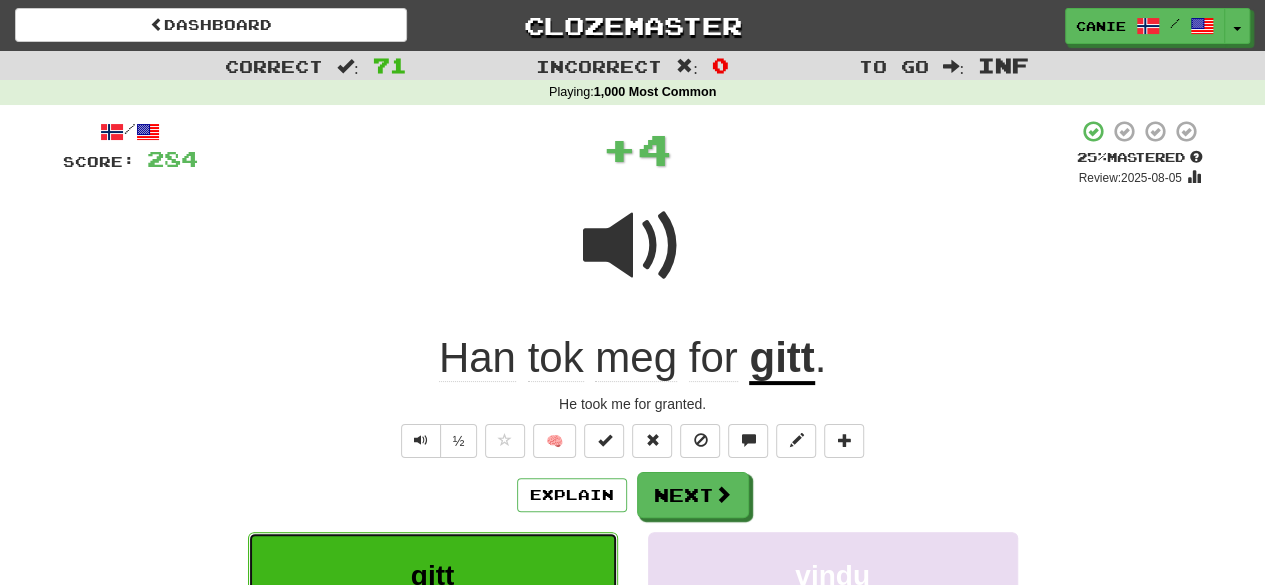 scroll, scrollTop: 88, scrollLeft: 0, axis: vertical 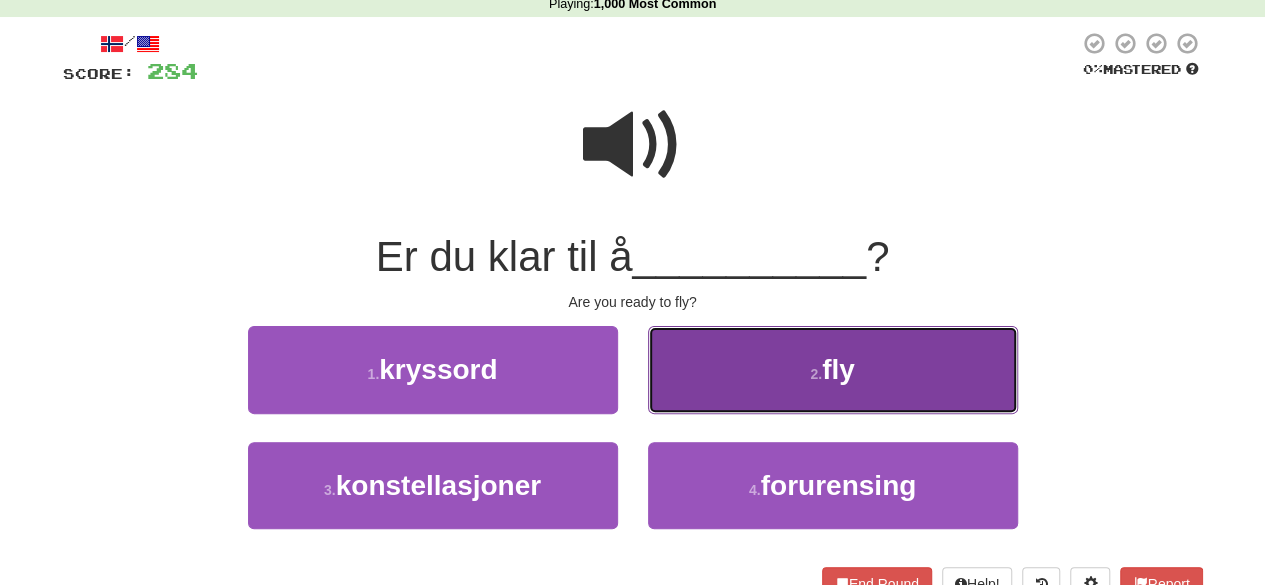 click on "2 .  fly" at bounding box center (833, 369) 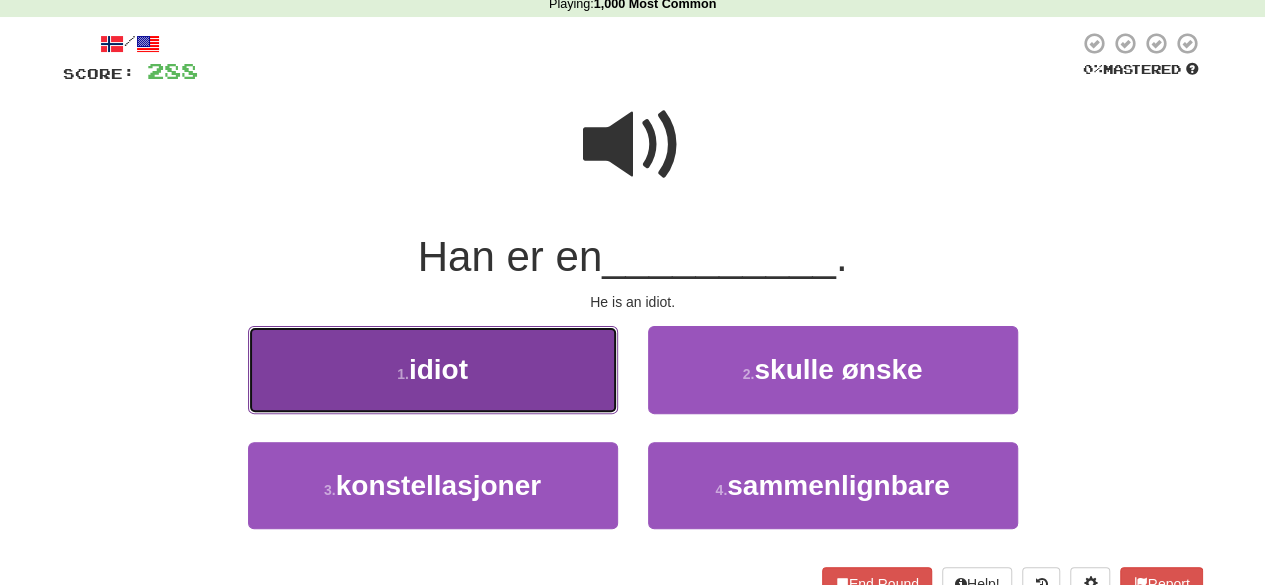 click on "1 .  idiot" at bounding box center (433, 369) 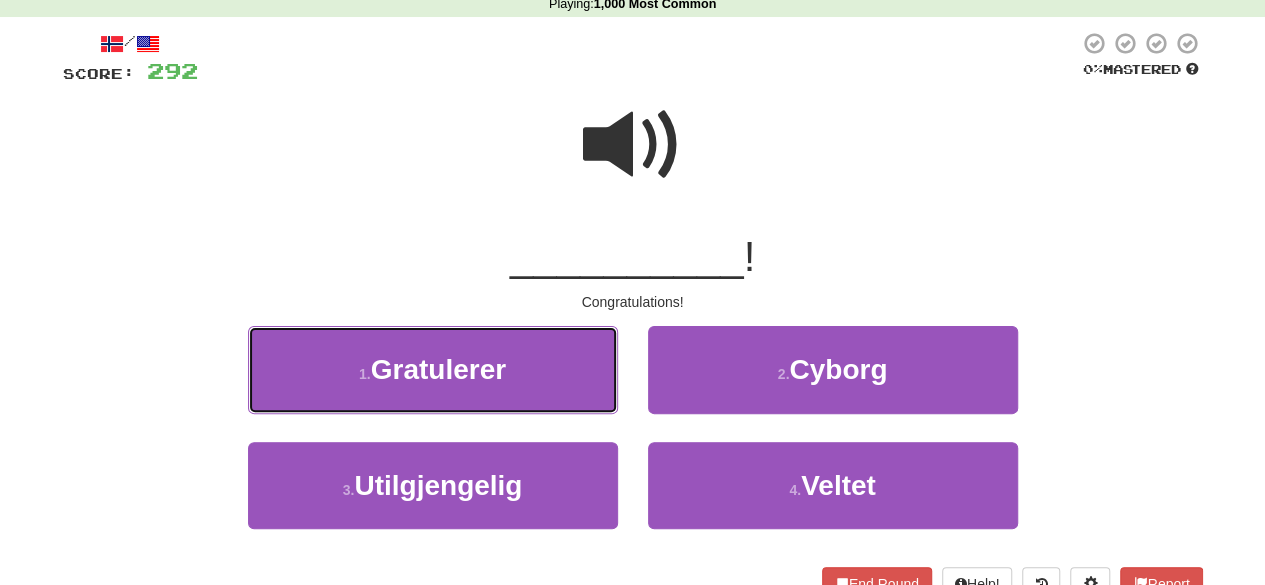 click on "1 .  Gratulerer" at bounding box center (433, 369) 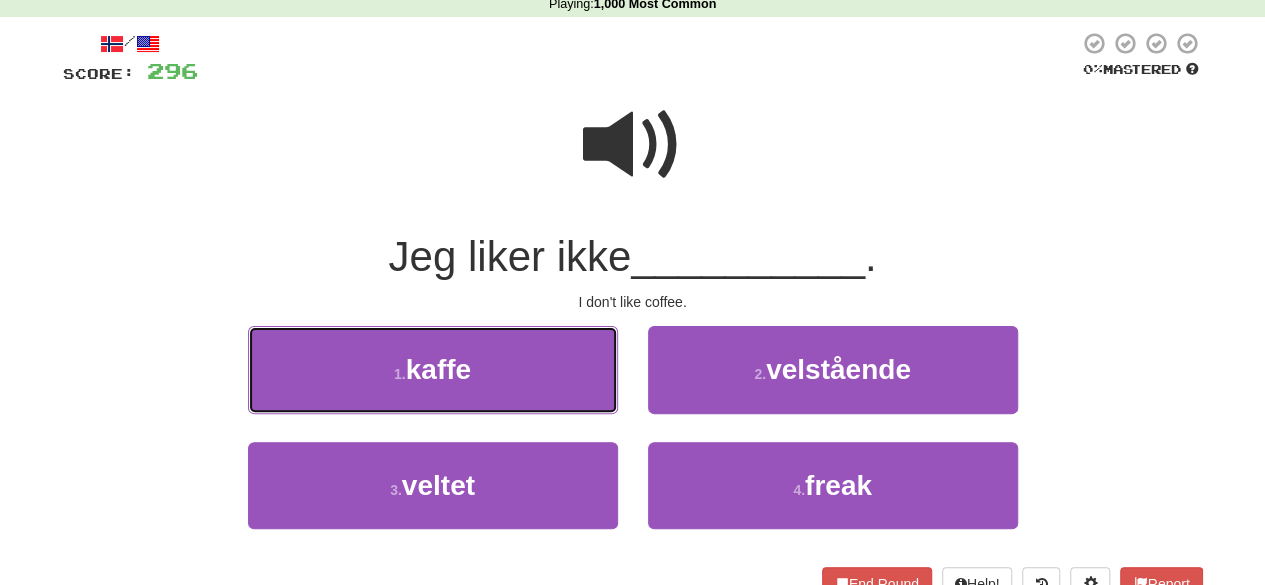 click on "1 .  kaffe" at bounding box center (433, 369) 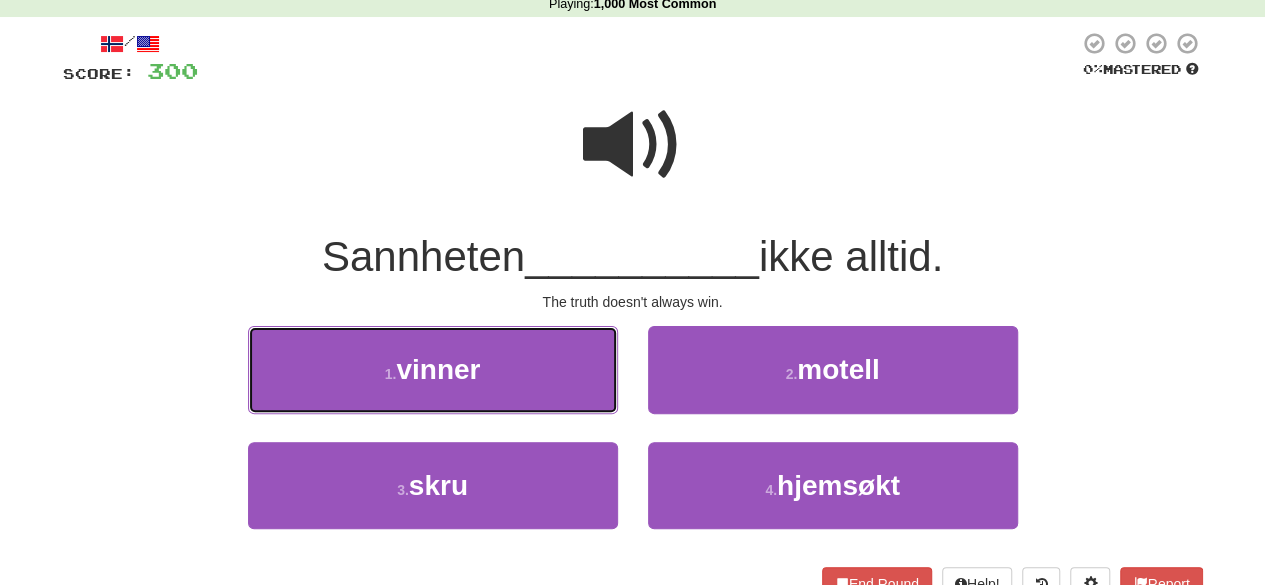 click on "1 .  vinner" at bounding box center [433, 369] 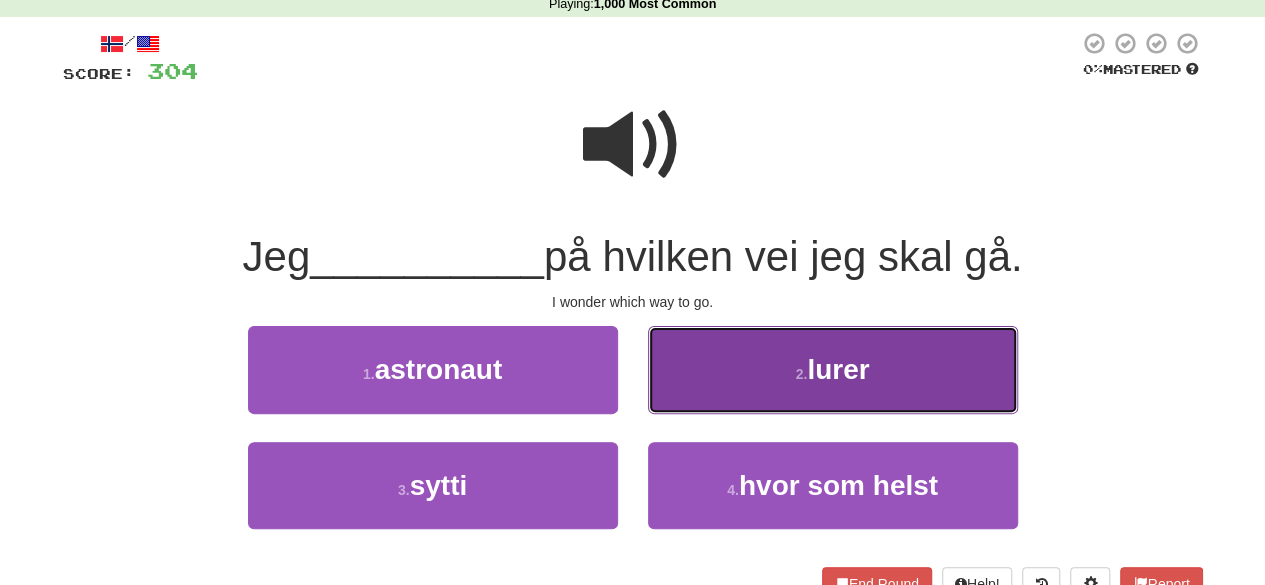 click on "2 .  lurer" at bounding box center [833, 369] 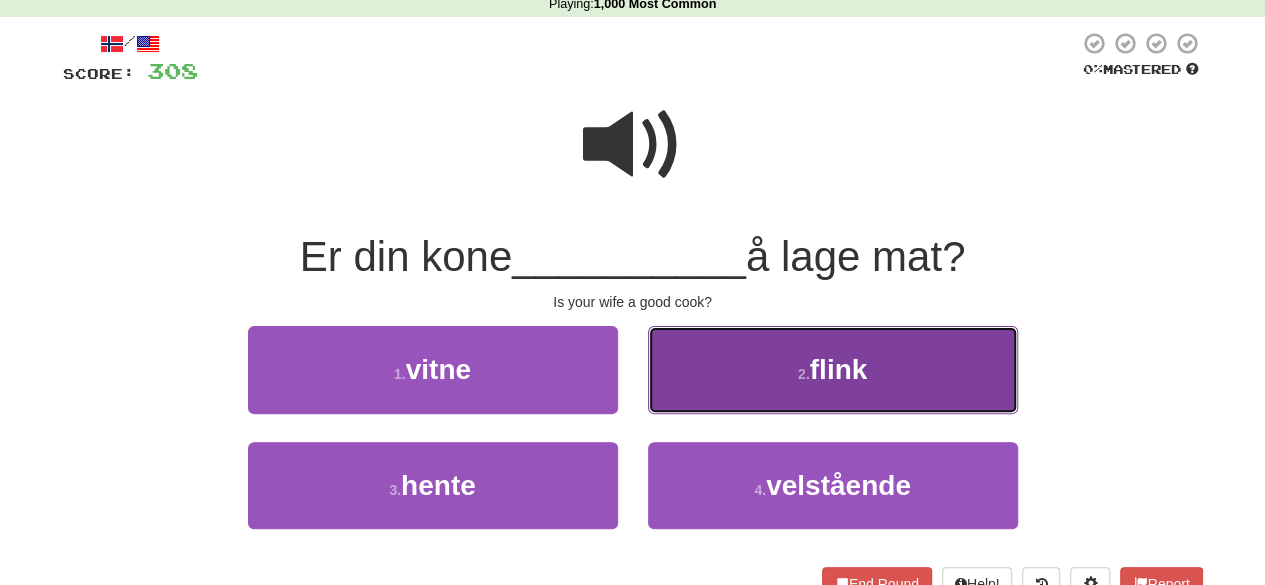 click on "flink" at bounding box center (839, 369) 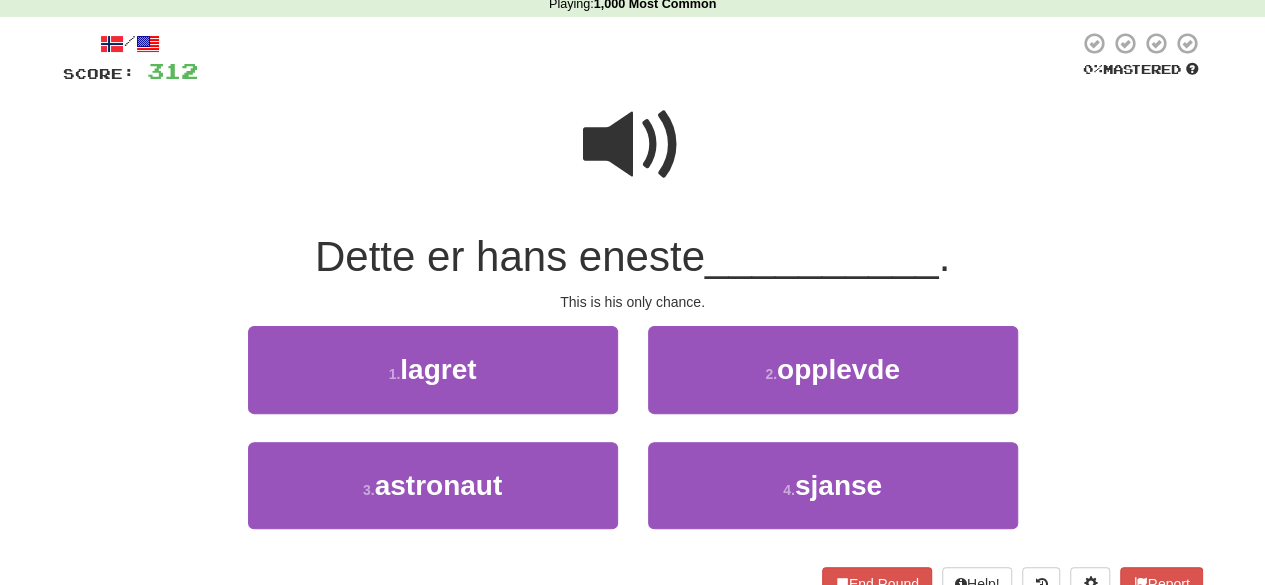 click at bounding box center [633, 145] 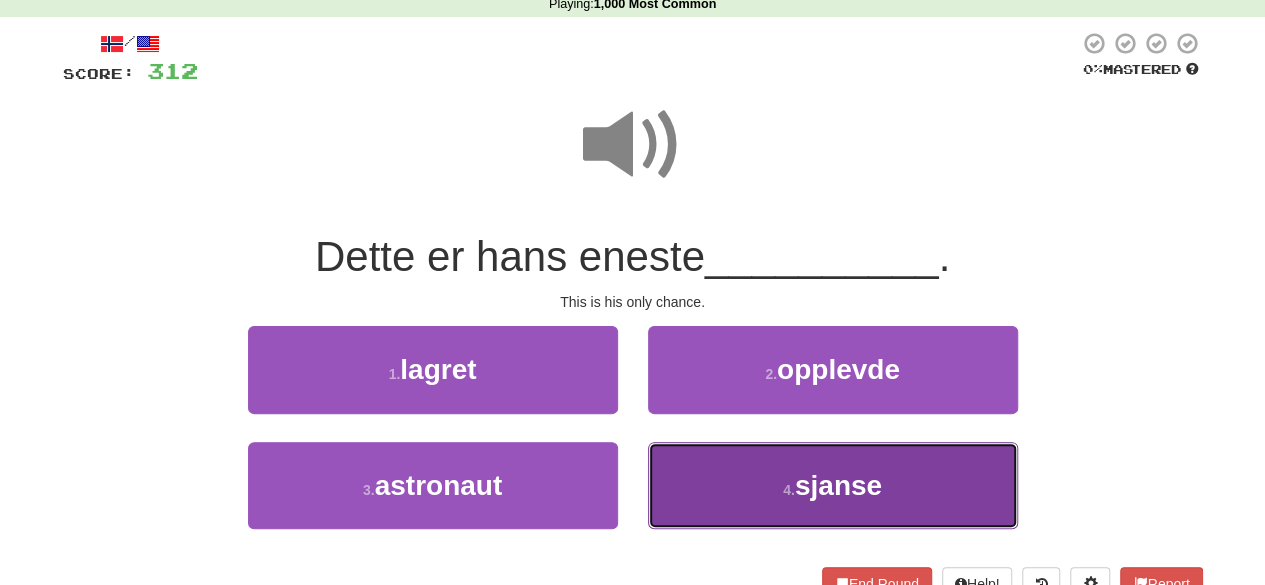 click on "4 .  sjanse" at bounding box center (833, 485) 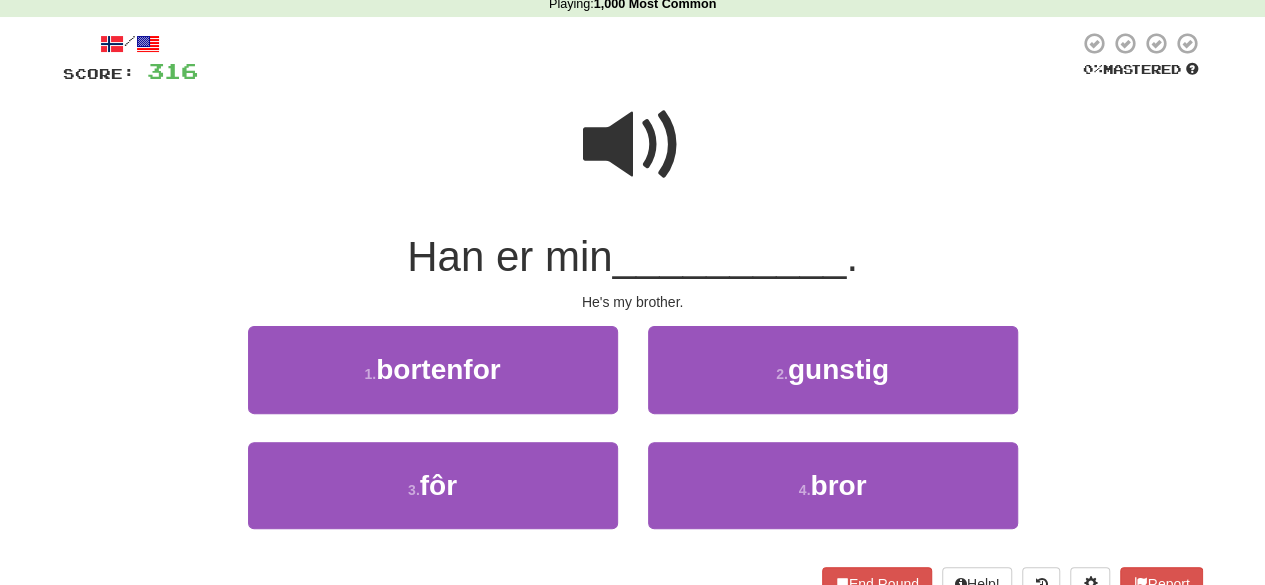 click on "4 .  bror" at bounding box center [833, 499] 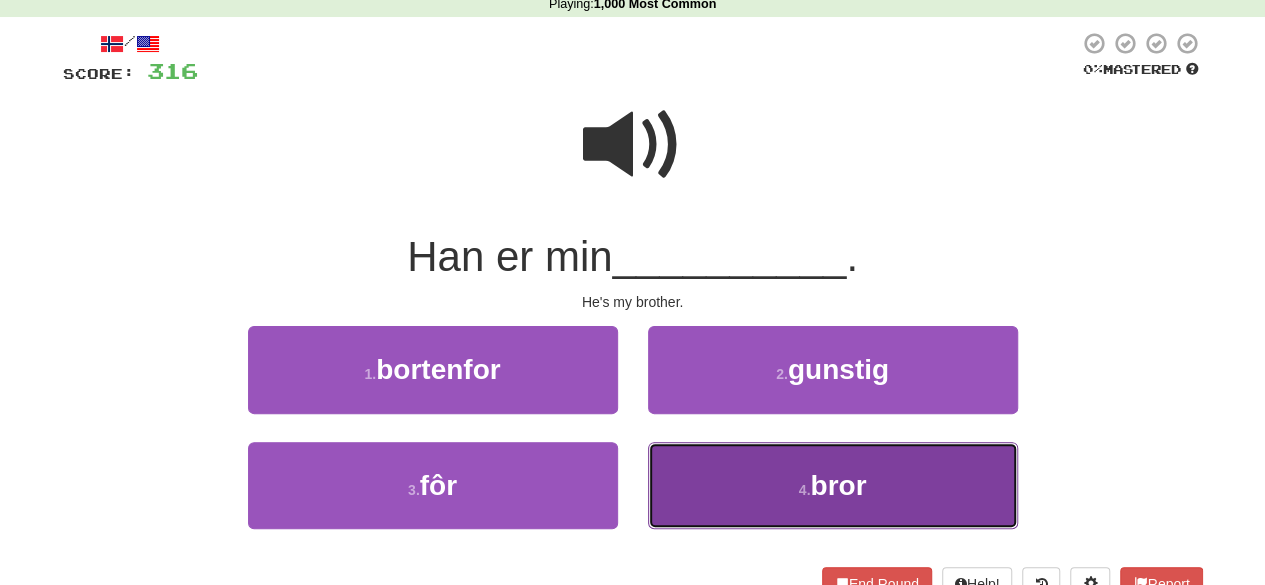 click on "bror" at bounding box center [838, 485] 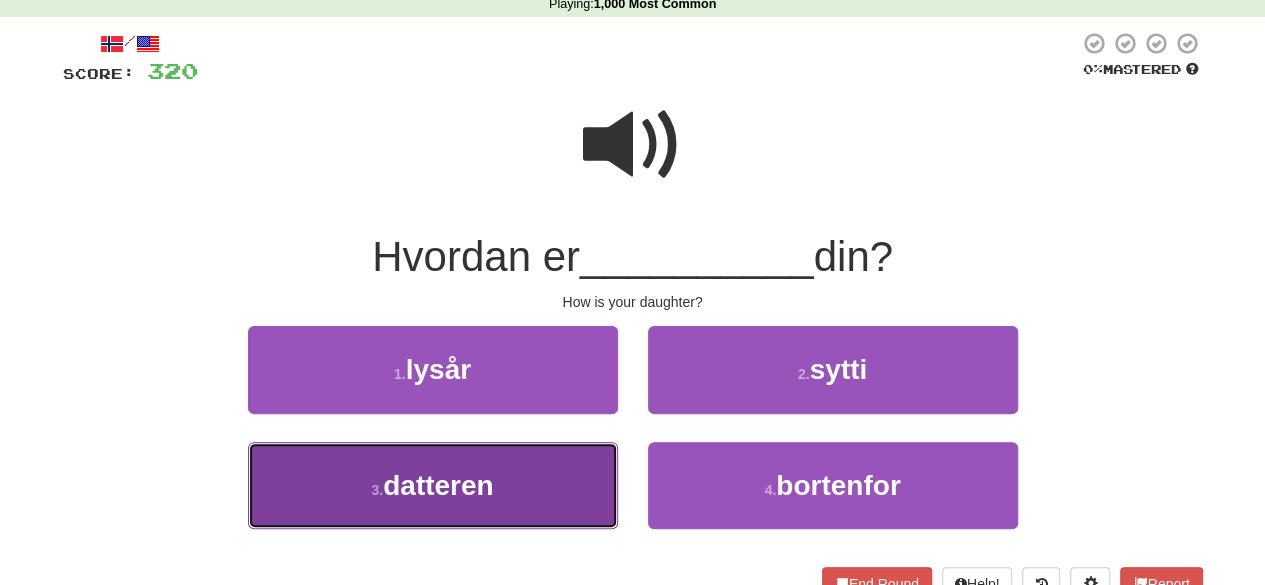 click on "3 .  datteren" at bounding box center [433, 485] 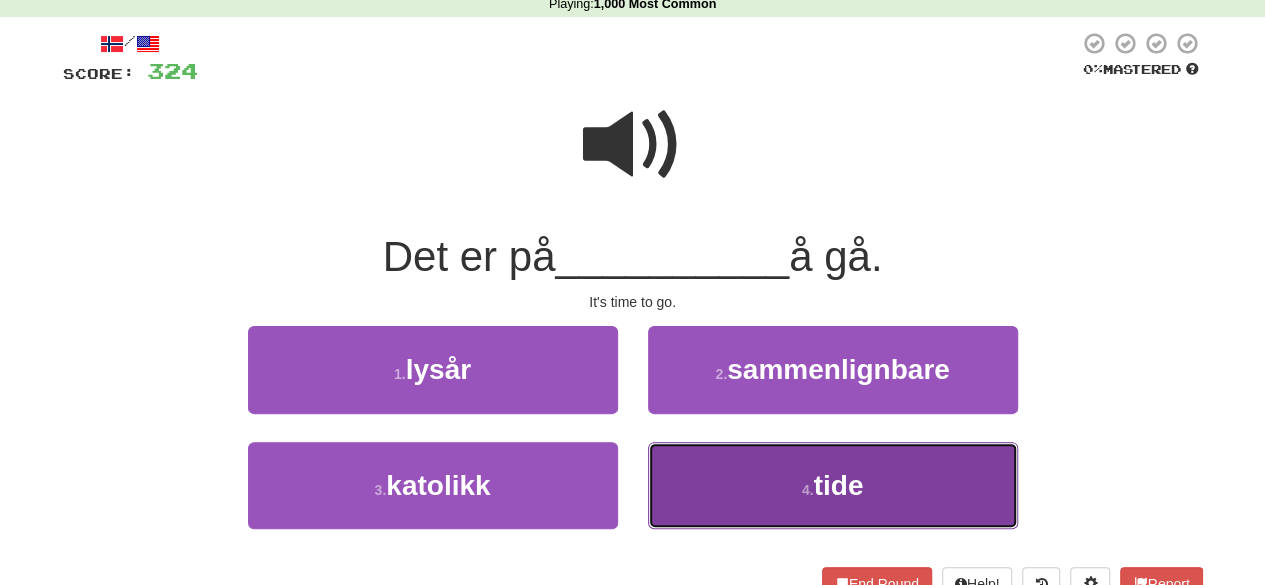 click on "4 .  tide" at bounding box center (833, 485) 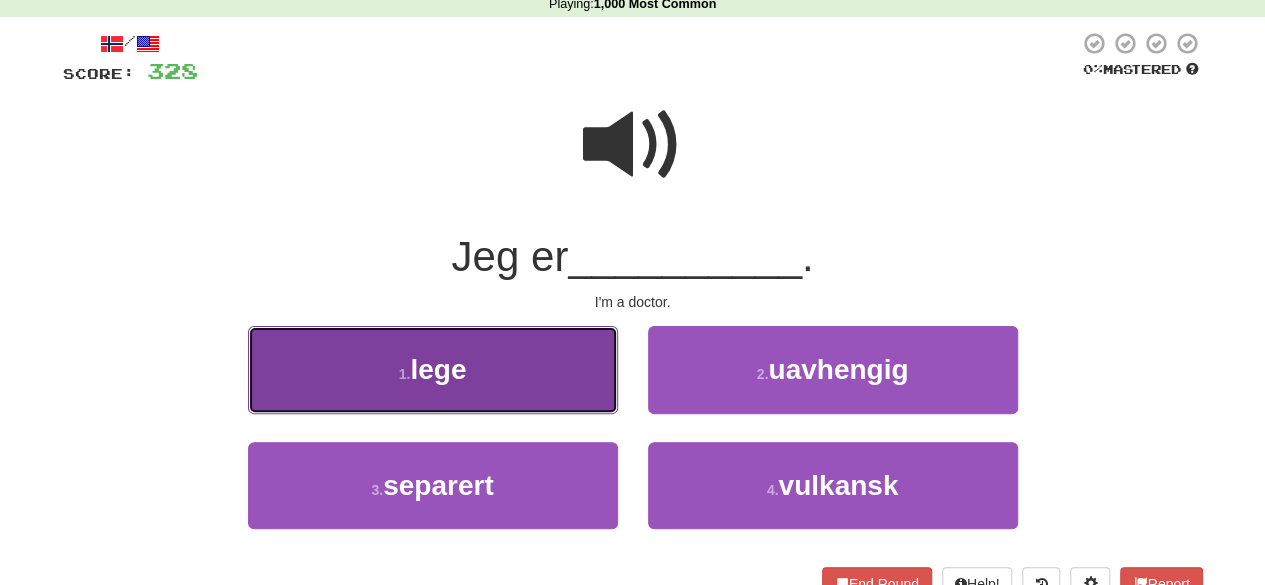 click on "1 .  lege" at bounding box center (433, 369) 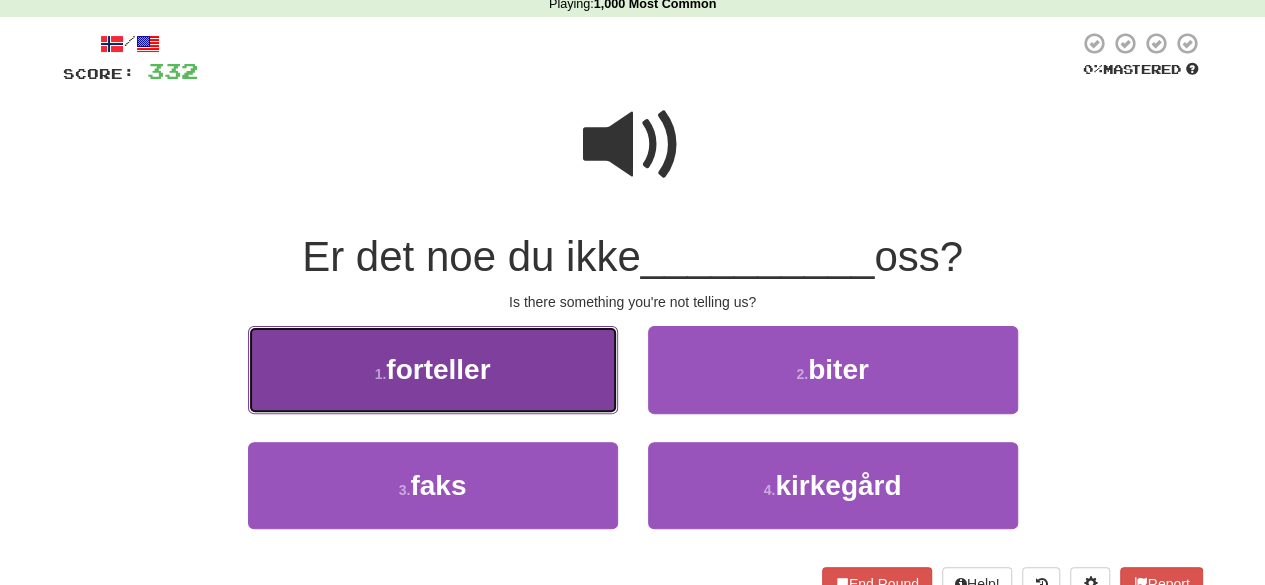click on "1 .  forteller" at bounding box center (433, 369) 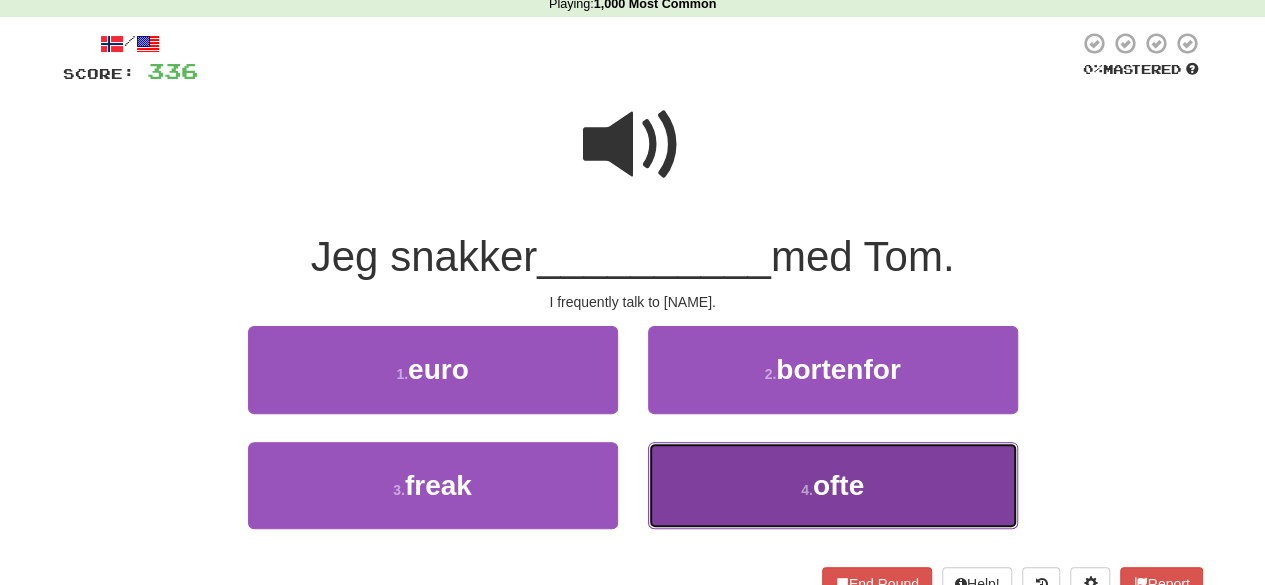 click on "4 .  ofte" at bounding box center [833, 485] 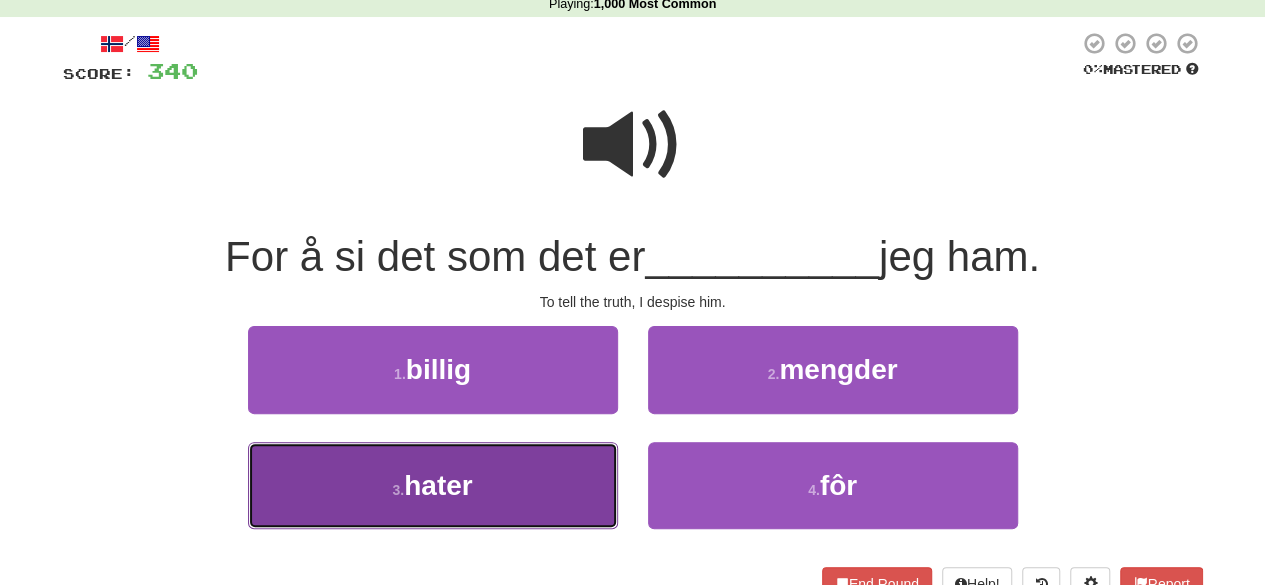 click on "3 .  hater" at bounding box center (433, 485) 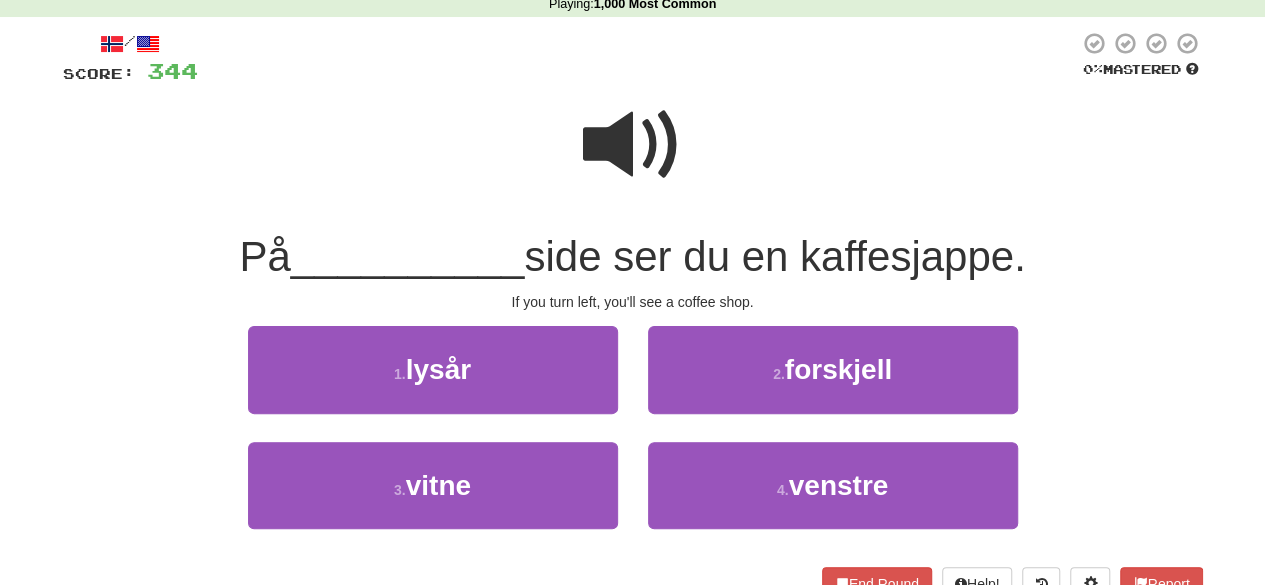 click at bounding box center (633, 145) 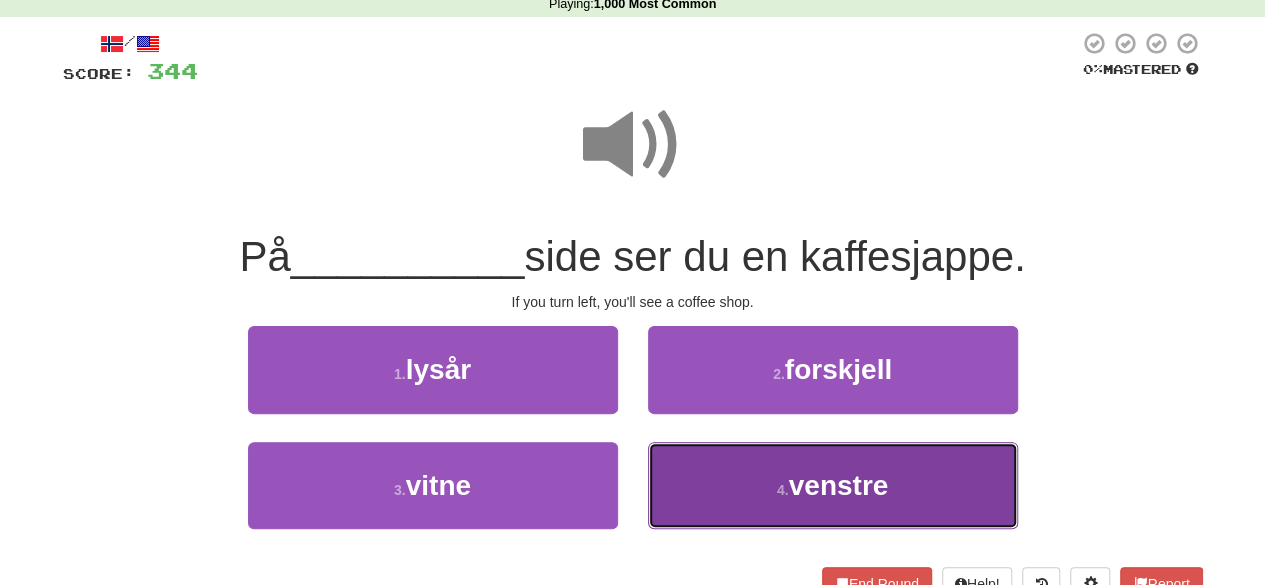 click on "4 .  venstre" at bounding box center [833, 485] 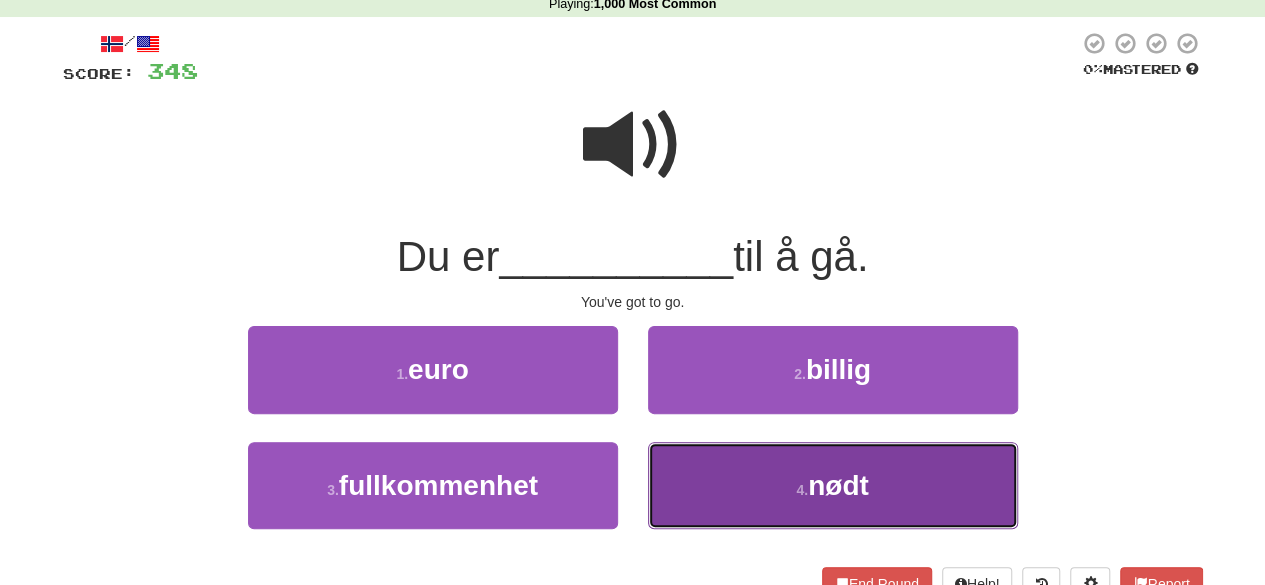click on "4 .  nødt" at bounding box center [833, 485] 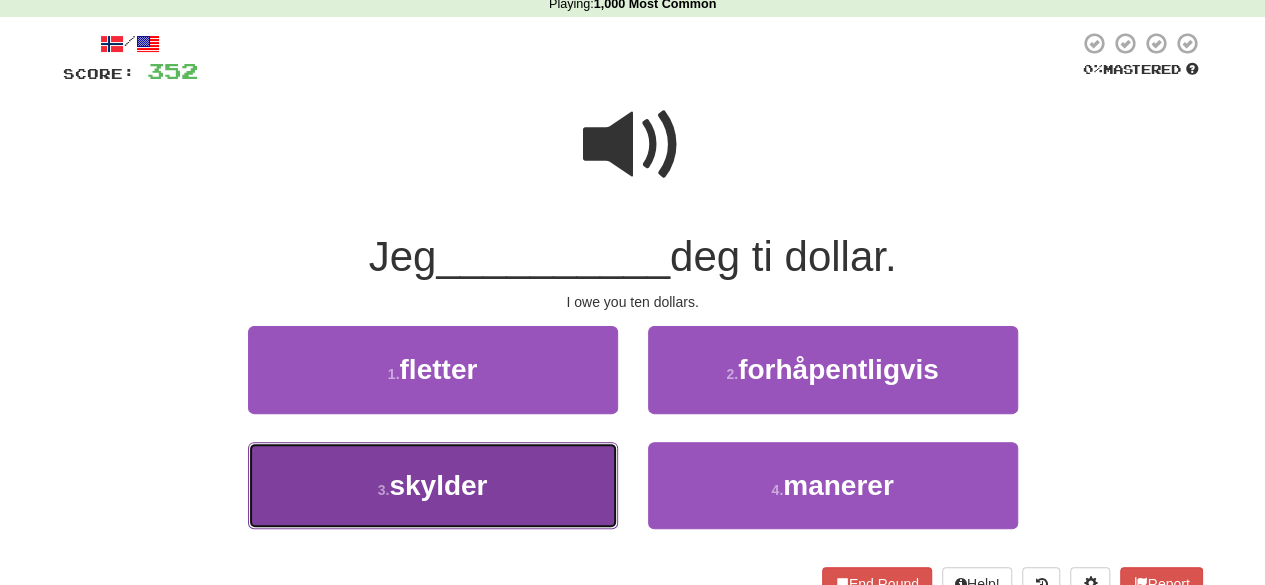 click on "3 .  skylder" at bounding box center (433, 485) 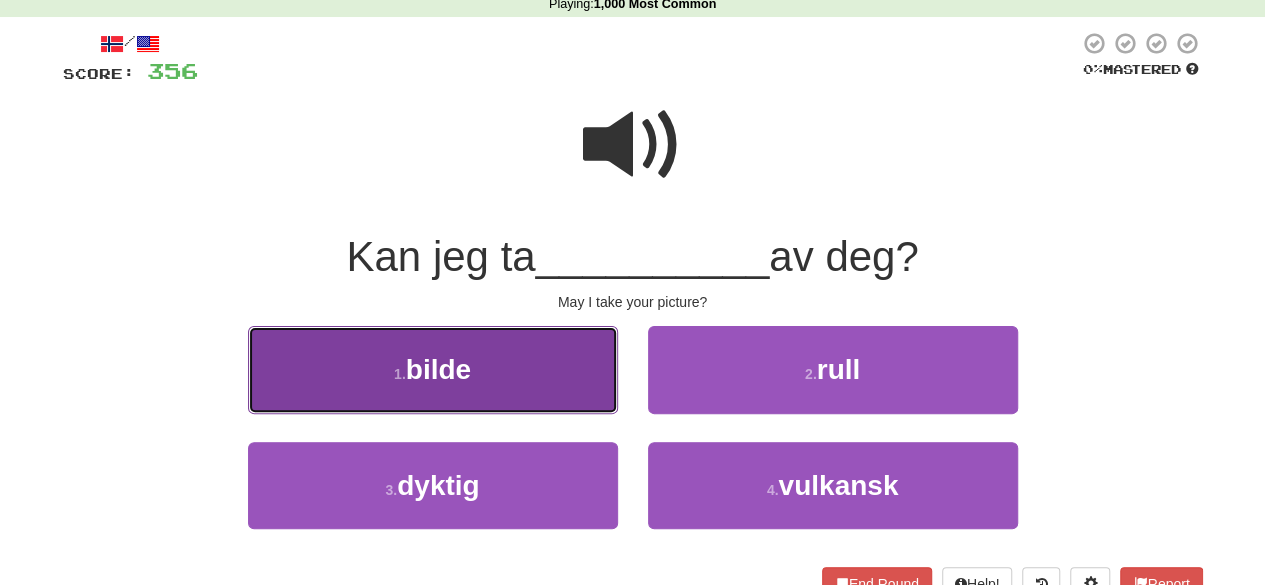 click on "1 .  bilde" at bounding box center [433, 369] 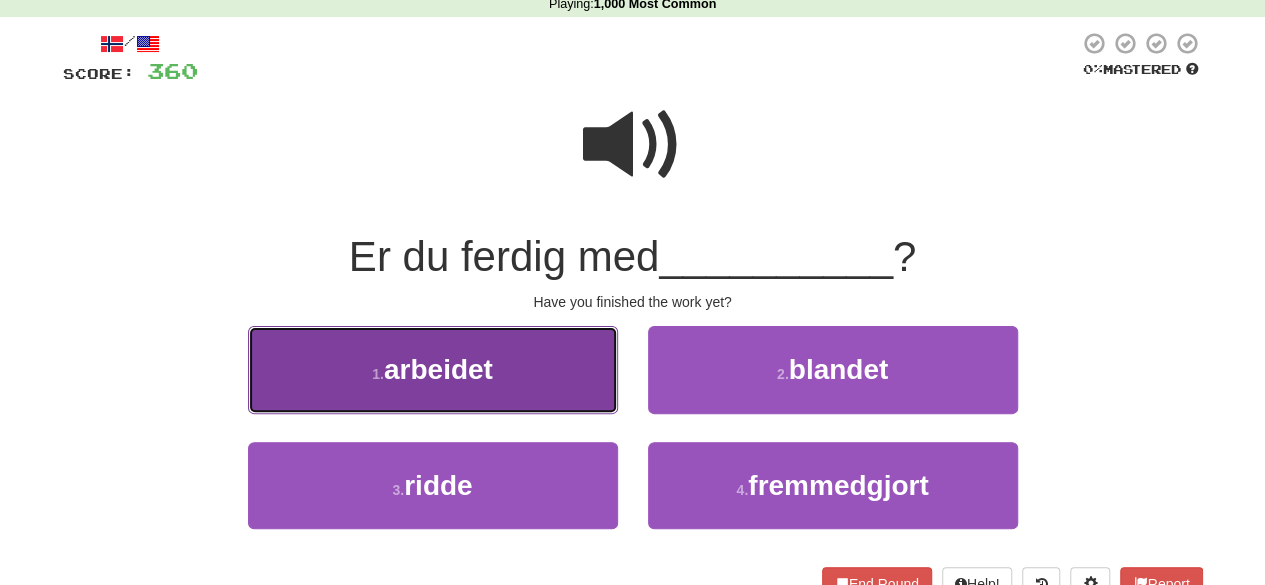 click on "1 .  arbeidet" at bounding box center [433, 369] 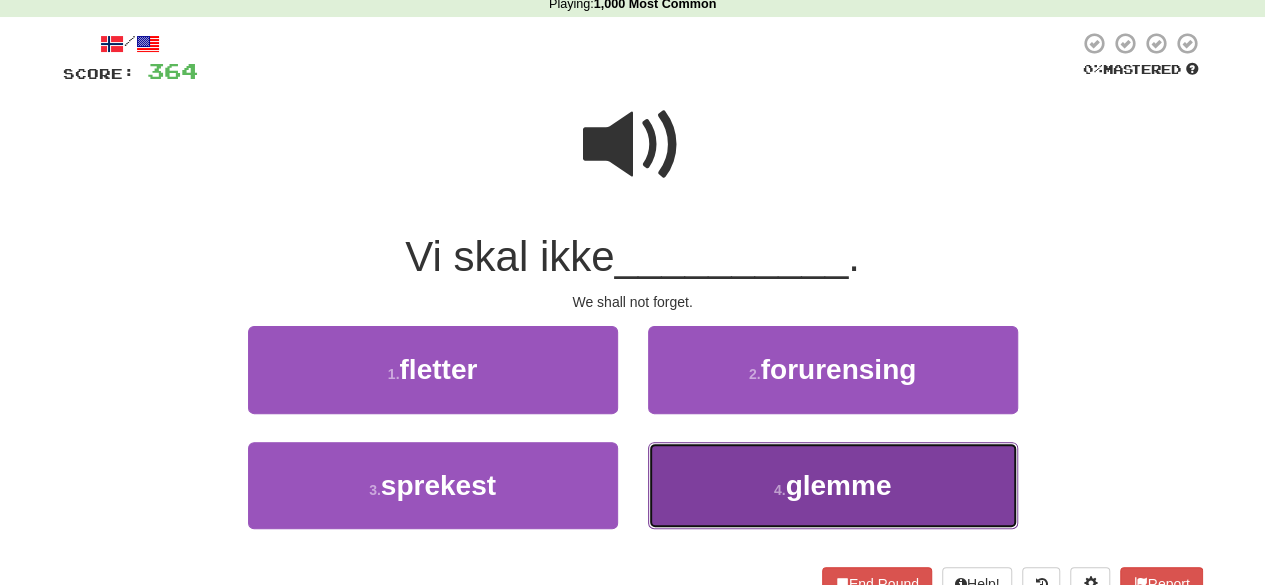 click on "4 .  glemme" at bounding box center (833, 485) 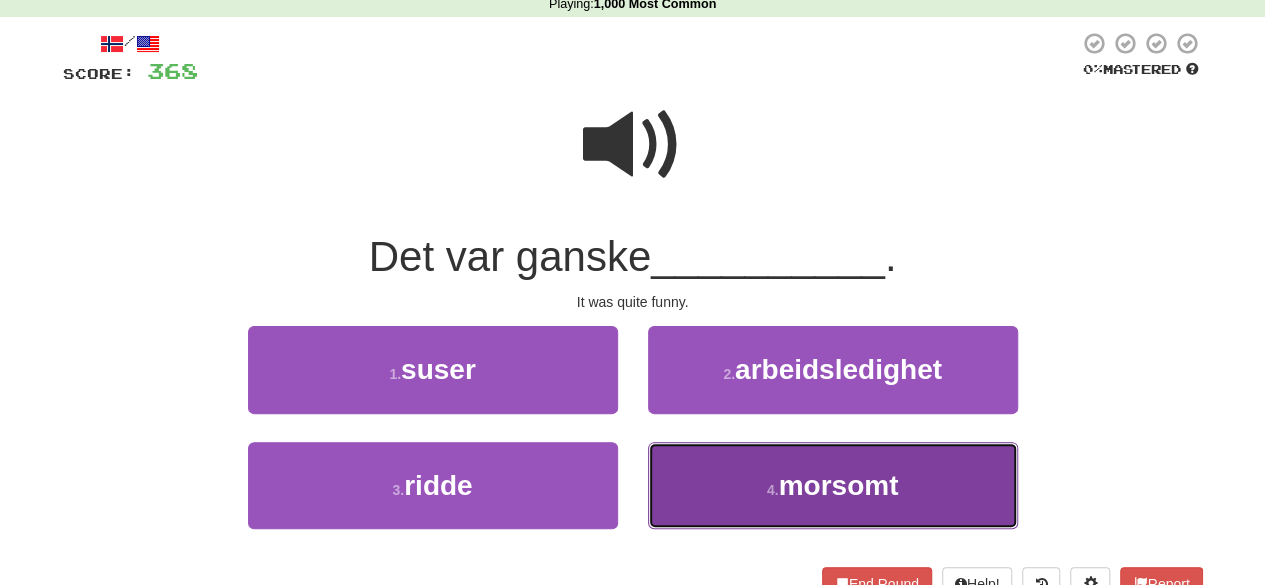 click on "4 .  morsomt" at bounding box center (833, 485) 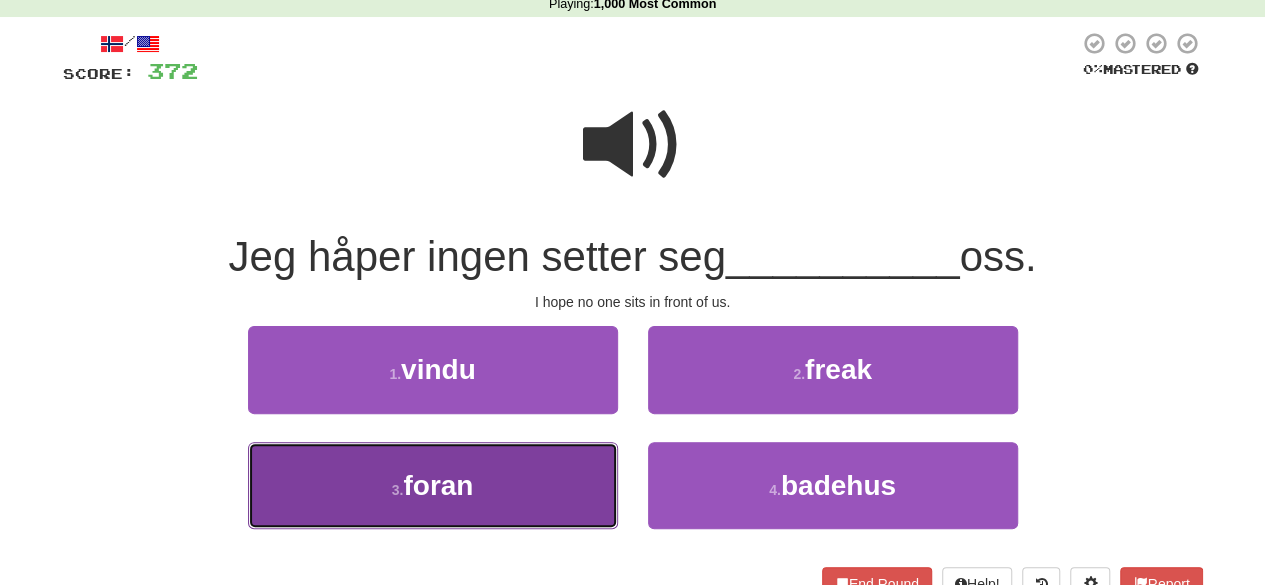 click on "3 .  foran" at bounding box center (433, 485) 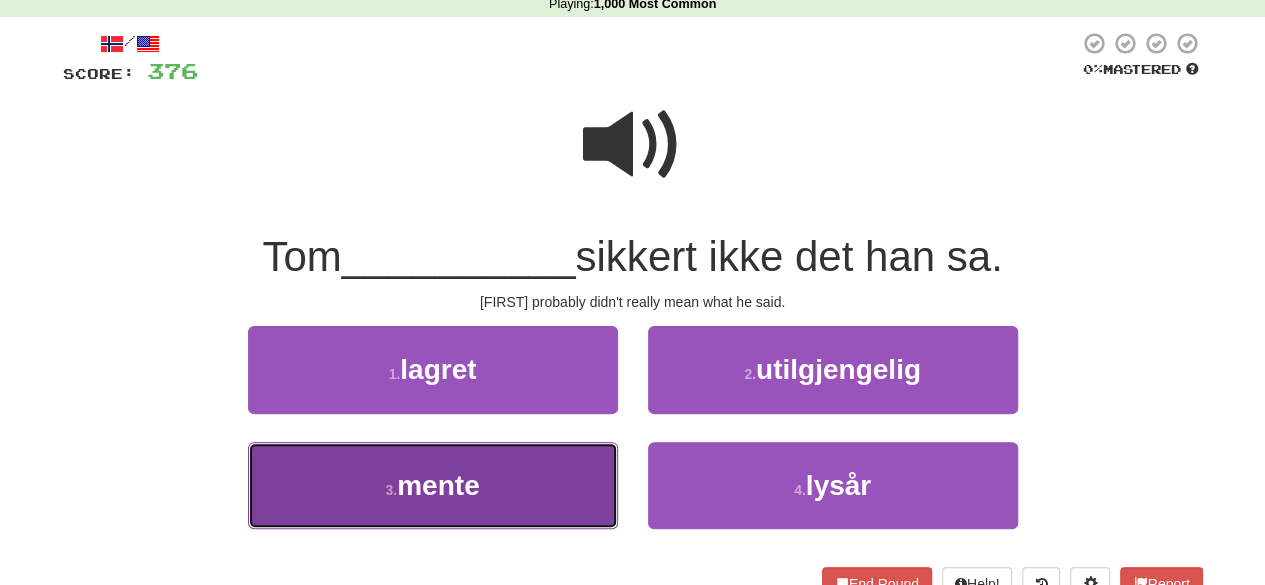 click on "mente" at bounding box center [438, 485] 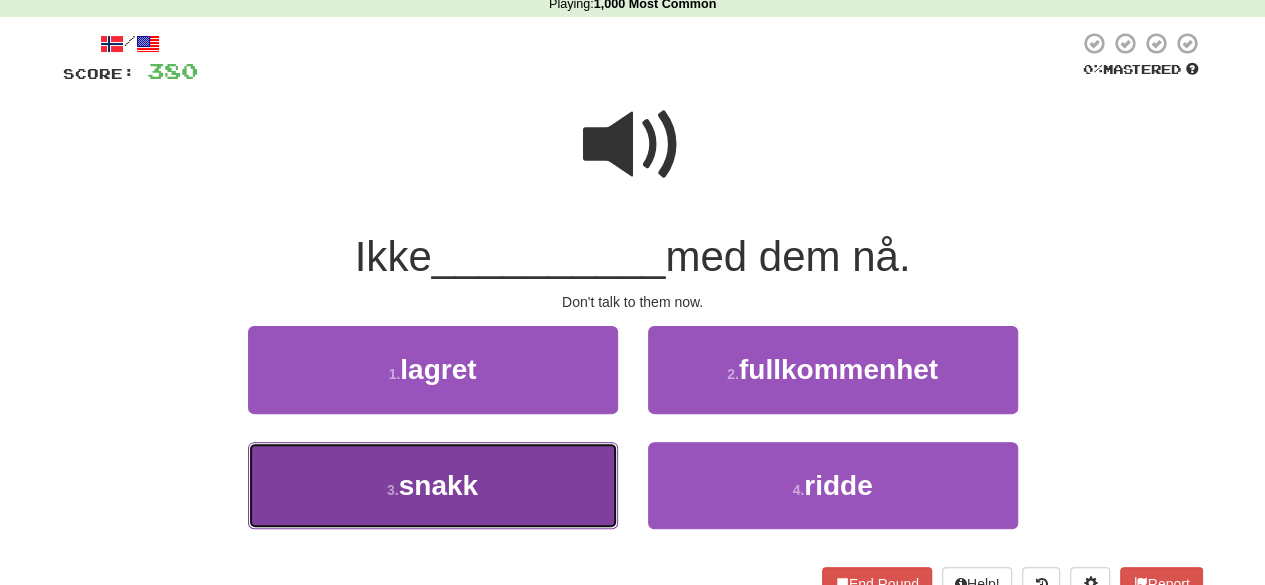 click on "3 .  snakk" at bounding box center [433, 485] 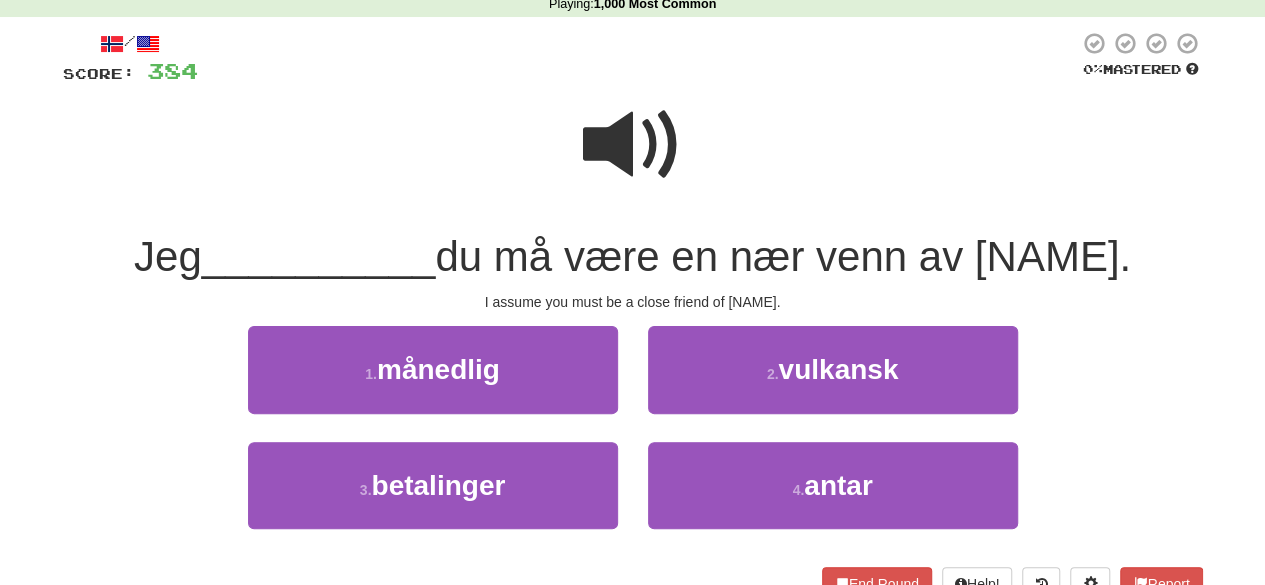 click at bounding box center [633, 145] 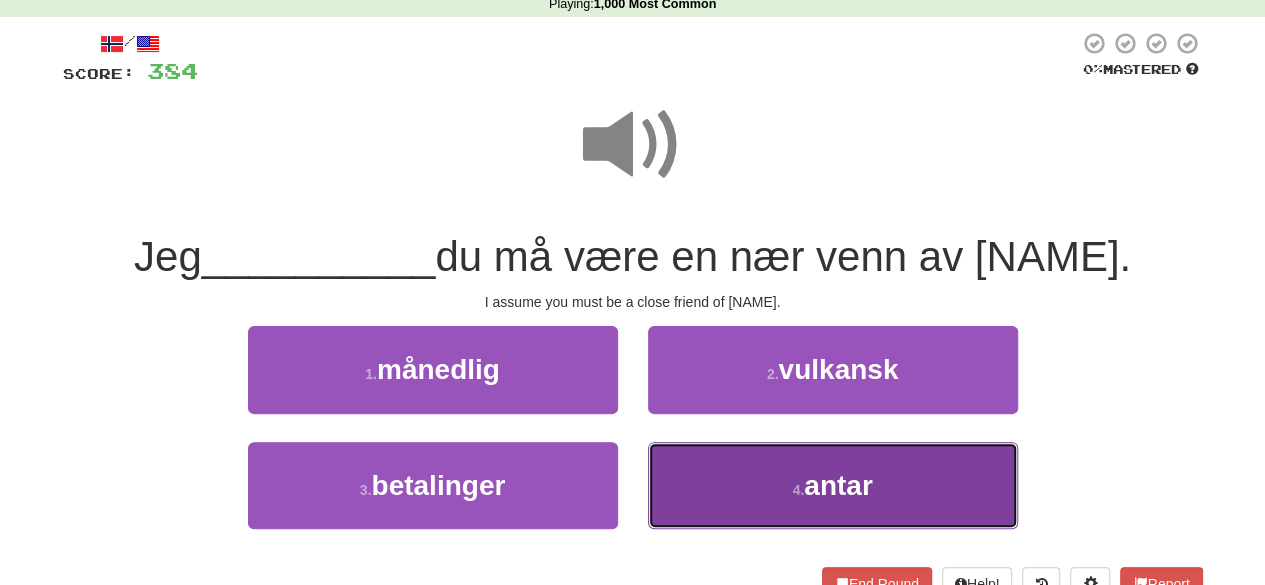click on "4 .  antar" at bounding box center [833, 485] 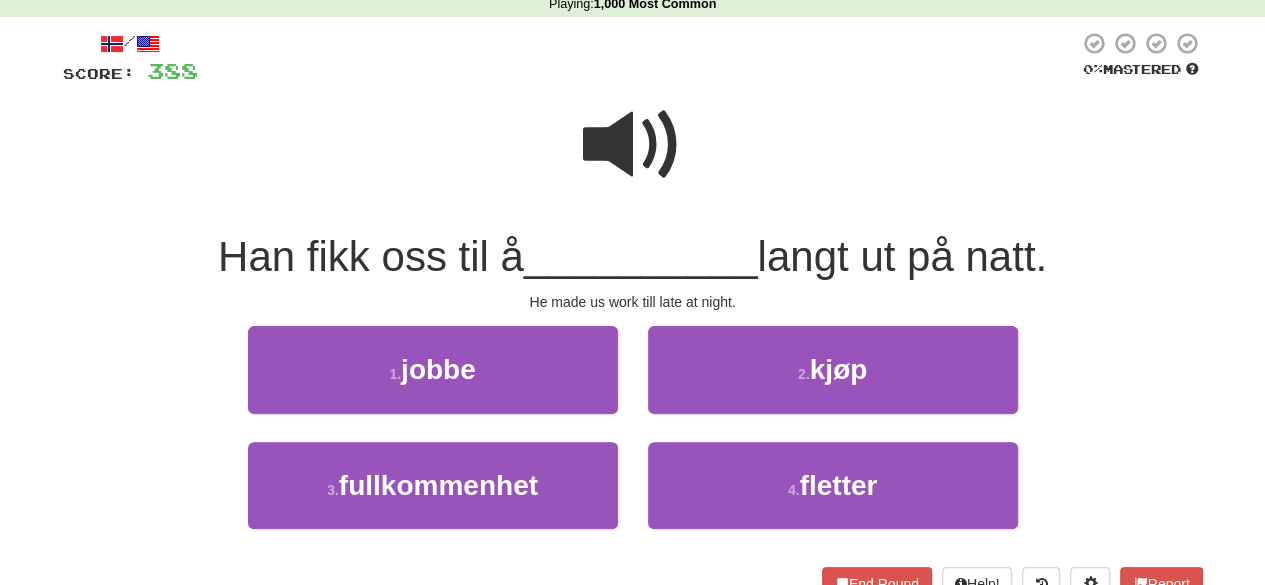 click at bounding box center [633, 145] 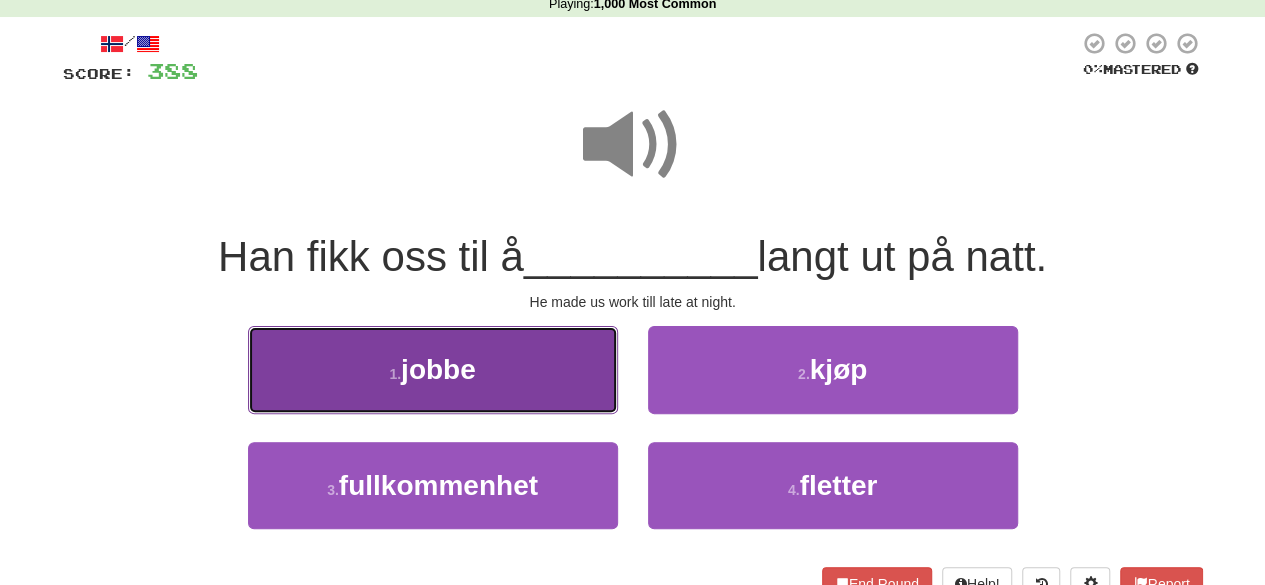 click on "1 .  jobbe" at bounding box center (433, 369) 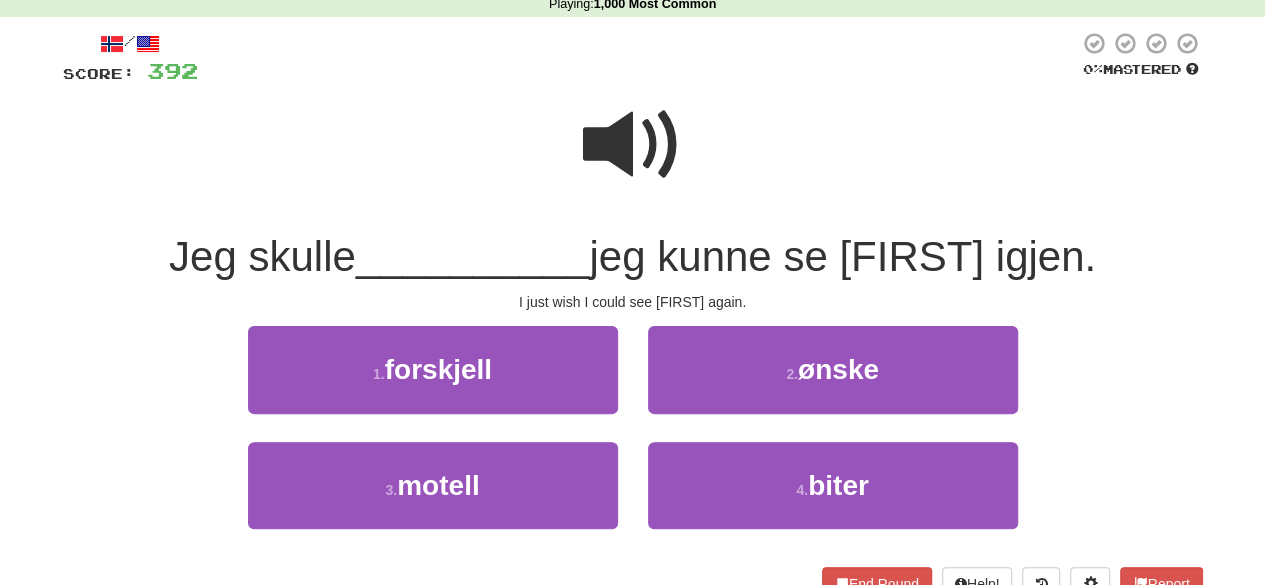 click on "/  Score:   392 0 %  Mastered Jeg skulle  __________  jeg kunne se Tom igjen. I just wish I could see Tom again. 1 .  forskjell 2 .  ønske 3 .  motell 4 .  biter  End Round  Help!  Report" at bounding box center [633, 316] 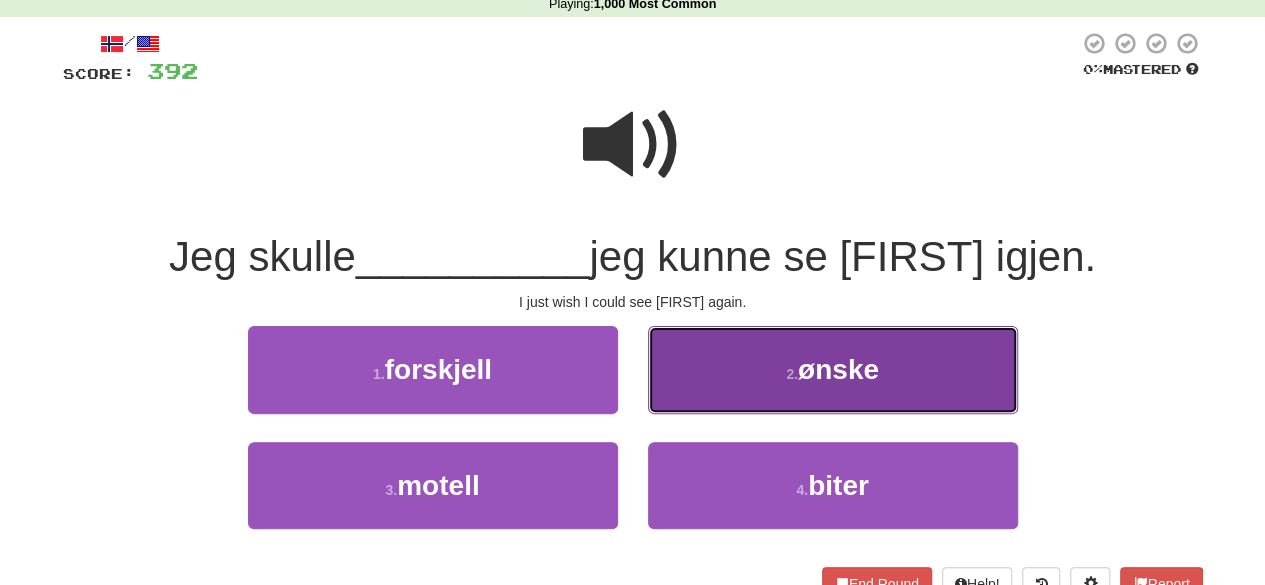 click on "2 .  ønske" at bounding box center (833, 369) 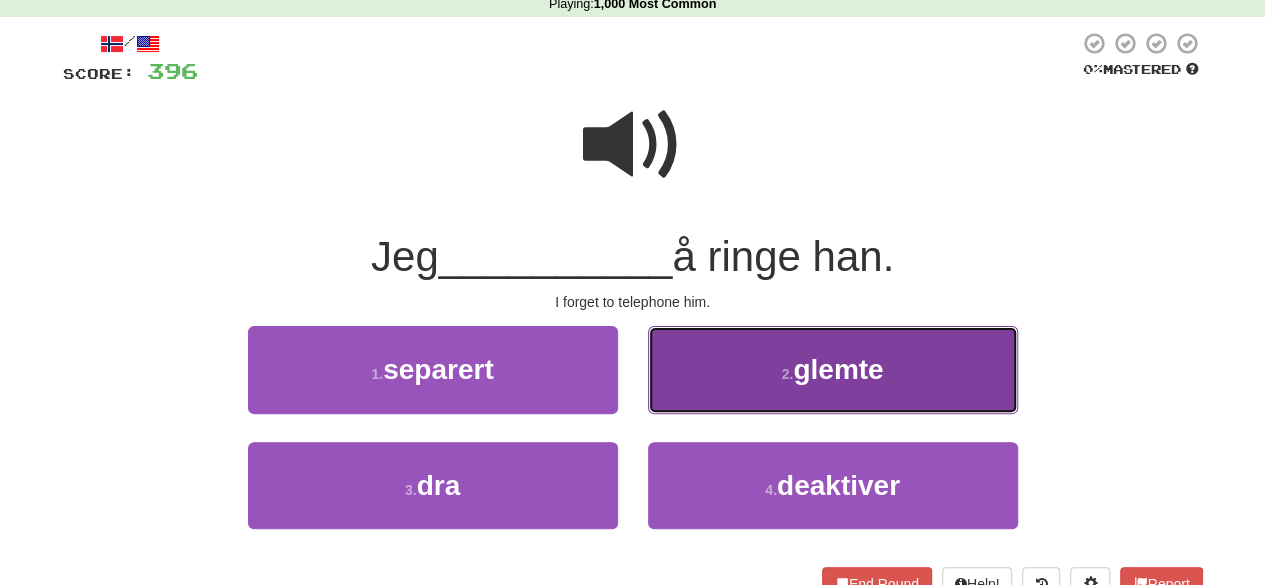 click on "2 .  glemte" at bounding box center (833, 369) 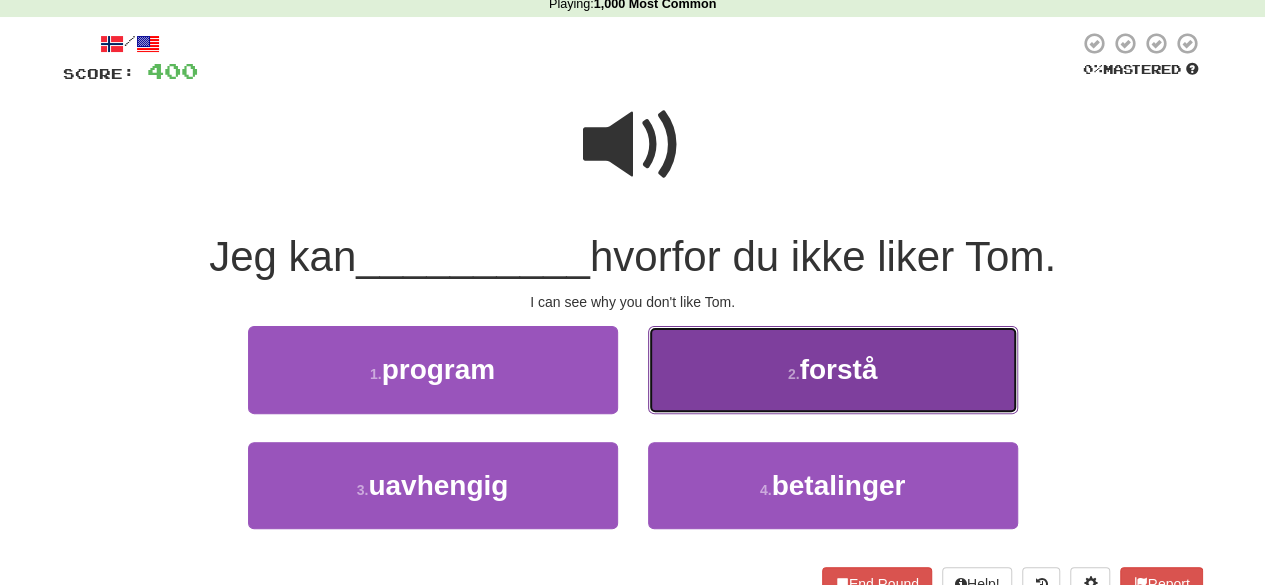 click on "forstå" at bounding box center (838, 369) 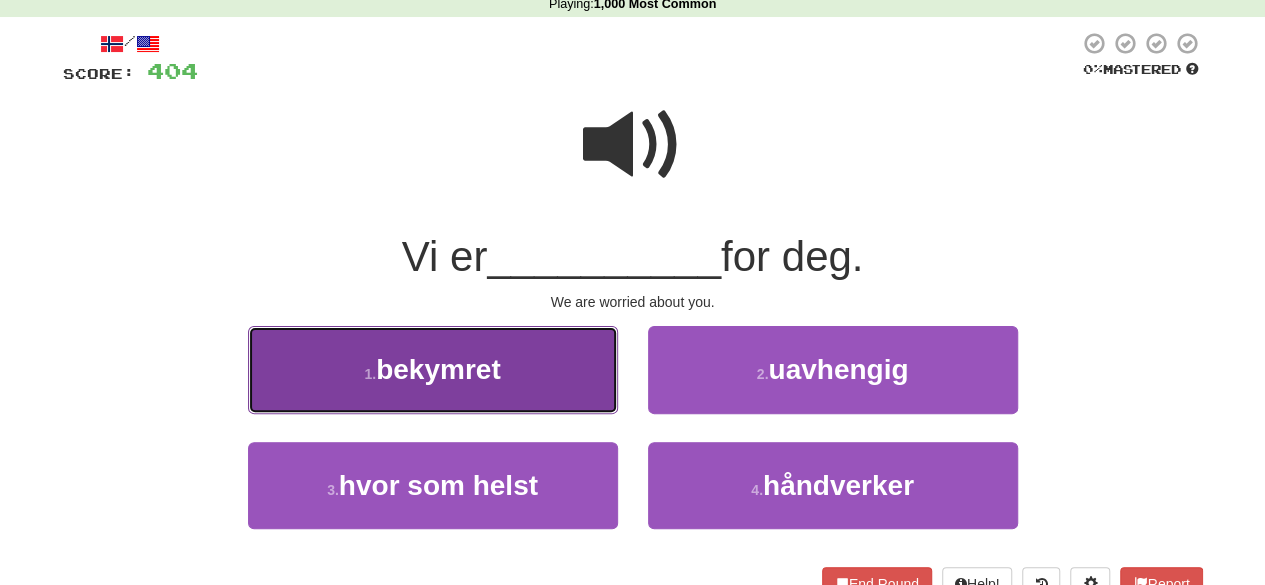 click on "1 .  bekymret" at bounding box center [433, 369] 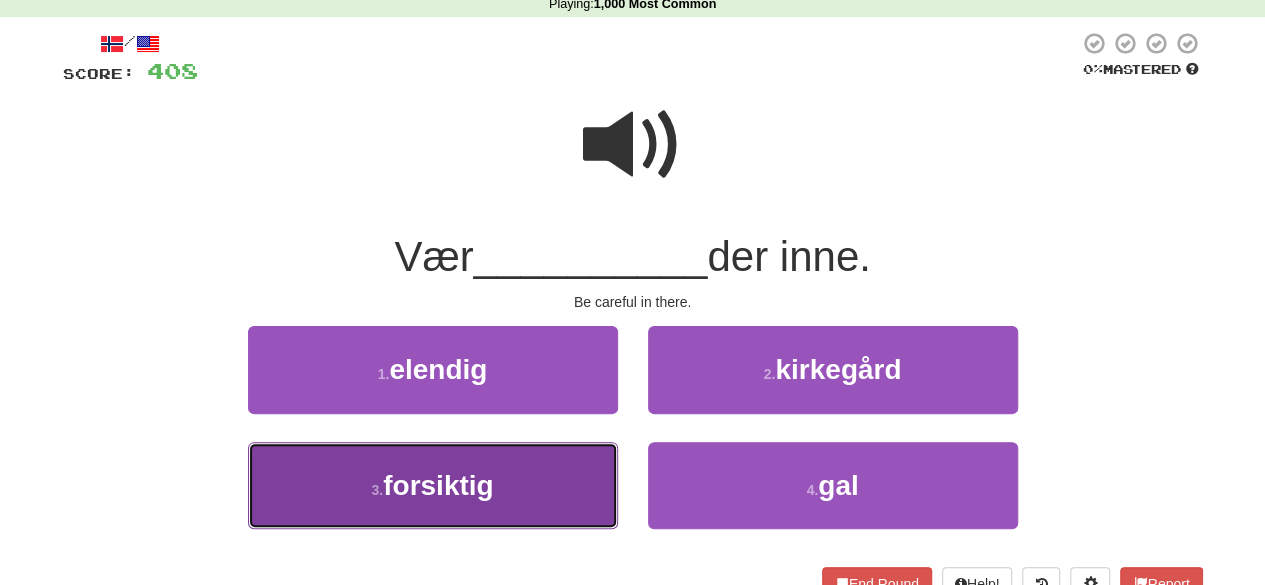 click on "3 .  forsiktig" at bounding box center (433, 485) 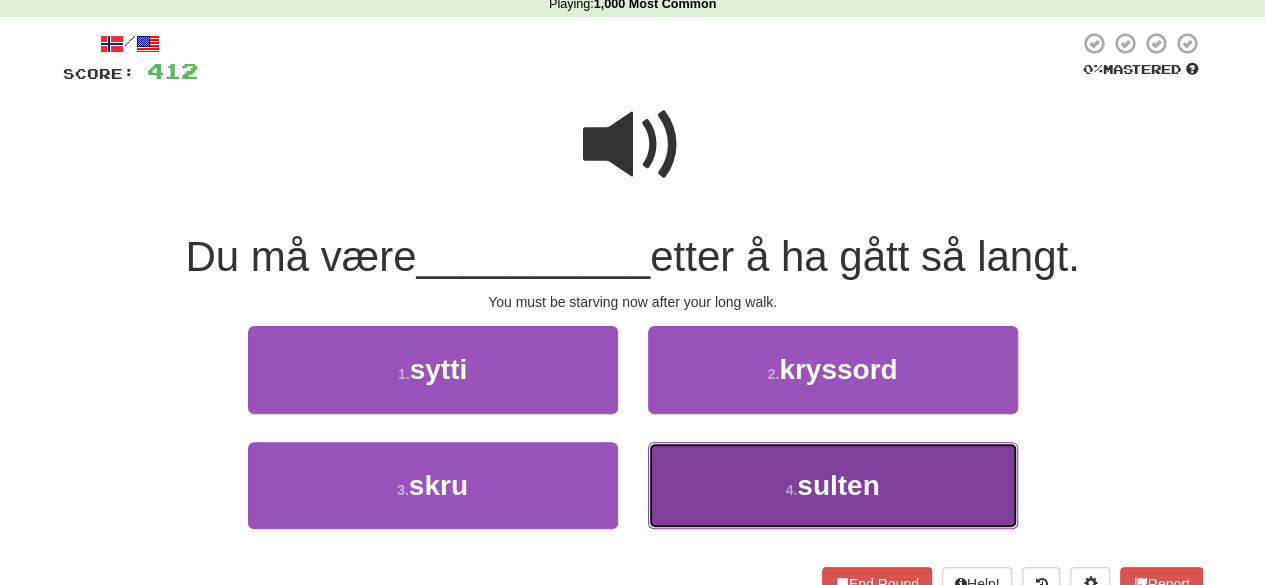 click on "4 .  sulten" at bounding box center [833, 485] 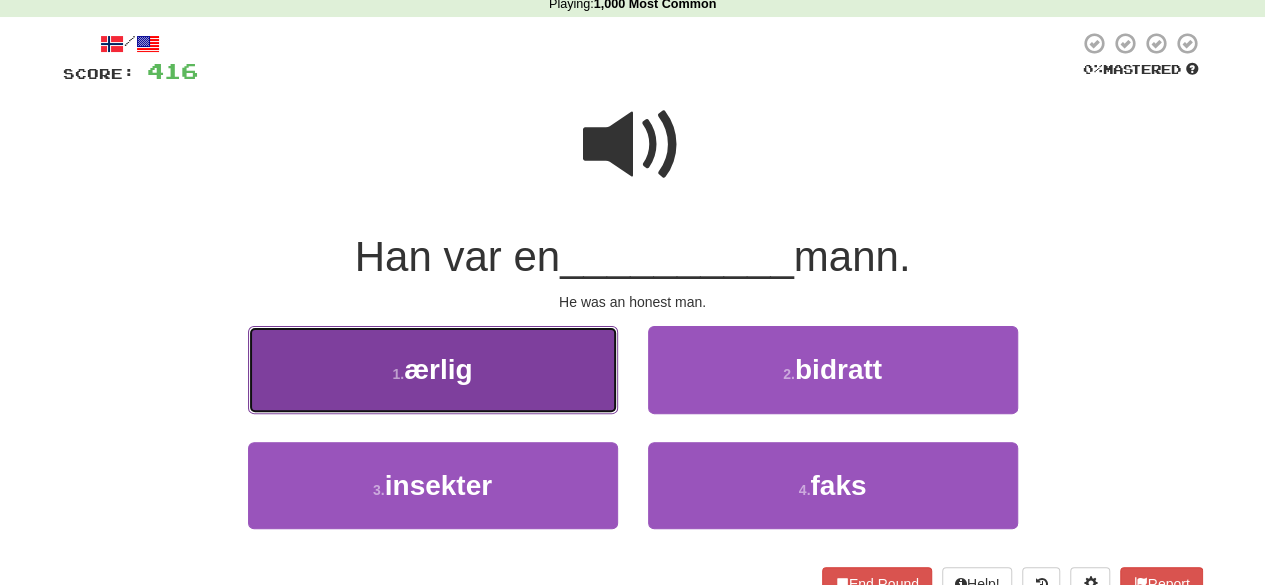 click on "1 .  ærlig" at bounding box center [433, 369] 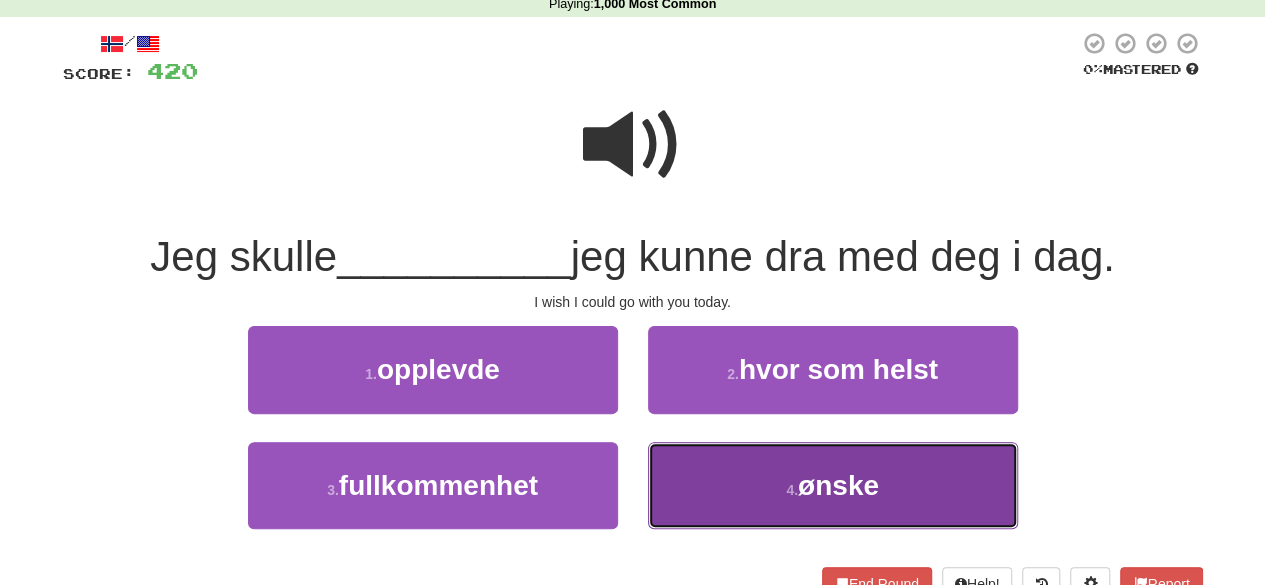click on "4 .  ønske" at bounding box center [833, 485] 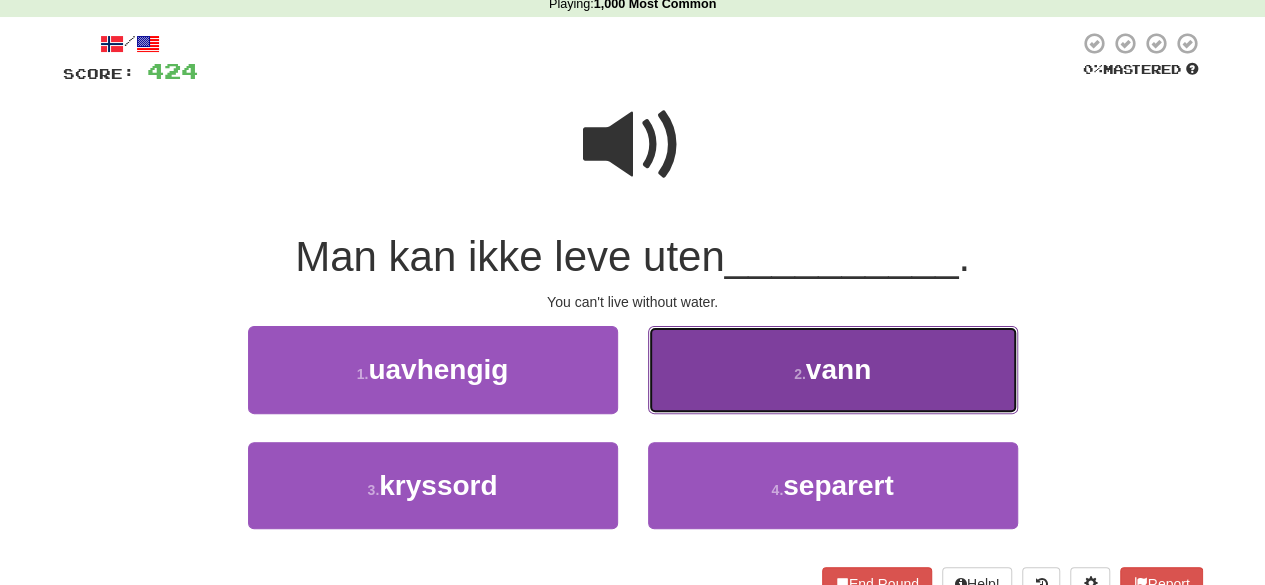 click on "2 .  vann" at bounding box center [833, 369] 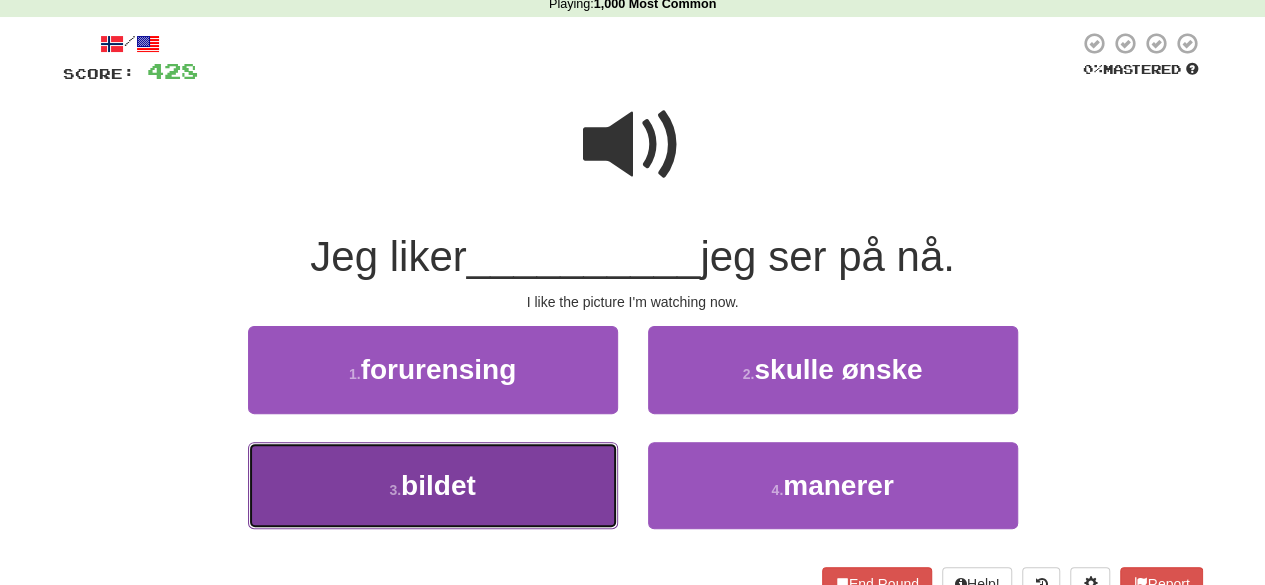 click on "3 .  bildet" at bounding box center [433, 485] 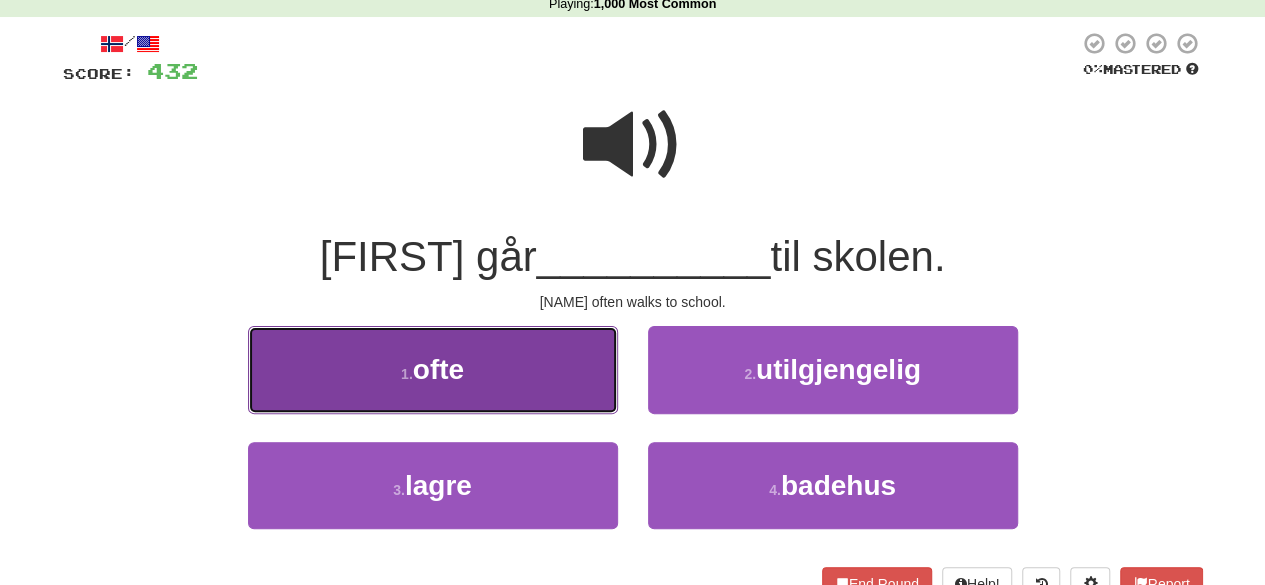 click on "1 .  ofte" at bounding box center (433, 369) 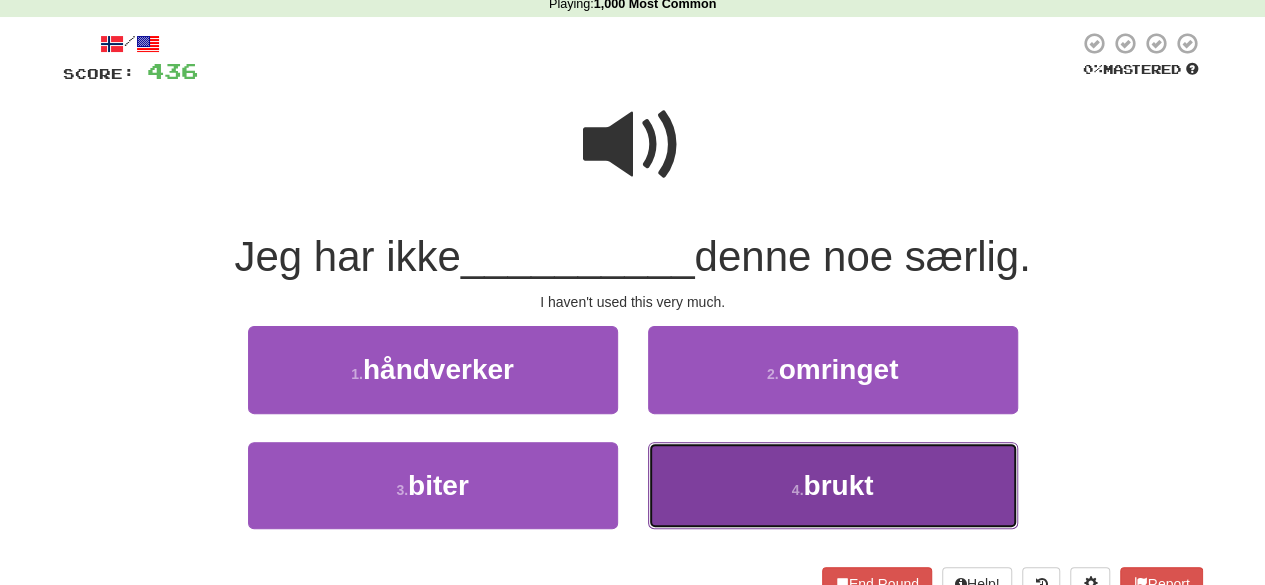 click on "4 .  brukt" at bounding box center [833, 485] 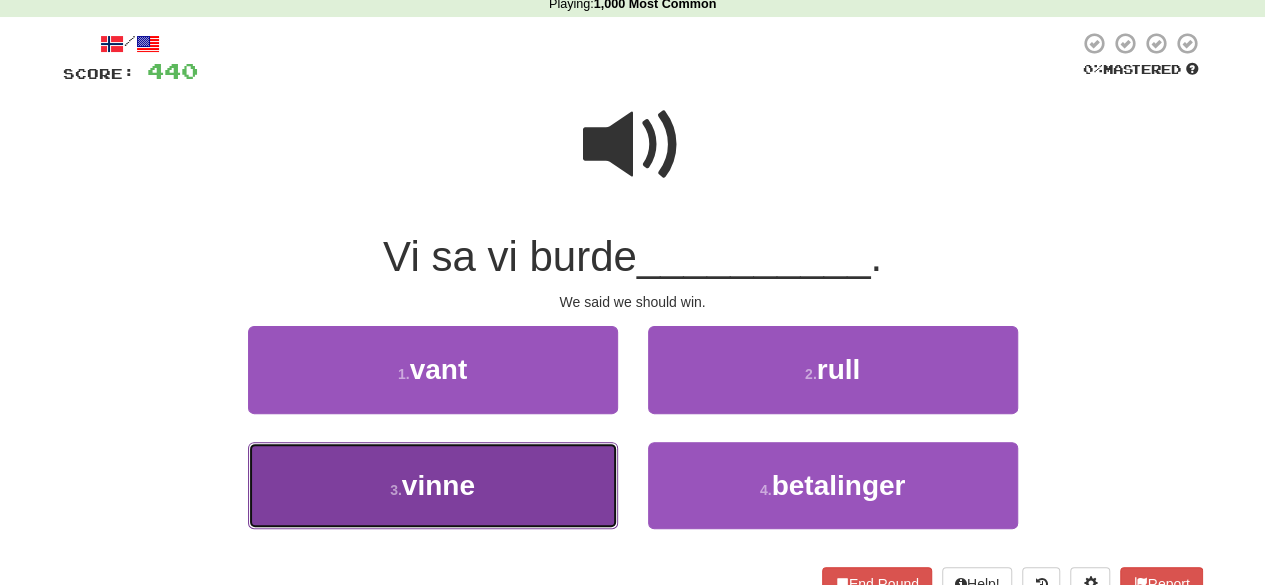 click on "3 .  vinne" at bounding box center (433, 485) 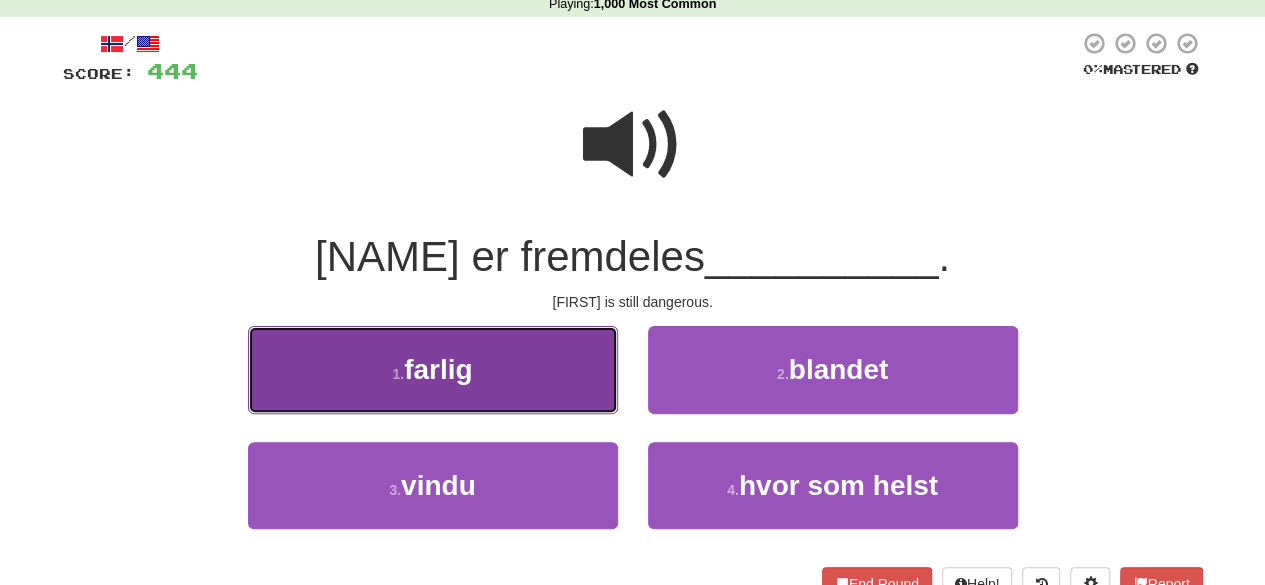 click on "1 .  farlig" at bounding box center [433, 369] 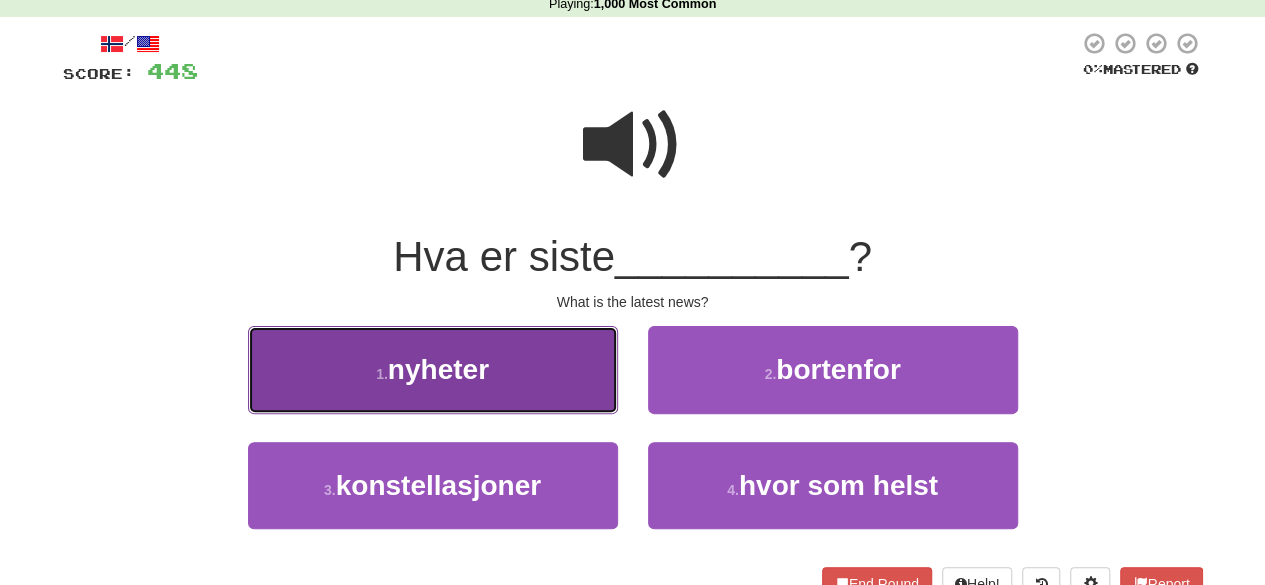click on "nyheter" at bounding box center (438, 369) 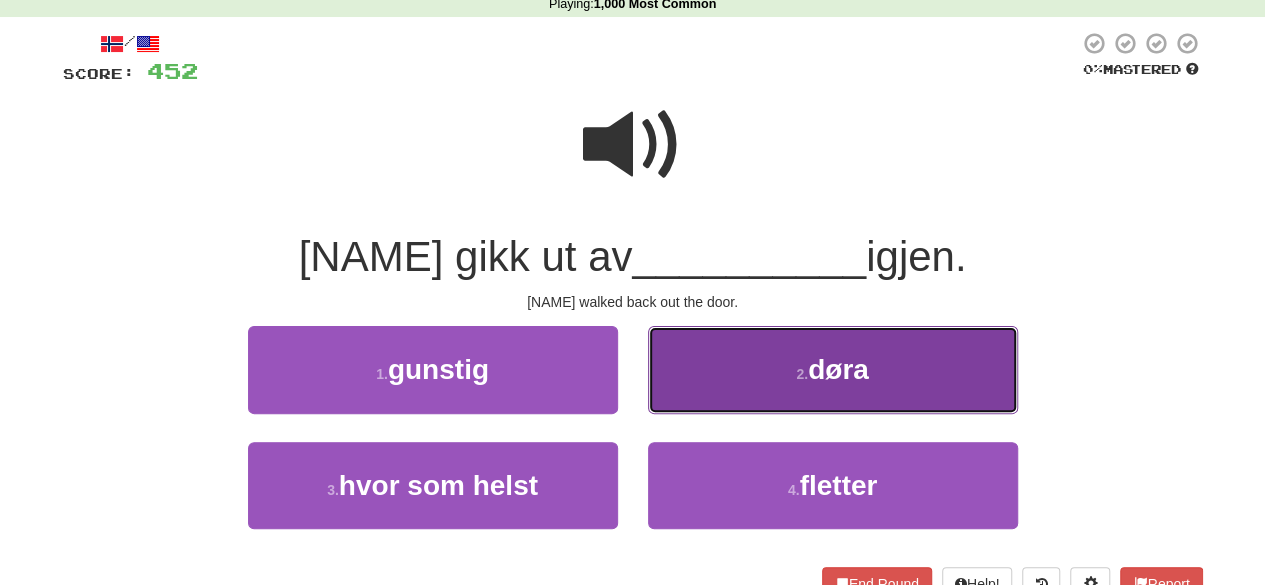 click on "2 .  døra" at bounding box center (833, 369) 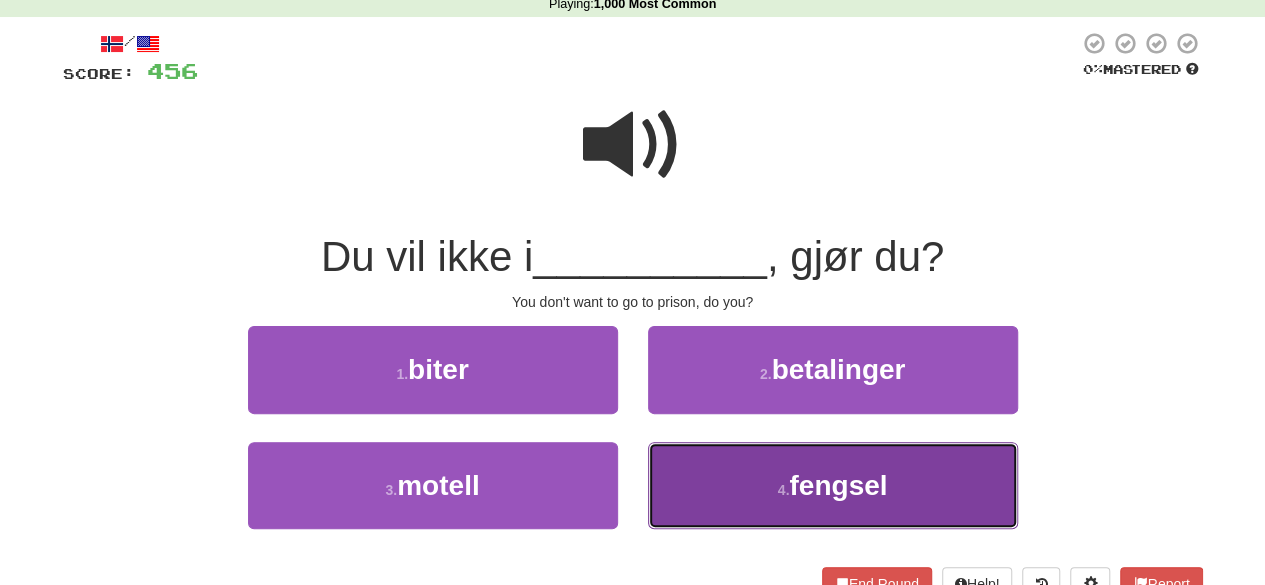 click on "4 .  fengsel" at bounding box center (833, 485) 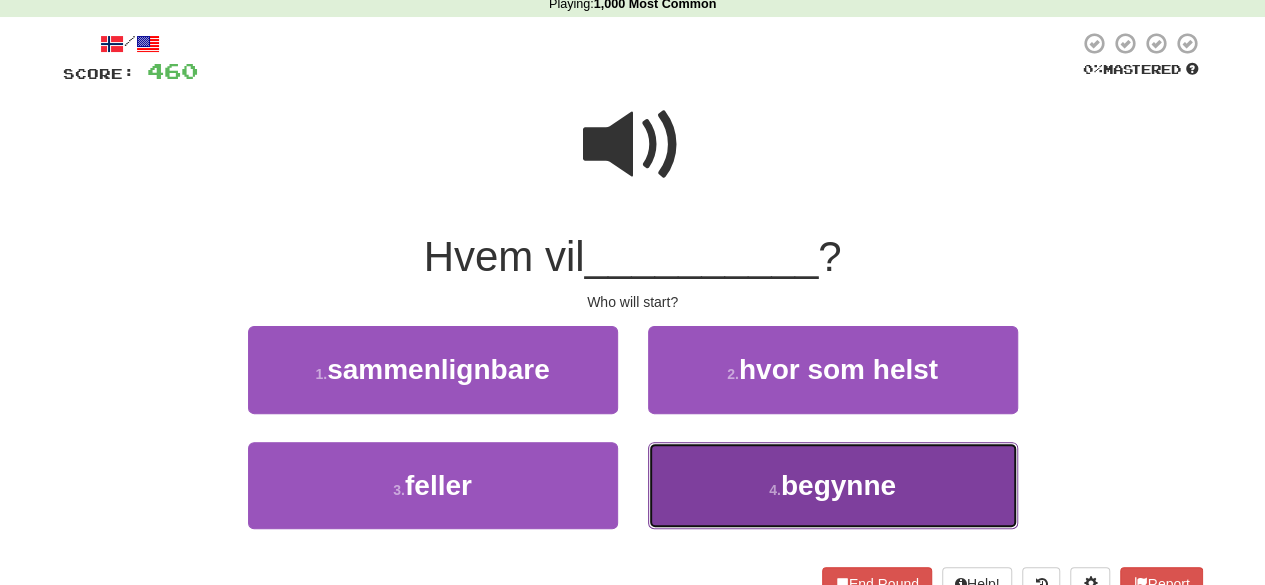 click on "4 .  begynne" at bounding box center [833, 485] 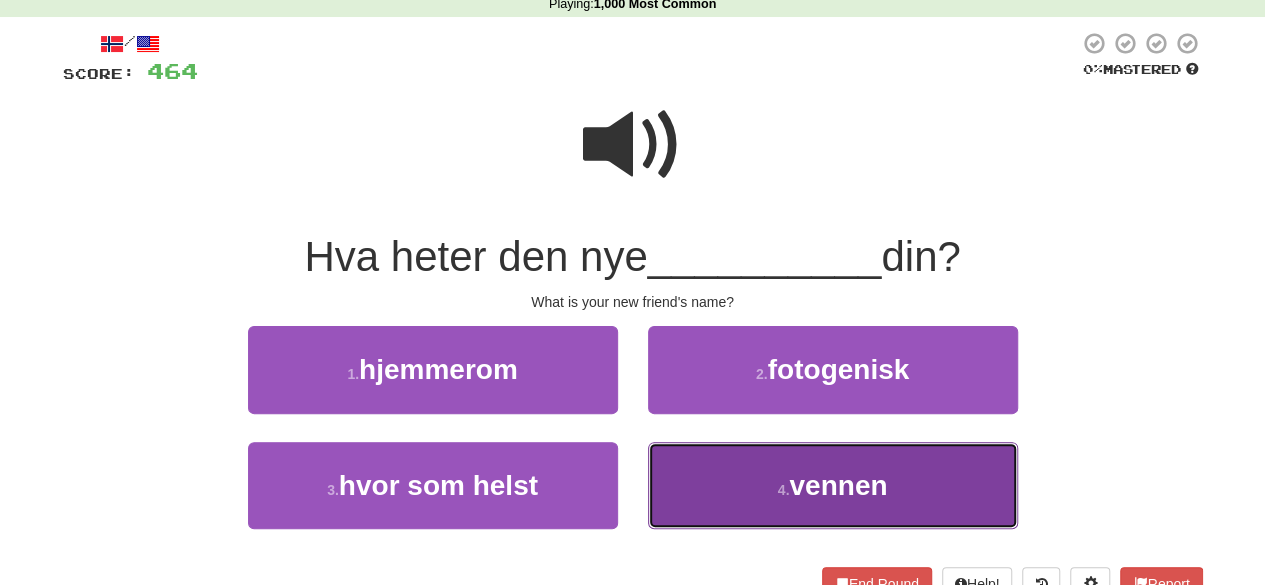 click on "4 .  vennen" at bounding box center [833, 485] 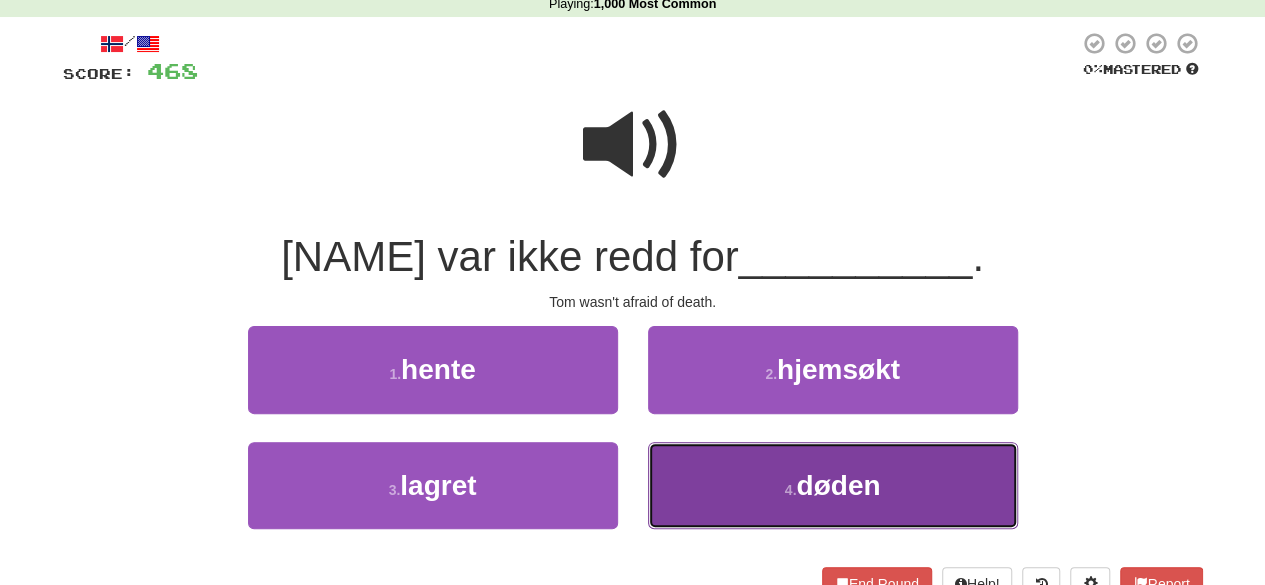 click on "4 .  døden" at bounding box center [833, 485] 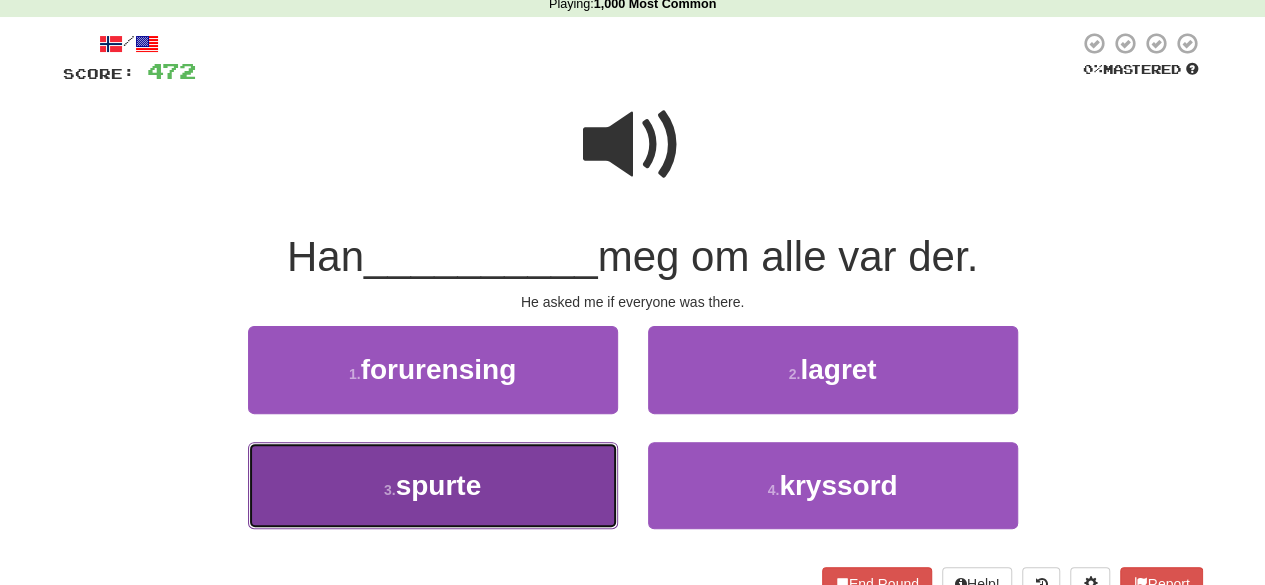 click on "3 .  spurte" at bounding box center (433, 485) 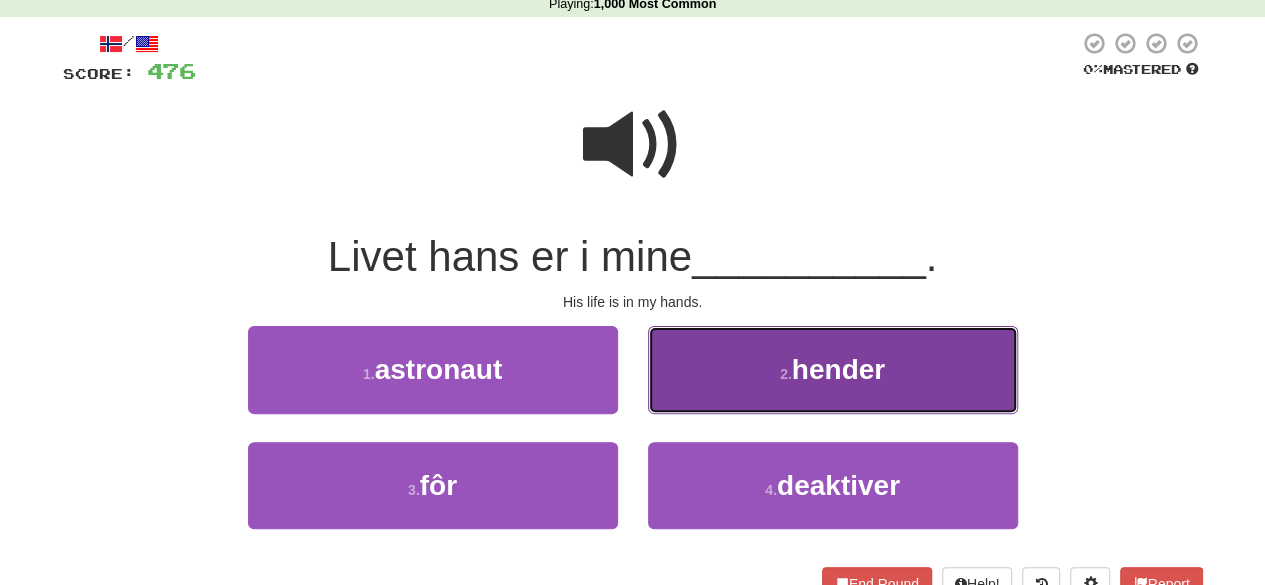 click on "2 .  hender" at bounding box center [833, 369] 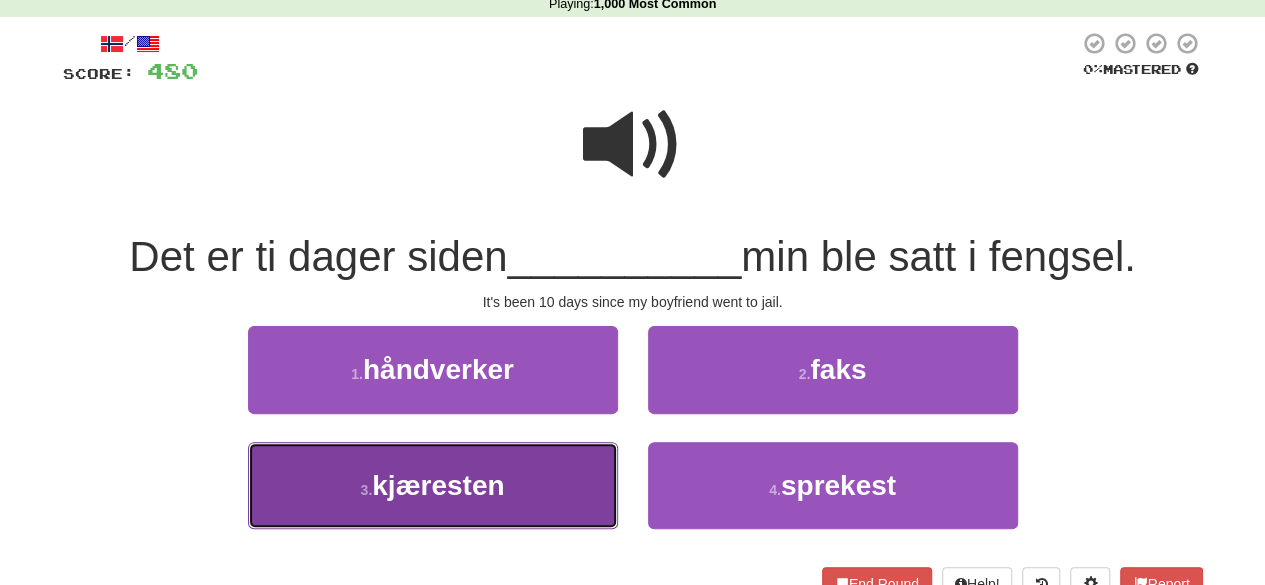 click on "3 .  kjæresten" at bounding box center [433, 485] 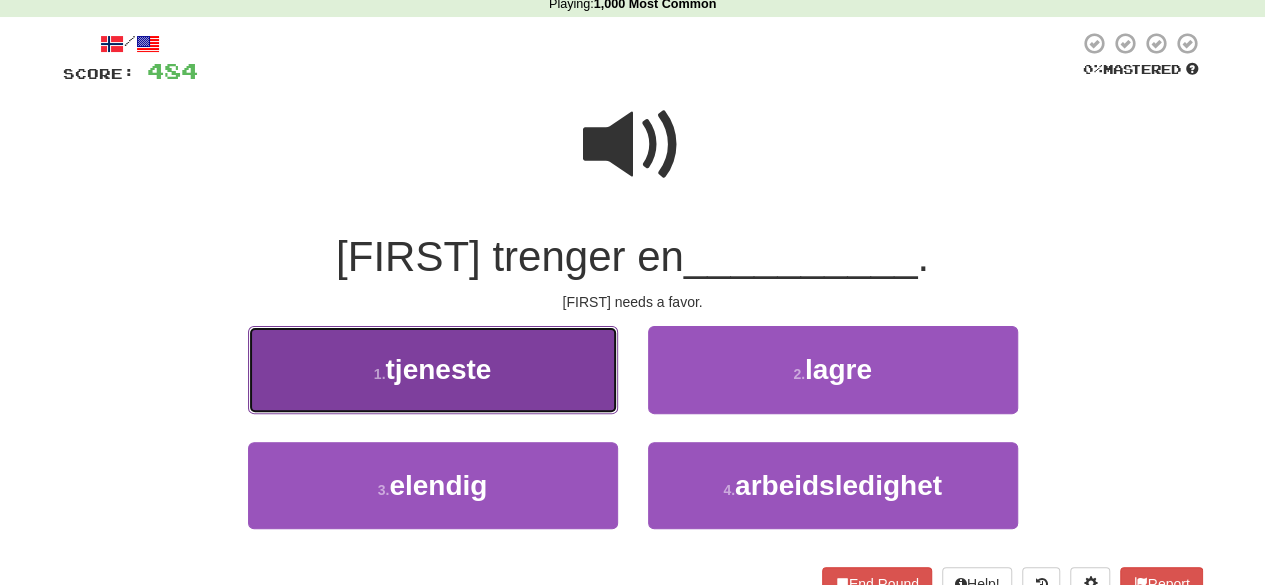 click on "1 .  tjeneste" at bounding box center (433, 369) 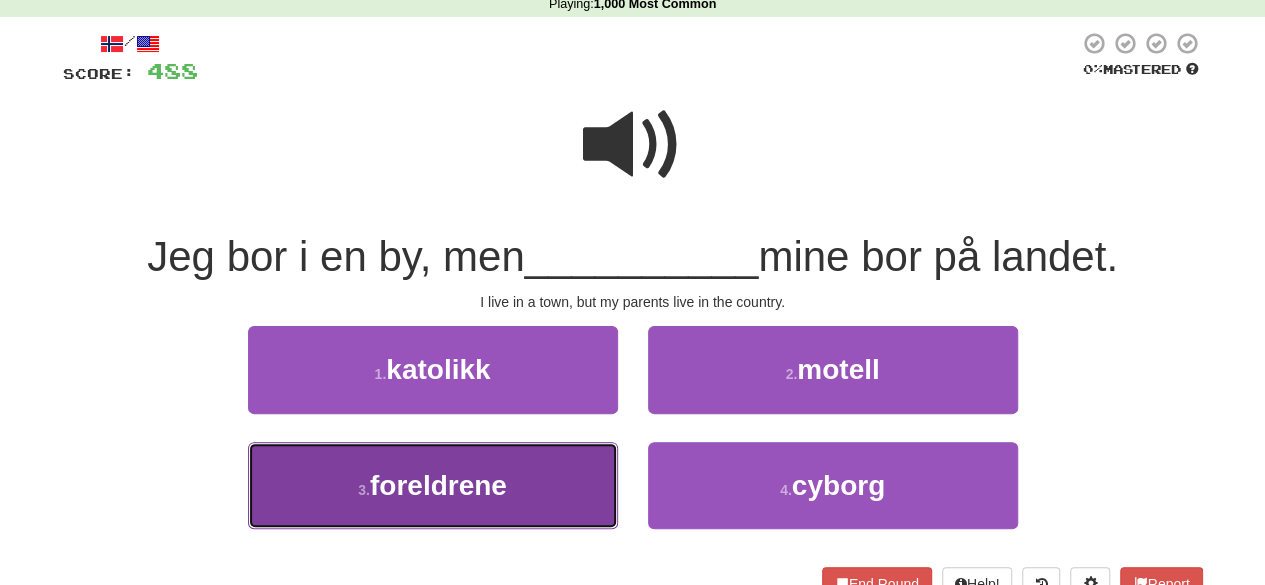 click on "3 .  foreldrene" at bounding box center [433, 485] 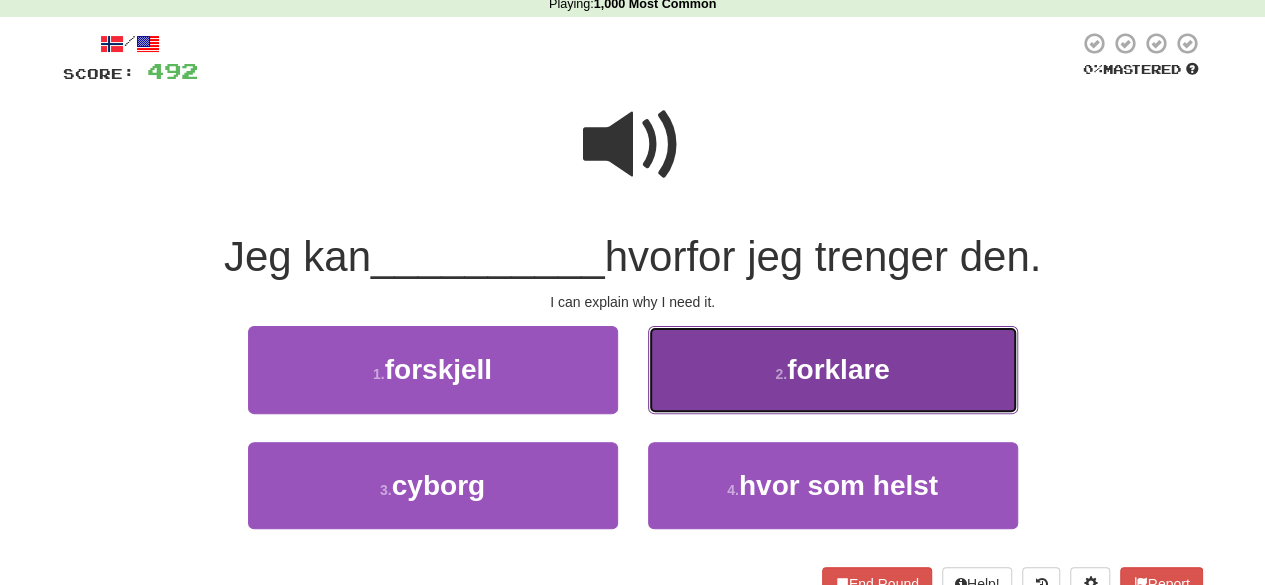 click on "2 .  forklare" at bounding box center [833, 369] 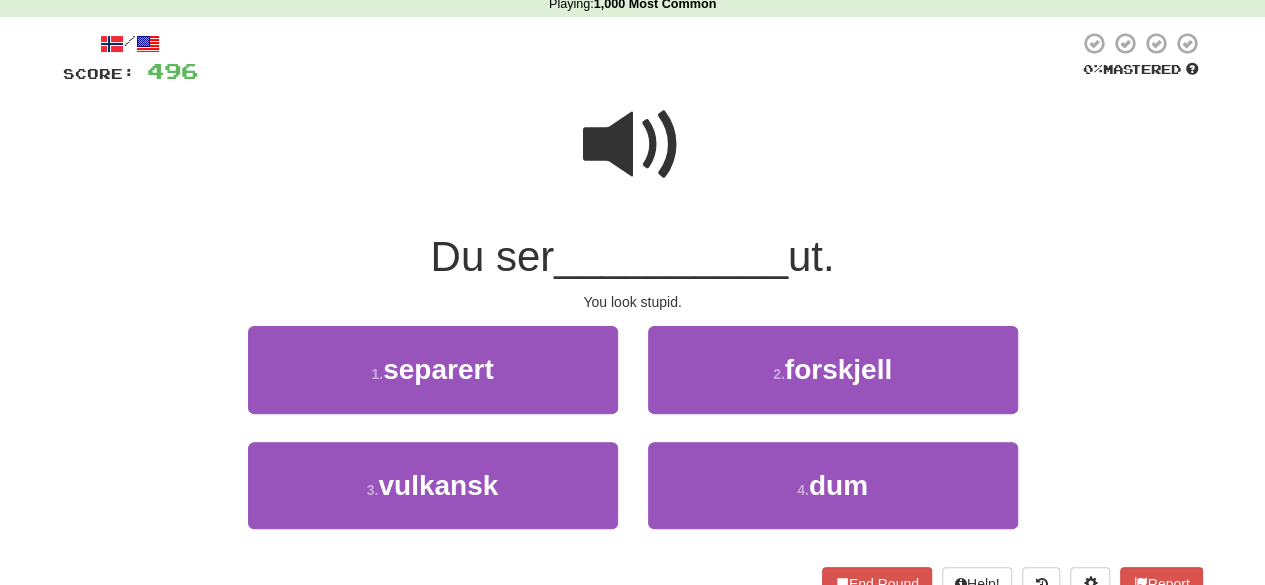 click at bounding box center [633, 145] 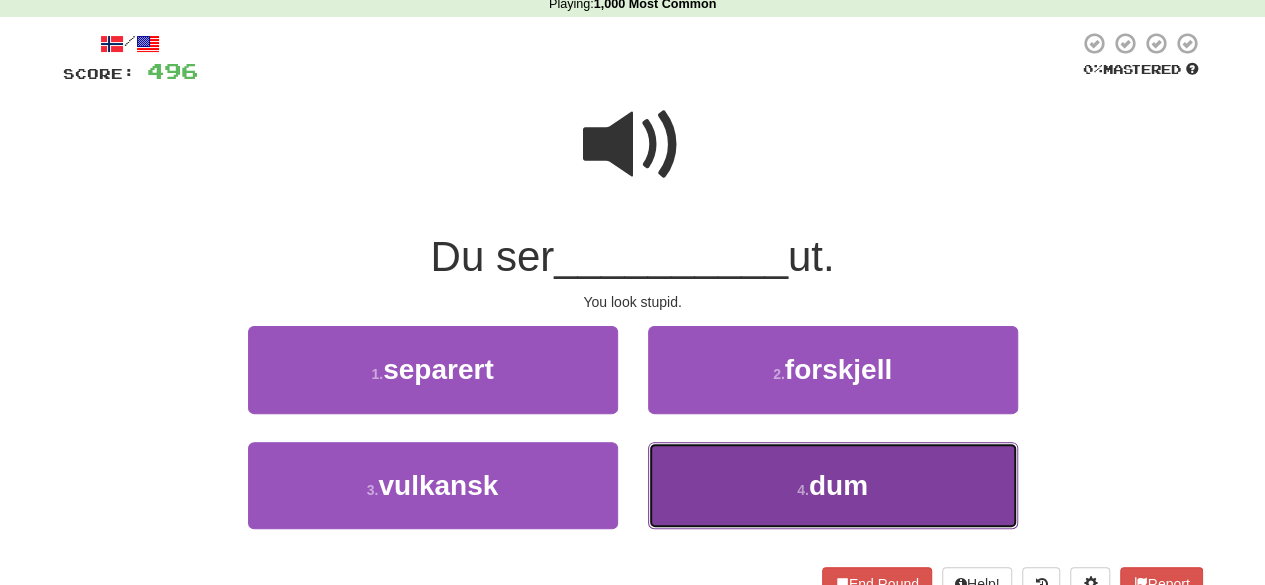 click on "dum" at bounding box center (838, 485) 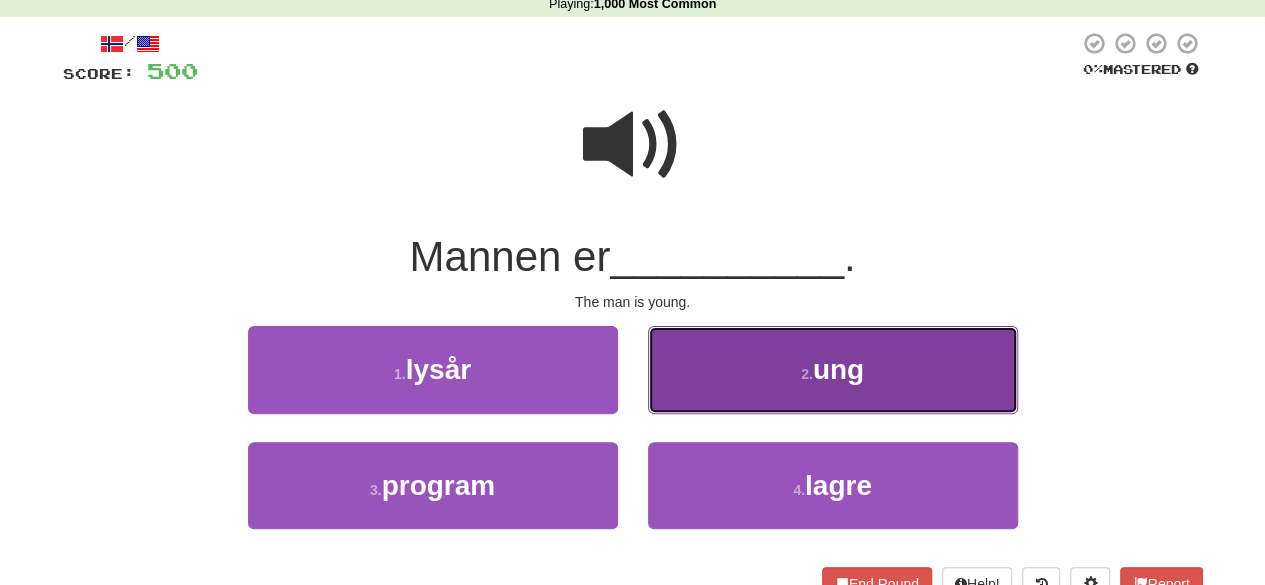 click on "2 .  ung" at bounding box center (833, 369) 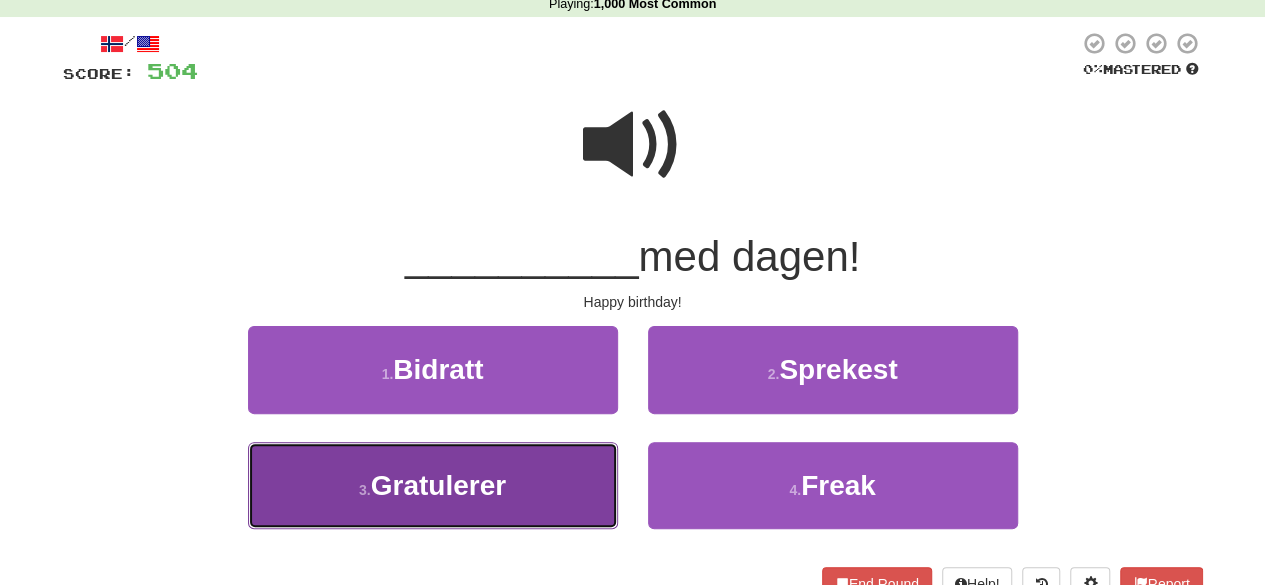 click on "3 .  Gratulerer" at bounding box center (433, 485) 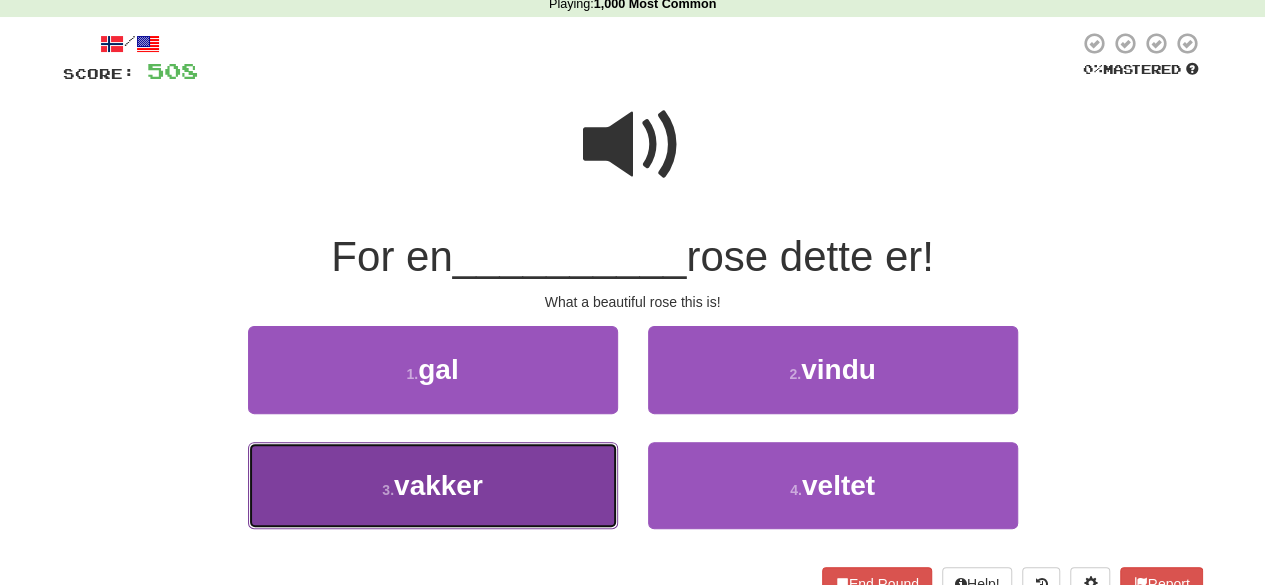 click on "3 .  vakker" at bounding box center [433, 485] 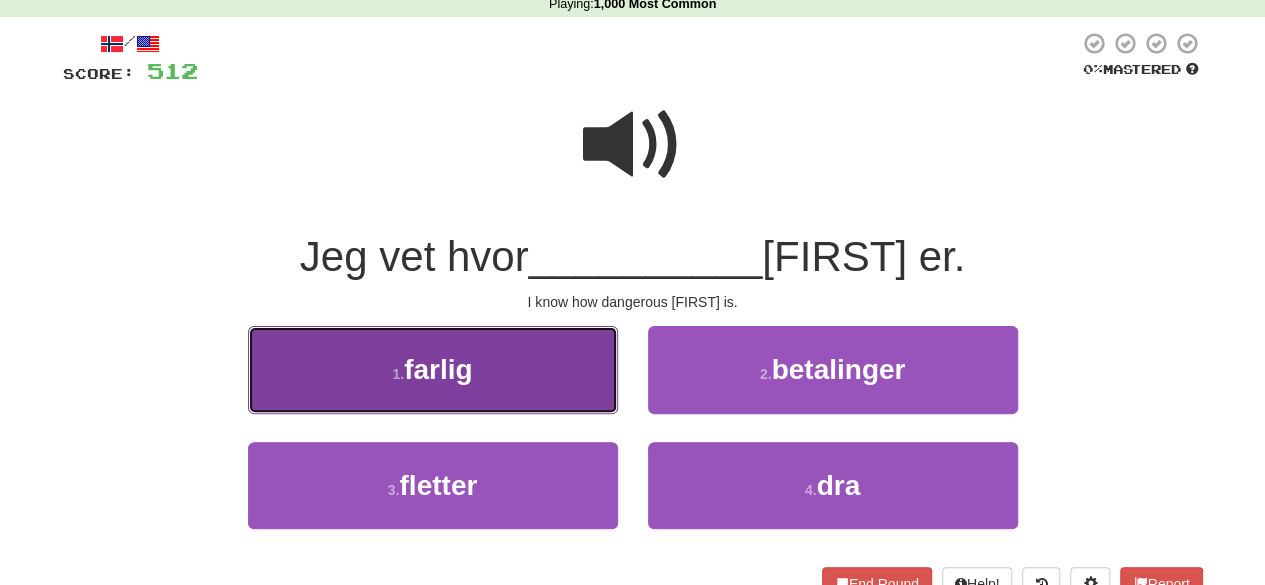 click on "farlig" at bounding box center (438, 369) 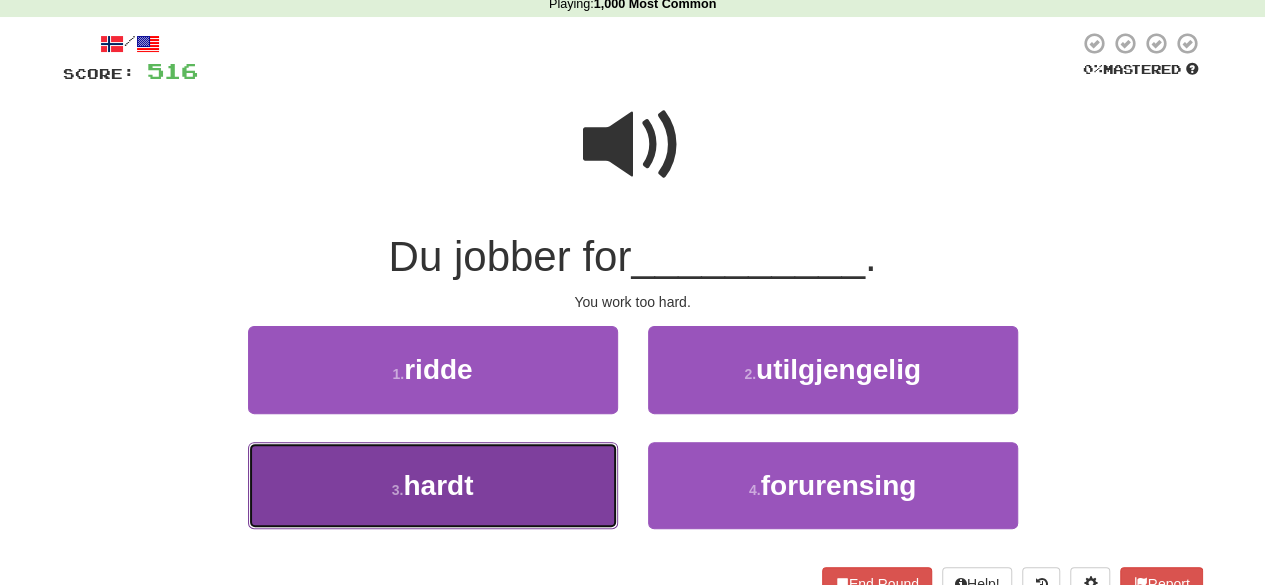 click on "3 .  hardt" at bounding box center [433, 485] 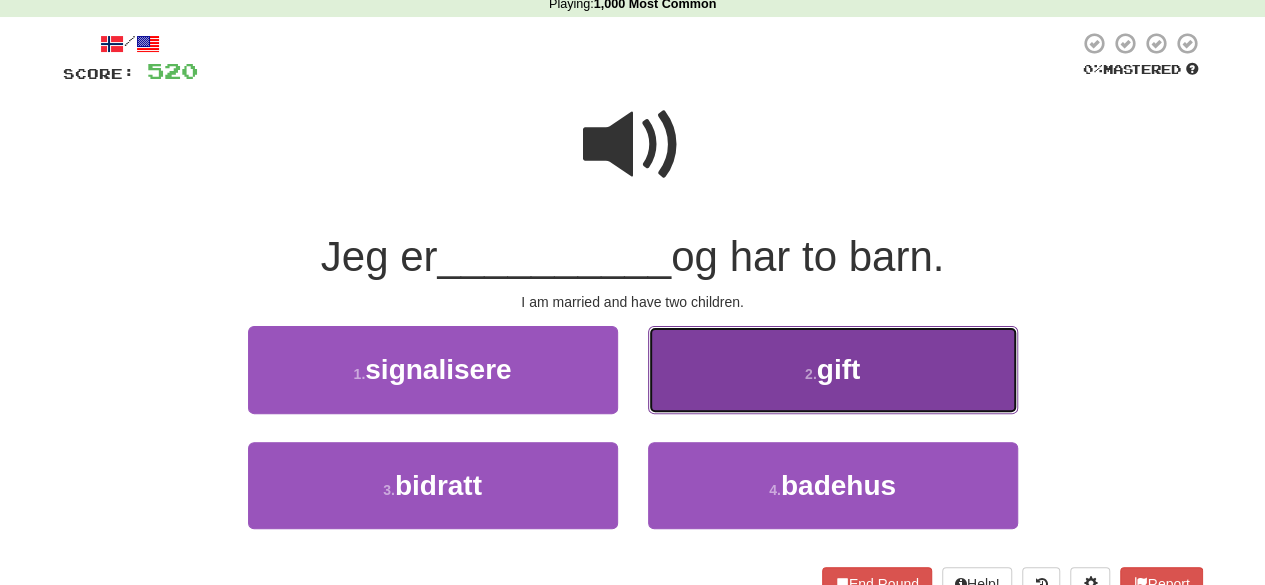click on "2 .  gift" at bounding box center [833, 369] 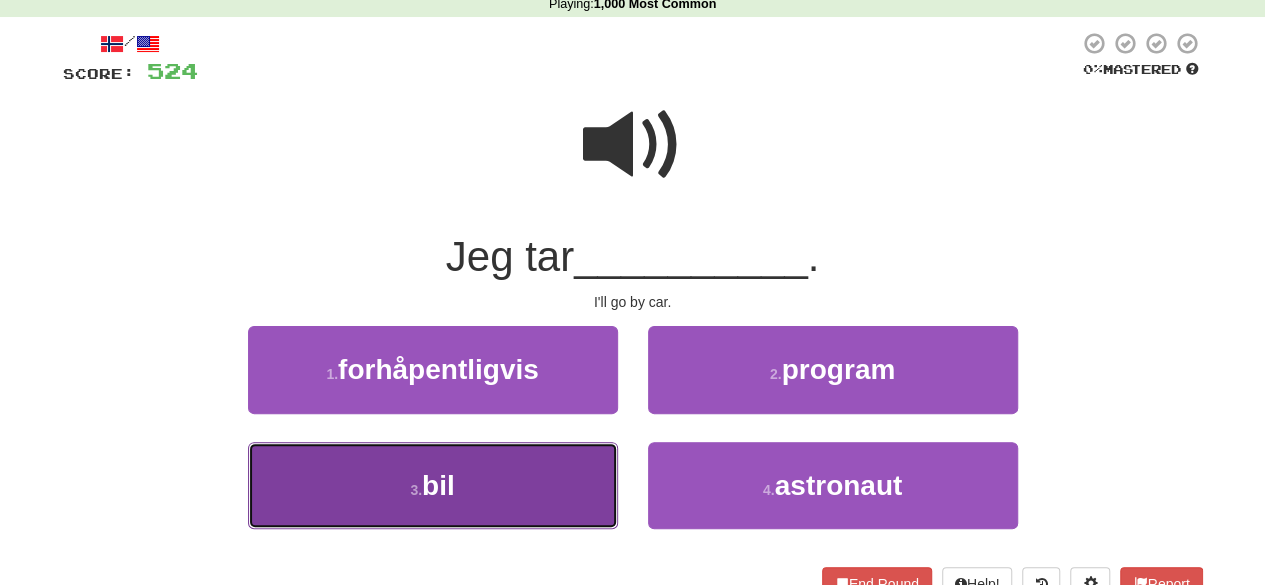 click on "3 .  bil" at bounding box center (433, 485) 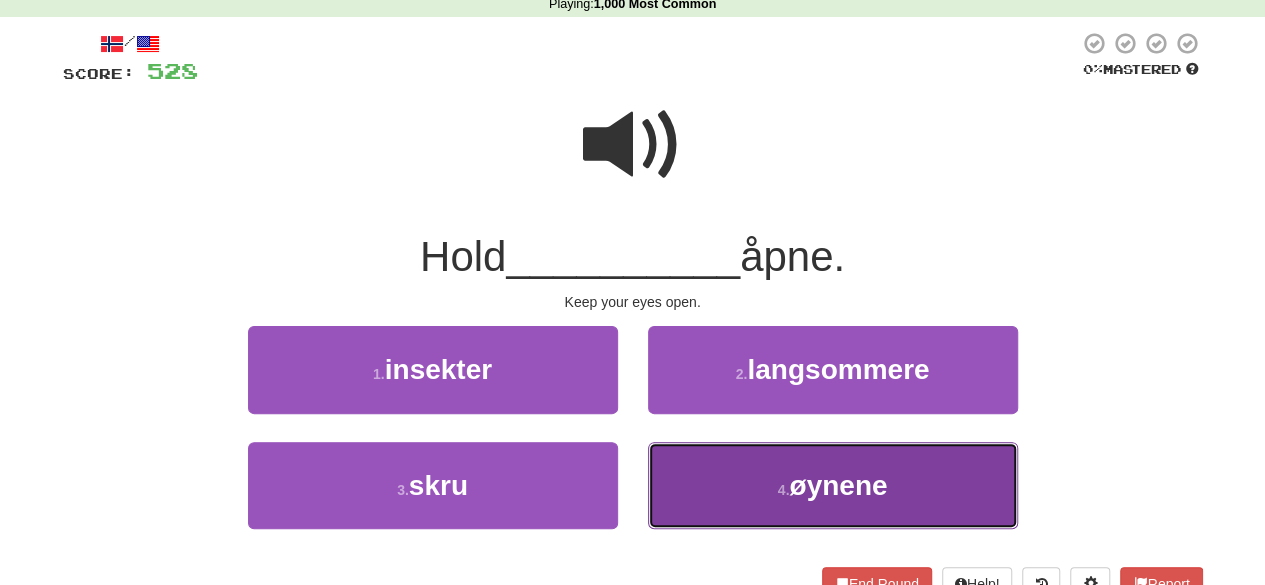 click on "4 .  øynene" at bounding box center (833, 485) 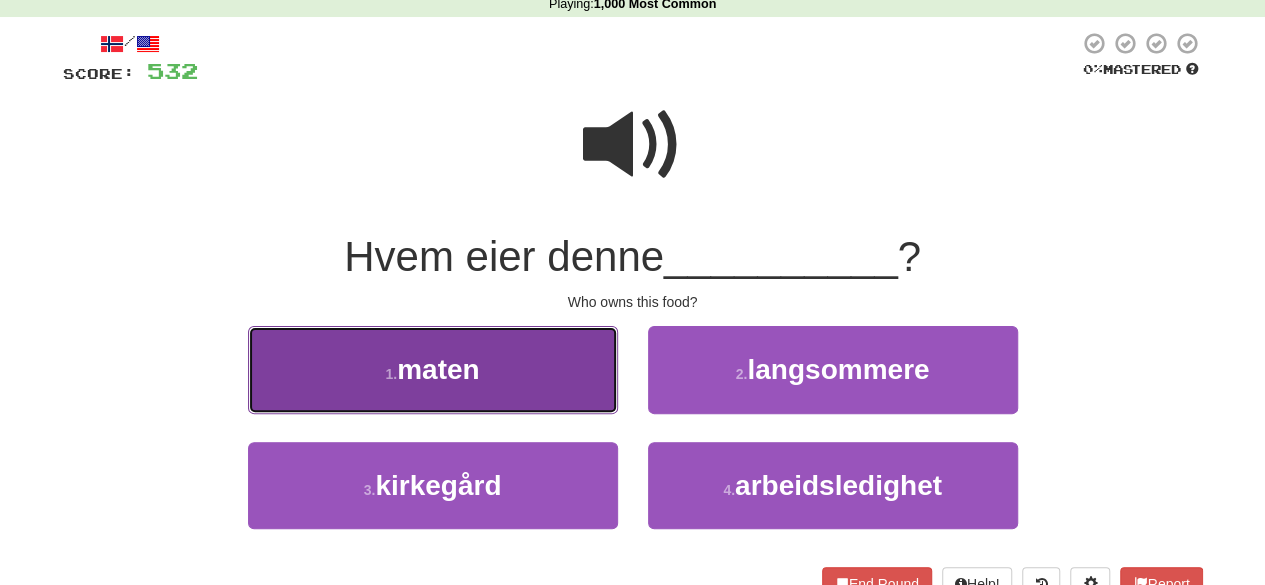click on "1 .  maten" at bounding box center [433, 369] 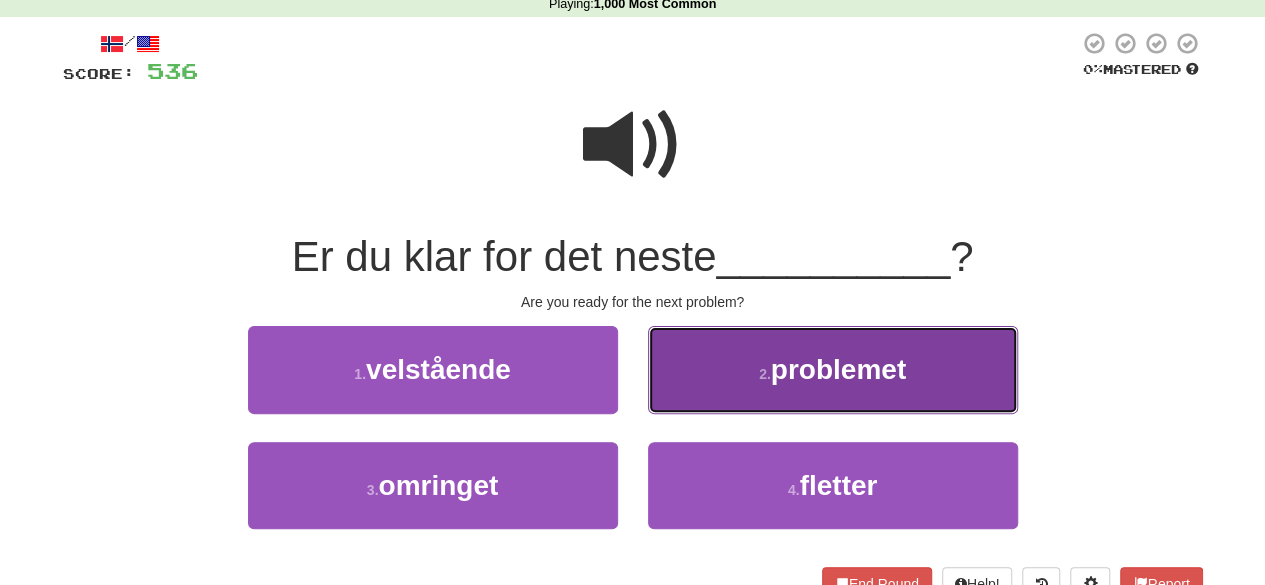 click on "2 .  problemet" at bounding box center (833, 369) 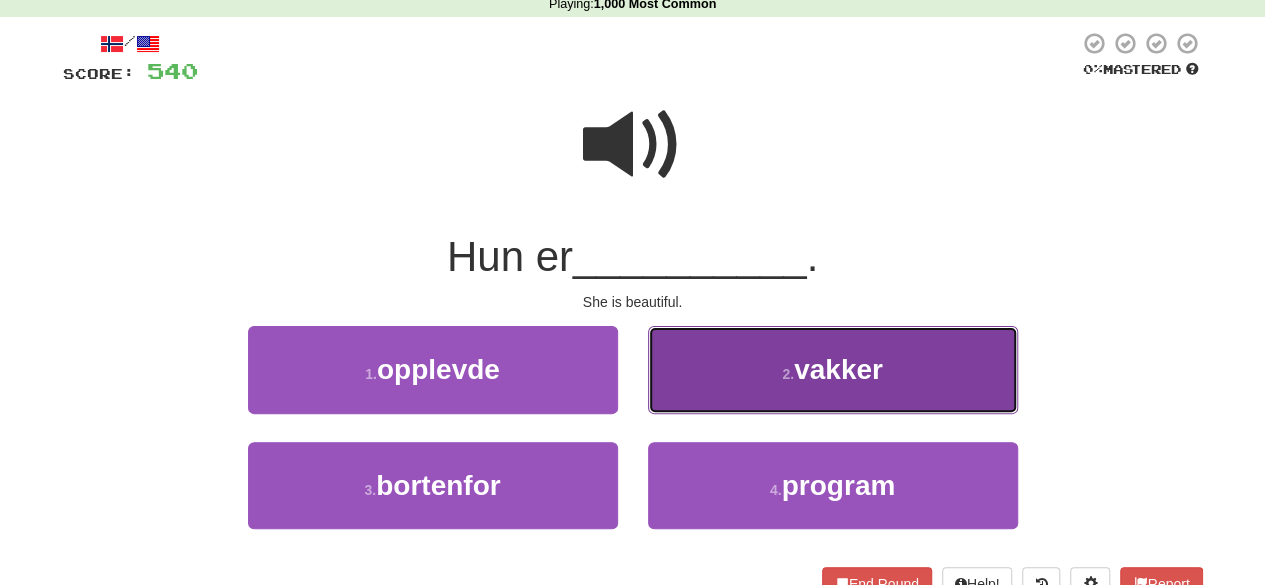 click on "2 .  vakker" at bounding box center (833, 369) 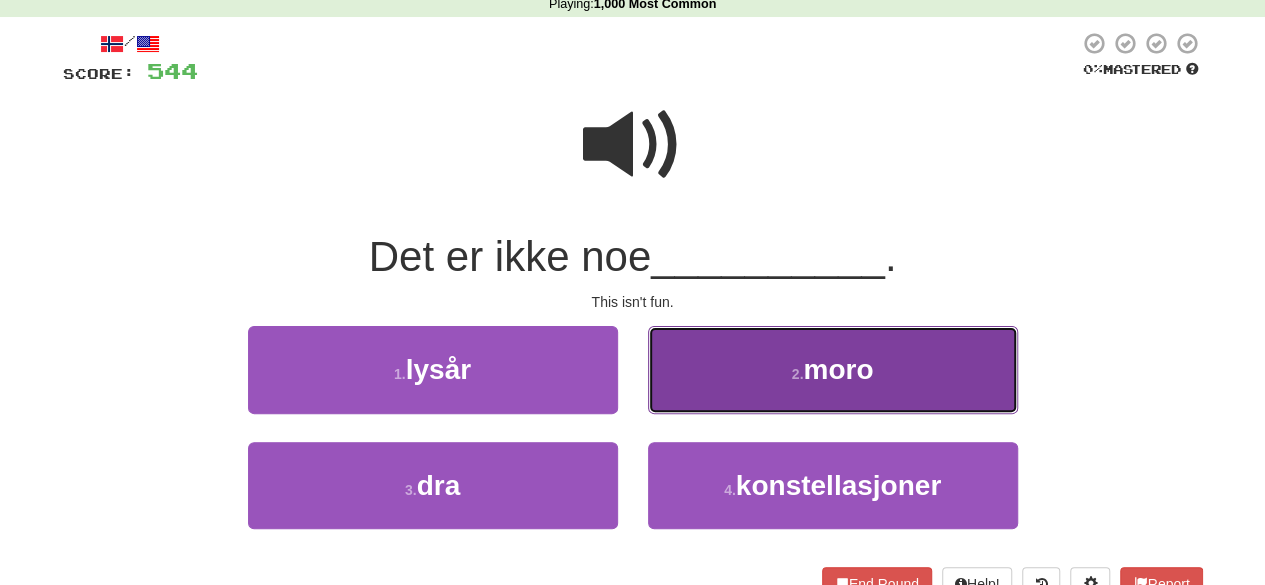 click on "2 .  moro" at bounding box center [833, 369] 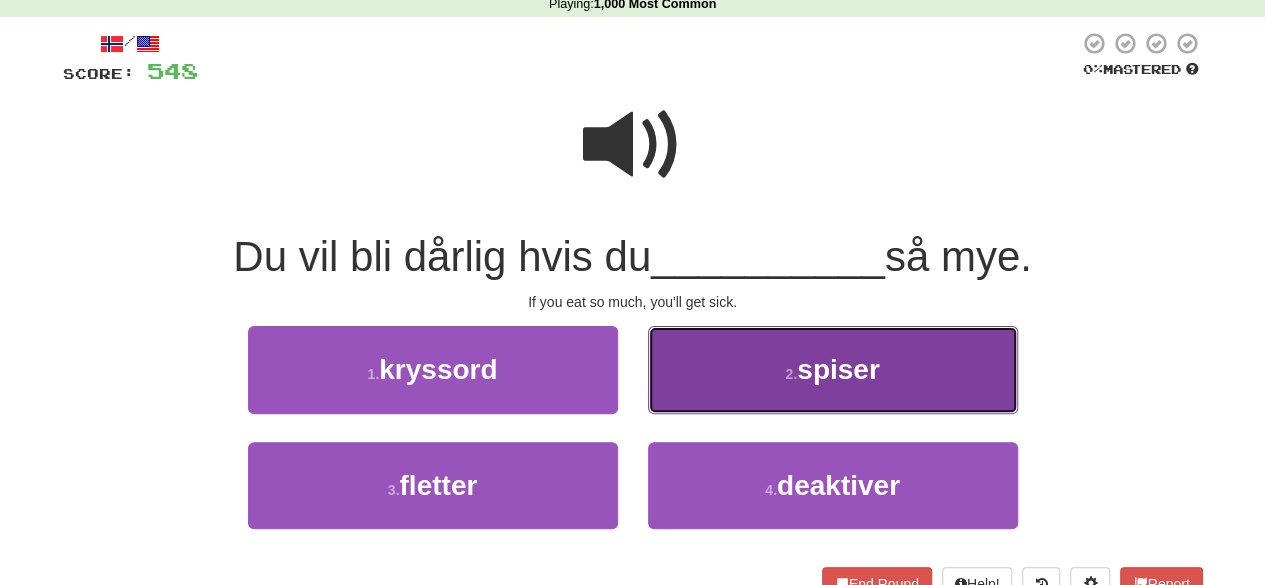 click on "spiser" at bounding box center (838, 369) 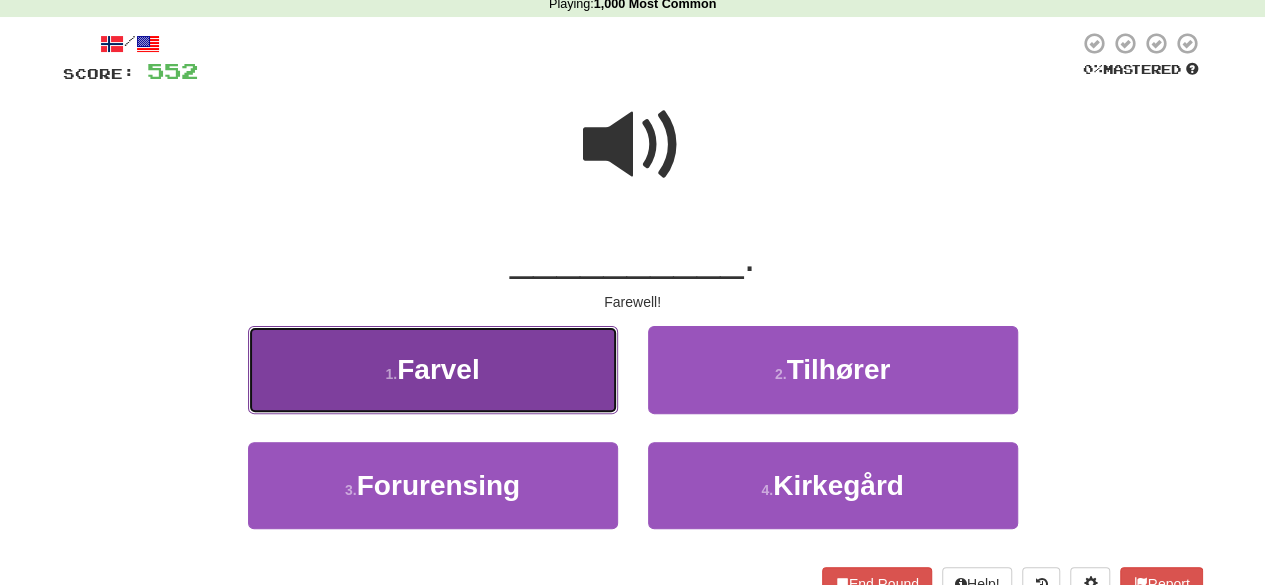 click on "1 .  Farvel" at bounding box center [433, 369] 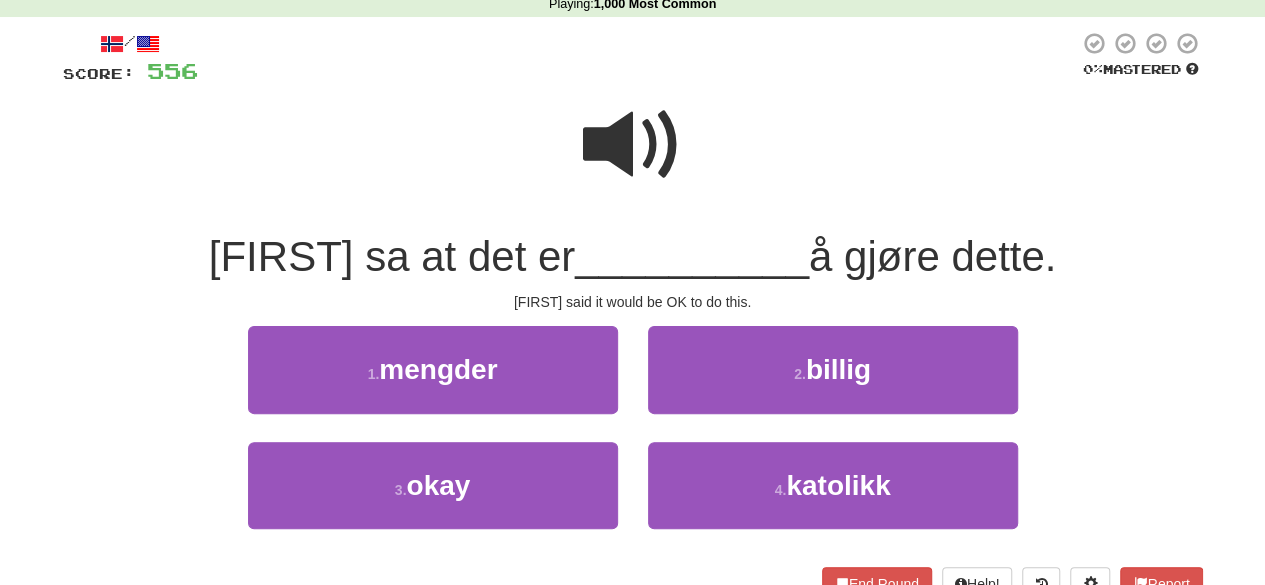 click at bounding box center (633, 145) 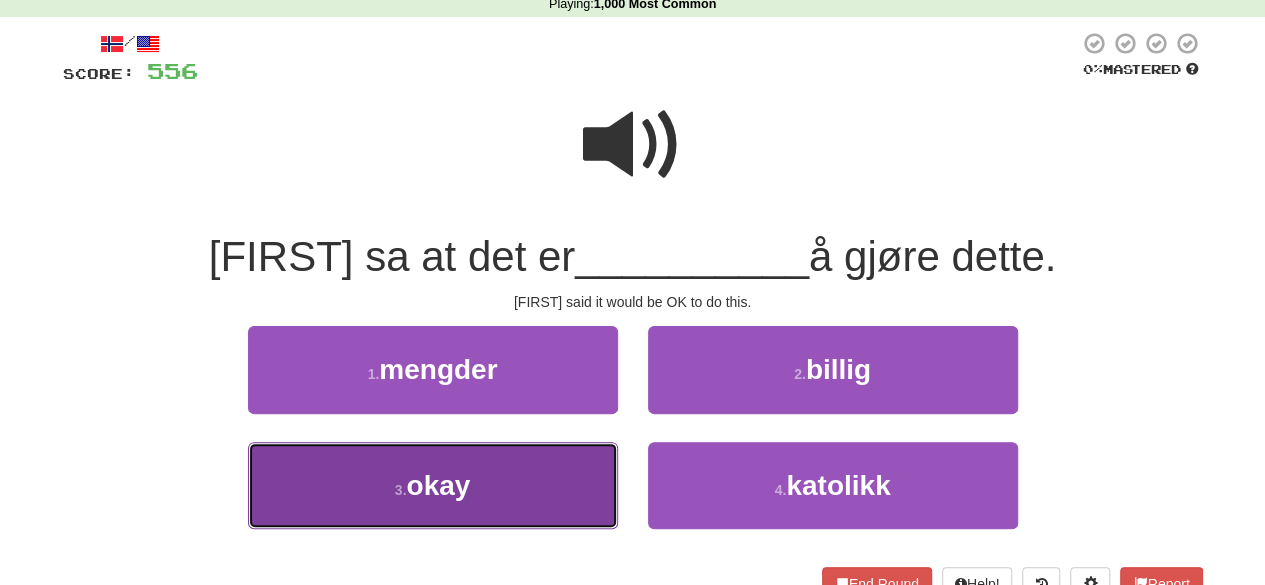 click on "3 .  okay" at bounding box center (433, 485) 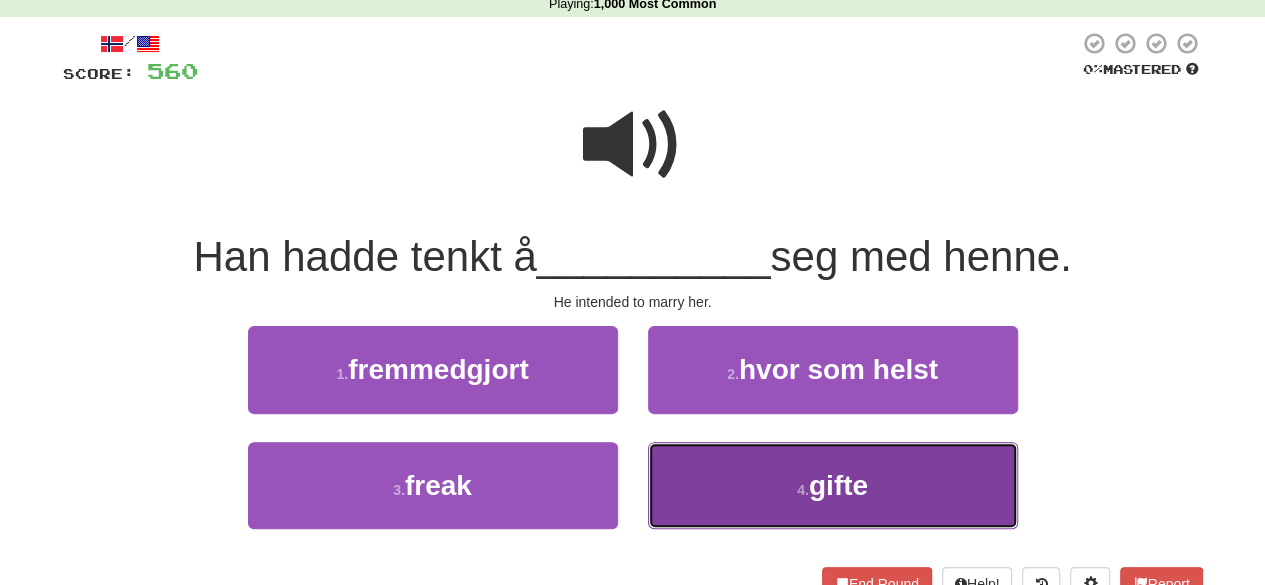 click on "4 .  gifte" at bounding box center [833, 485] 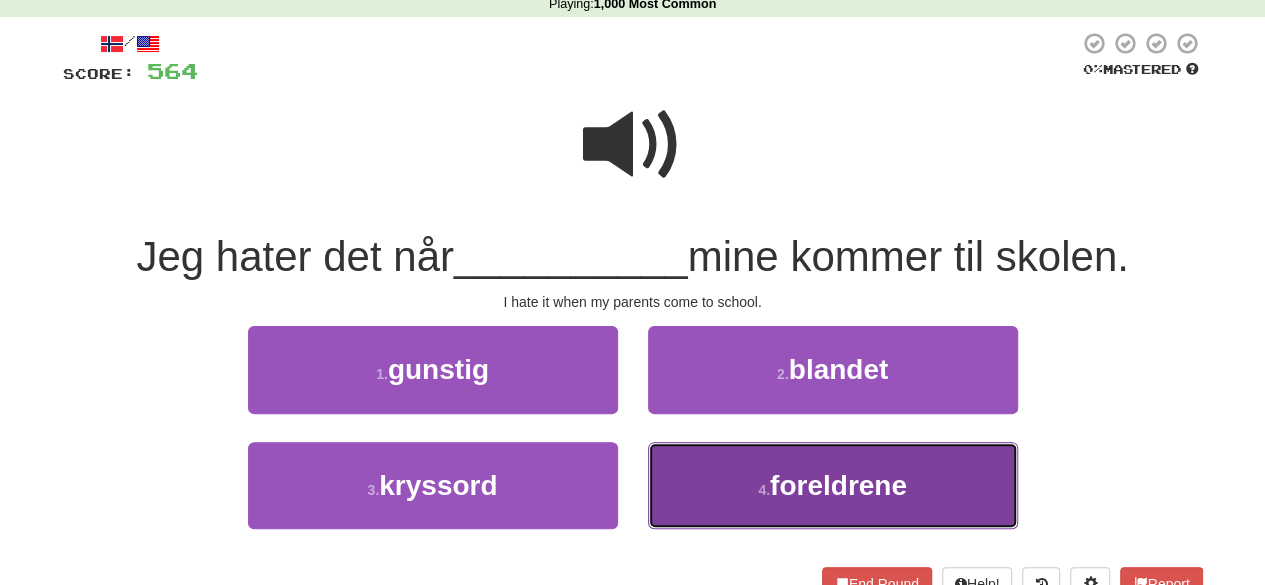 click on "4 .  foreldrene" at bounding box center (833, 485) 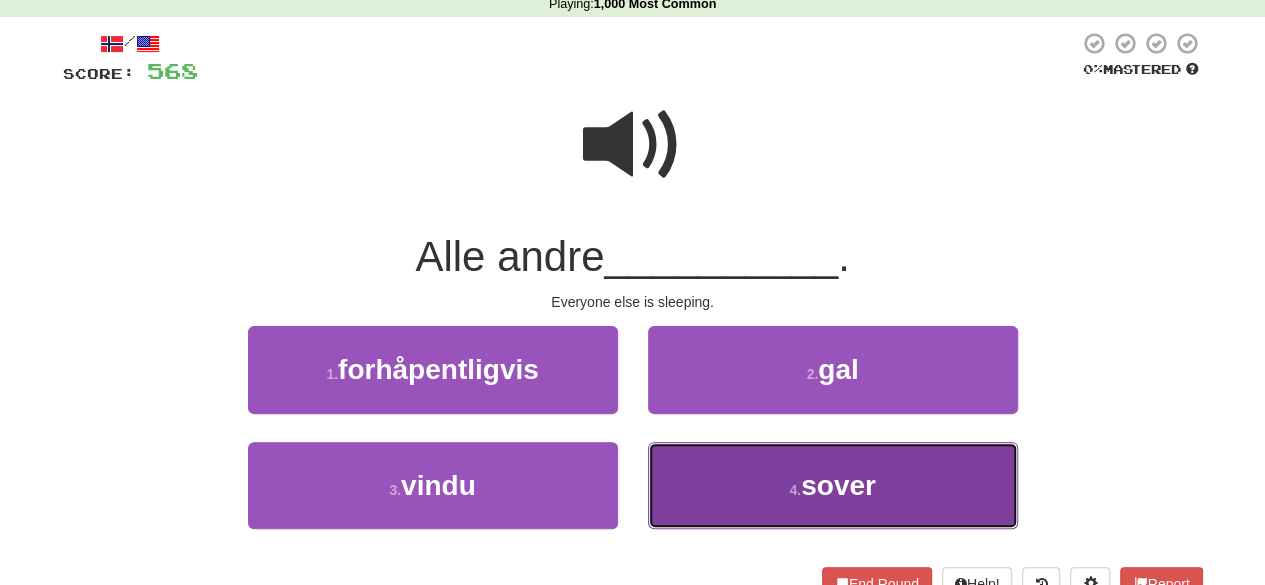 click on "4 ." at bounding box center [795, 490] 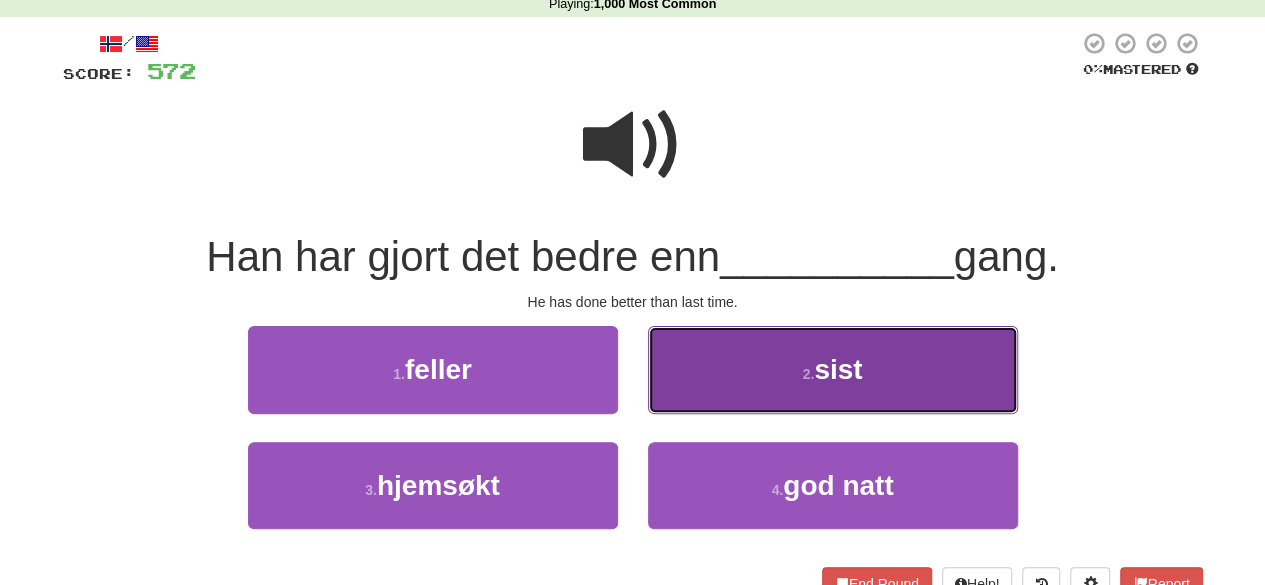 click on "2 .  sist" at bounding box center (833, 369) 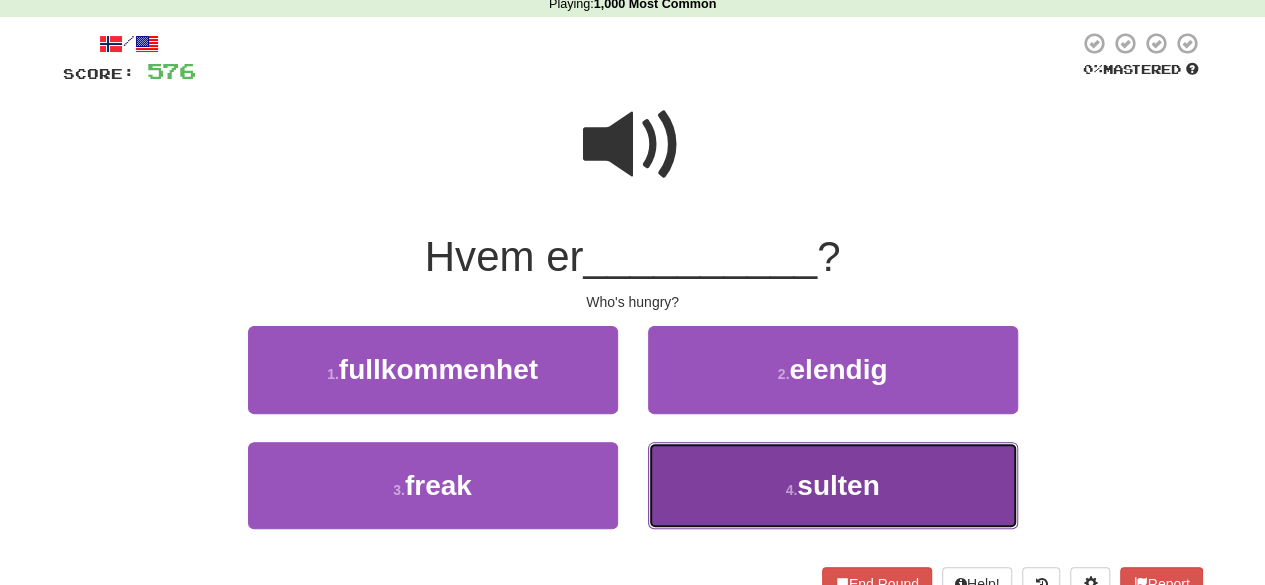 click on "4 .  sulten" at bounding box center (833, 485) 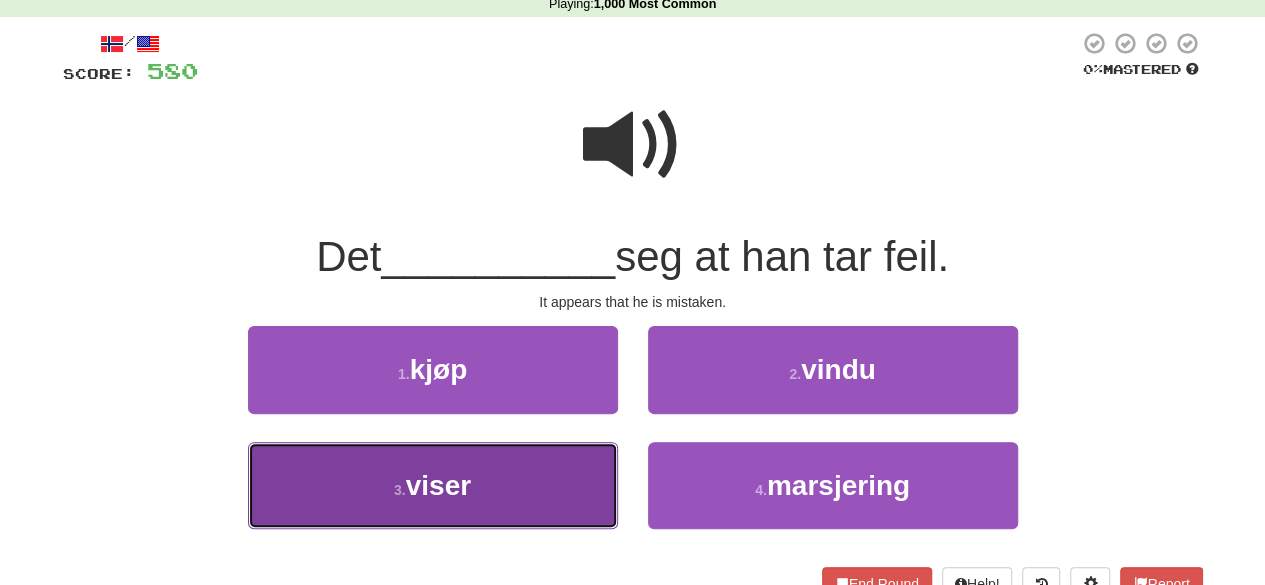 click on "3 .  viser" at bounding box center [433, 485] 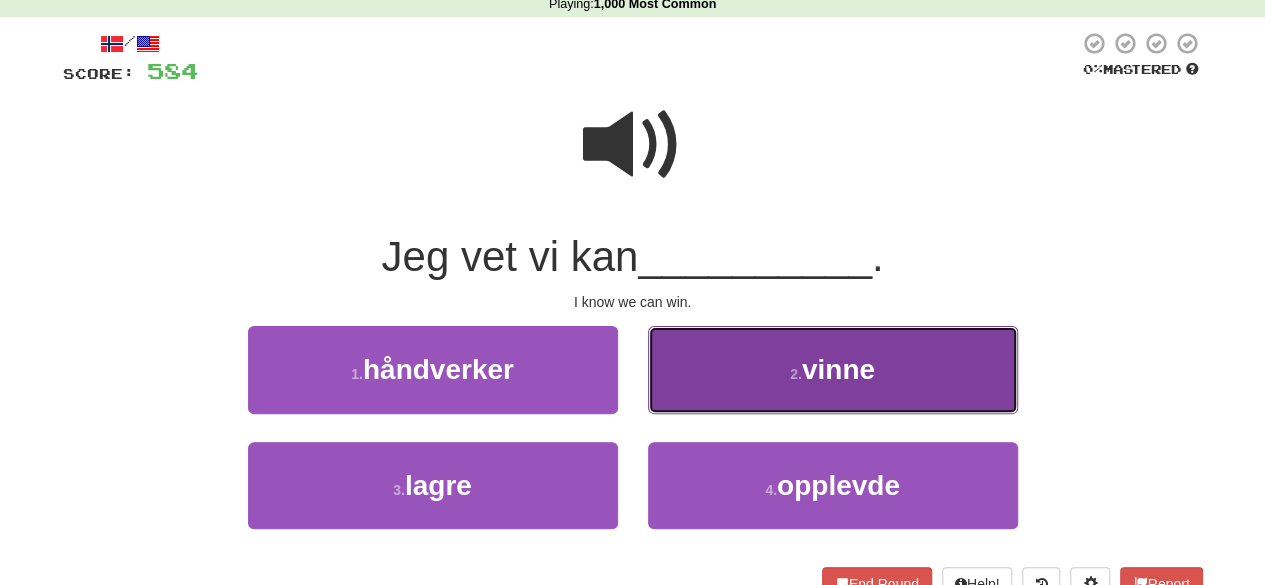 click on "2 .  vinne" at bounding box center (833, 369) 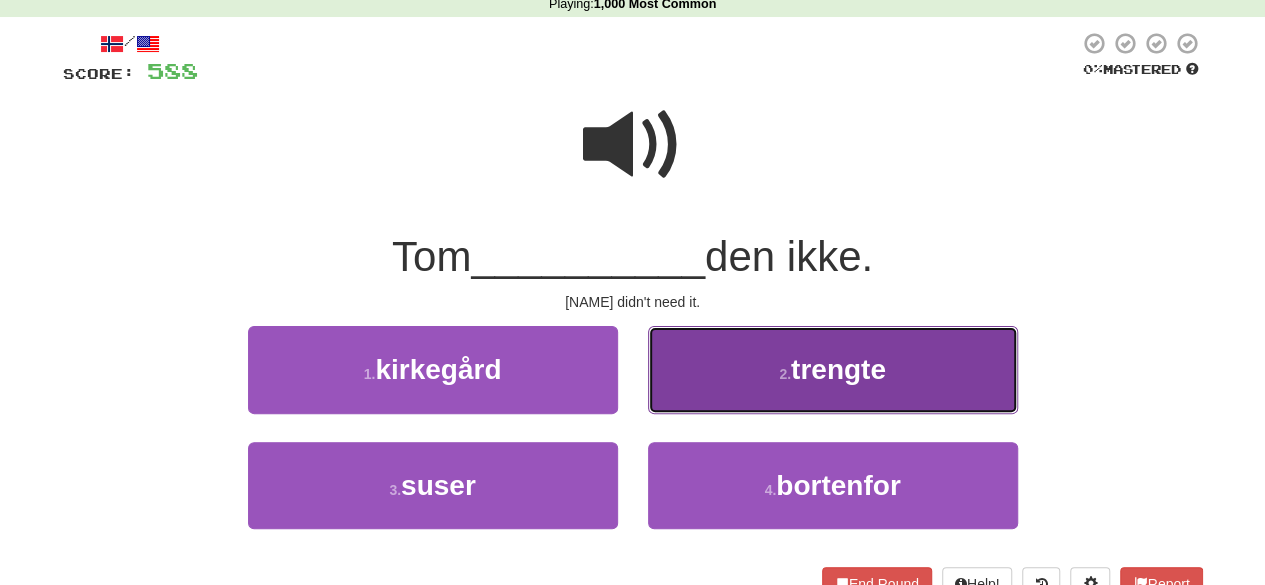 click on "2 .  trengte" at bounding box center [833, 369] 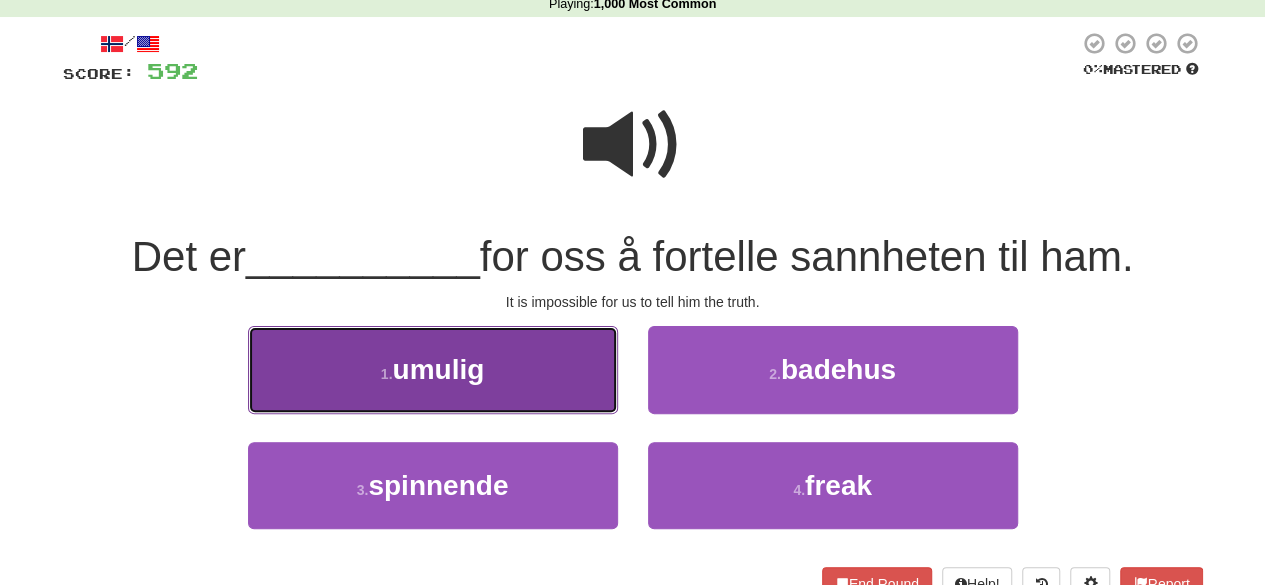 click on "umulig" at bounding box center (438, 369) 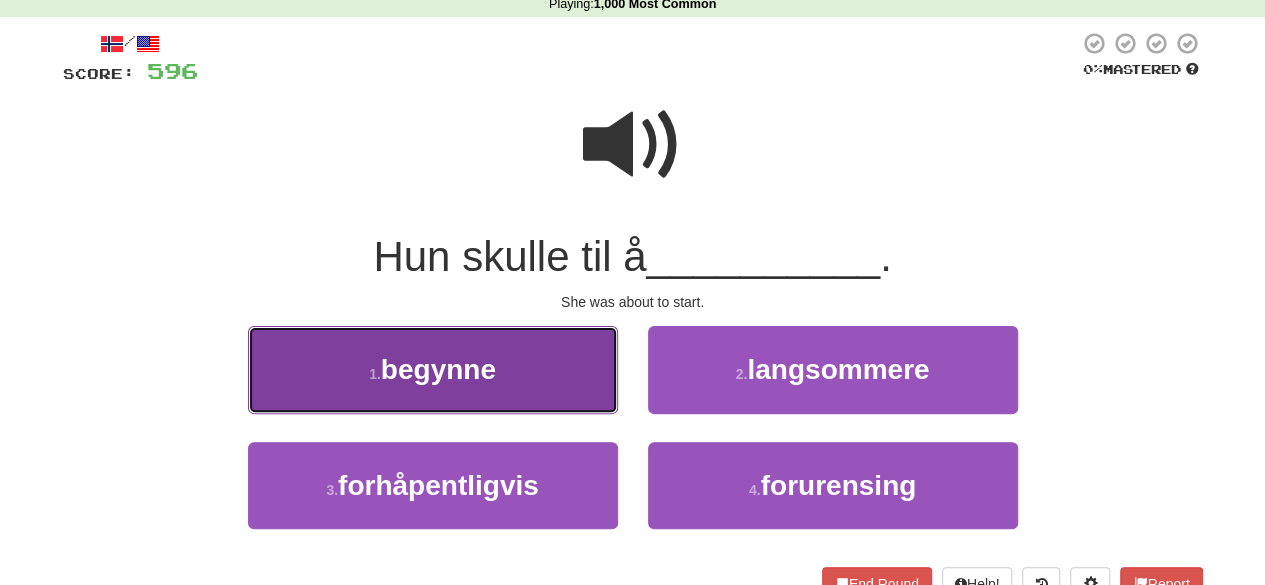 click on "1 .  begynne" at bounding box center (433, 369) 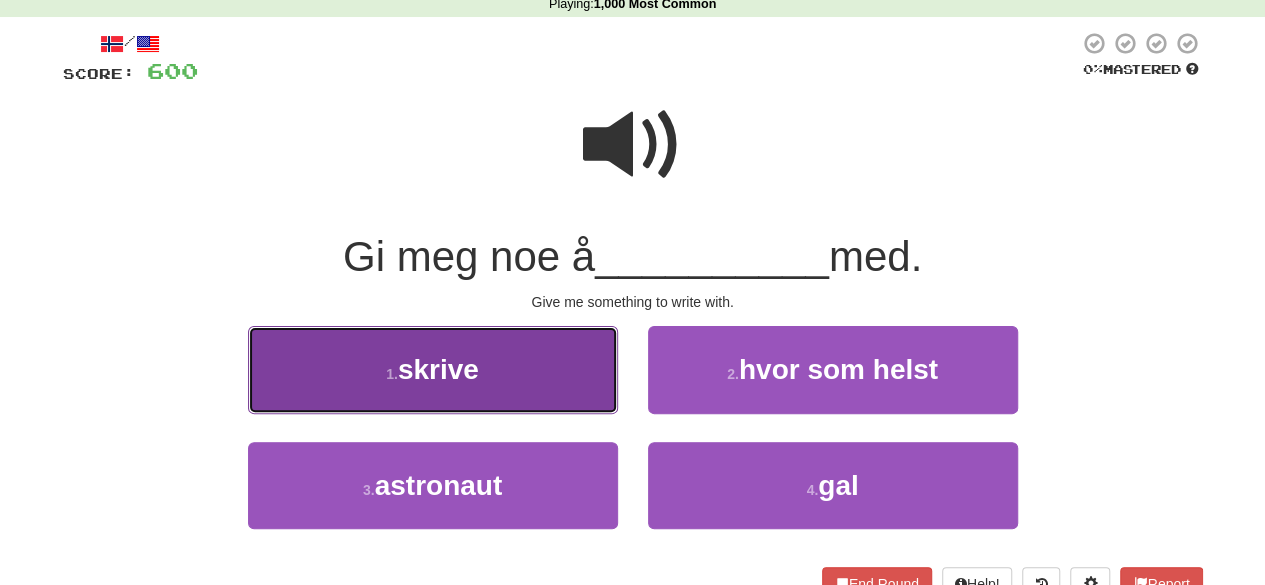 click on "1 .  skrive" at bounding box center [433, 369] 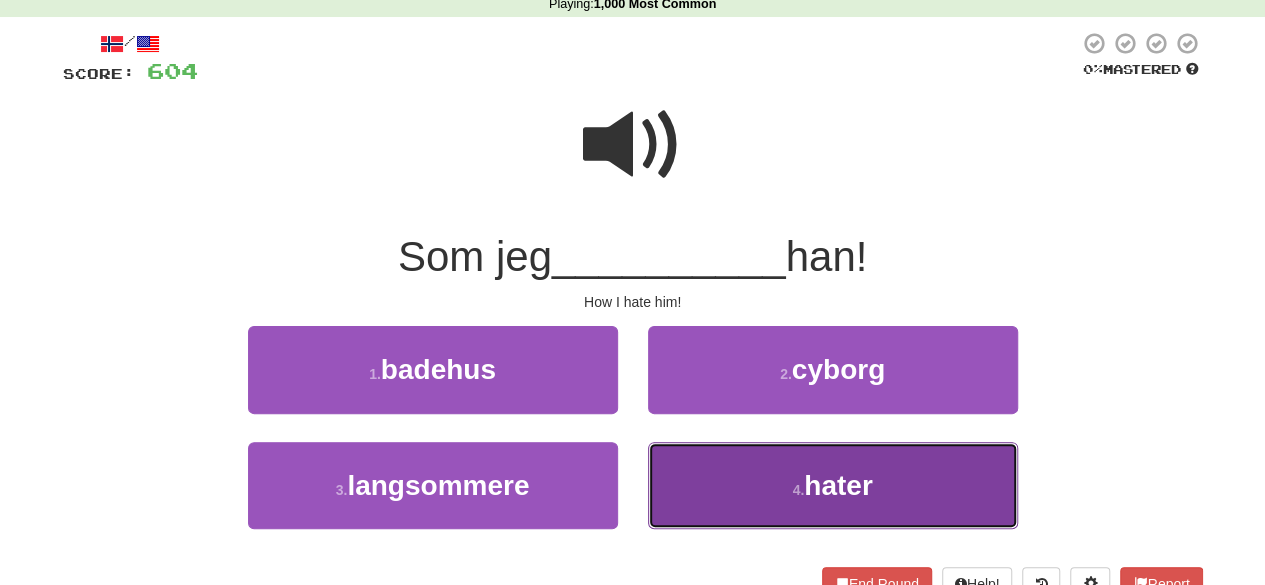 click on "4 .  hater" at bounding box center (833, 485) 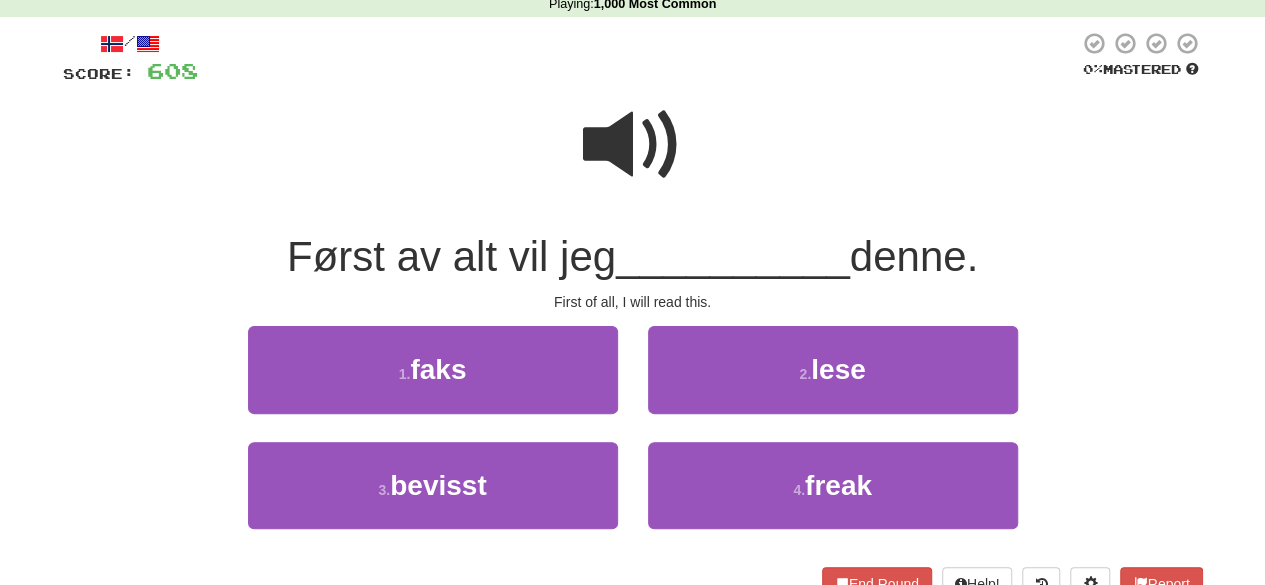 click at bounding box center [633, 145] 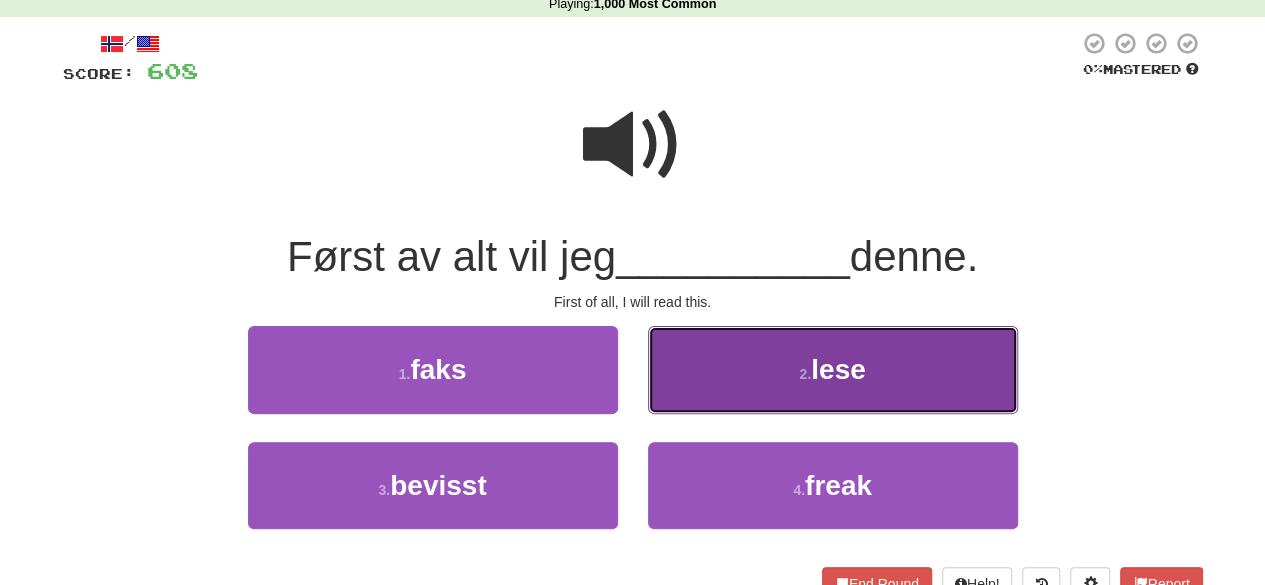 click on "2 .  lese" at bounding box center (833, 369) 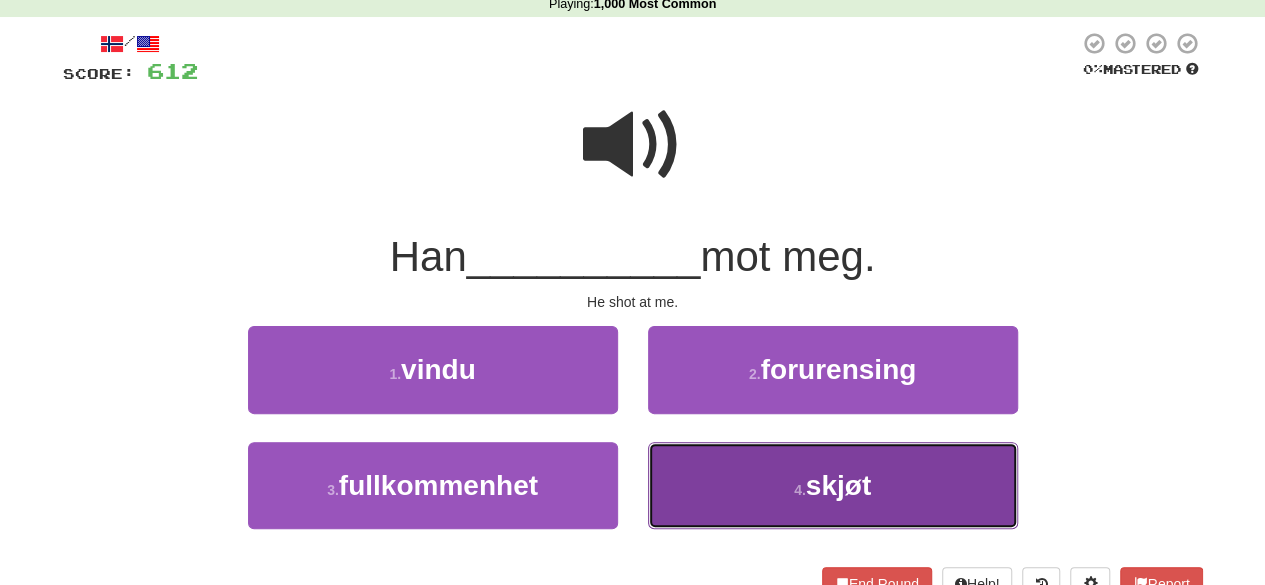 click on "4 .  skjøt" at bounding box center (833, 485) 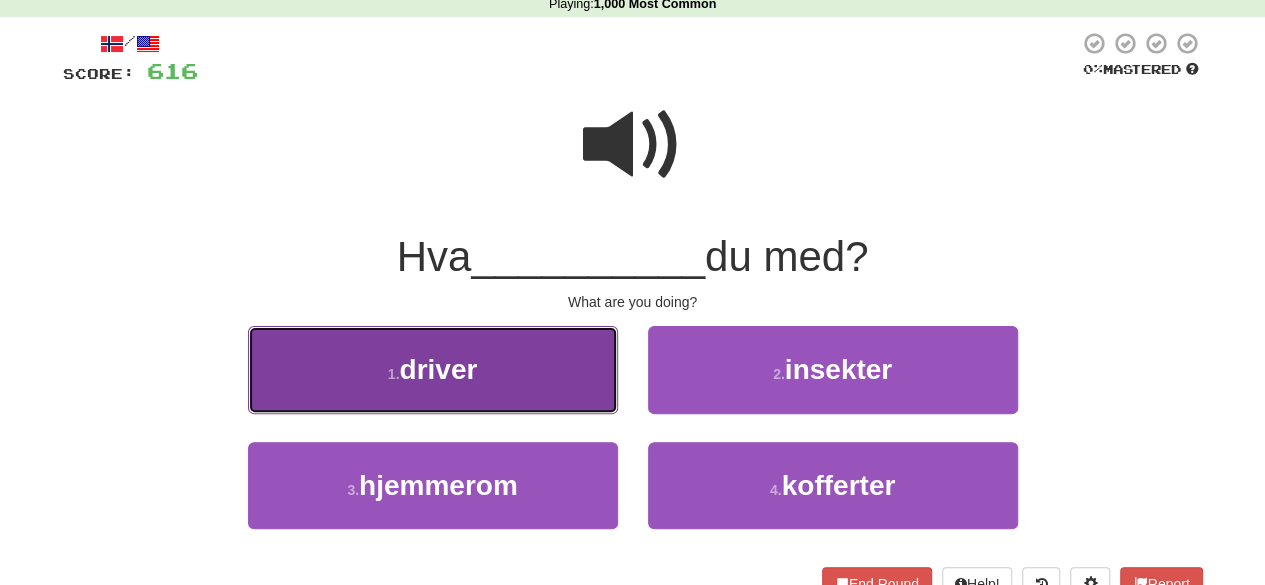click on "1 .  driver" at bounding box center [433, 369] 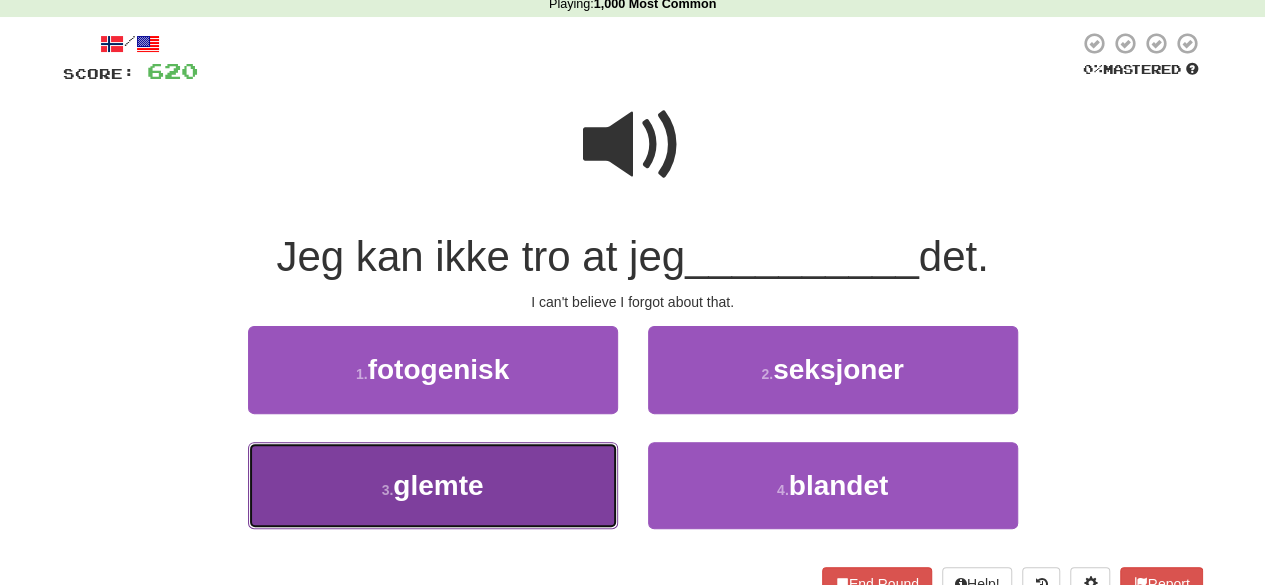 click on "glemte" at bounding box center (438, 485) 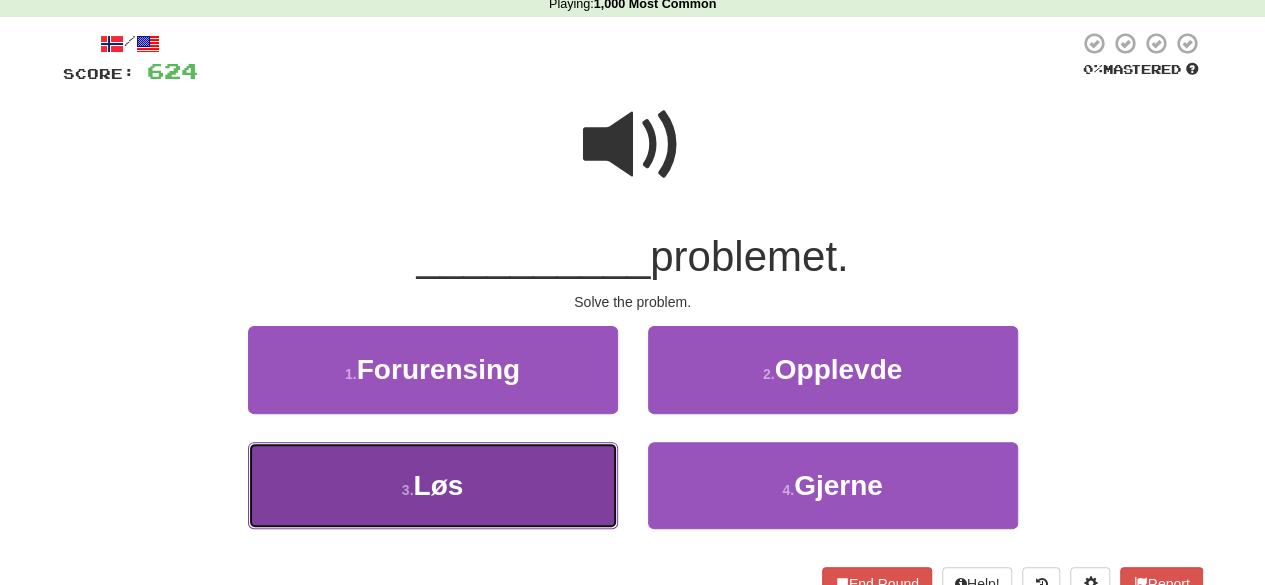 click on "3 .  Løs" at bounding box center (433, 485) 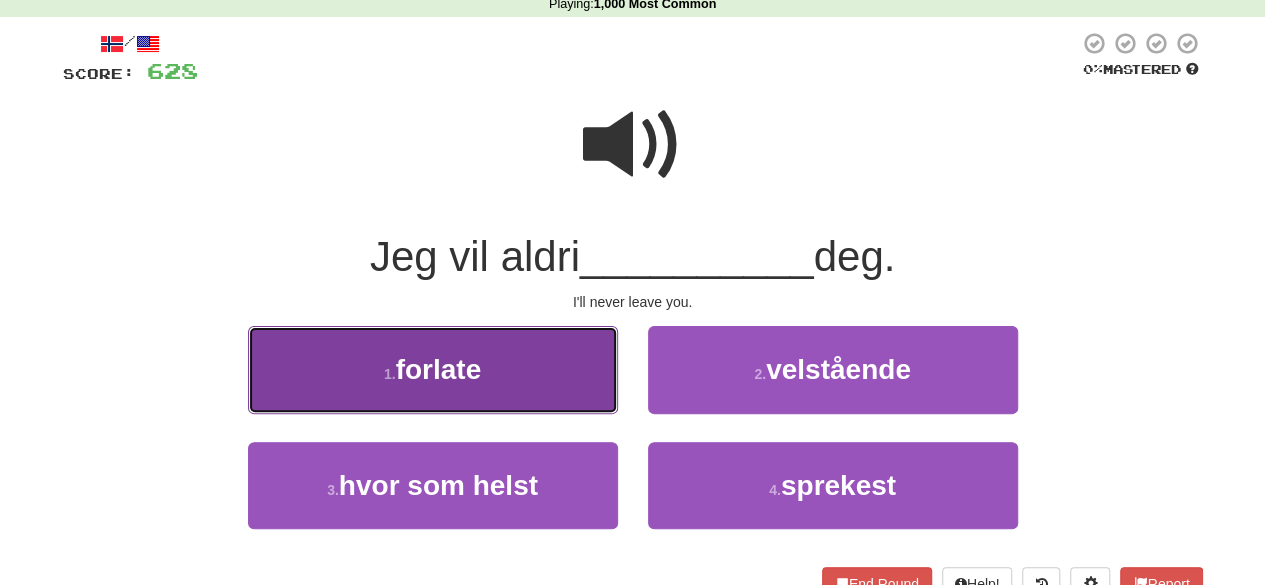 click on "forlate" at bounding box center [439, 369] 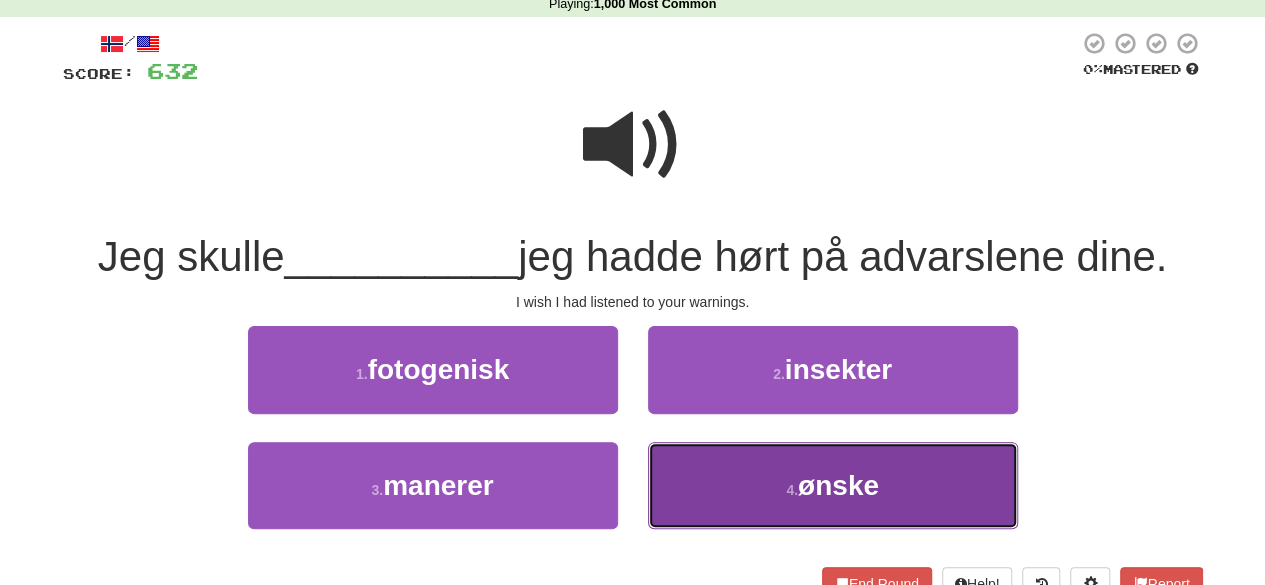 click on "4 .  ønske" at bounding box center (833, 485) 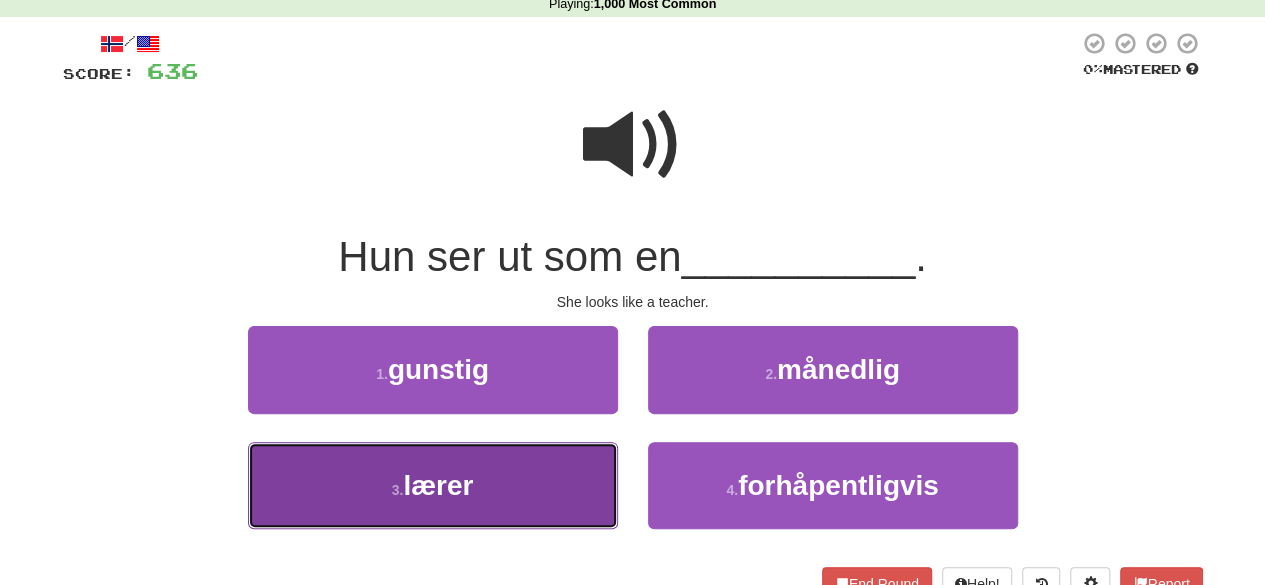 click on "3 .  lærer" at bounding box center (433, 485) 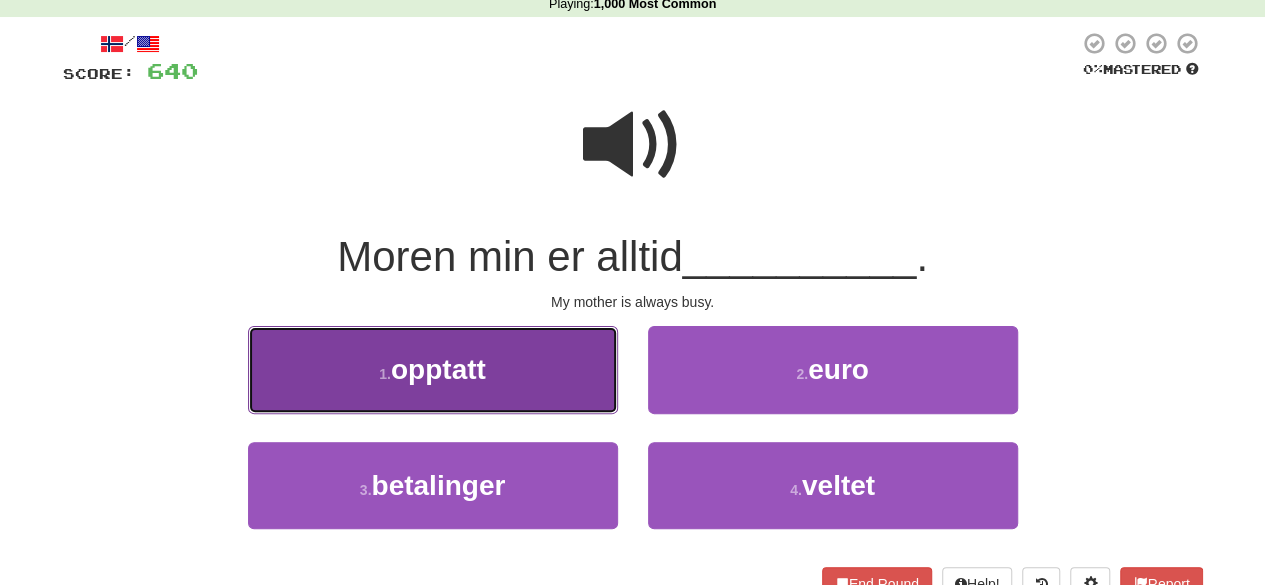 click on "1 .  opptatt" at bounding box center (433, 369) 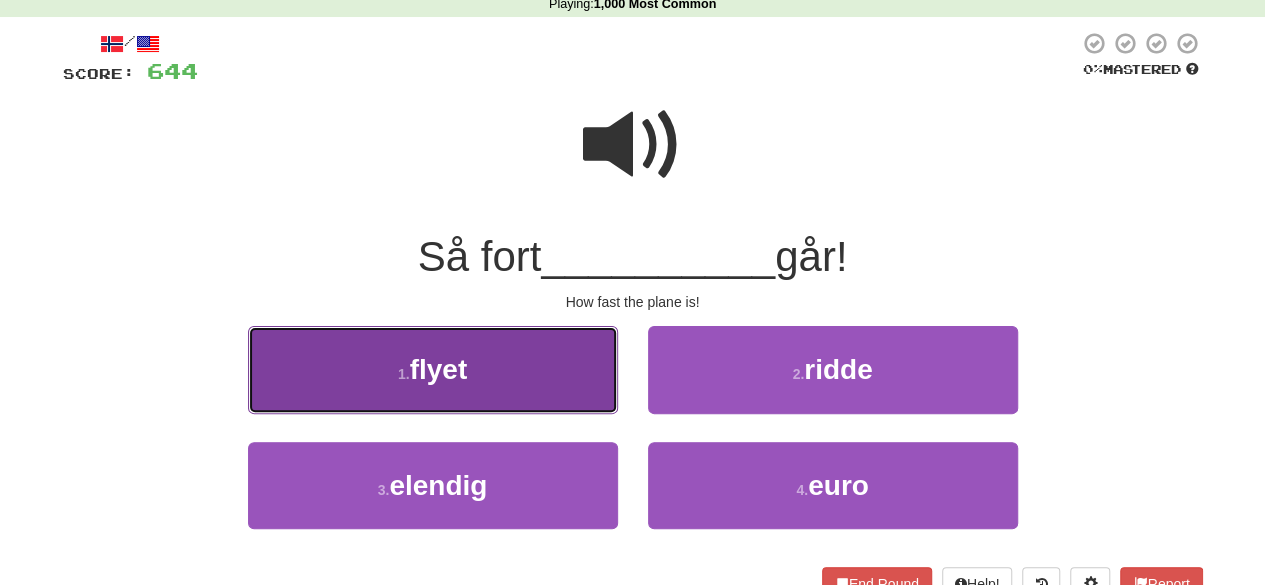 click on "1 .  flyet" at bounding box center [433, 369] 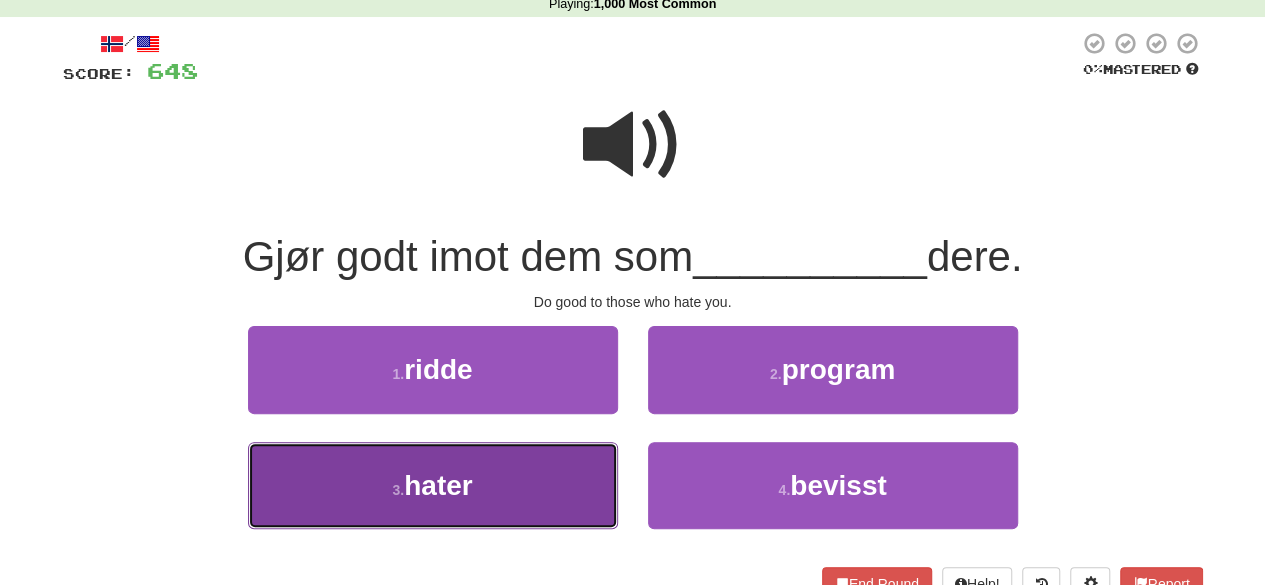 click on "3 .  hater" at bounding box center (433, 485) 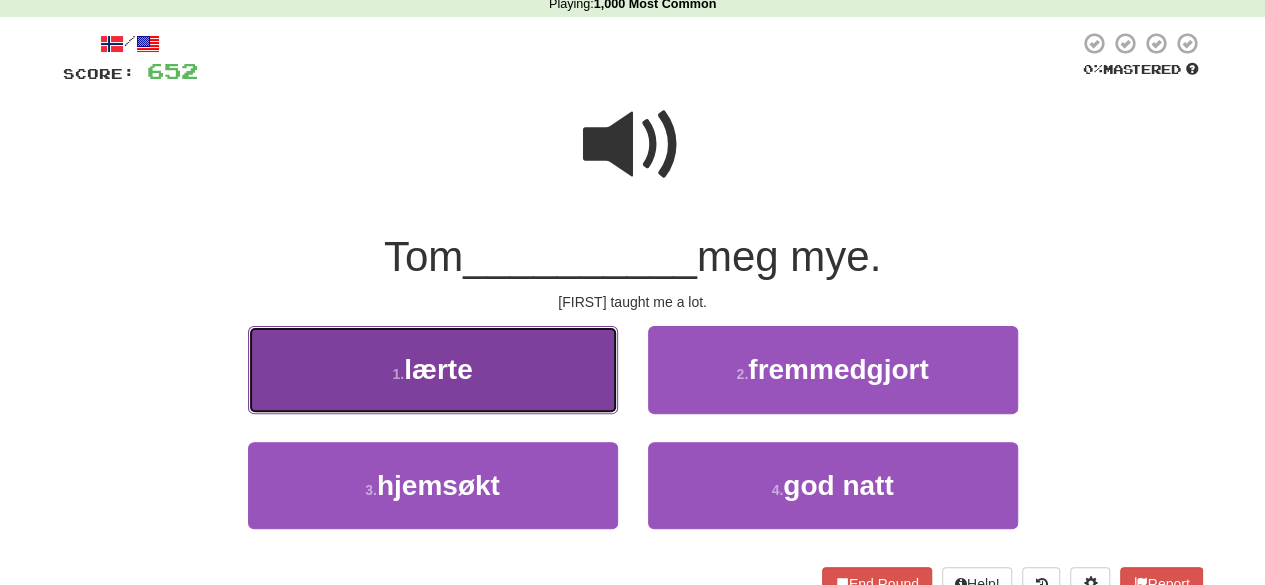 click on "lærte" at bounding box center [438, 369] 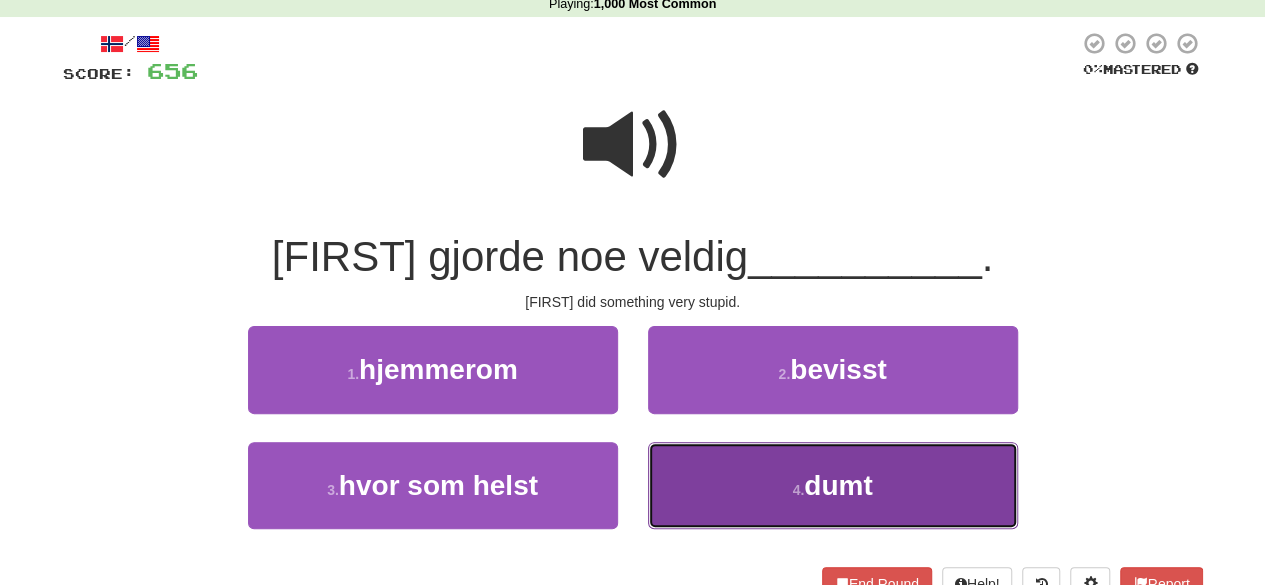 click on "4 .  dumt" at bounding box center [833, 485] 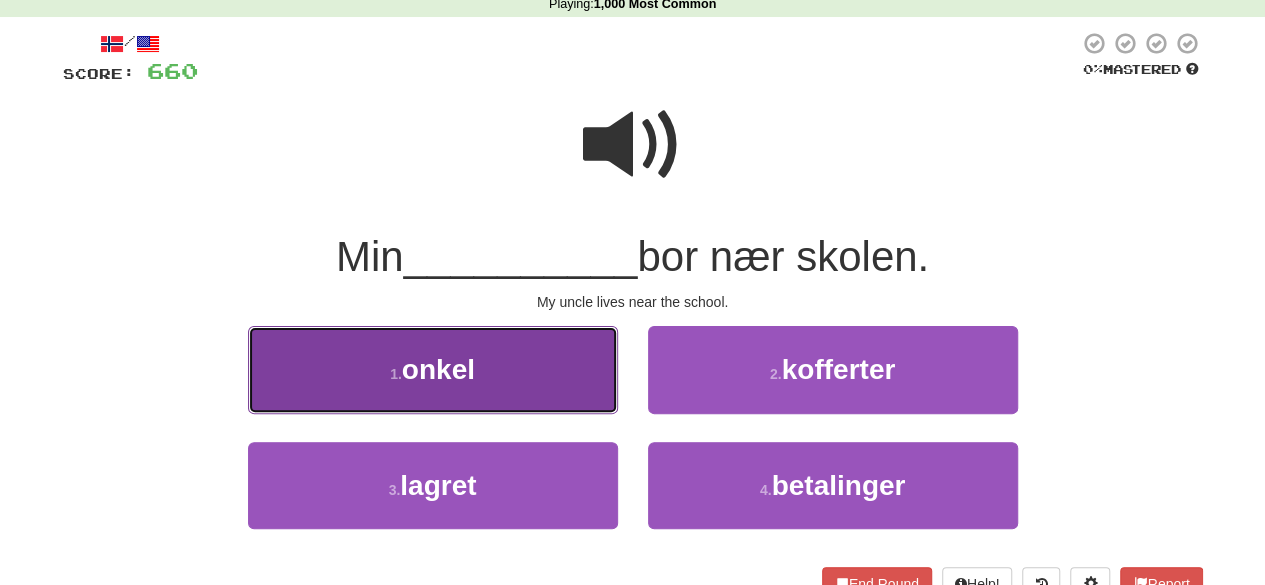click on "onkel" at bounding box center [438, 369] 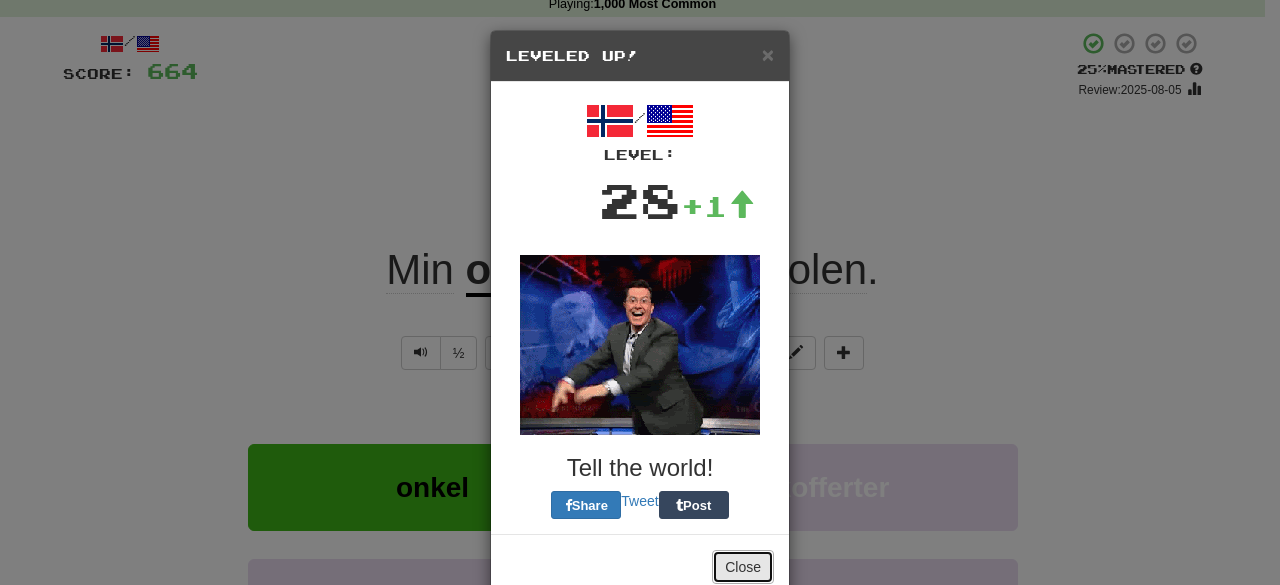 click on "Close" at bounding box center [743, 567] 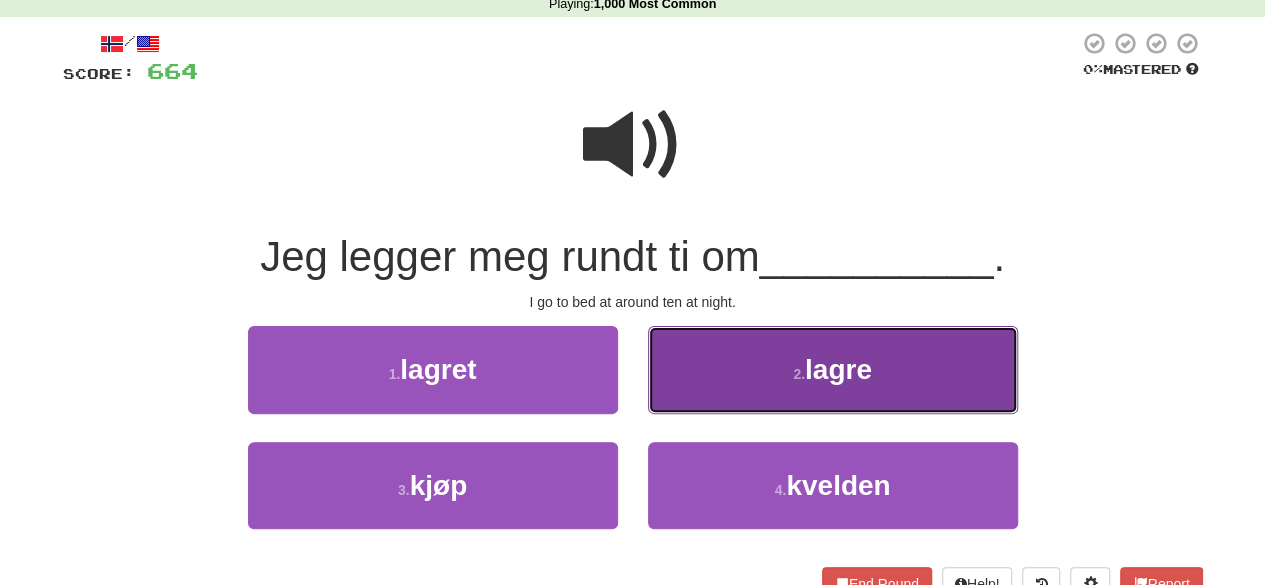 click on "2 .  lagre" at bounding box center [833, 369] 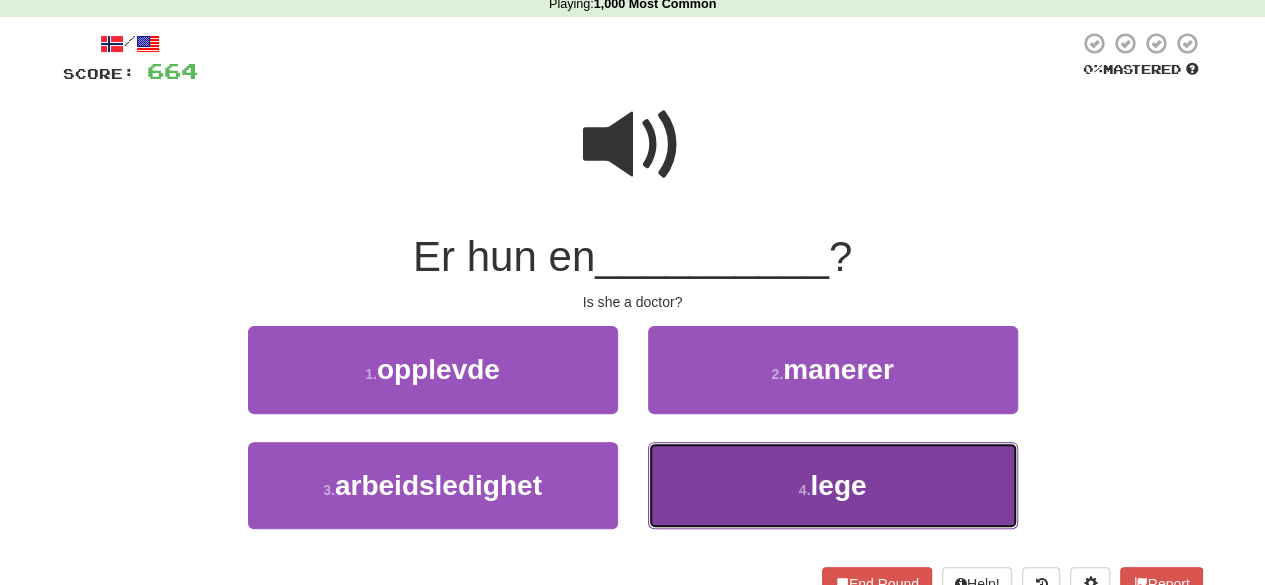 click on "4 .  lege" at bounding box center [833, 485] 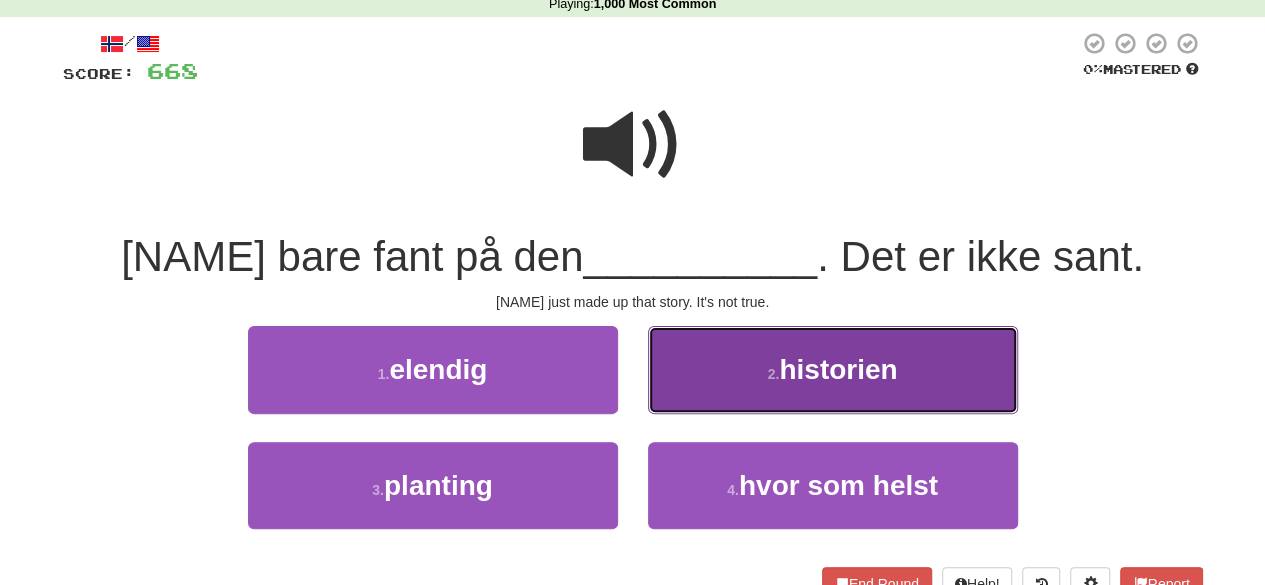 click on "2 .  historien" at bounding box center [833, 369] 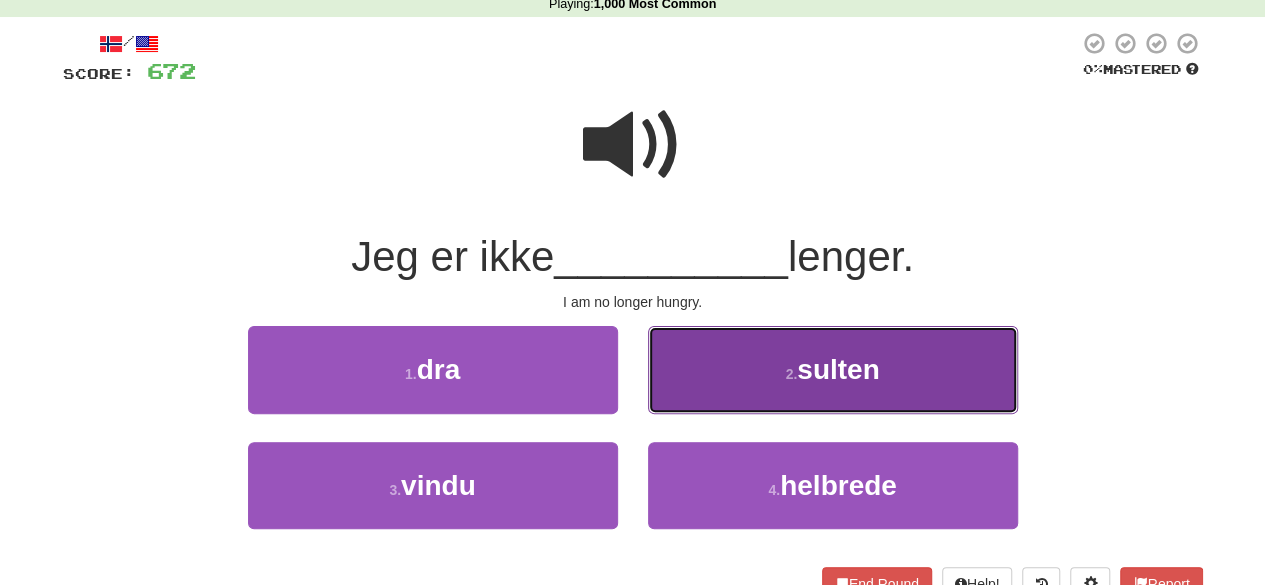 click on "2 .  sulten" at bounding box center [833, 369] 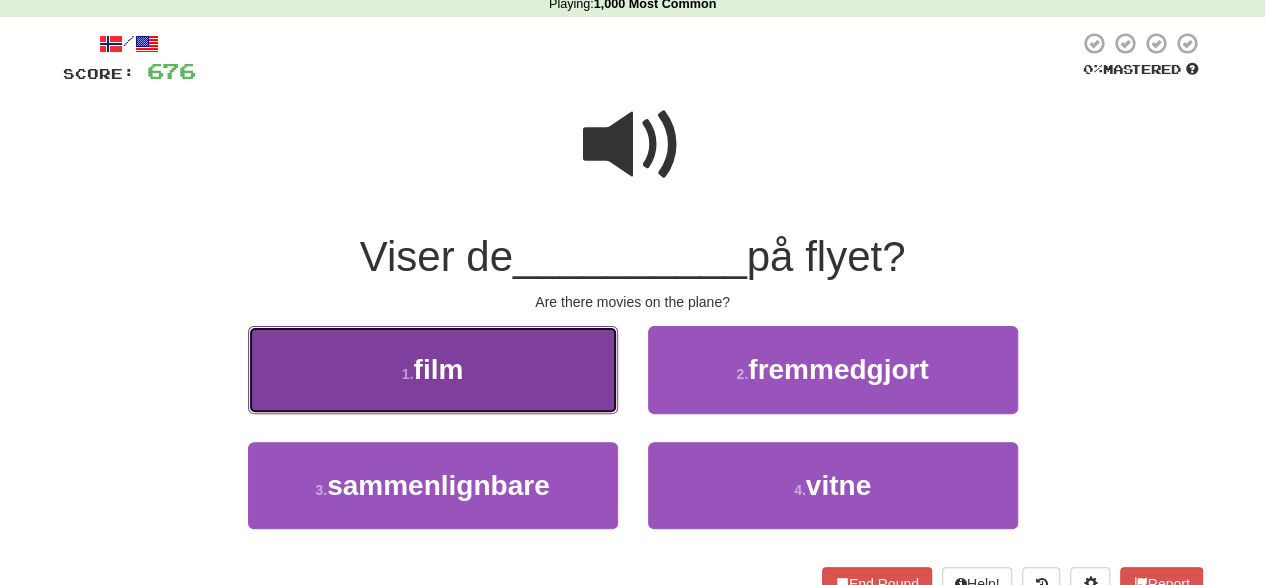 click on "1 .  film" at bounding box center (433, 369) 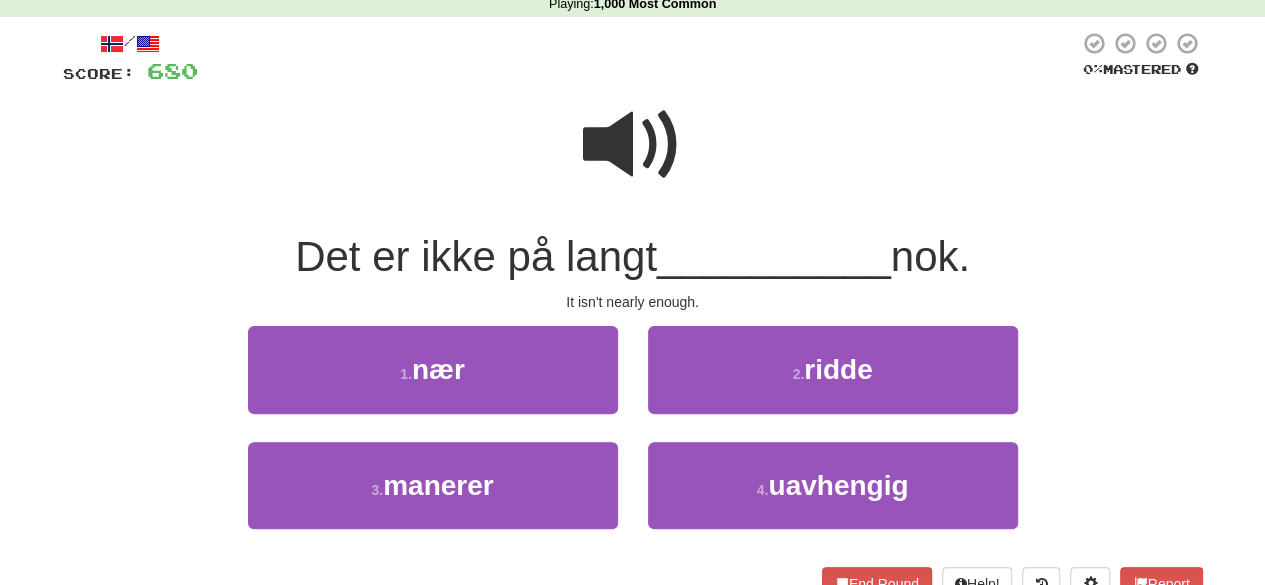click at bounding box center [633, 145] 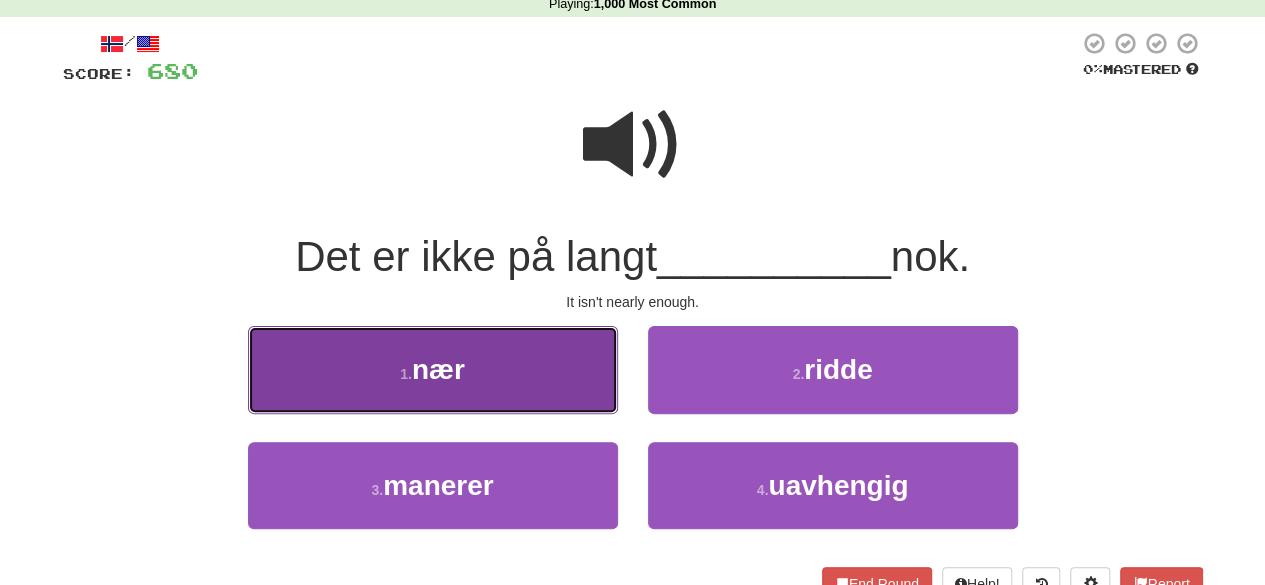 click on "1 .  nær" at bounding box center [433, 369] 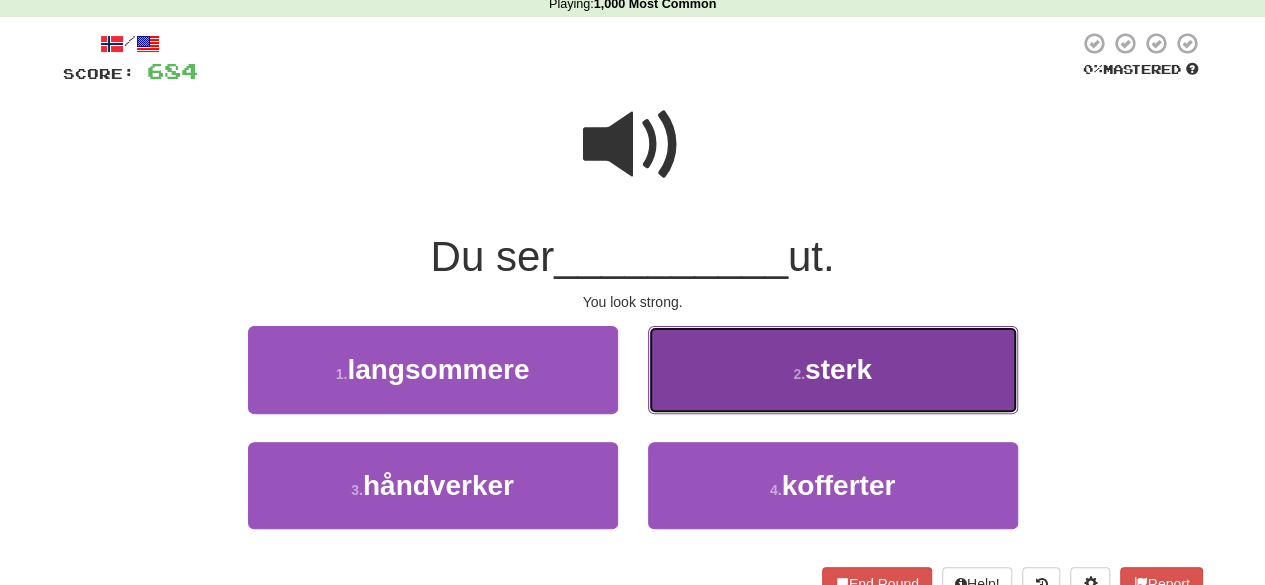 click on "2 .  sterk" at bounding box center (833, 369) 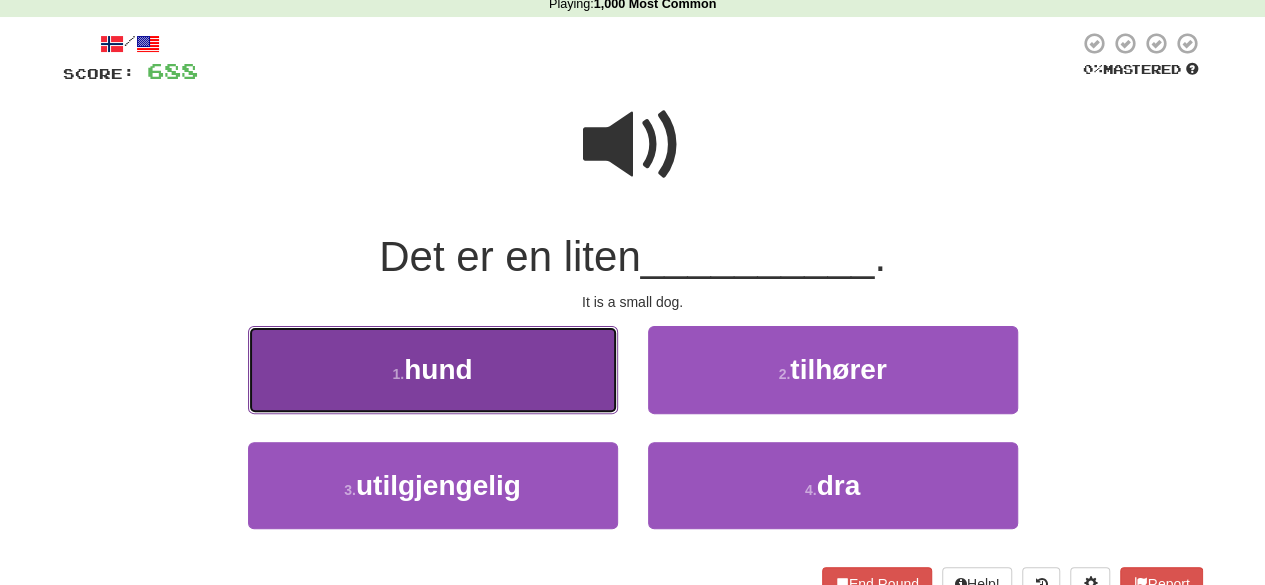 click on "1 .  hund" at bounding box center (433, 369) 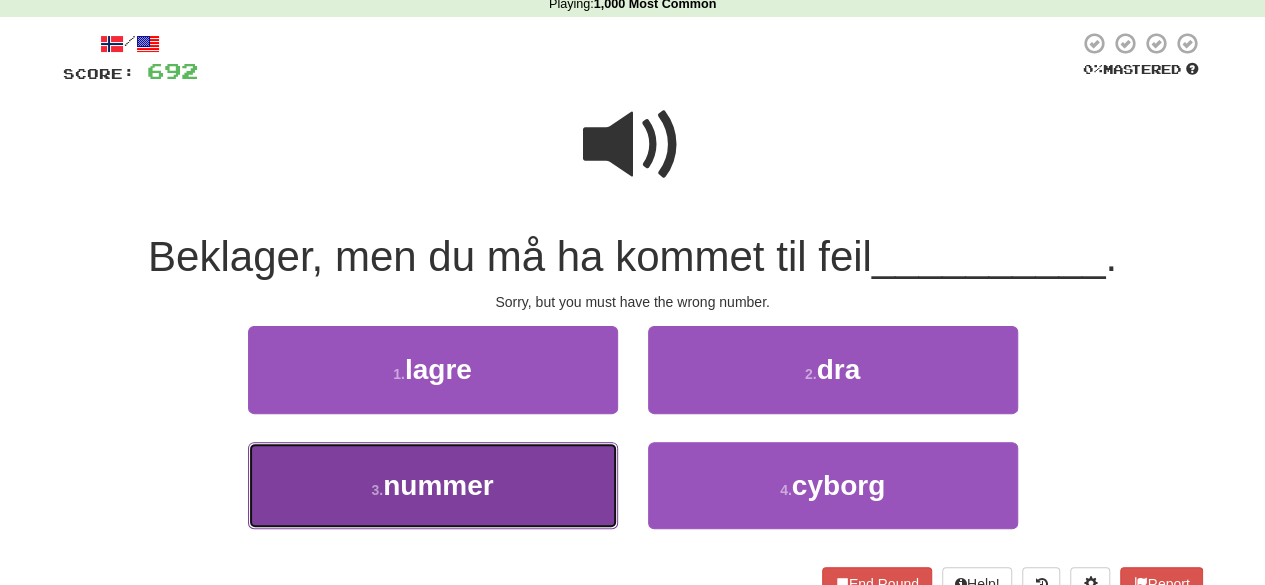 click on "nummer" at bounding box center (438, 485) 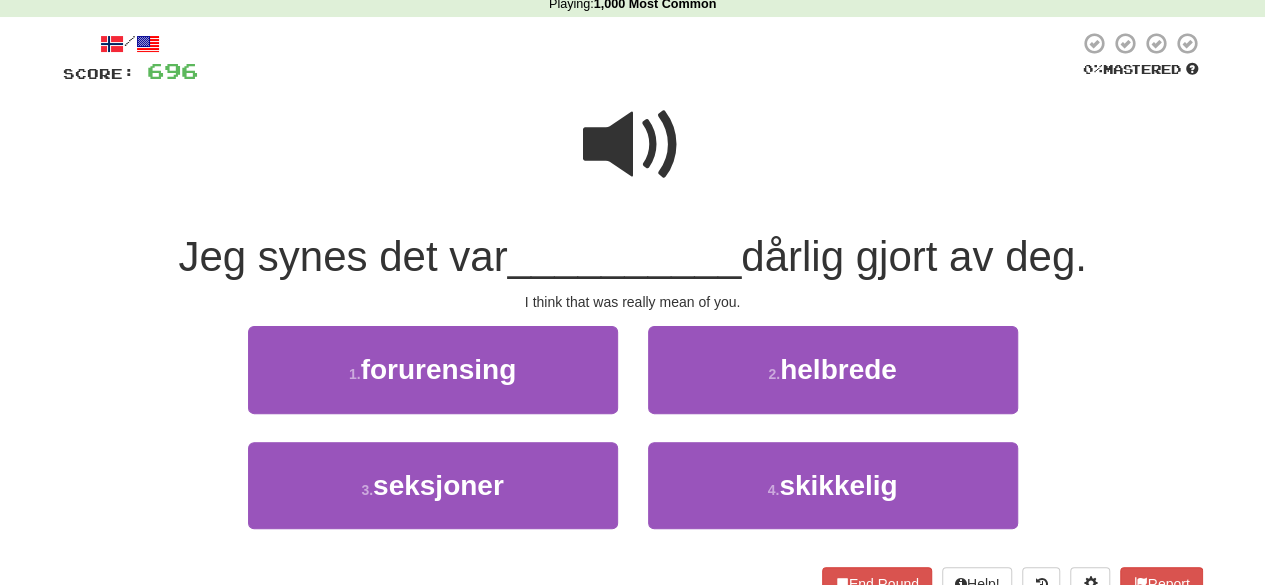 click at bounding box center [633, 145] 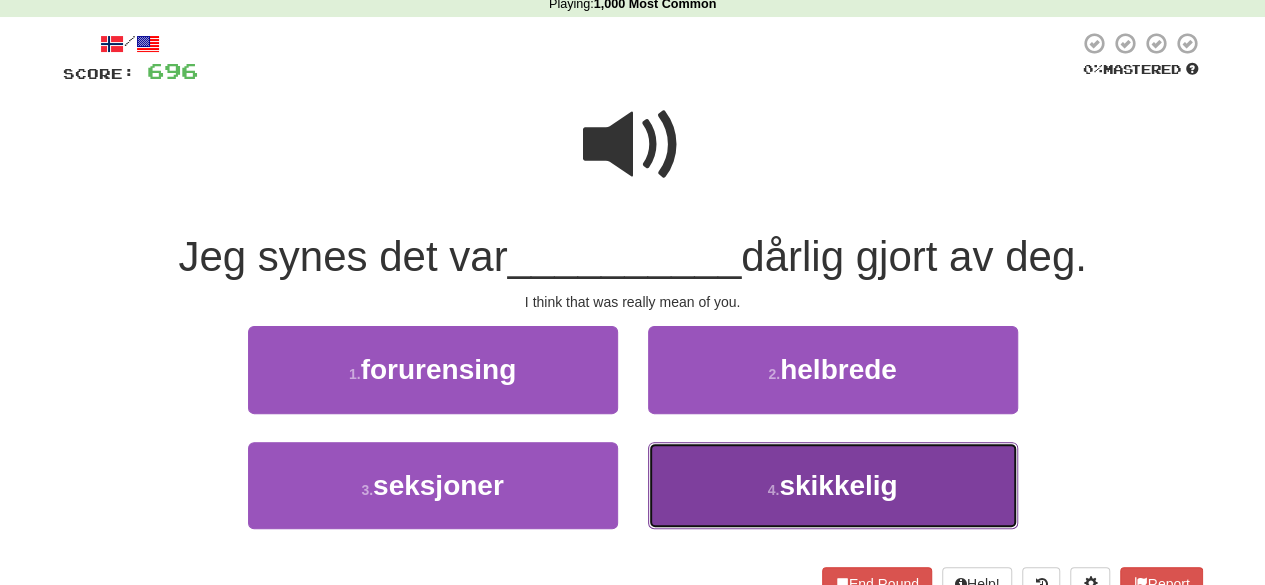 click on "4 .  skikkelig" at bounding box center [833, 485] 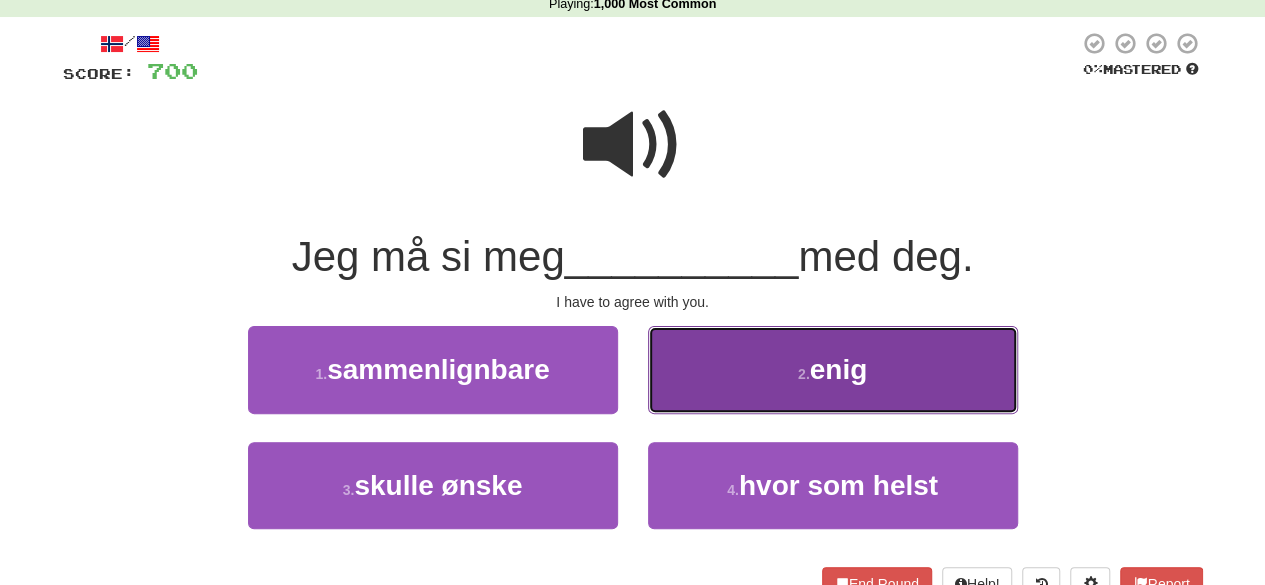 click on "2 .  enig" at bounding box center (833, 369) 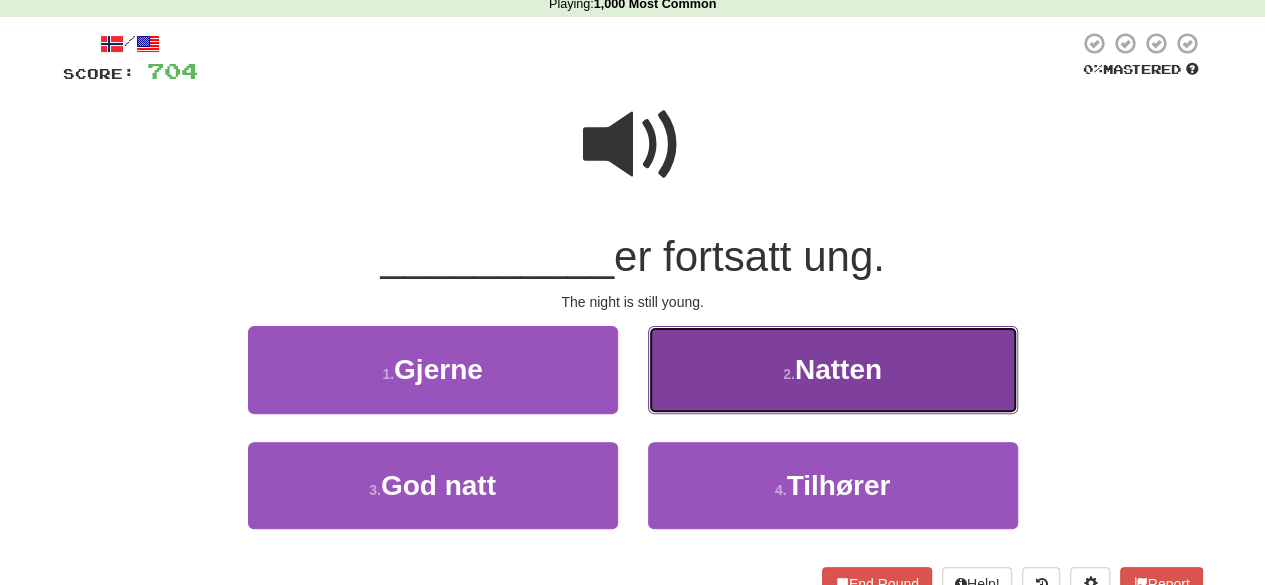 click on "2 .  Natten" at bounding box center [833, 369] 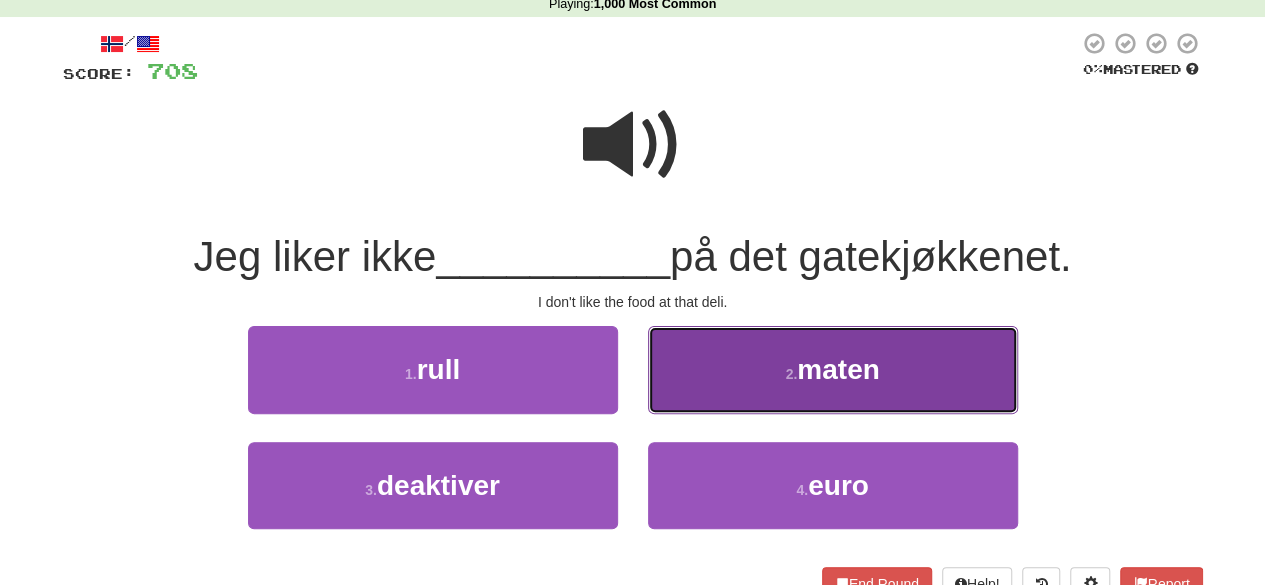 click on "2 .  maten" at bounding box center (833, 369) 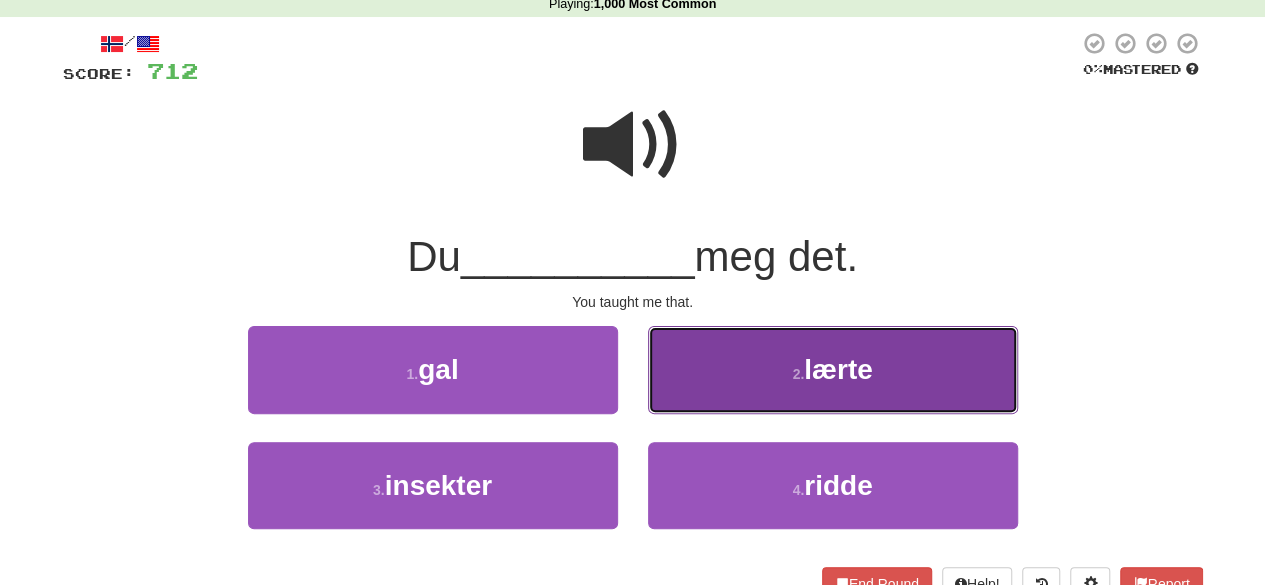 click on "2 .  lærte" at bounding box center [833, 369] 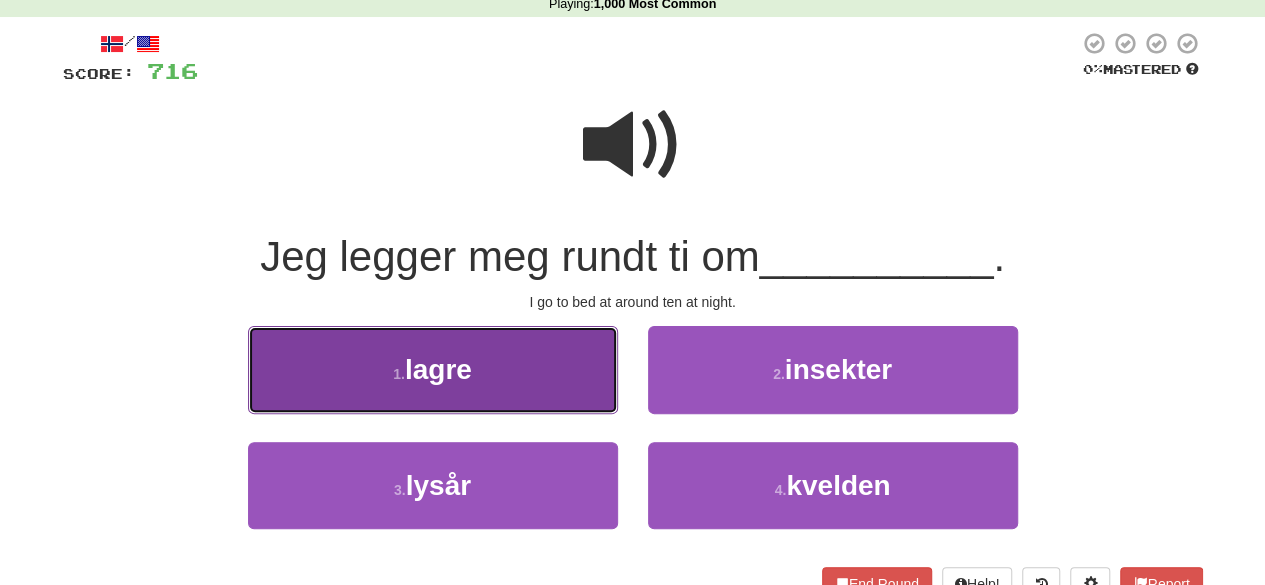 click on "1 .  lagre" at bounding box center [433, 369] 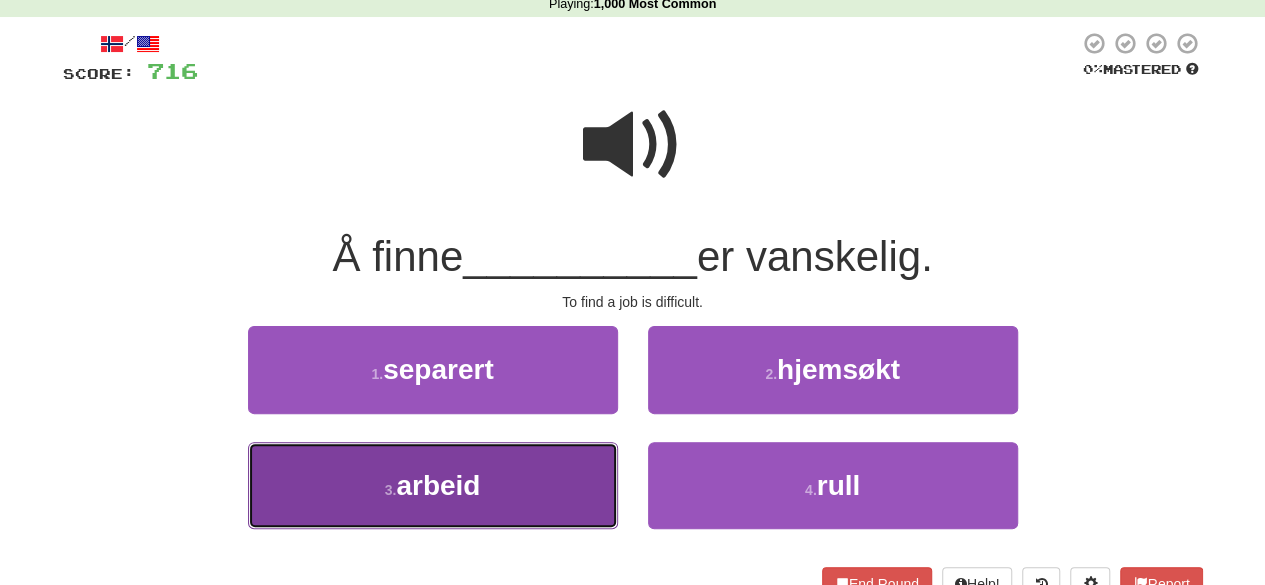 click on "3 .  arbeid" at bounding box center (433, 485) 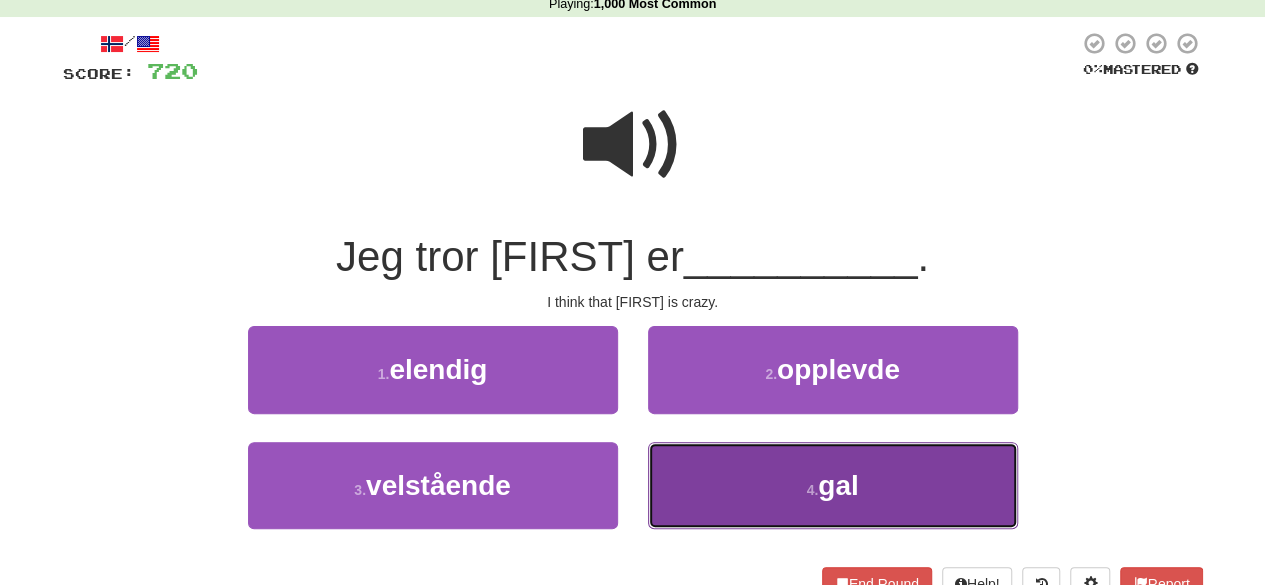 click on "4 .  gal" at bounding box center (833, 485) 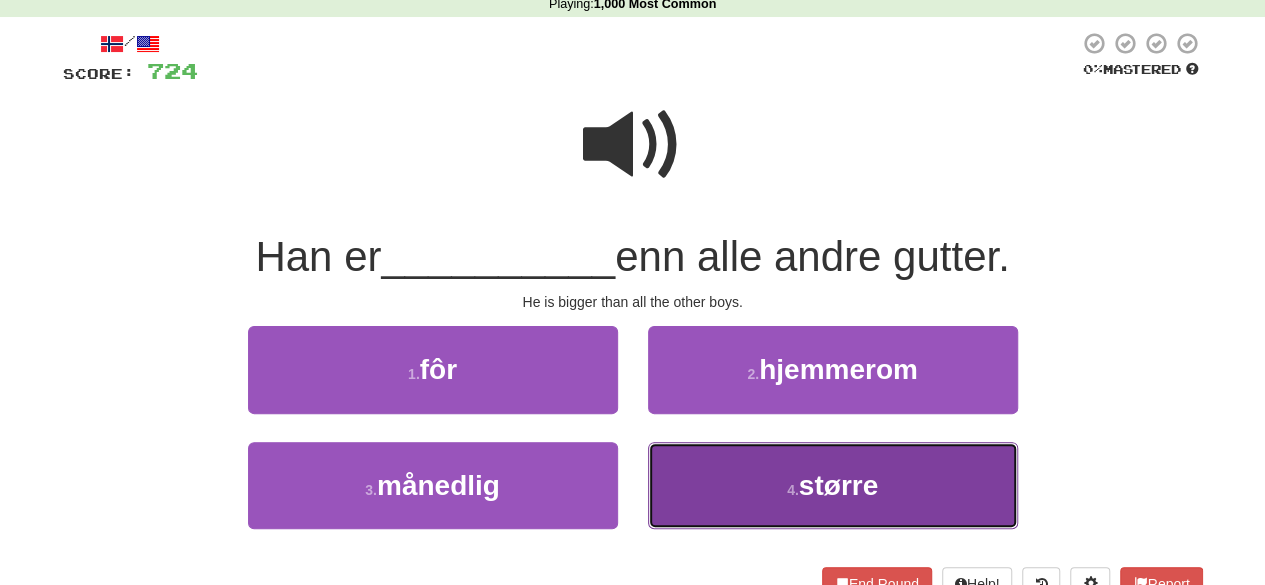 click on "4 ." at bounding box center (793, 490) 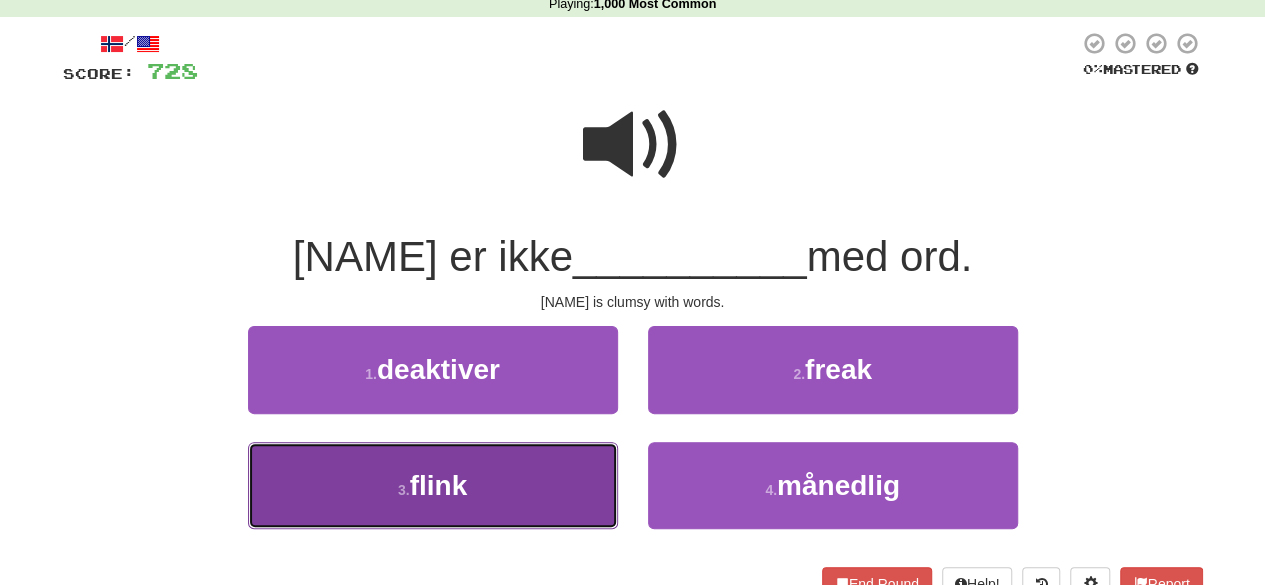 click on "3 .  flink" at bounding box center (433, 485) 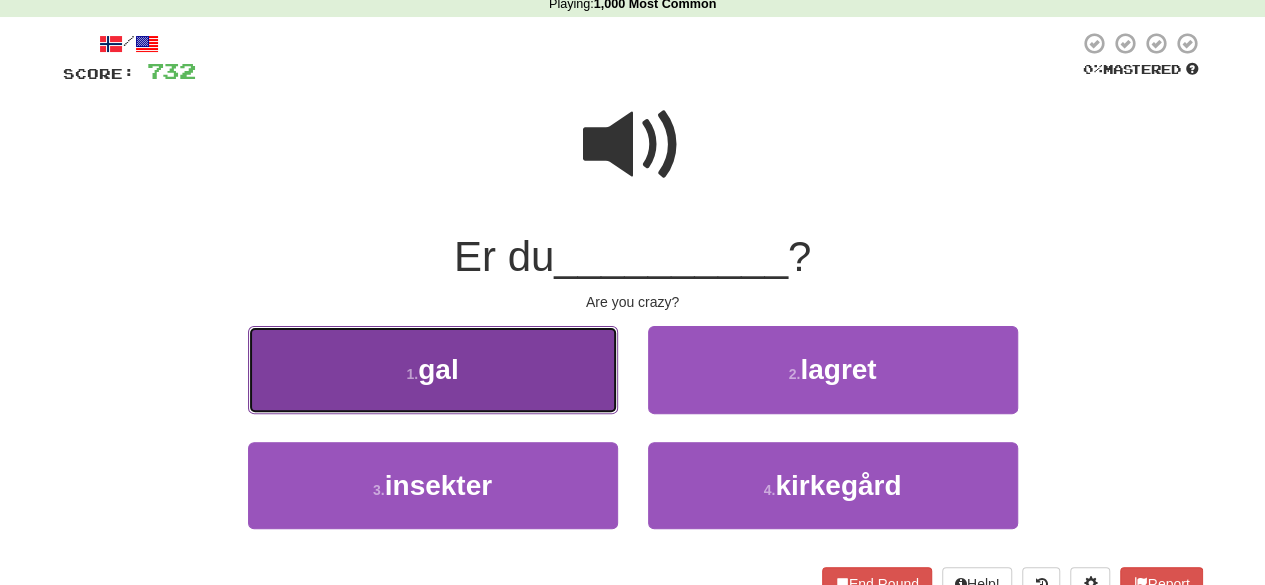 click on "1 .  gal" at bounding box center [433, 369] 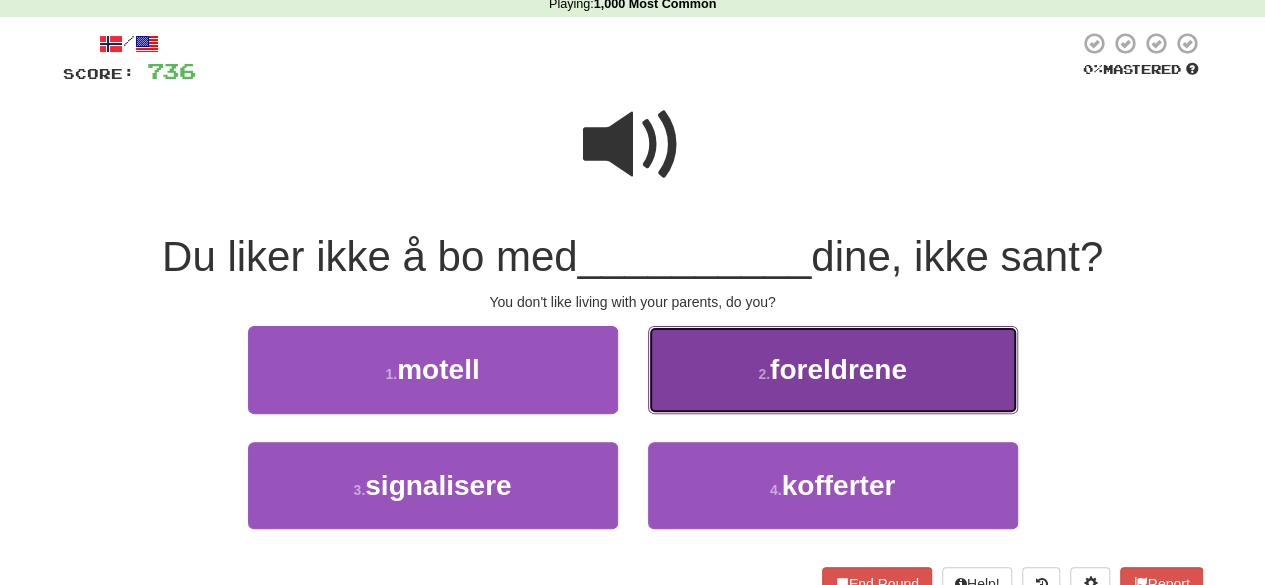 click on "2 .  foreldrene" at bounding box center (833, 369) 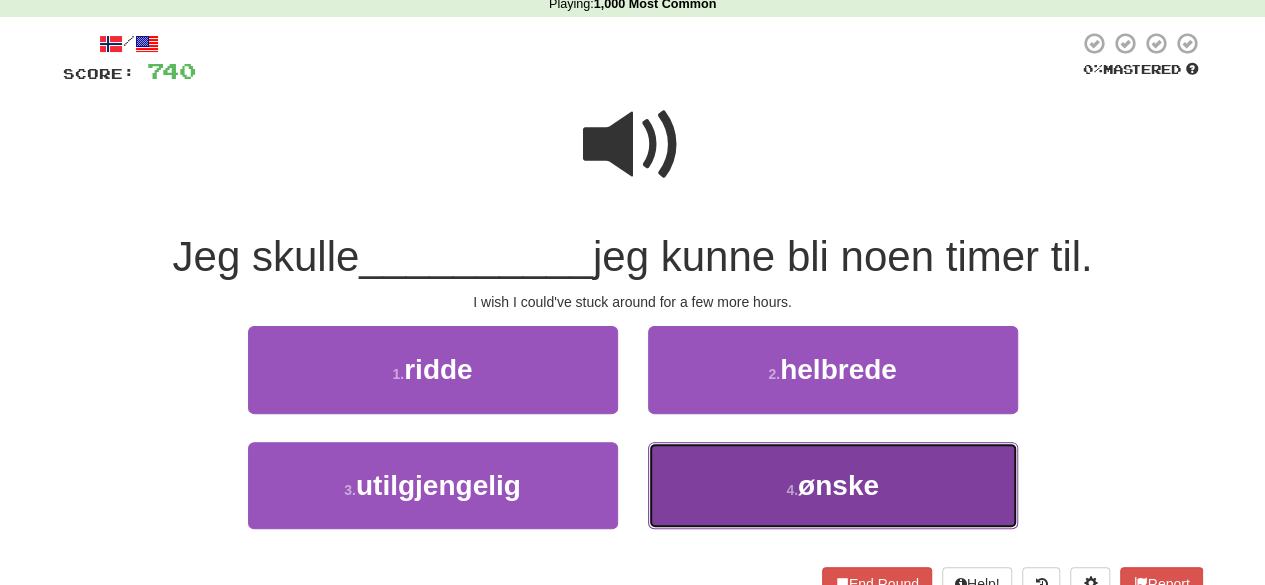 click on "ønske" at bounding box center [838, 485] 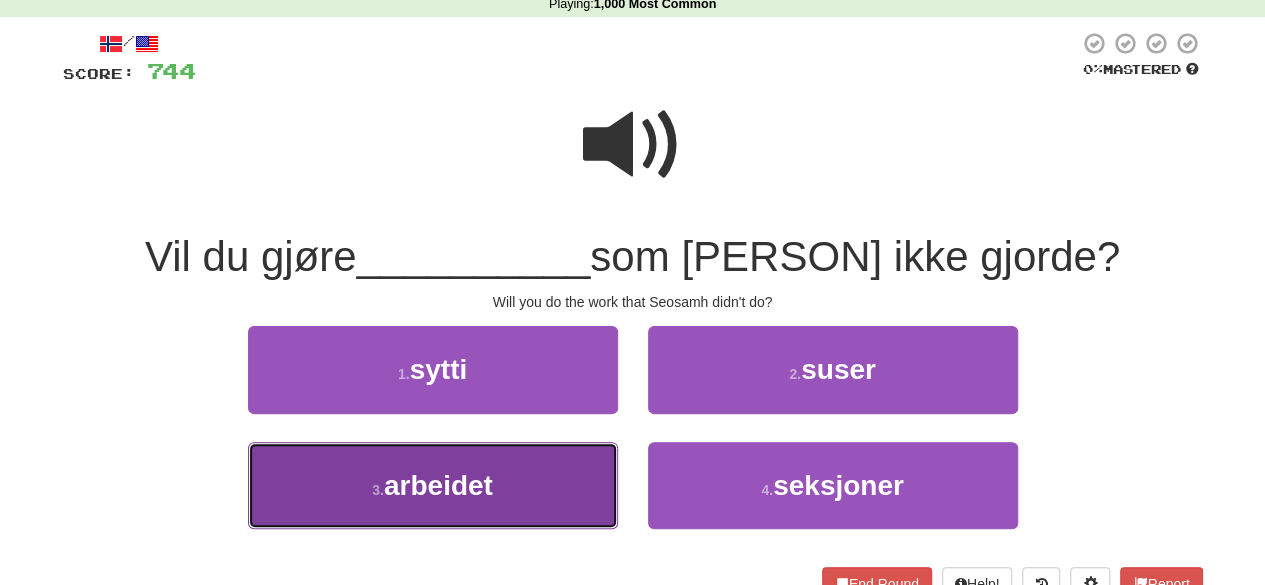 click on "arbeidet" at bounding box center (438, 485) 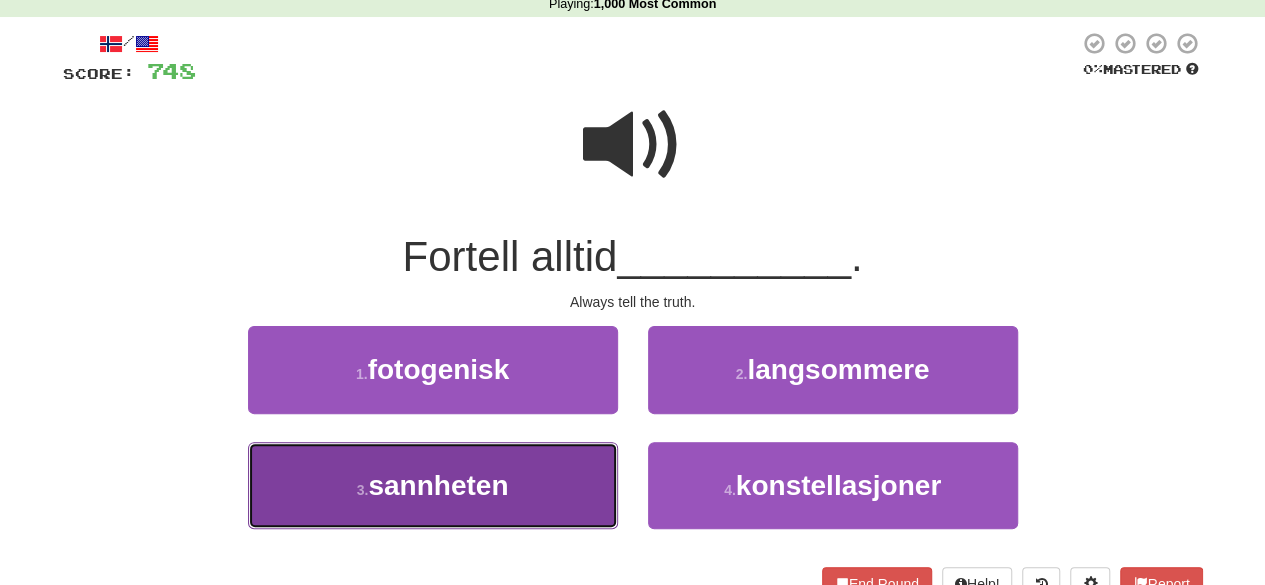 click on "3 .  sannheten" at bounding box center [433, 485] 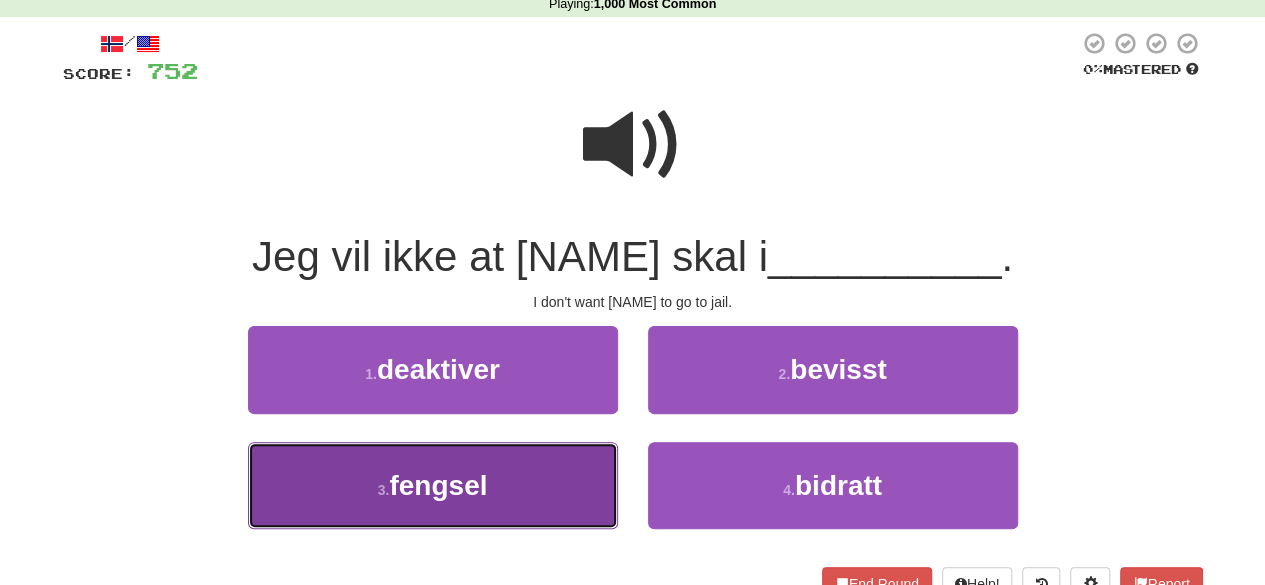 click on "3 .  fengsel" at bounding box center [433, 485] 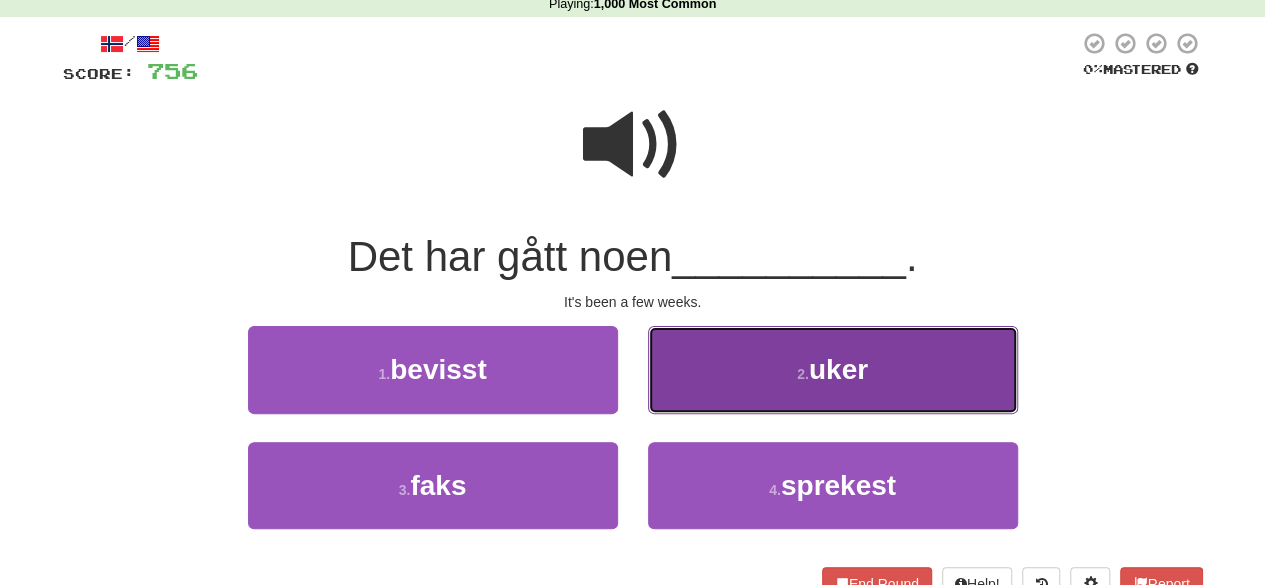click on "2 .  uker" at bounding box center [833, 369] 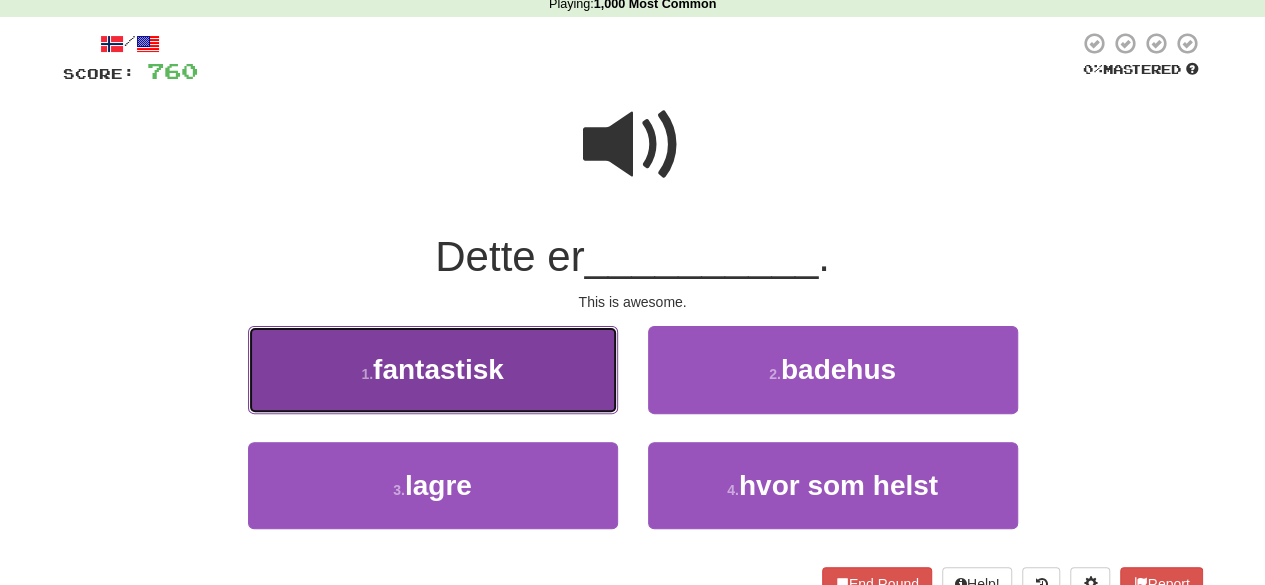 click on "1 .  fantastisk" at bounding box center [433, 369] 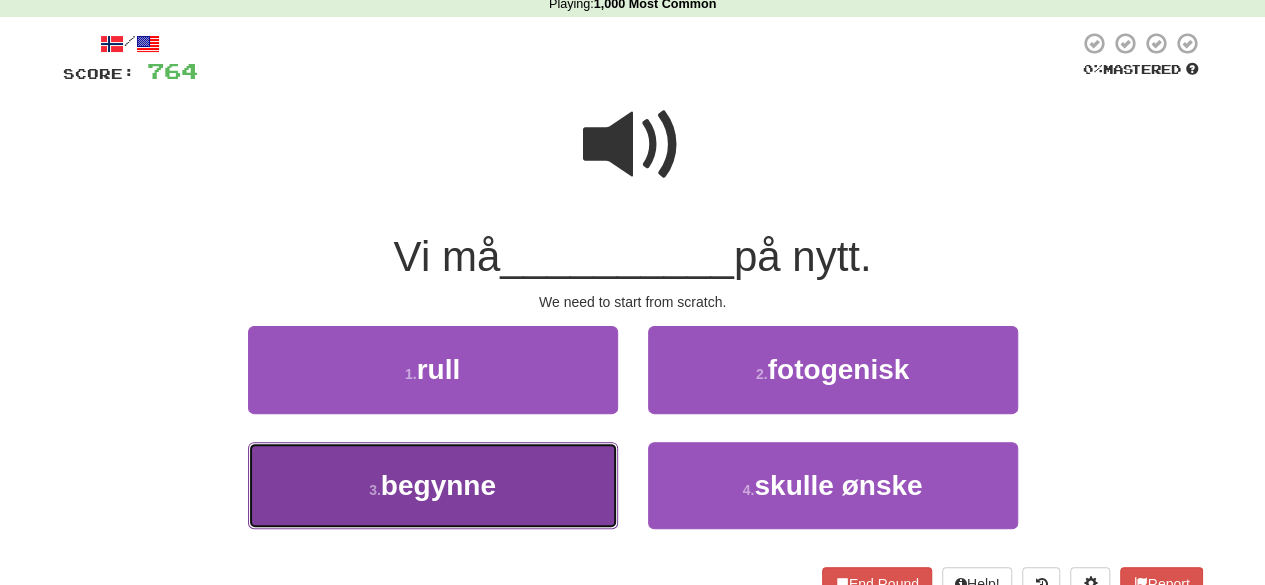 click on "3 .  begynne" at bounding box center (433, 485) 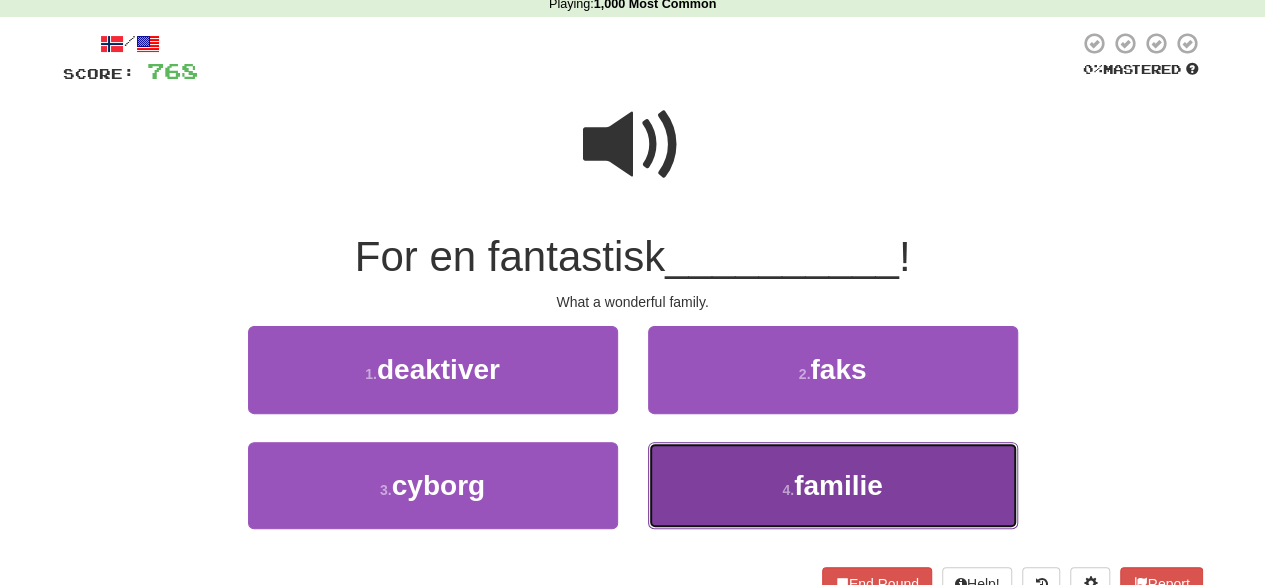 click on "4 .  familie" at bounding box center [833, 485] 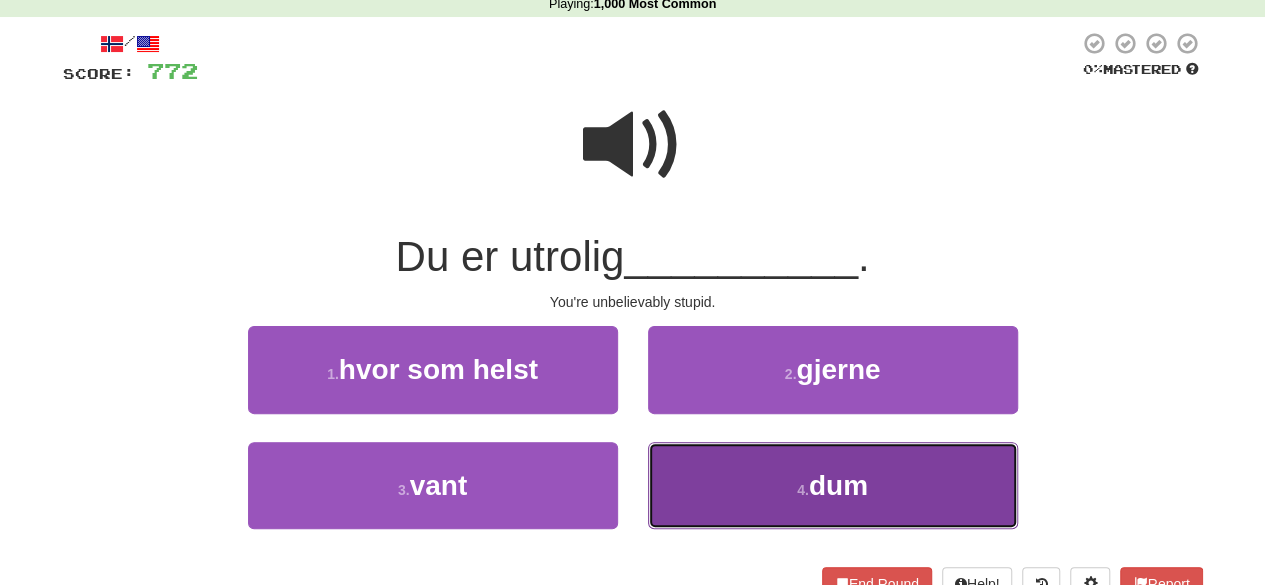click on "4 .  dum" at bounding box center (833, 485) 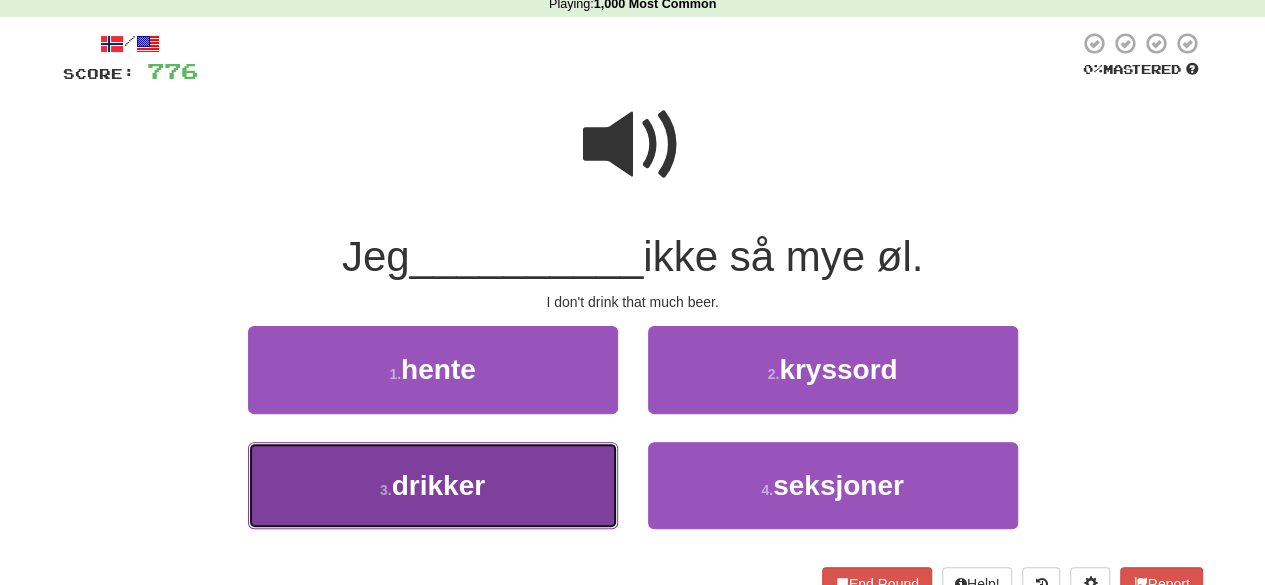 click on "3 .  drikker" at bounding box center [433, 485] 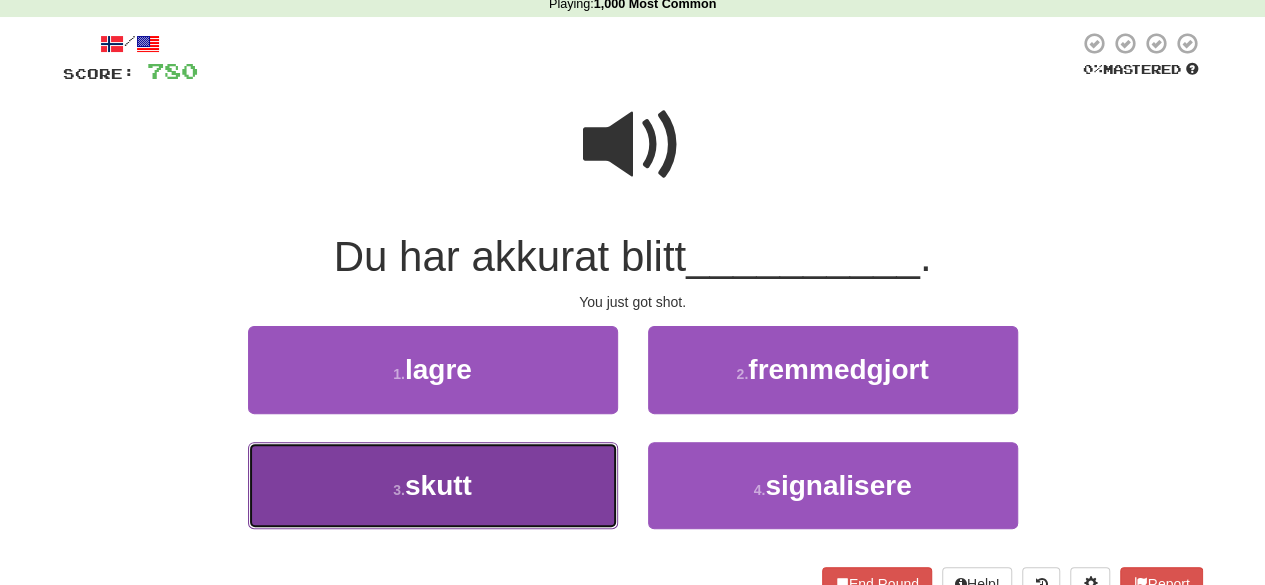 click on "3 .  skutt" at bounding box center (433, 485) 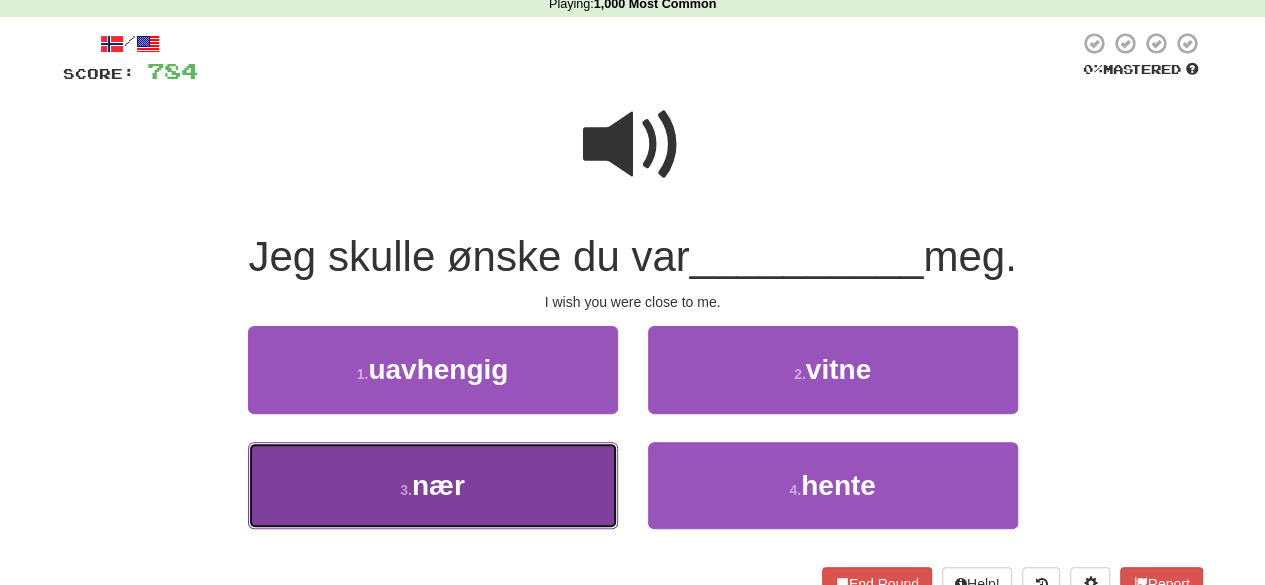 click on "3 .  nær" at bounding box center (433, 485) 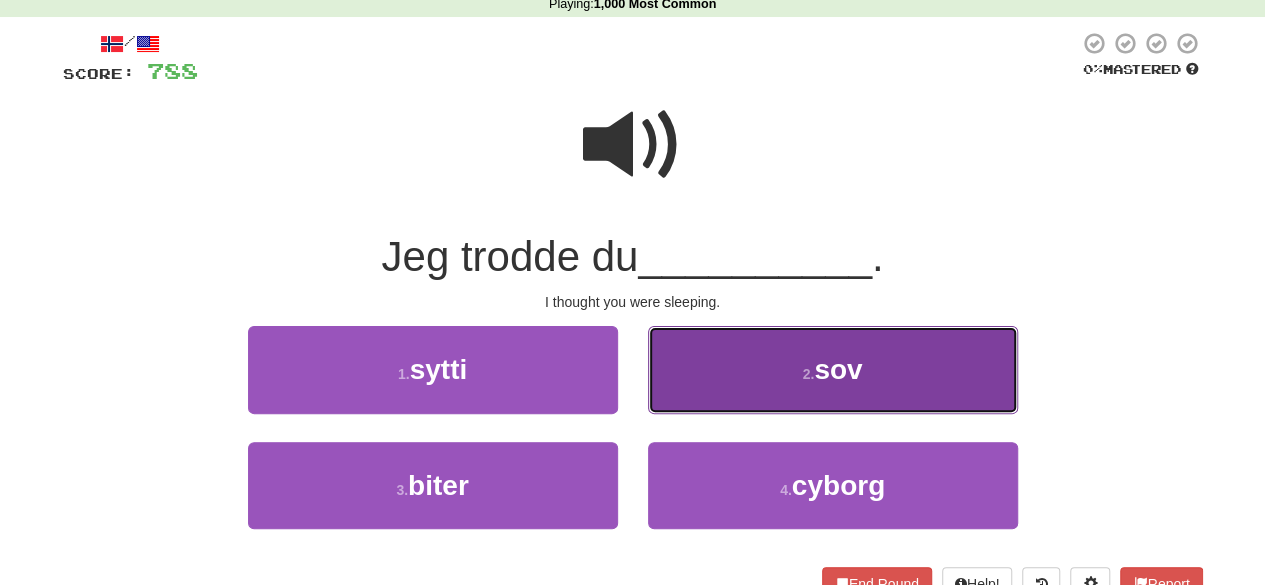 click on "2 .  sov" at bounding box center [833, 369] 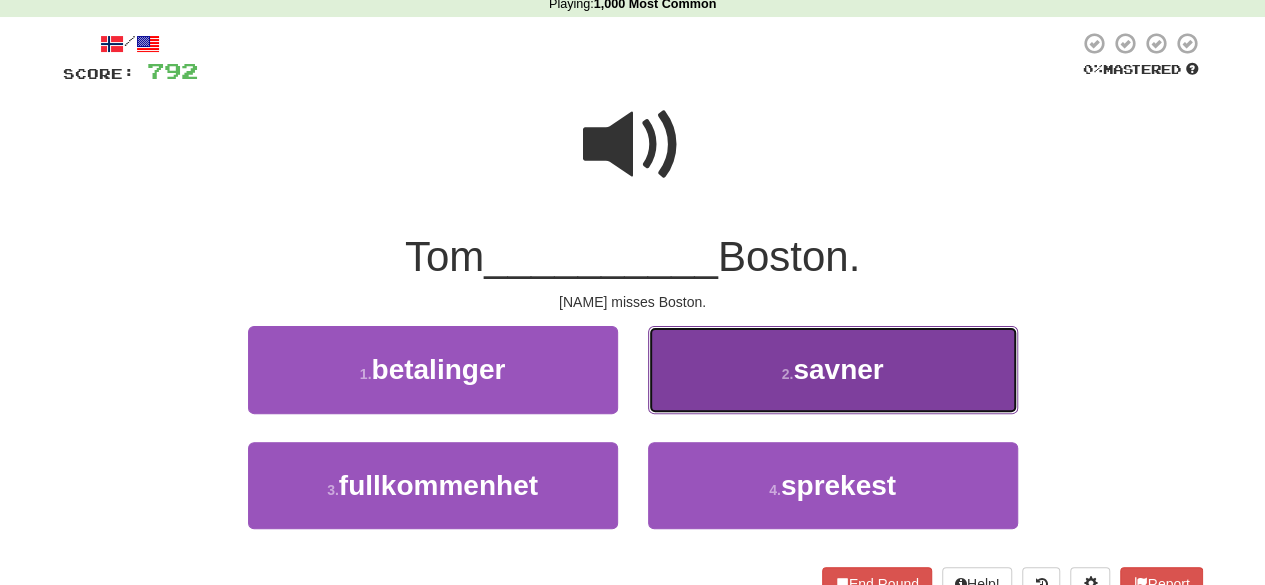 click on "savner" at bounding box center [838, 369] 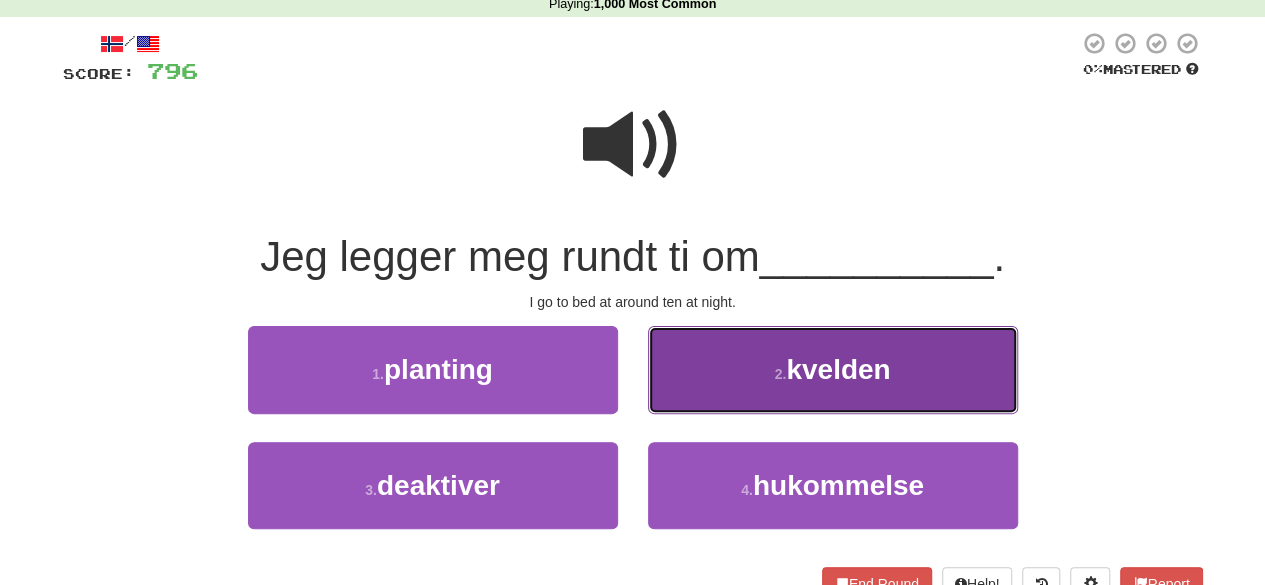 click on "2 .  kvelden" at bounding box center (833, 369) 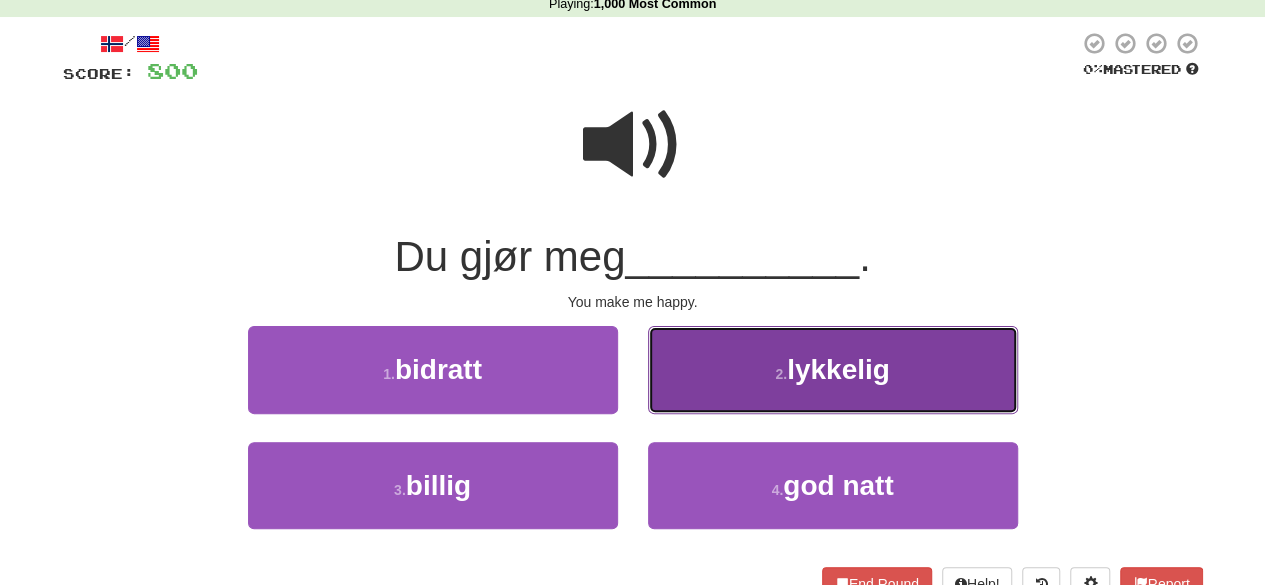 click on "2 .  lykkelig" at bounding box center (833, 369) 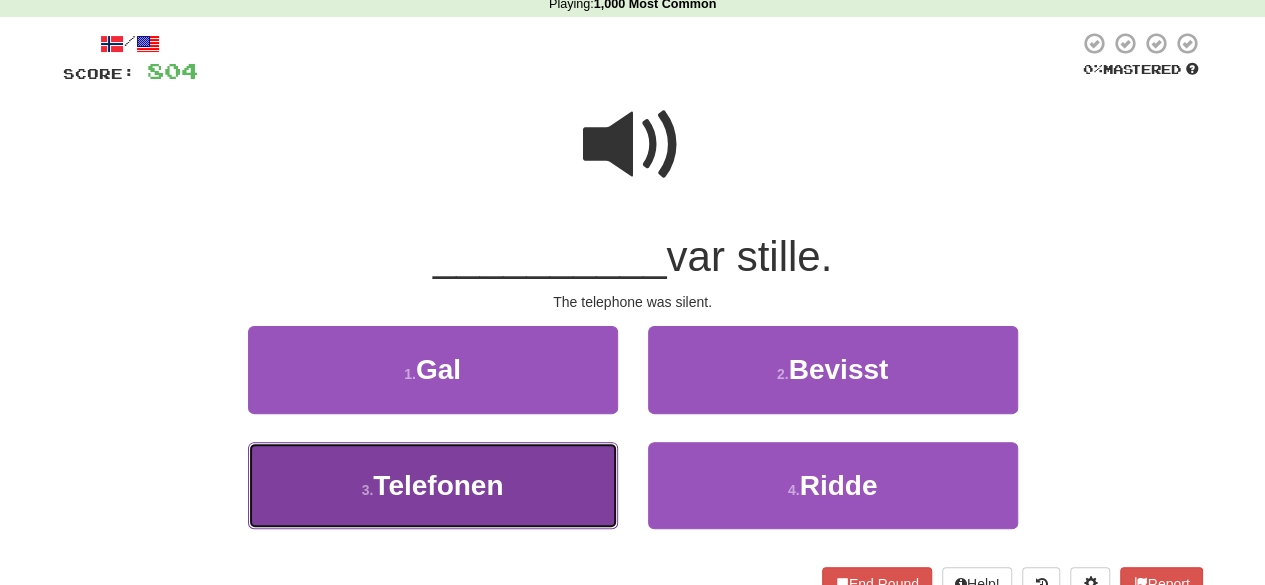 click on "3 .  Telefonen" at bounding box center [433, 485] 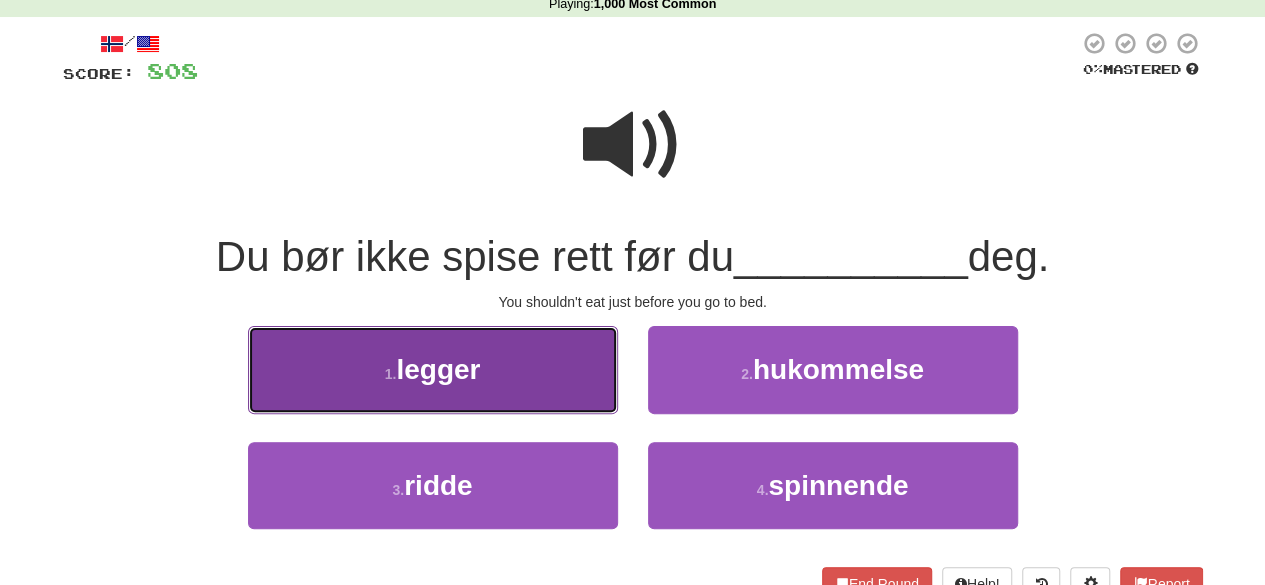 click on "1 .  legger" at bounding box center [433, 369] 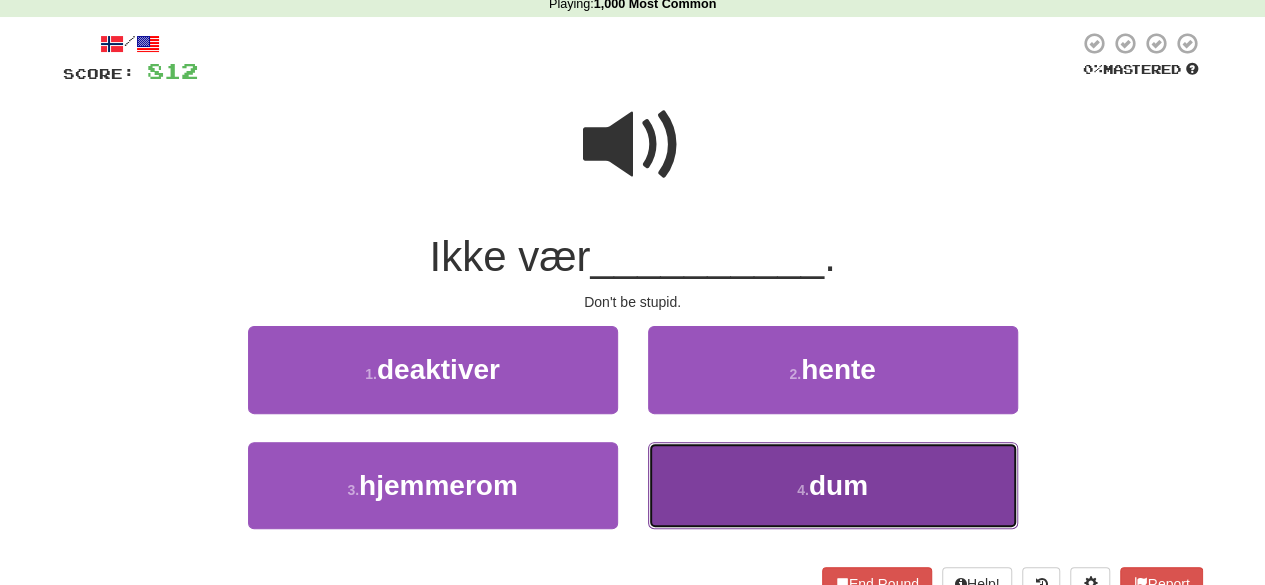 click on "4 .  dum" at bounding box center [833, 485] 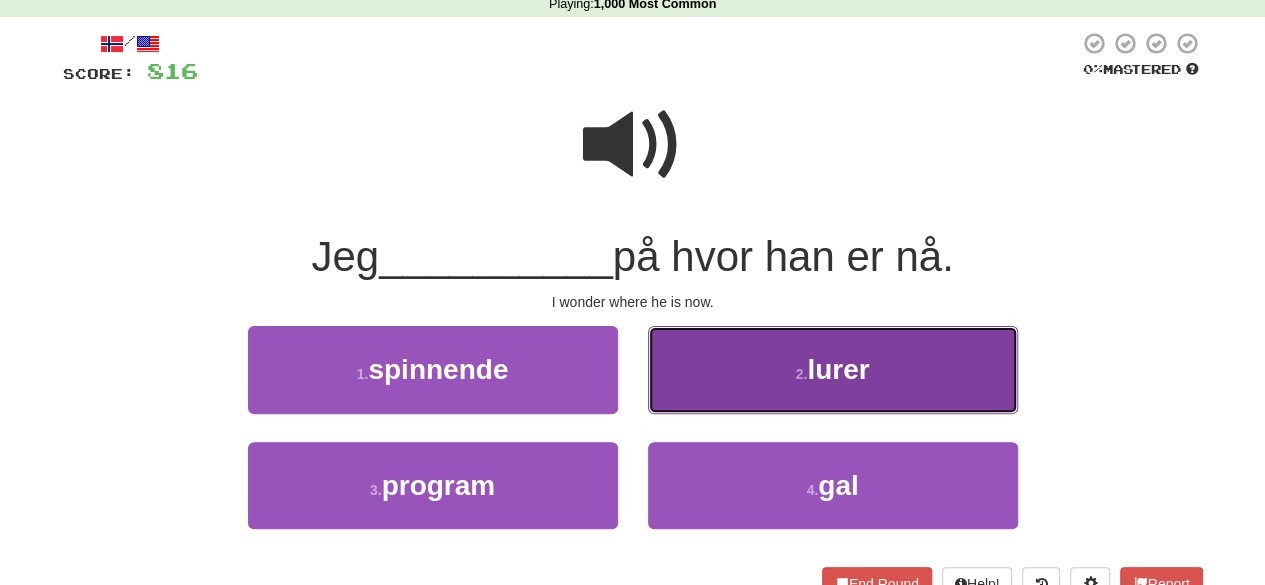click on "2 .  lurer" at bounding box center [833, 369] 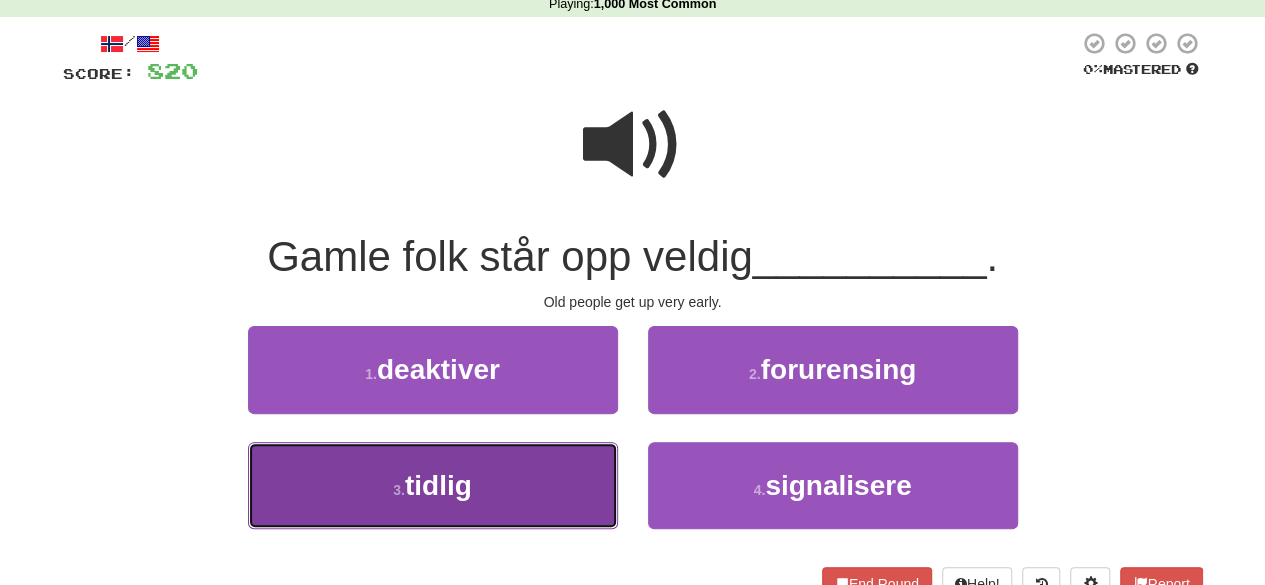 click on "3 .  tidlig" at bounding box center [433, 485] 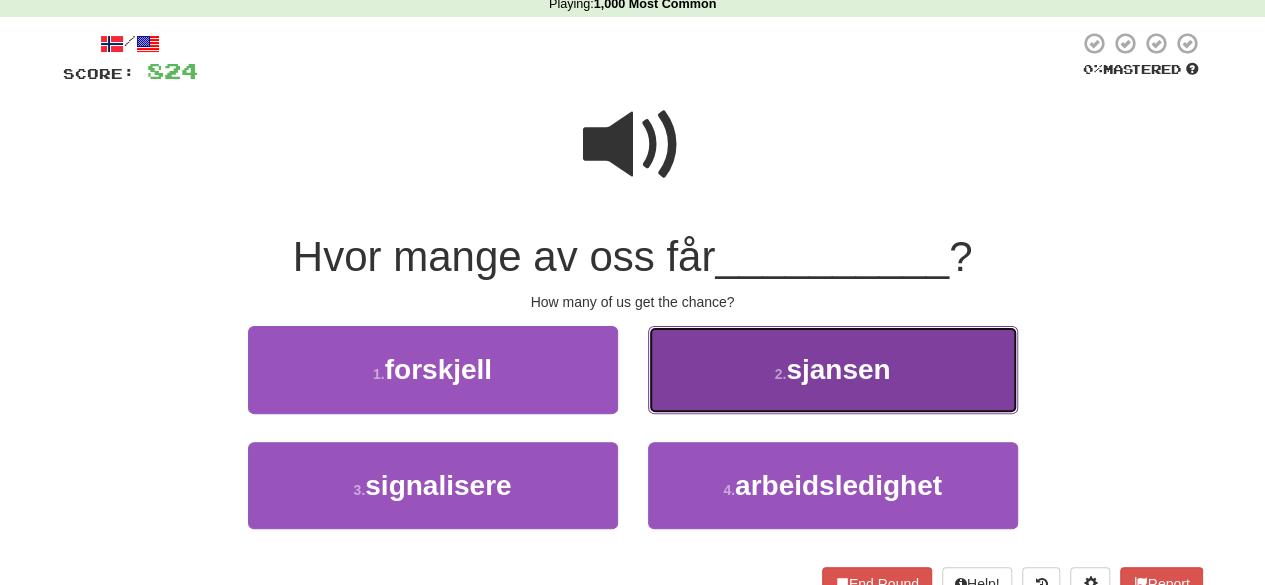 click on "2 .  sjansen" at bounding box center (833, 369) 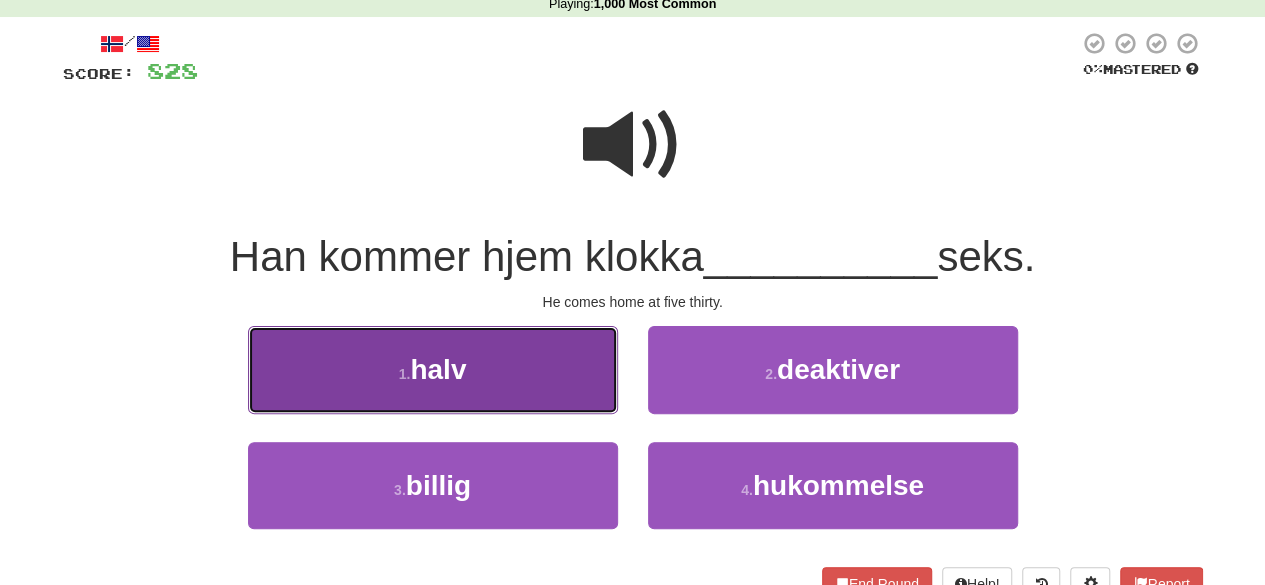 click on "1 .  halv" at bounding box center [433, 369] 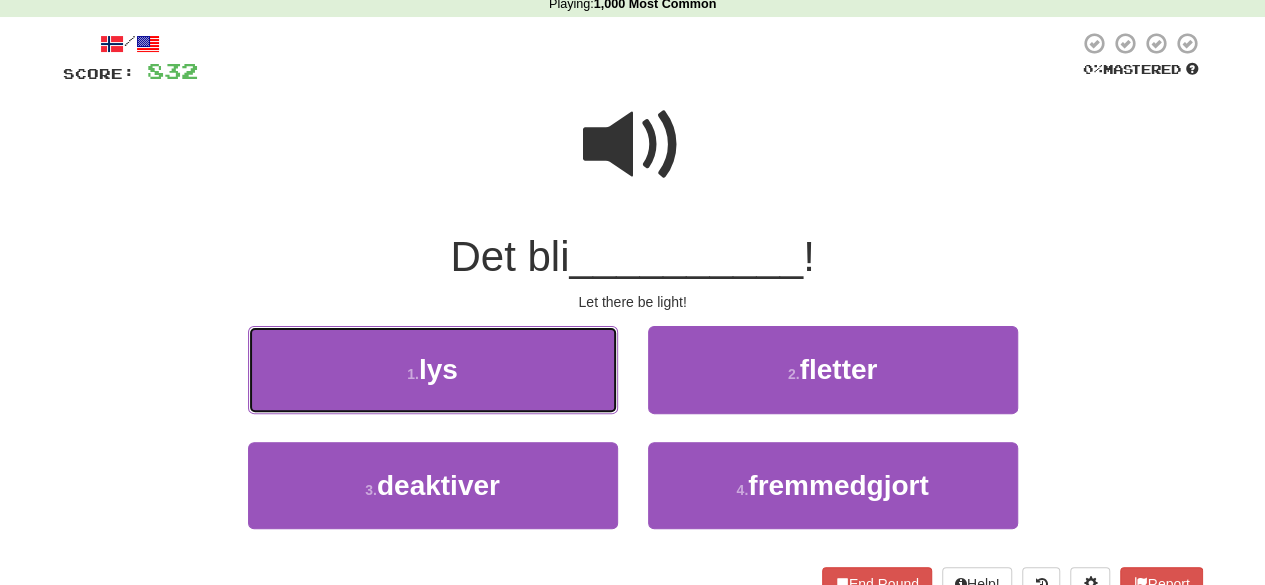 click on "1 .  lys" at bounding box center [433, 369] 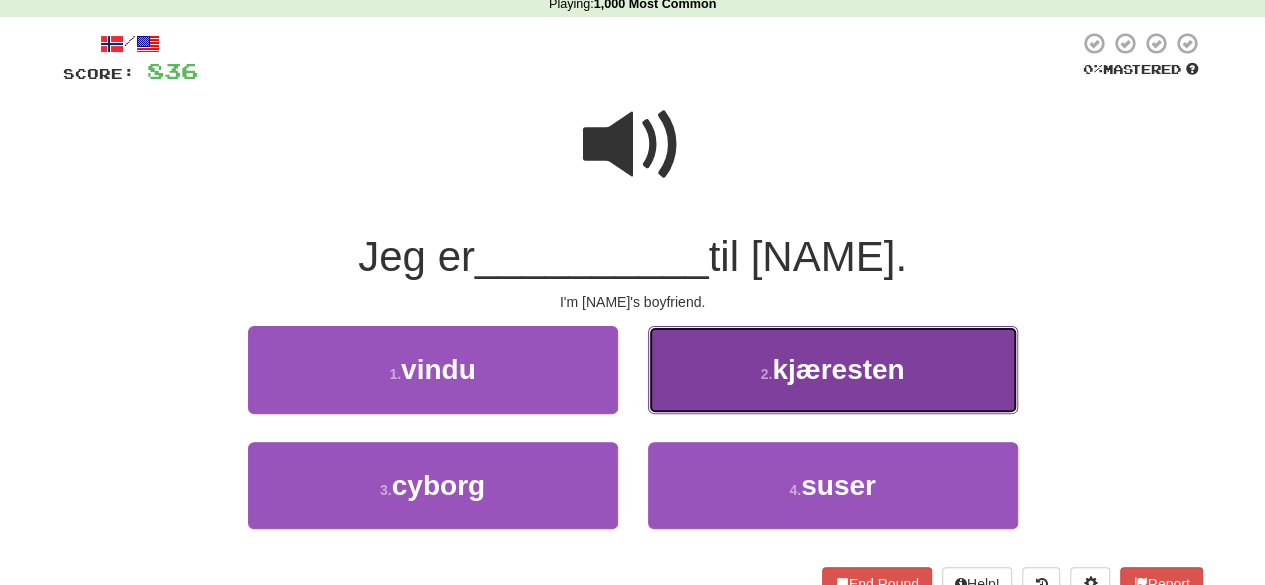 click on "kjæresten" at bounding box center (838, 369) 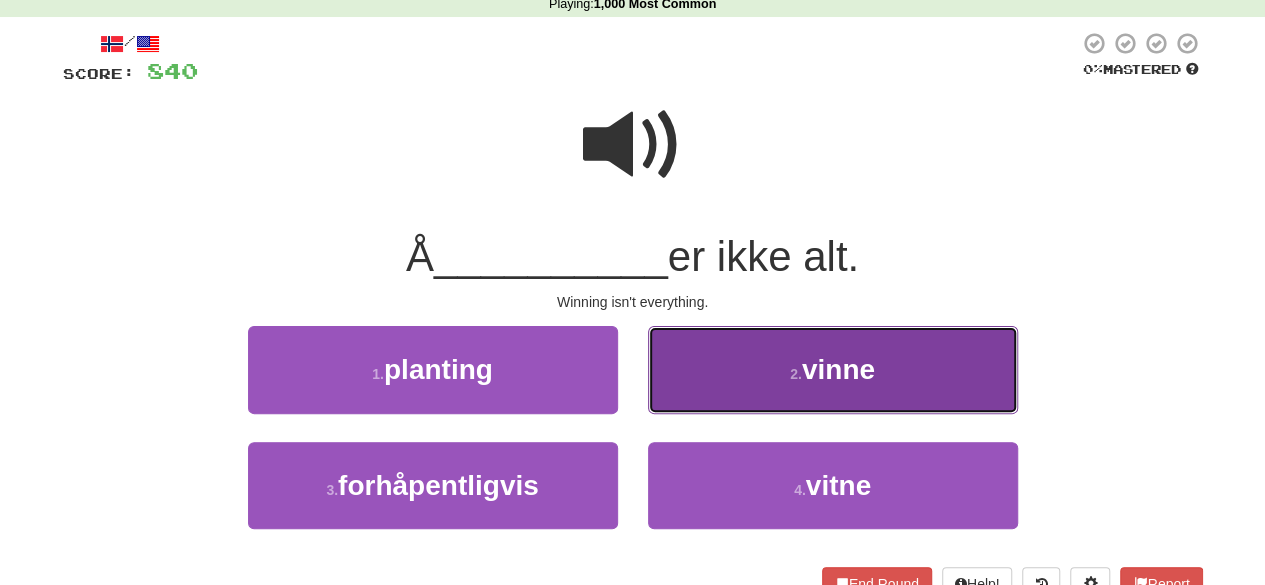 click on "2 .  vinne" at bounding box center (833, 369) 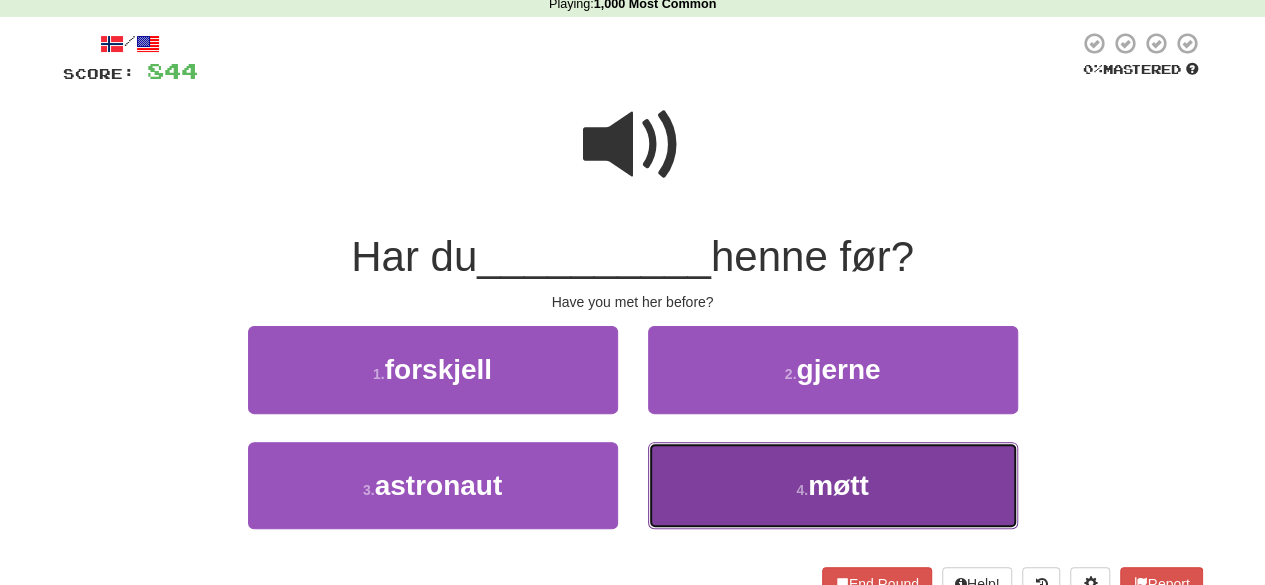 click on "4 .  møtt" at bounding box center [833, 485] 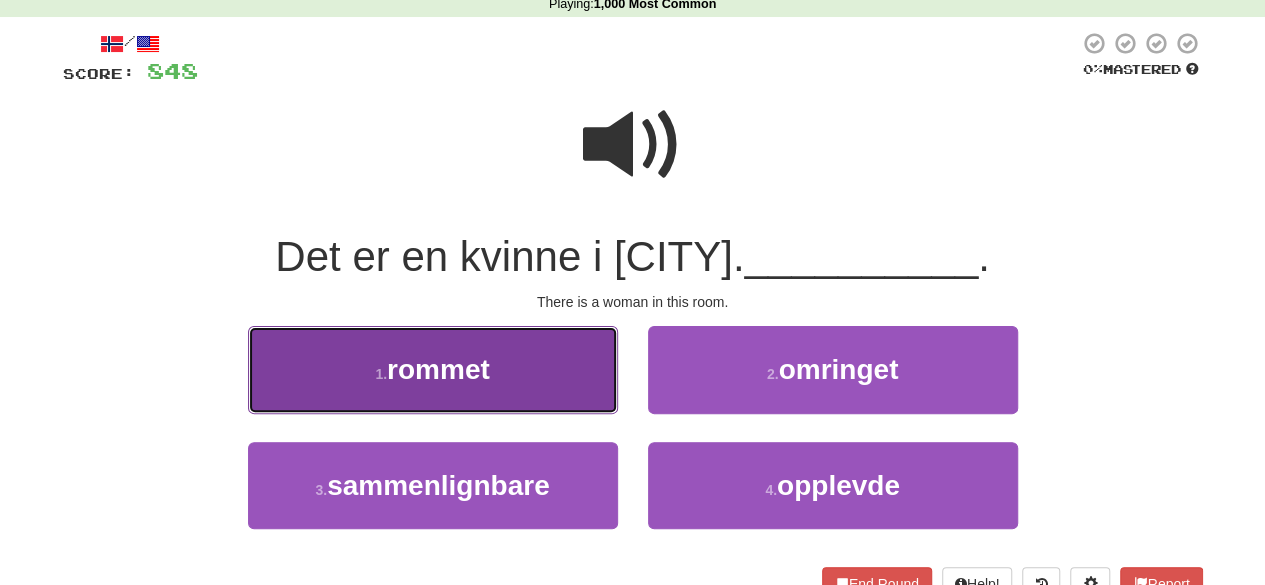 click on "1 .  rommet" at bounding box center [433, 369] 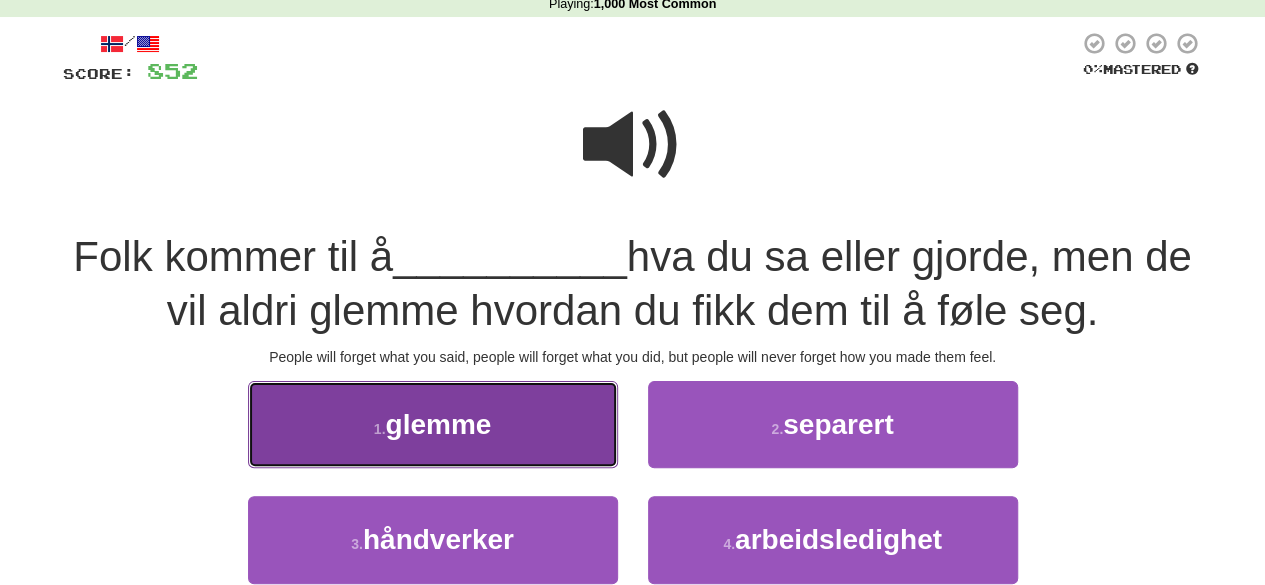 click on "1 .  glemme" at bounding box center (433, 424) 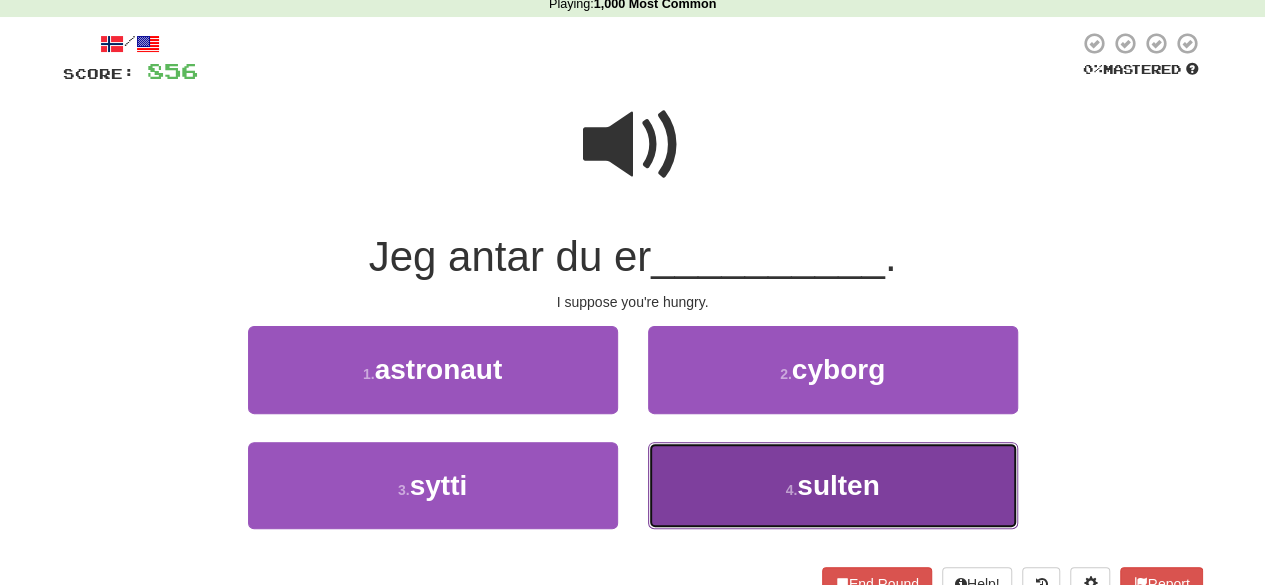click on "4 .  sulten" at bounding box center (833, 485) 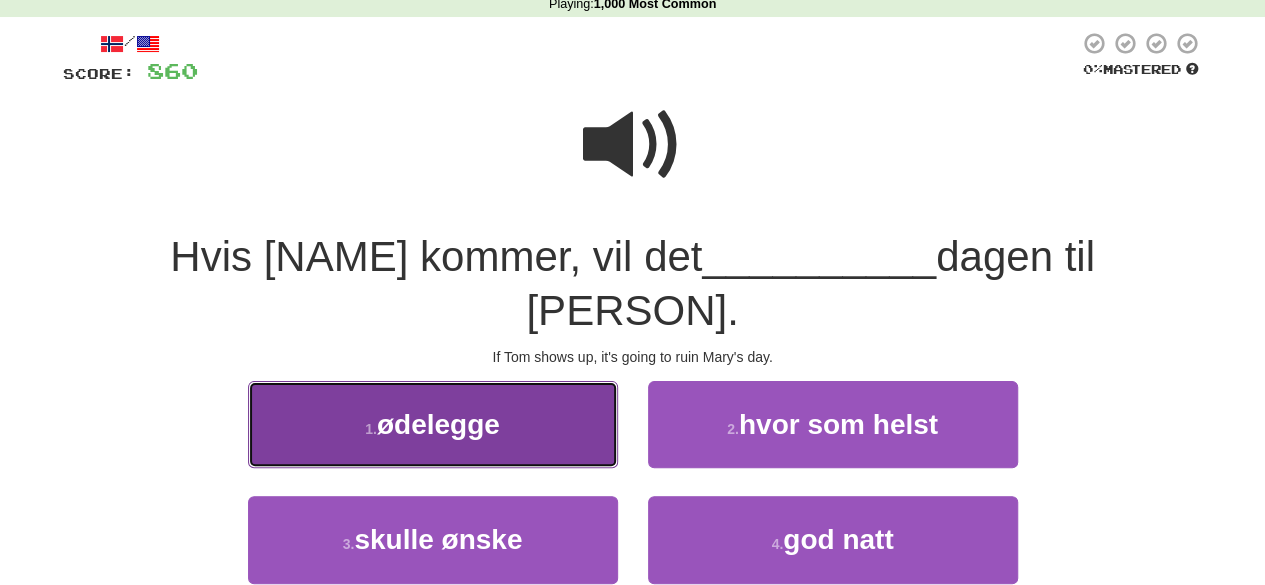 click on "1 .  ødelegge" at bounding box center (433, 424) 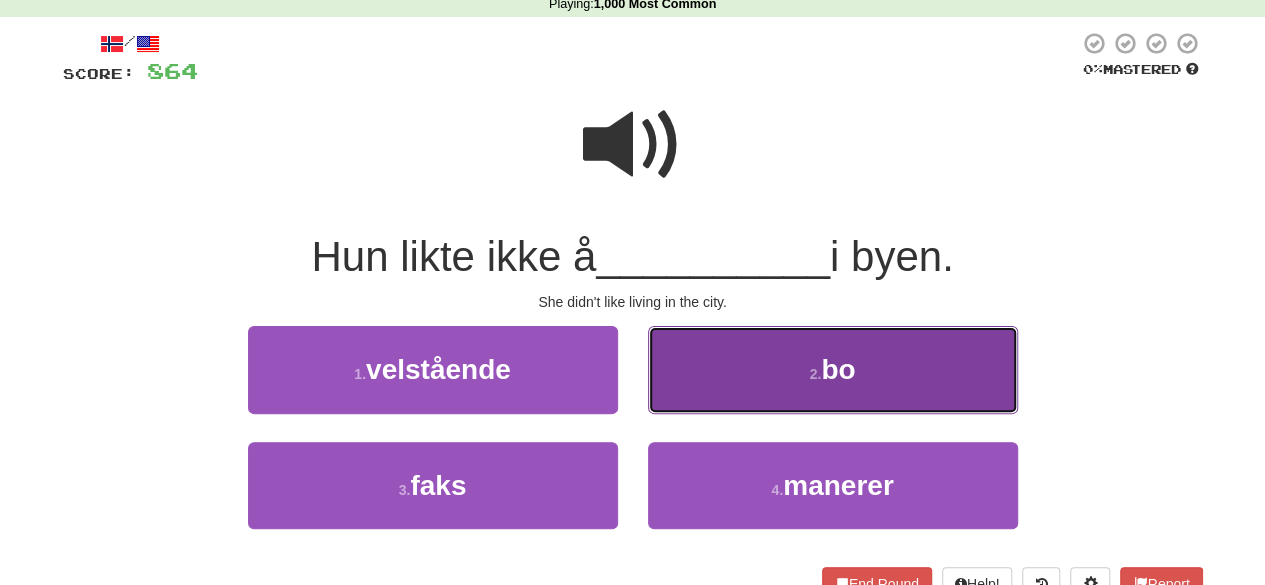click on "2 .  bo" at bounding box center (833, 369) 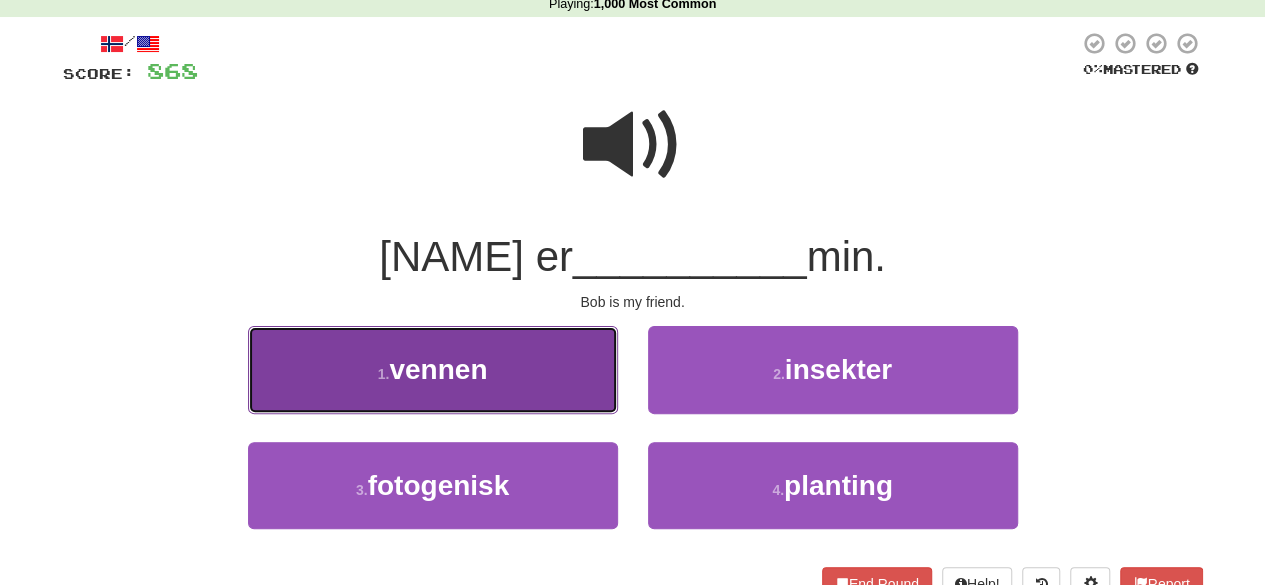 click on "1 .  vennen" at bounding box center (433, 369) 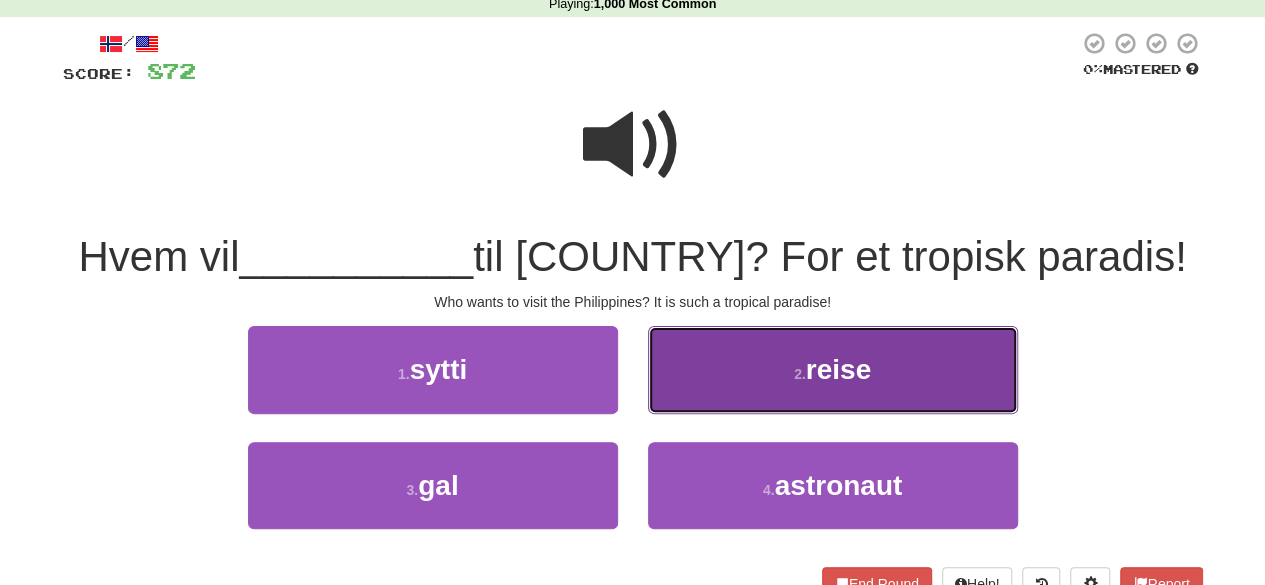 click on "2 .  reise" at bounding box center (833, 369) 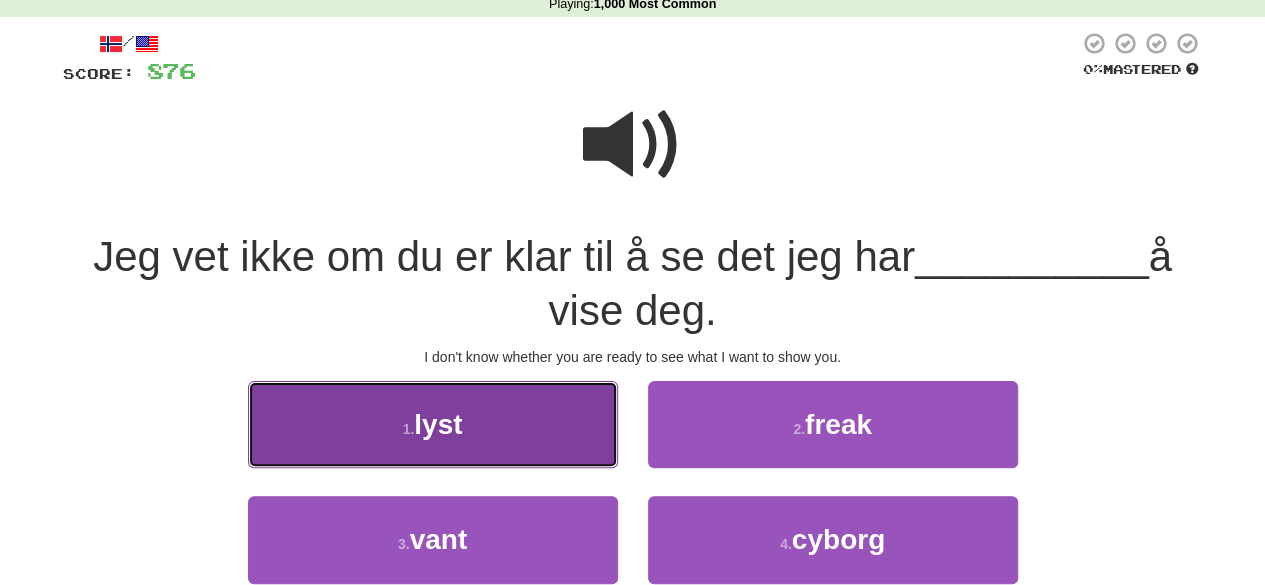click on "1 .  lyst" at bounding box center (433, 424) 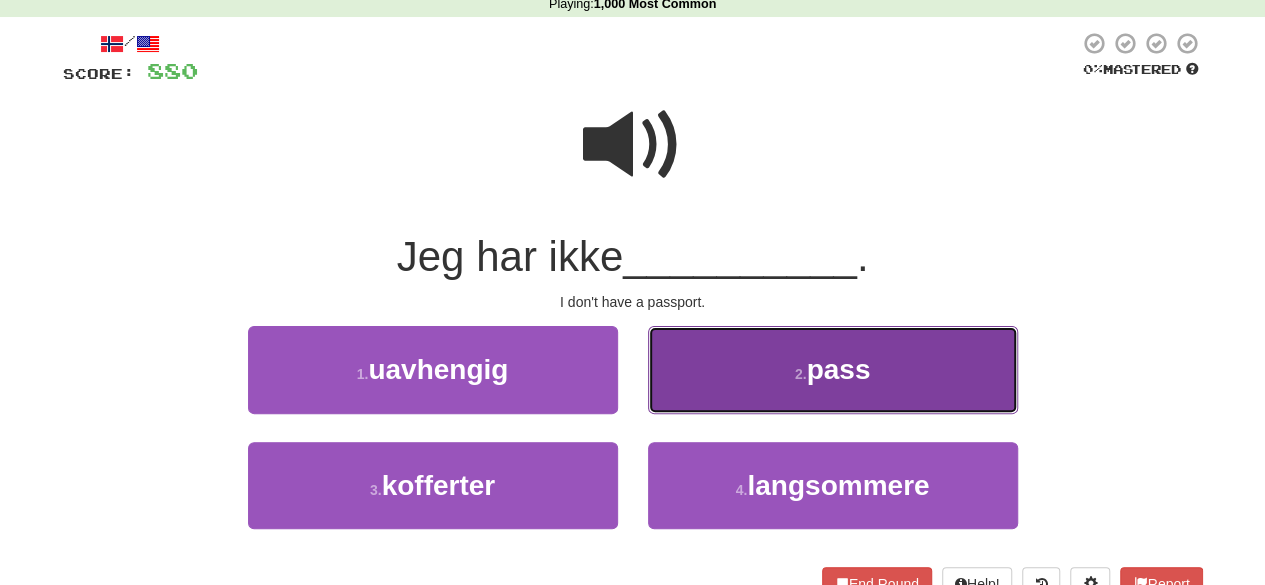 click on "2 .  pass" at bounding box center (833, 369) 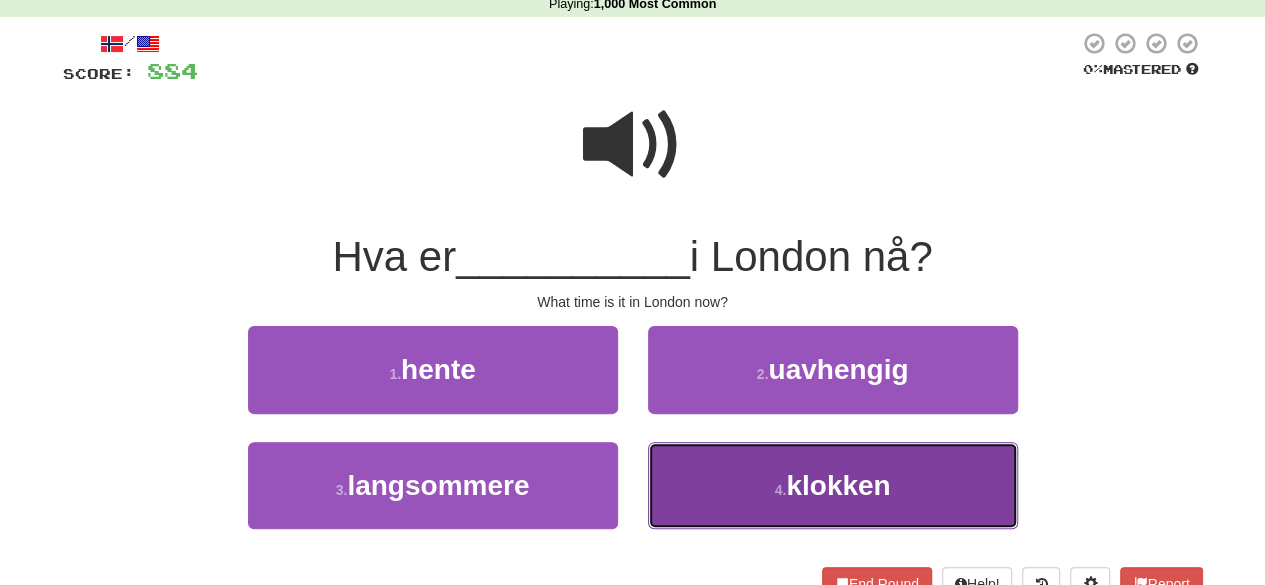 click on "4 .  klokken" at bounding box center [833, 485] 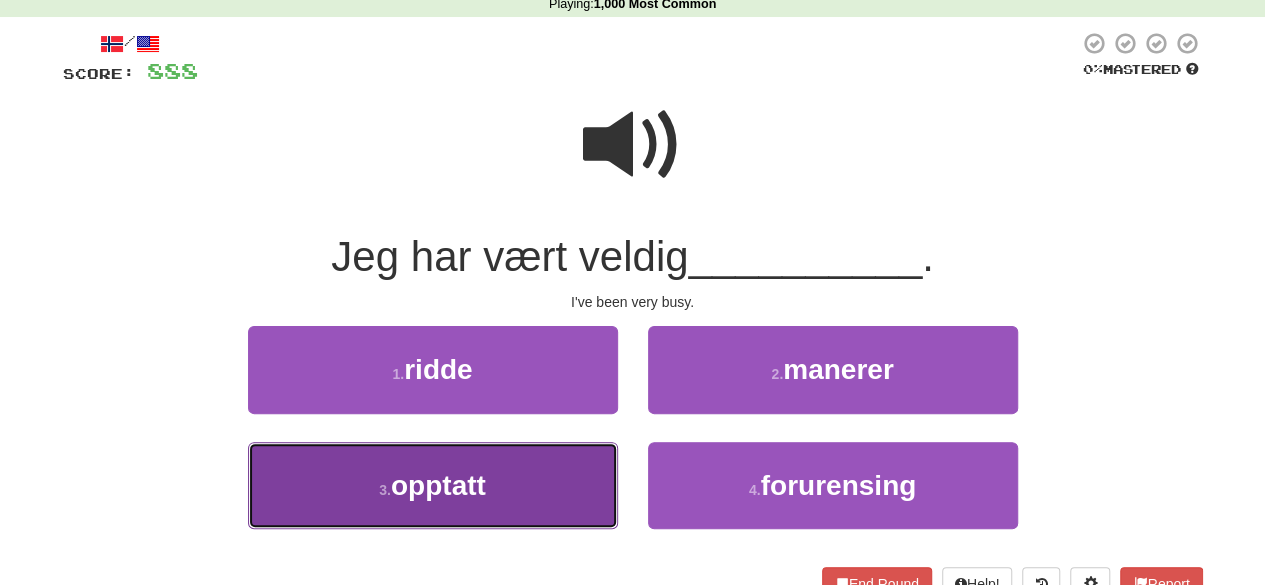 click on "3 .  opptatt" at bounding box center [433, 485] 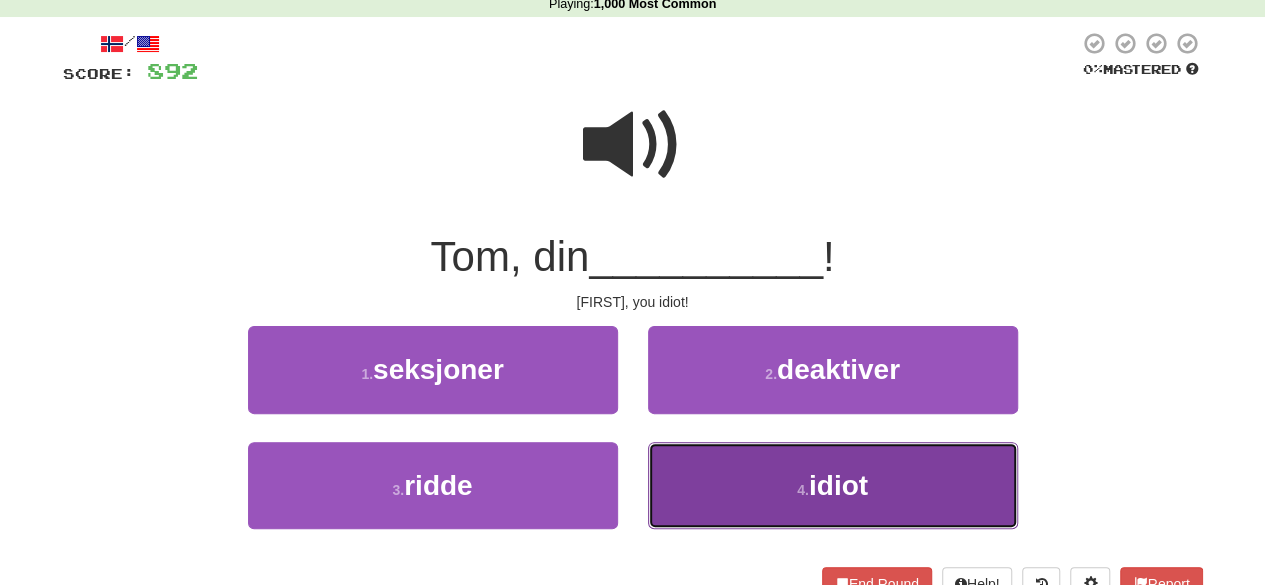 click on "4 .  idiot" at bounding box center [833, 485] 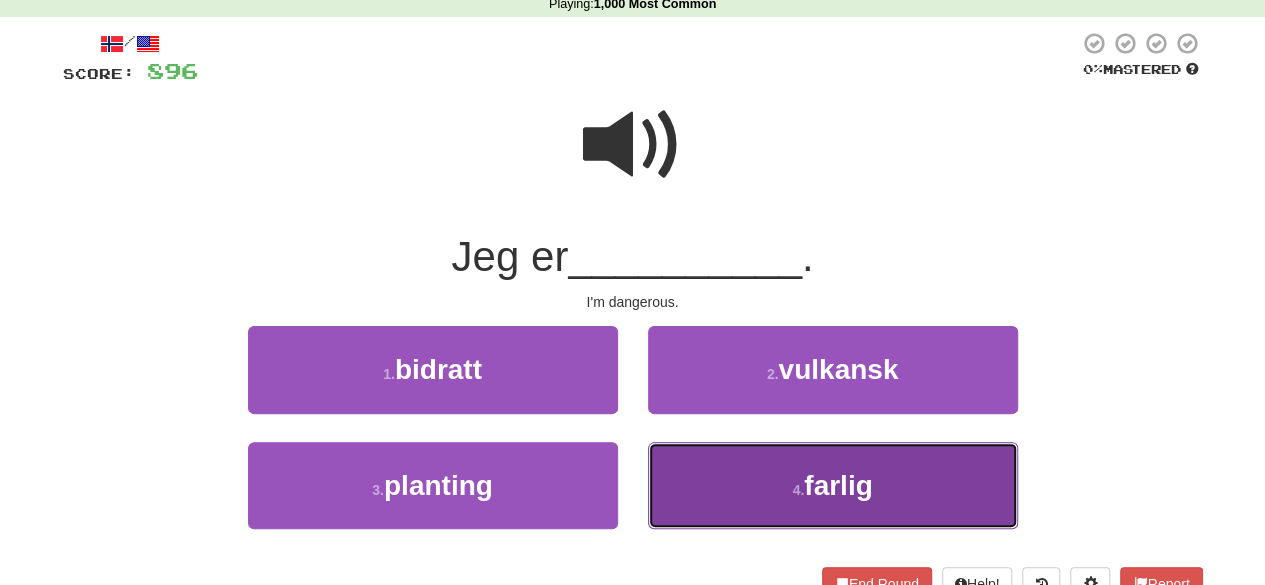 click on "4 .  farlig" at bounding box center (833, 485) 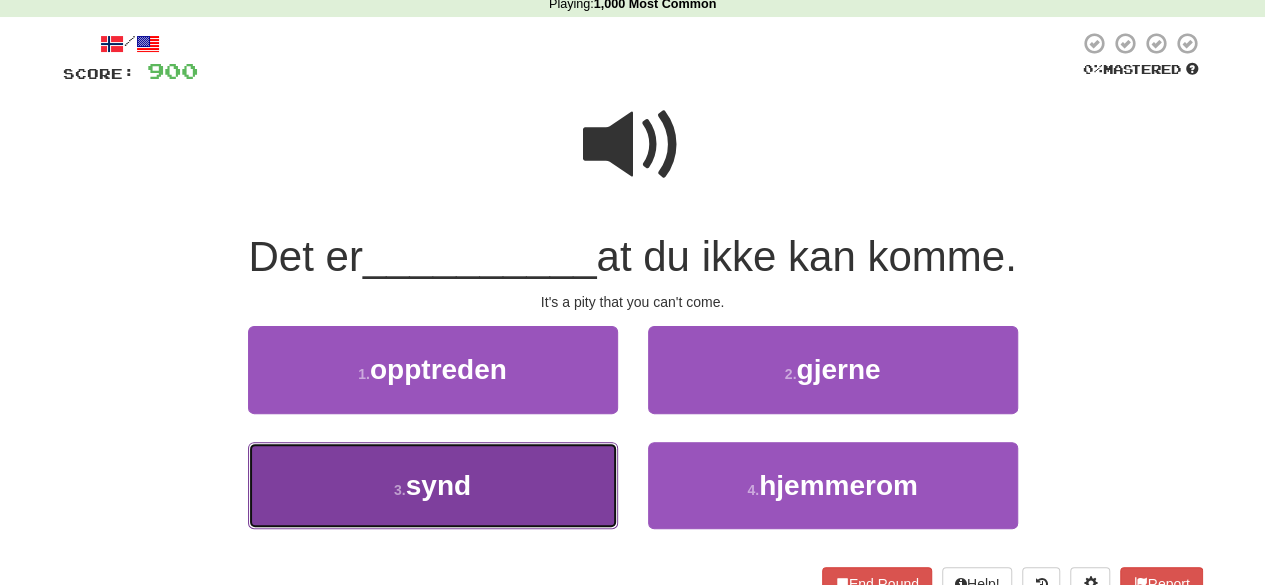 click on "3 .  synd" at bounding box center [433, 485] 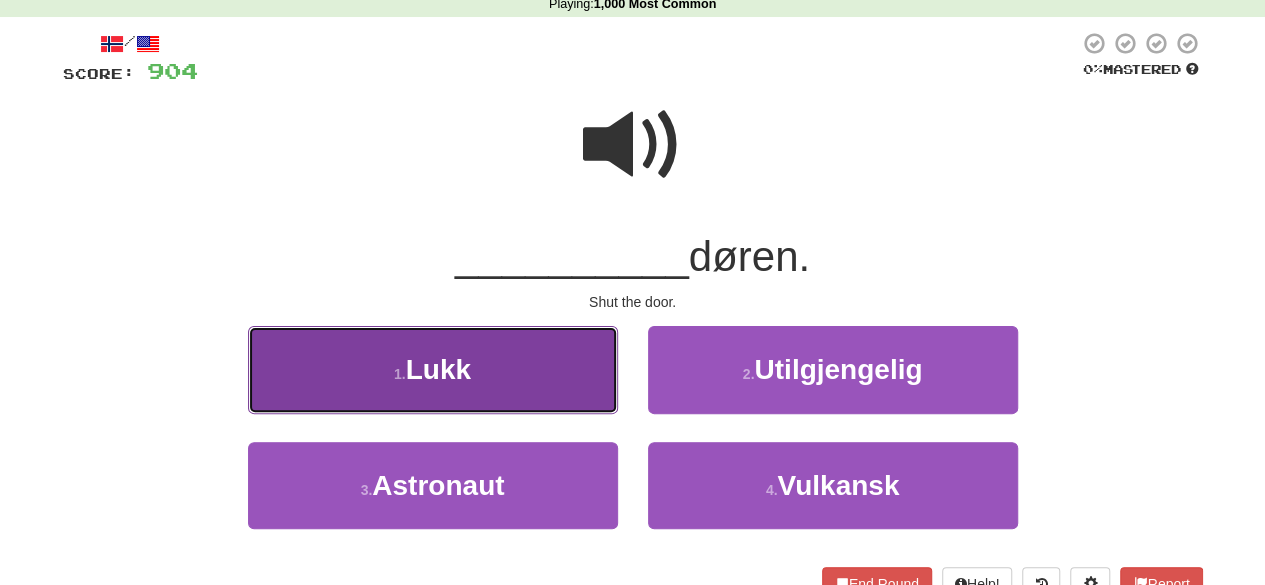 click on "1 .  Lukk" at bounding box center [433, 369] 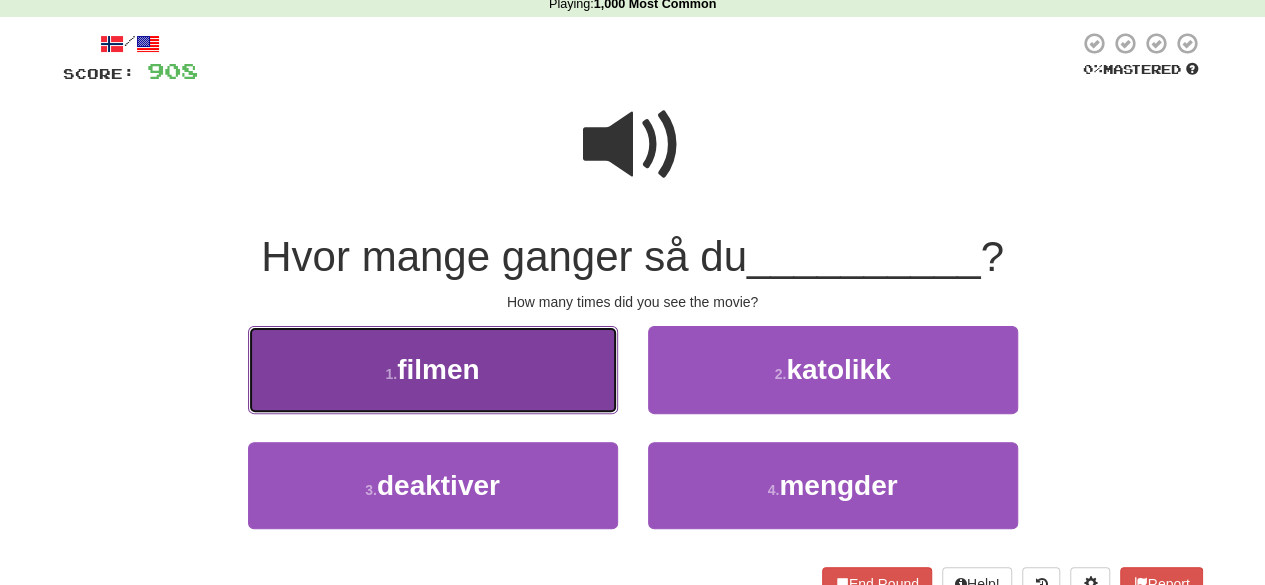 click on "1 .  filmen" at bounding box center [433, 369] 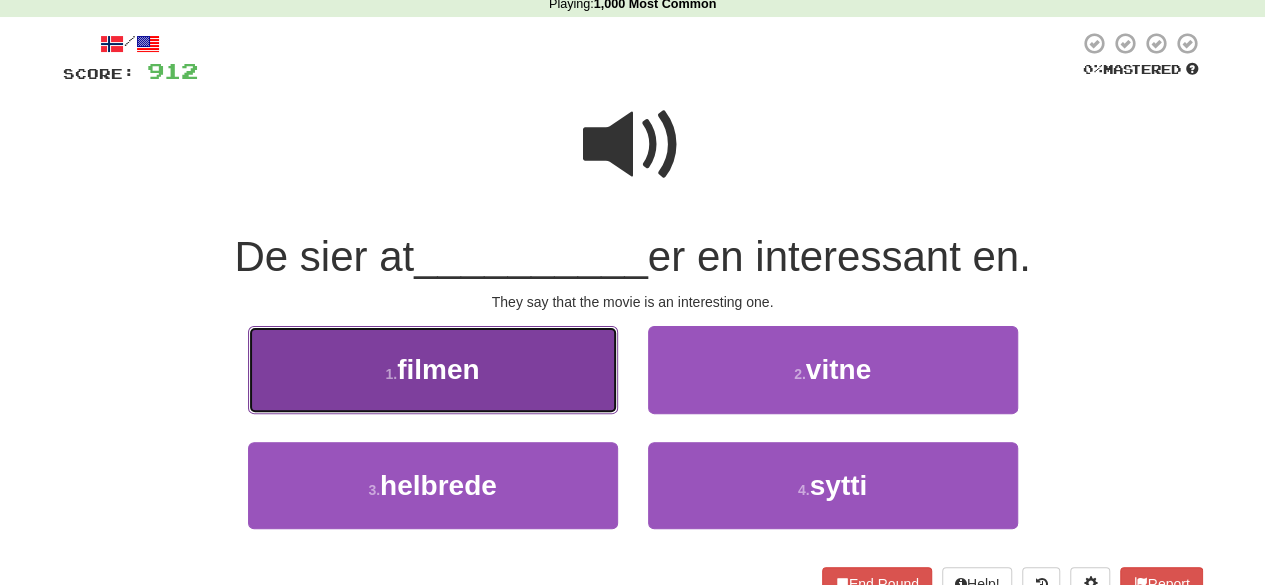 click on "1 .  filmen" at bounding box center [433, 369] 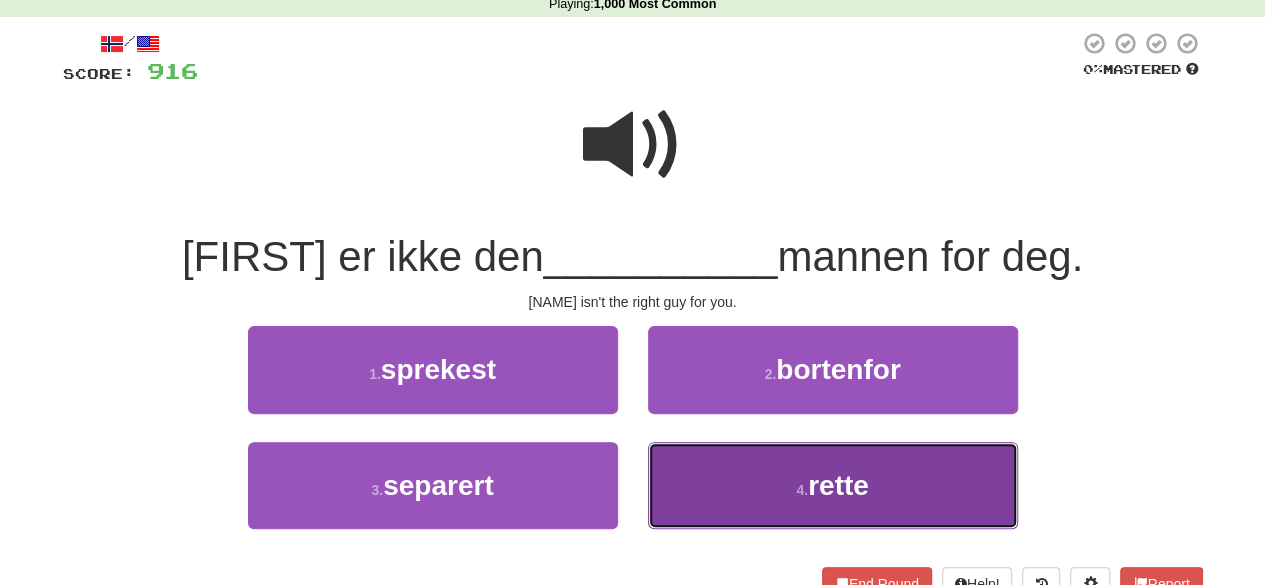 click on "4 .  rette" at bounding box center (833, 485) 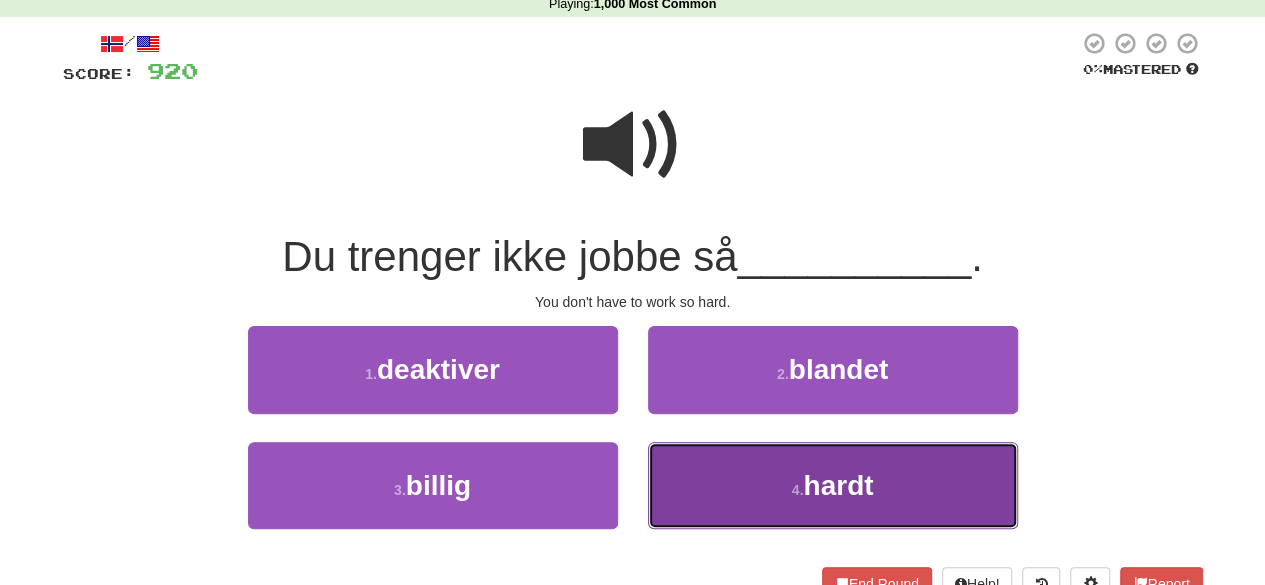 click on "4 .  hardt" at bounding box center [833, 485] 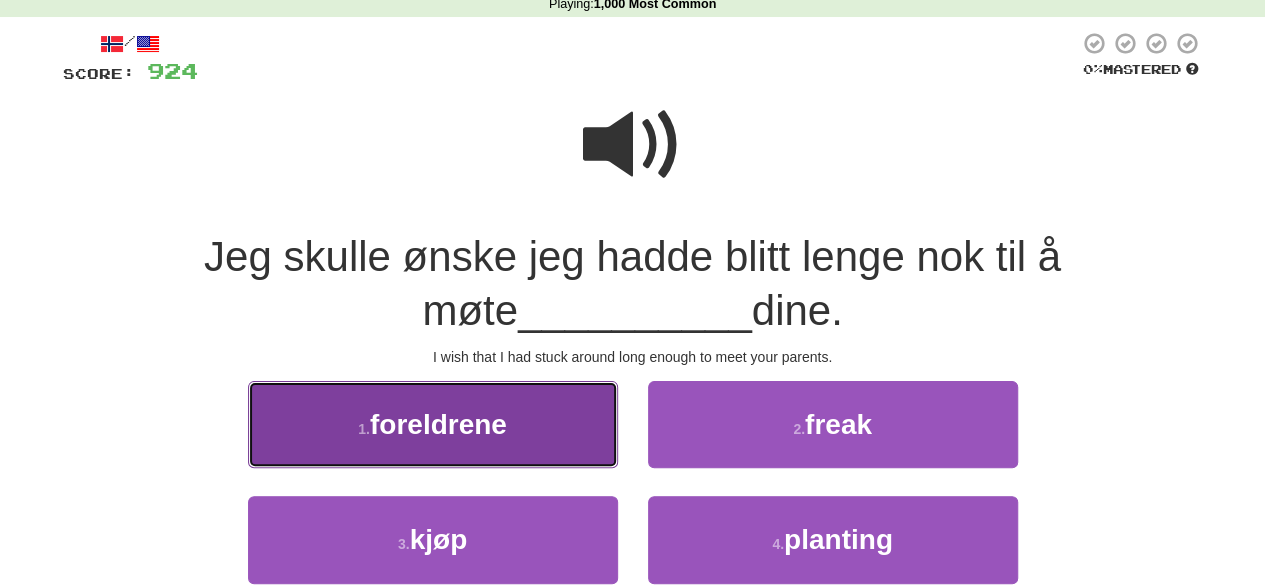click on "1 .  foreldrene" at bounding box center [433, 424] 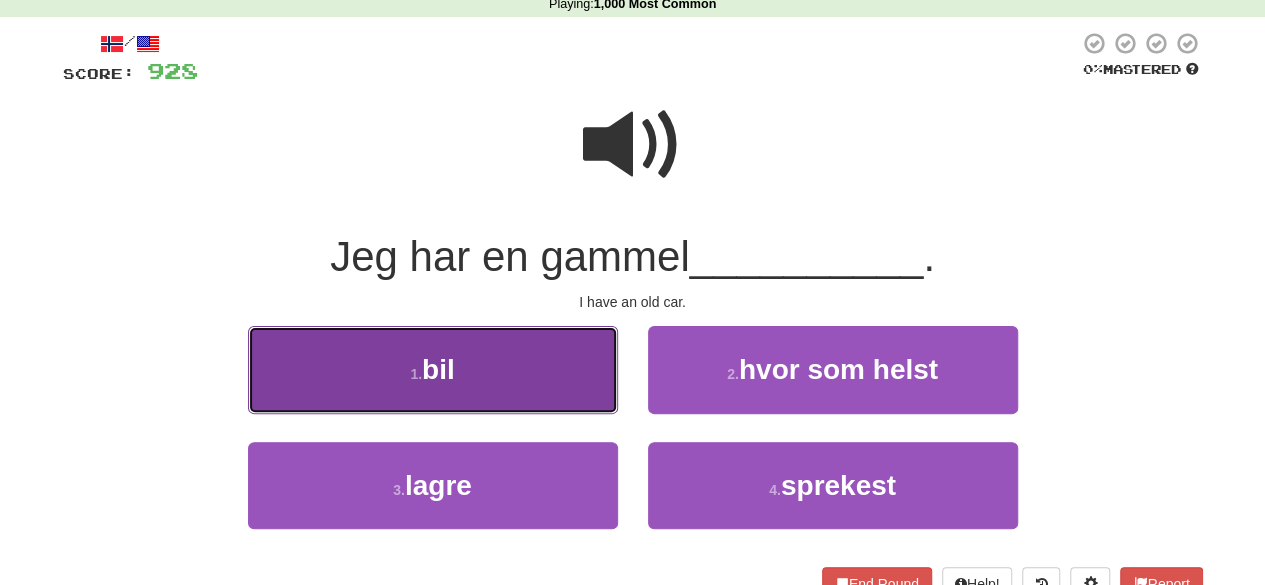 click on "1 .  bil" at bounding box center (433, 369) 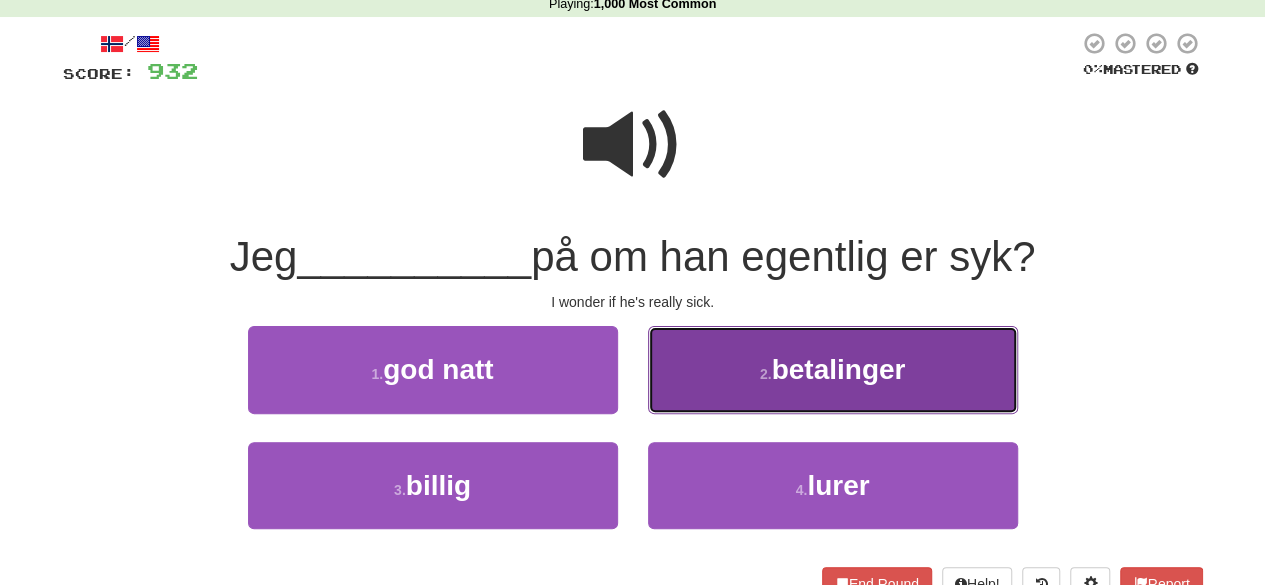click on "betalinger" at bounding box center [838, 369] 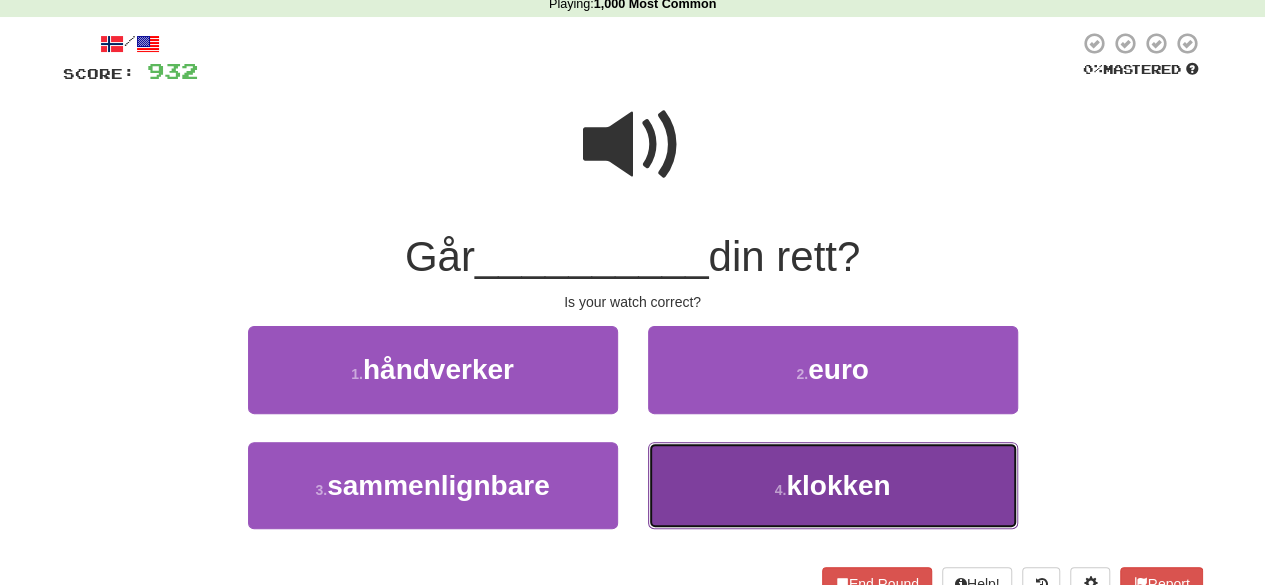 click on "klokken" at bounding box center (838, 485) 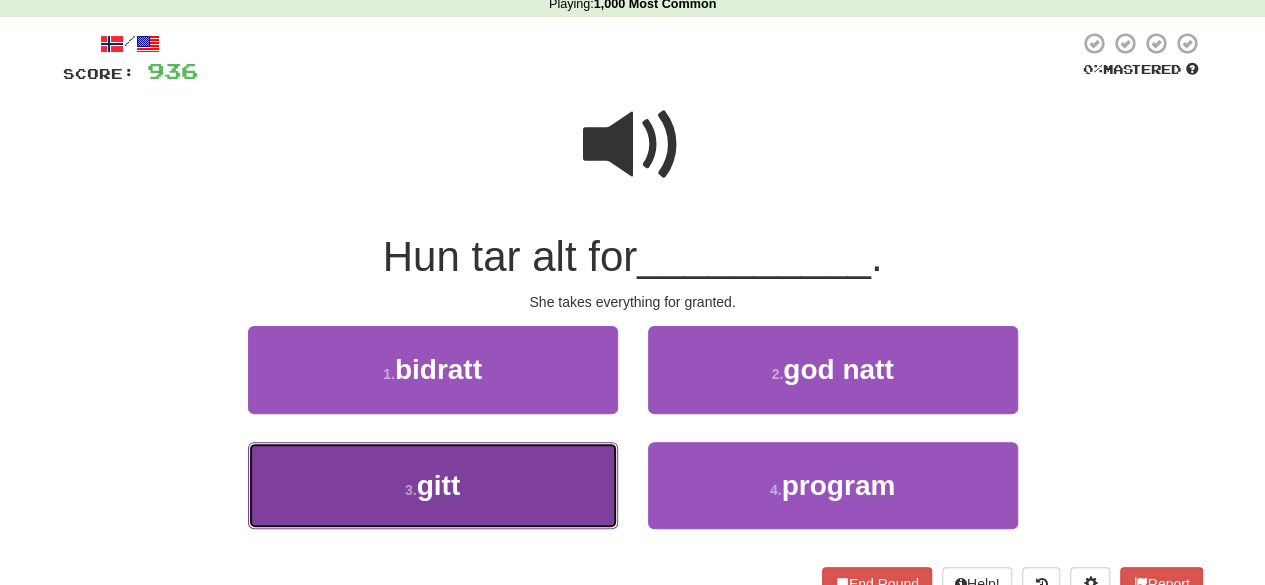 click on "3 .  gitt" at bounding box center [433, 485] 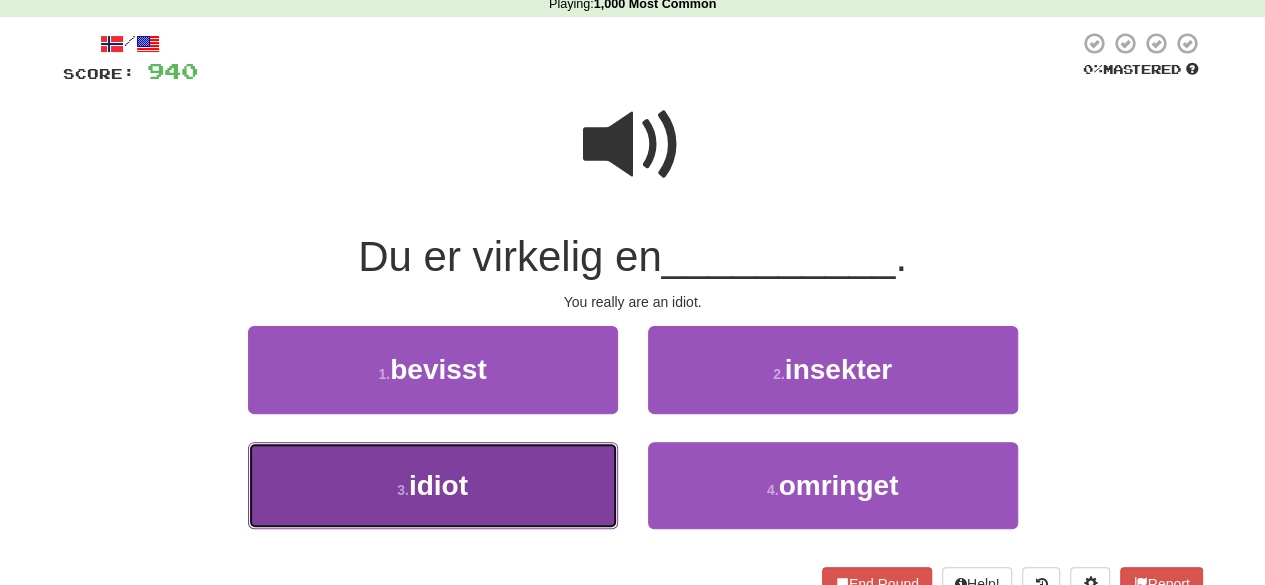 click on "3 .  idiot" at bounding box center [433, 485] 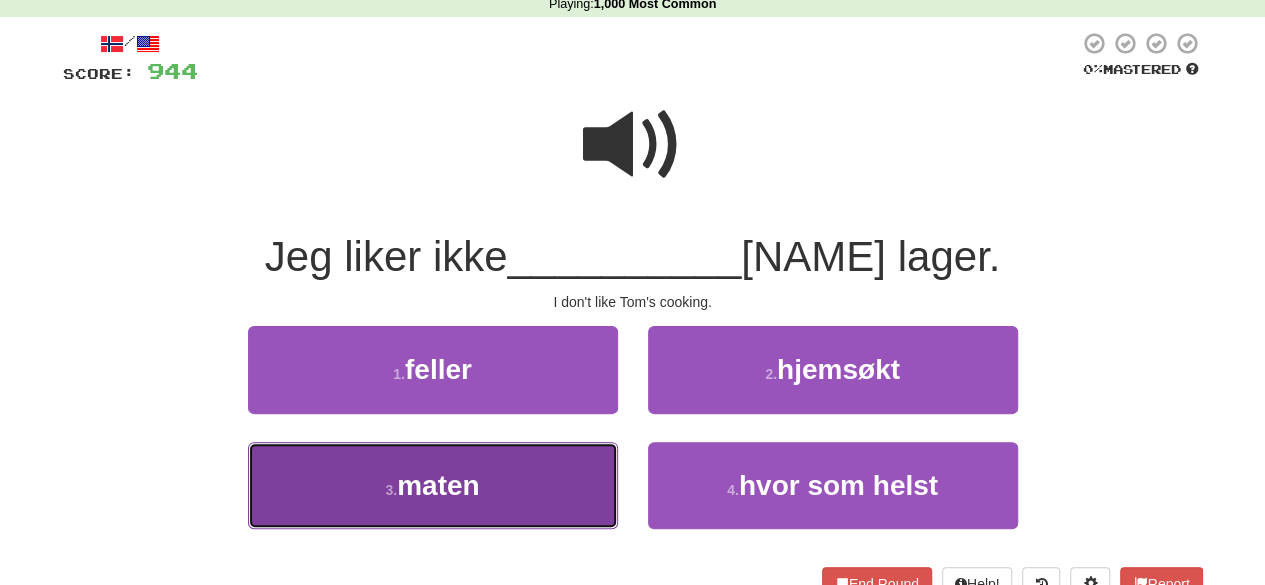 click on "3 .  maten" at bounding box center [433, 485] 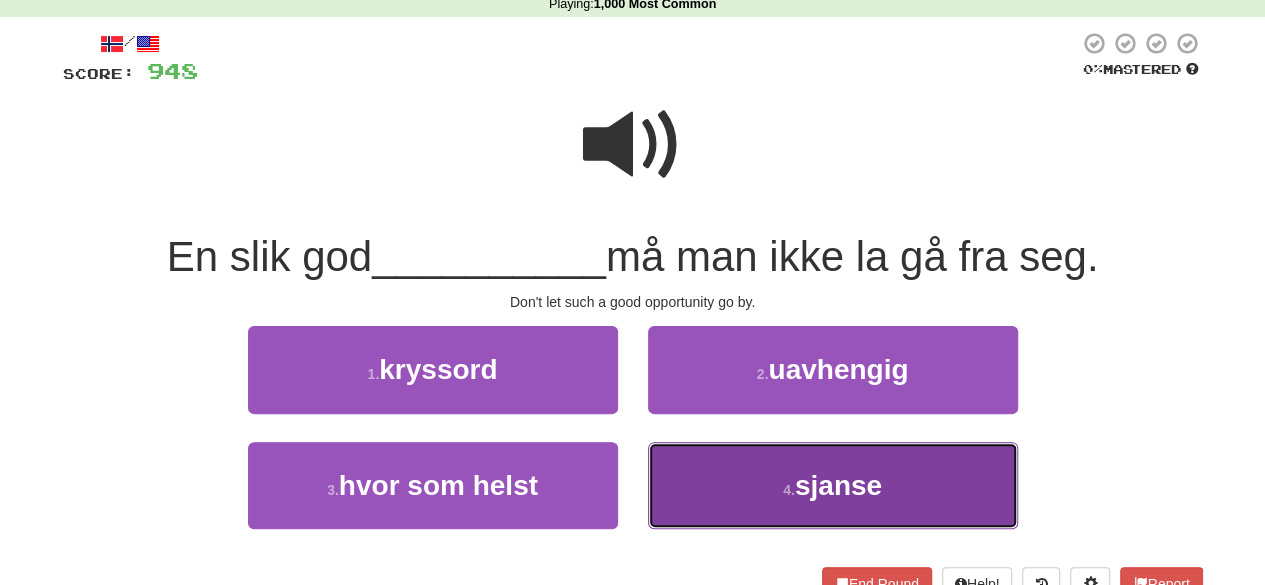 click on "4 .  sjanse" at bounding box center (833, 485) 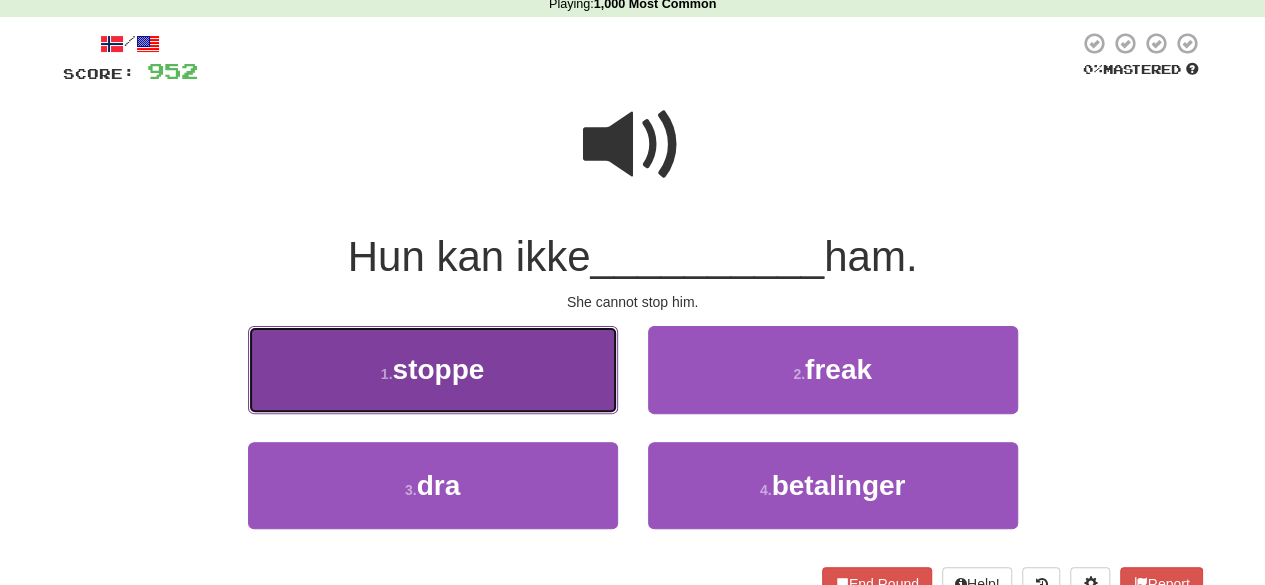 click on "1 .  stoppe" at bounding box center [433, 369] 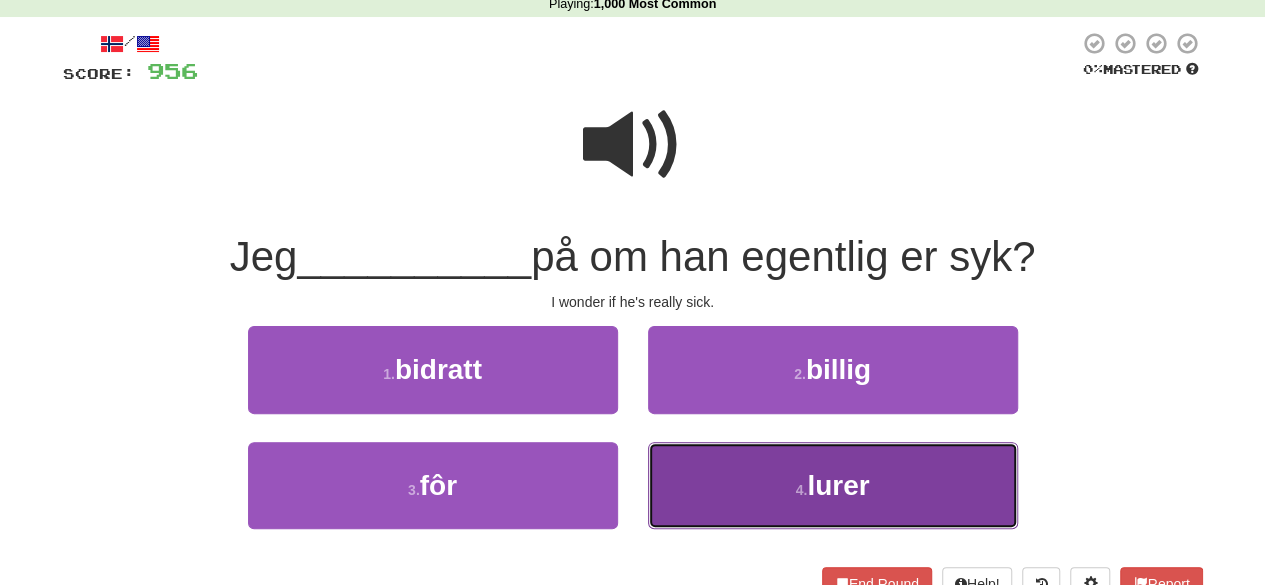click on "4 .  lurer" at bounding box center [833, 485] 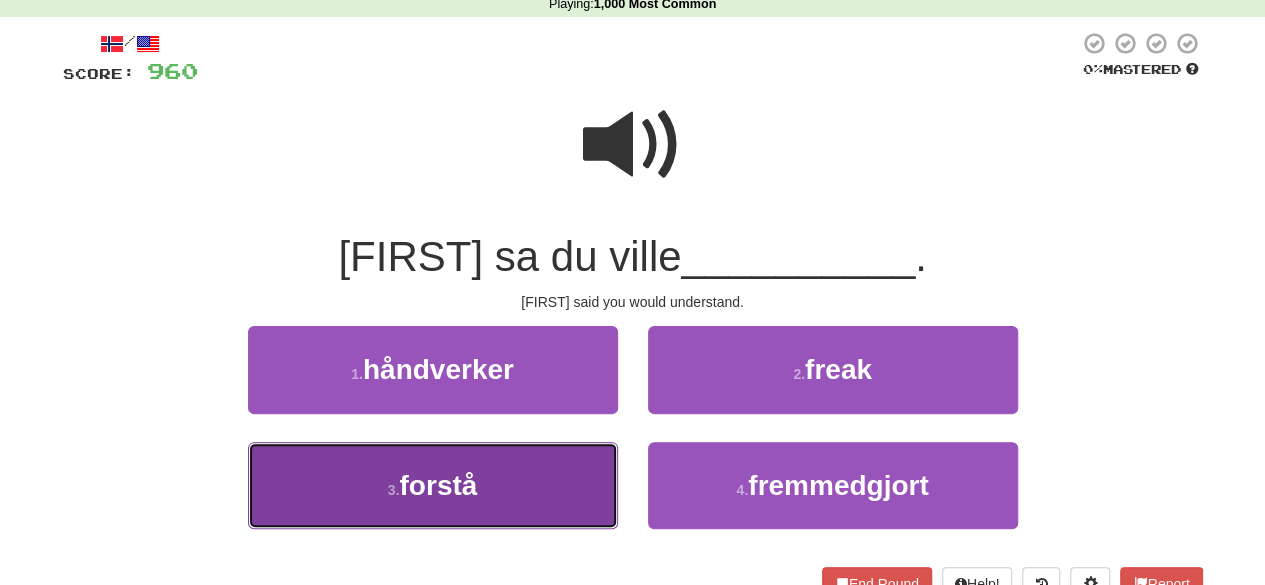 click on "3 .  forstå" at bounding box center [433, 485] 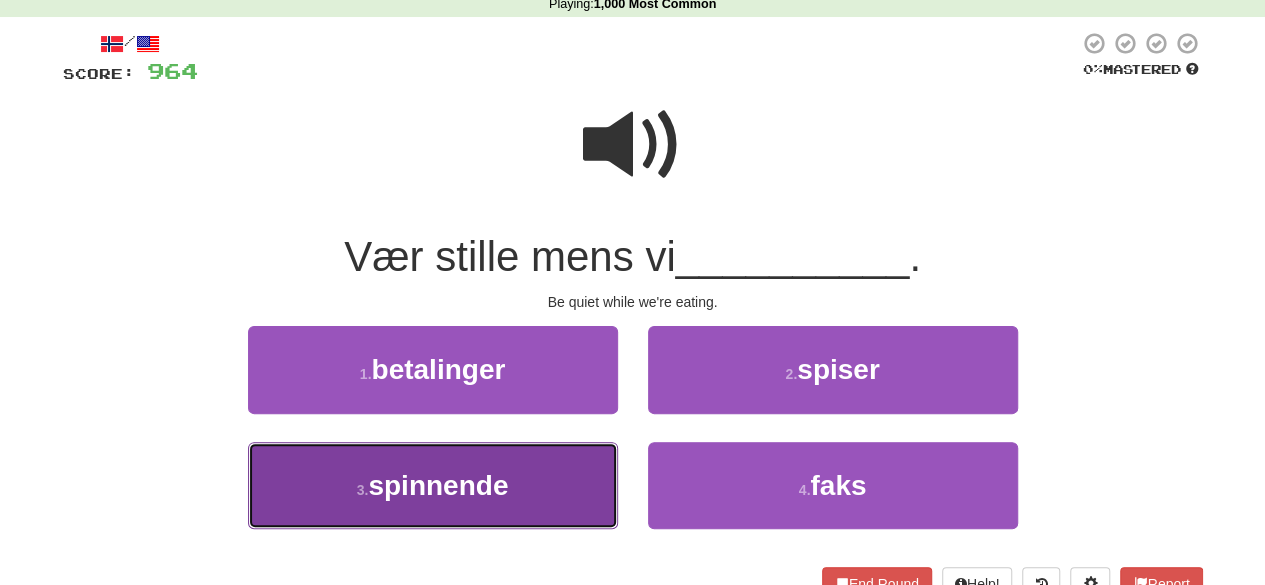 click on "3 .  spinnende" at bounding box center (433, 485) 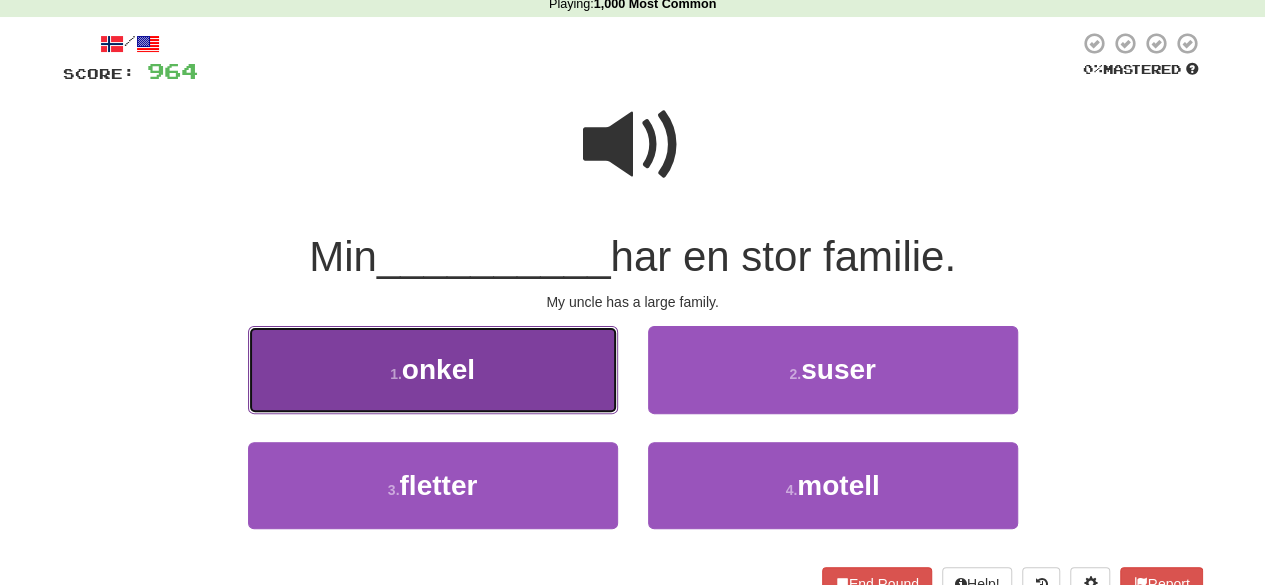click on "1 .  onkel" at bounding box center [433, 369] 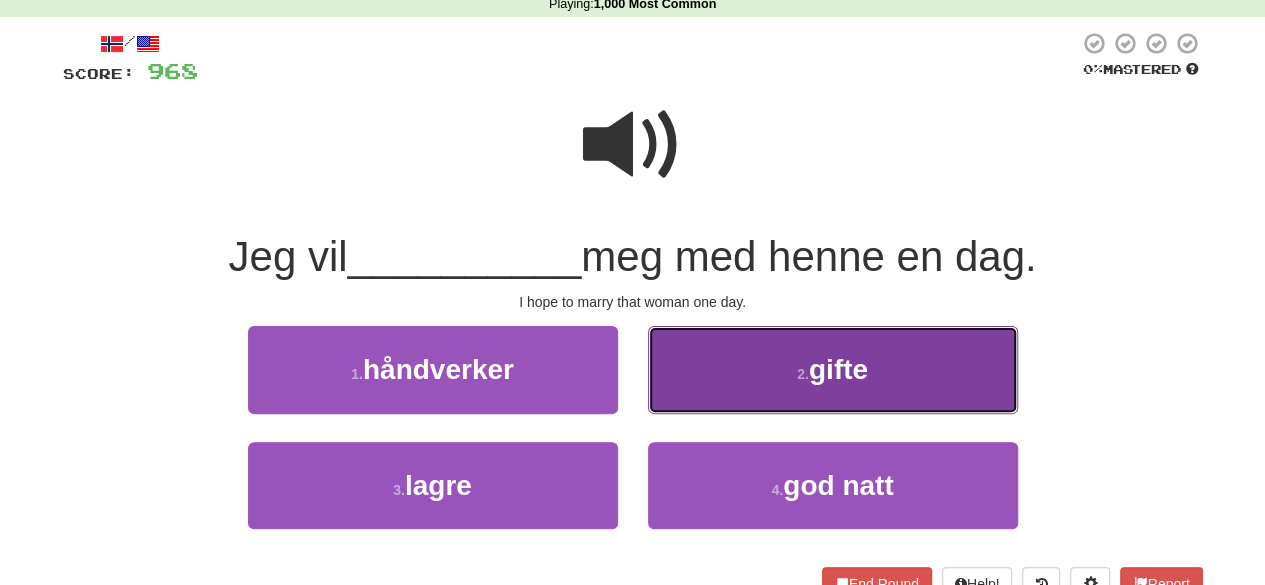 click on "gifte" at bounding box center (838, 369) 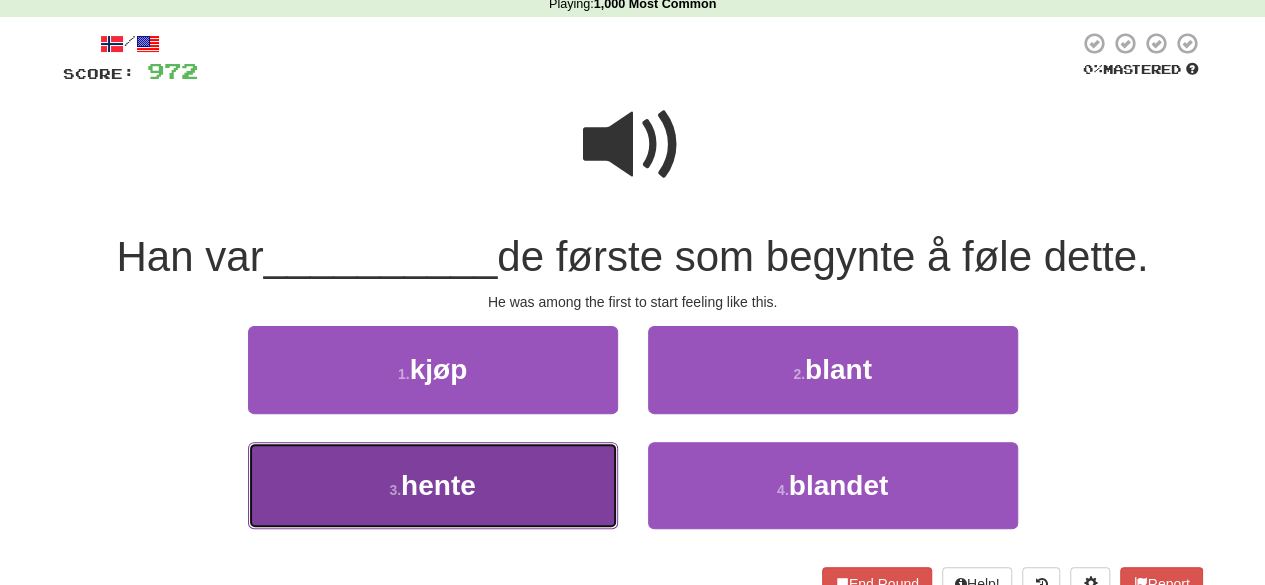click on "hente" at bounding box center [438, 485] 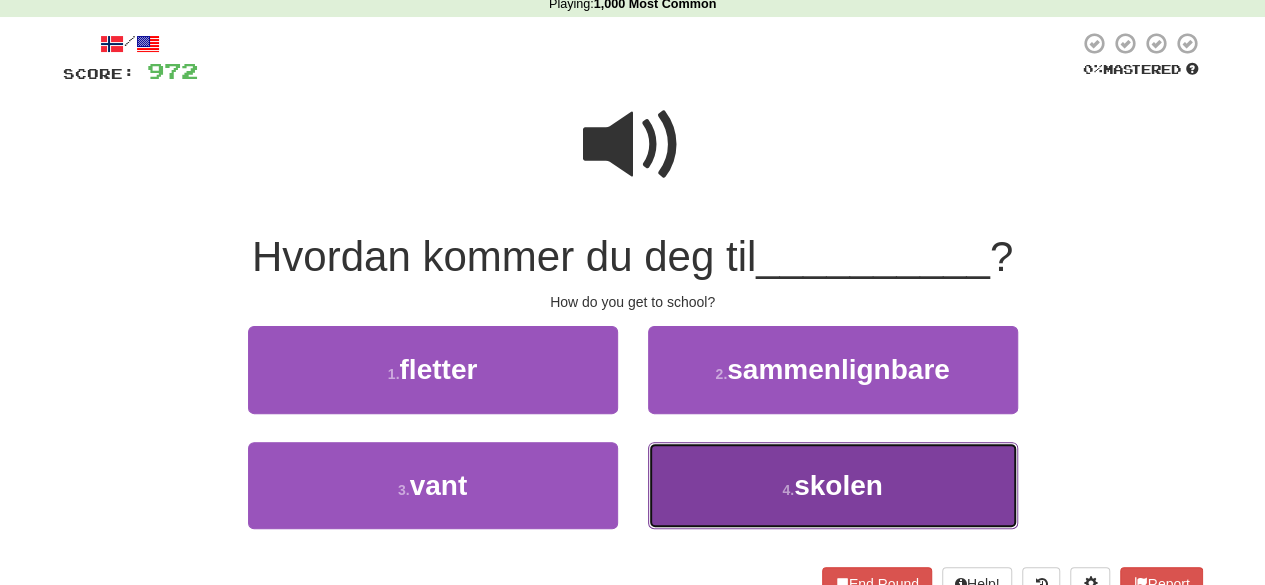 click on "4 .  skolen" at bounding box center [833, 485] 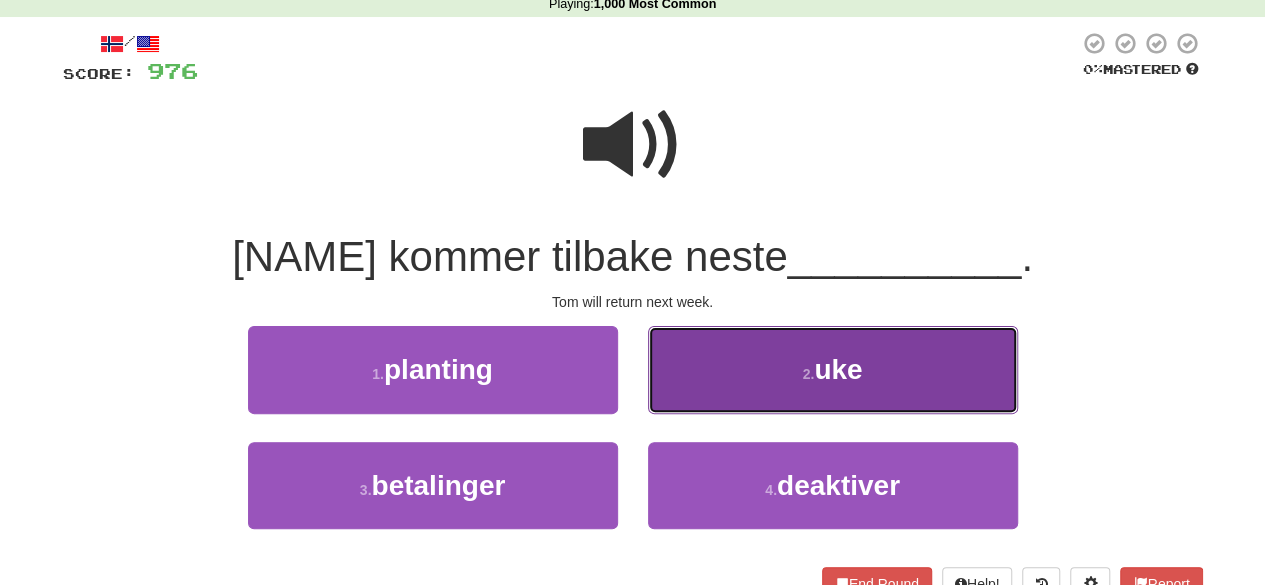 click on "2 .  uke" at bounding box center [833, 369] 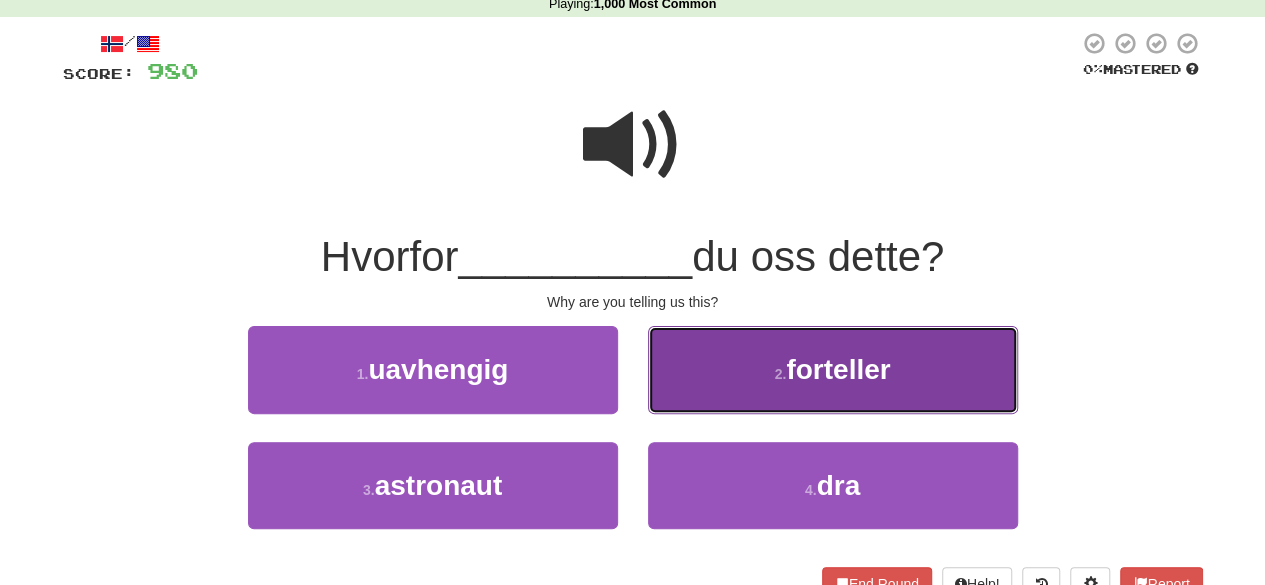 click on "2 .  forteller" at bounding box center [833, 369] 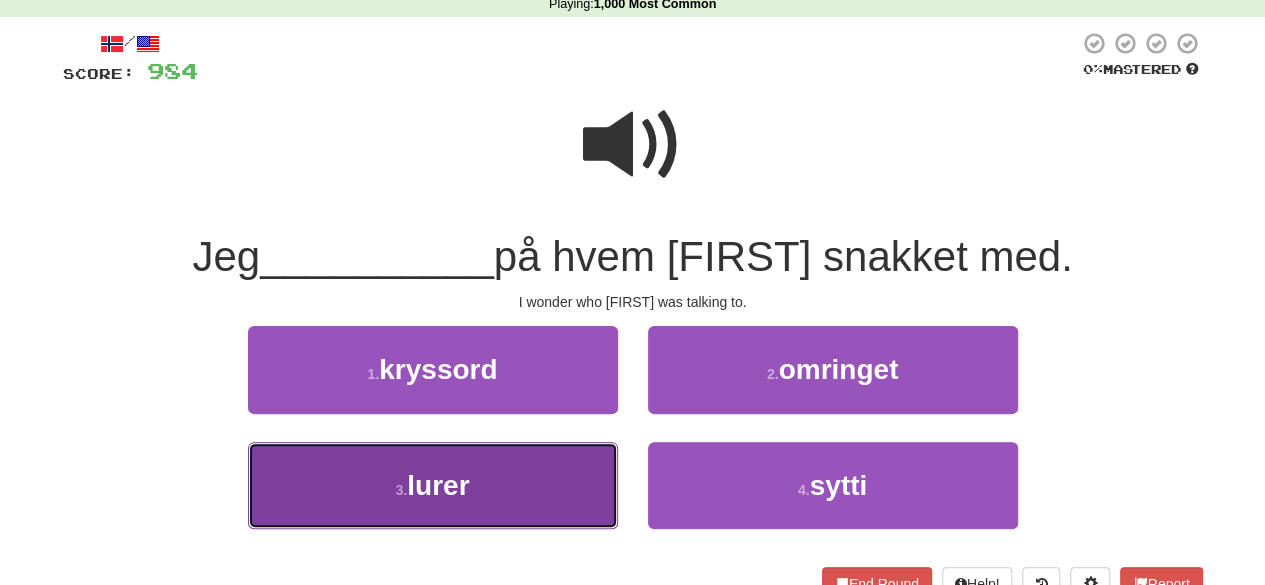 click on "3 .  lurer" at bounding box center (433, 485) 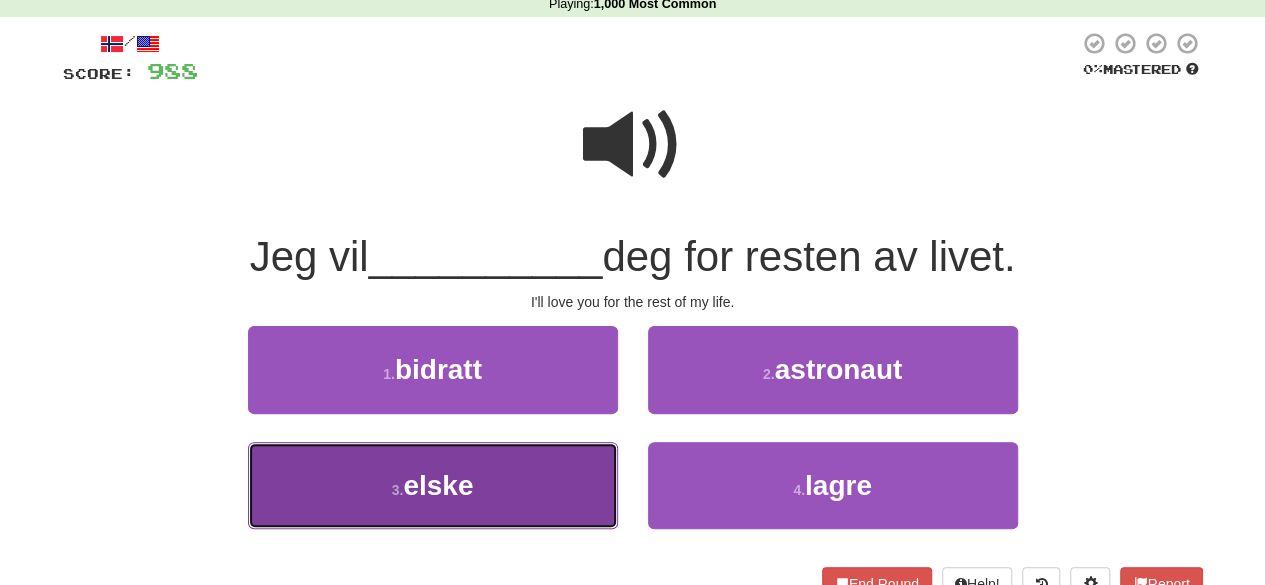 click on "3 .  elske" at bounding box center [433, 485] 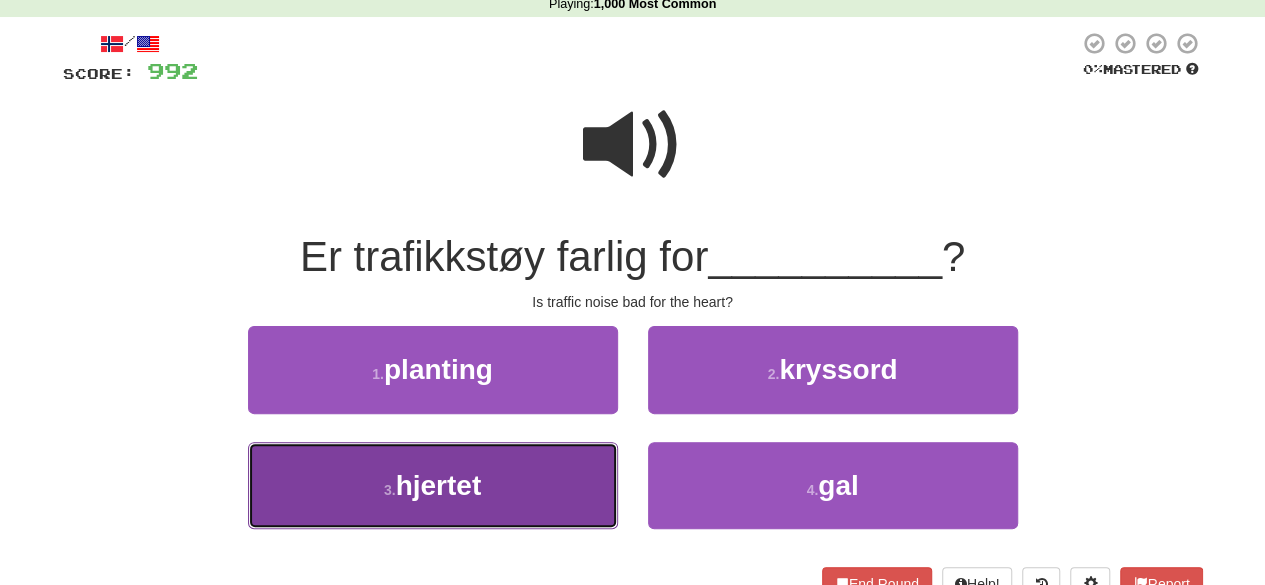 click on "3 .  hjertet" at bounding box center (433, 485) 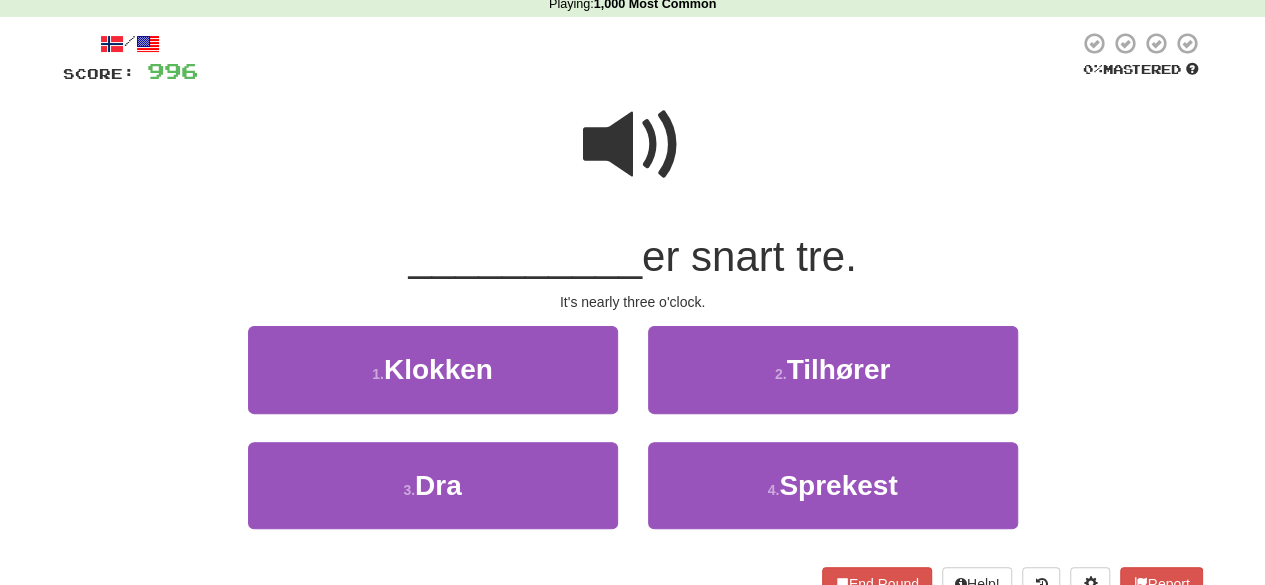 click on "1 .  Klokken" at bounding box center (433, 383) 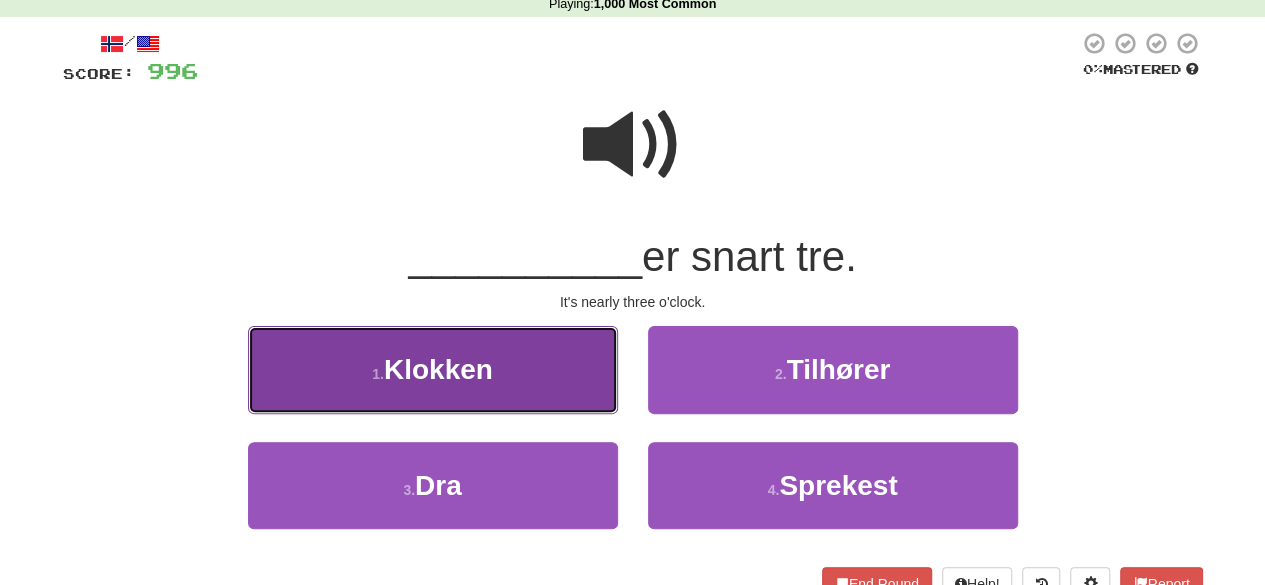 click on "1 .  Klokken" at bounding box center (433, 369) 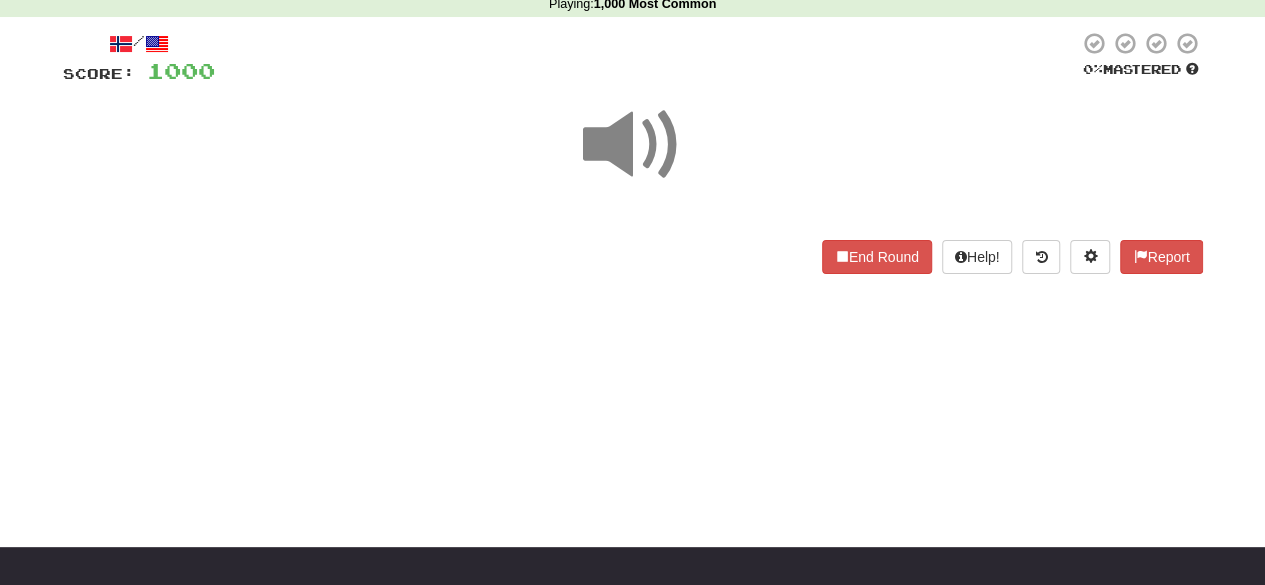 scroll, scrollTop: 0, scrollLeft: 0, axis: both 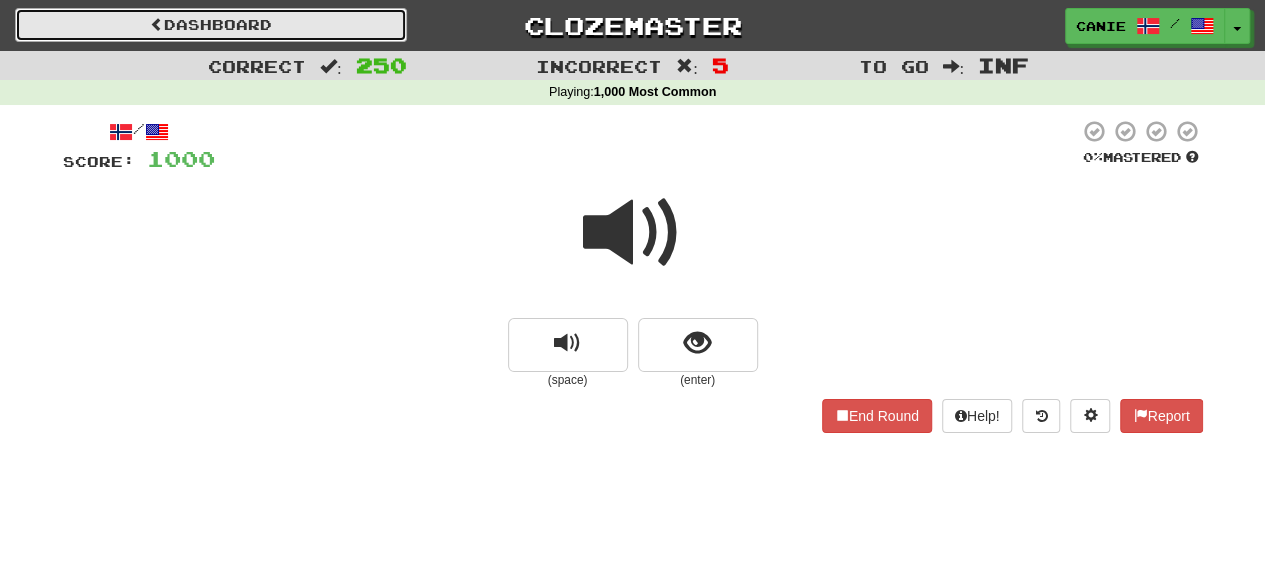 click on "Dashboard" at bounding box center (211, 25) 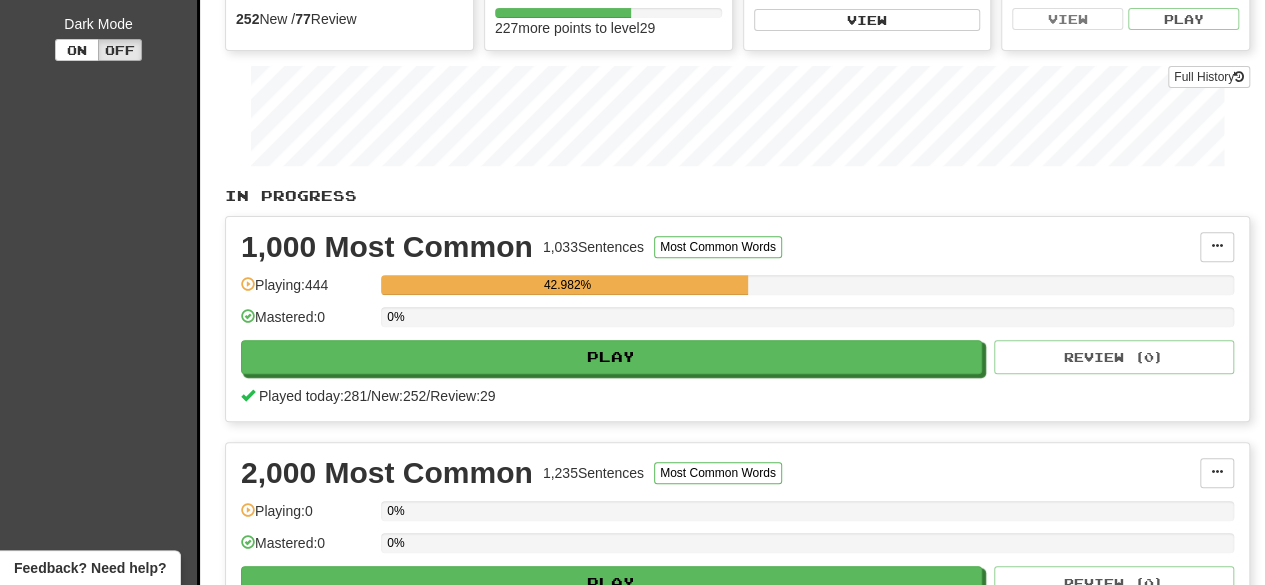 scroll, scrollTop: 0, scrollLeft: 0, axis: both 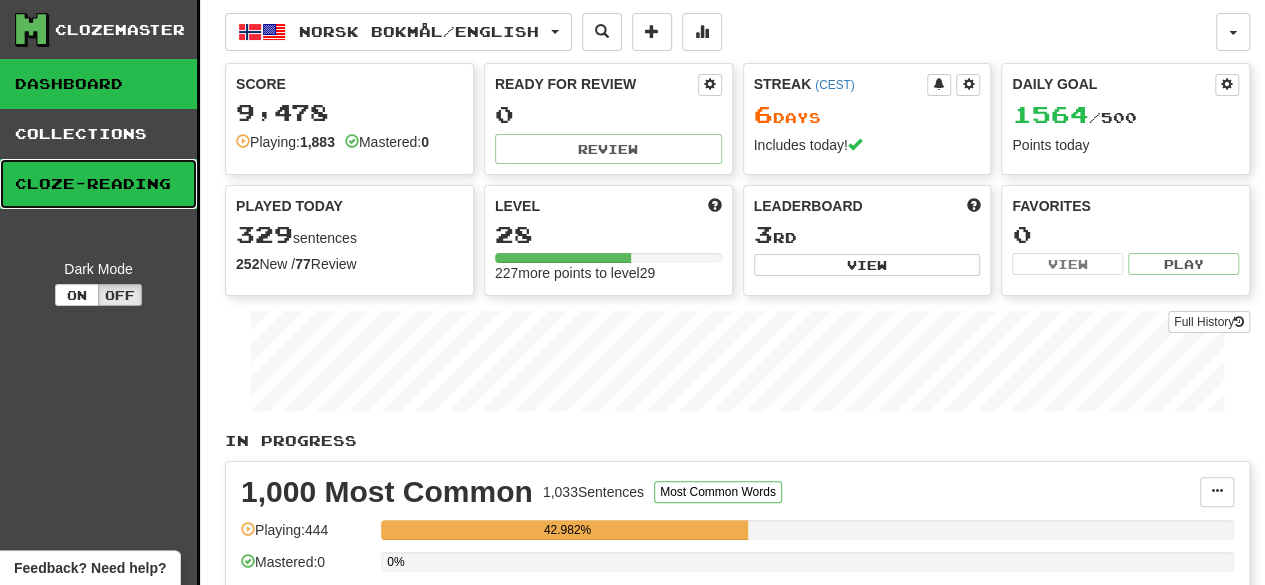 click on "Cloze-Reading" at bounding box center (98, 184) 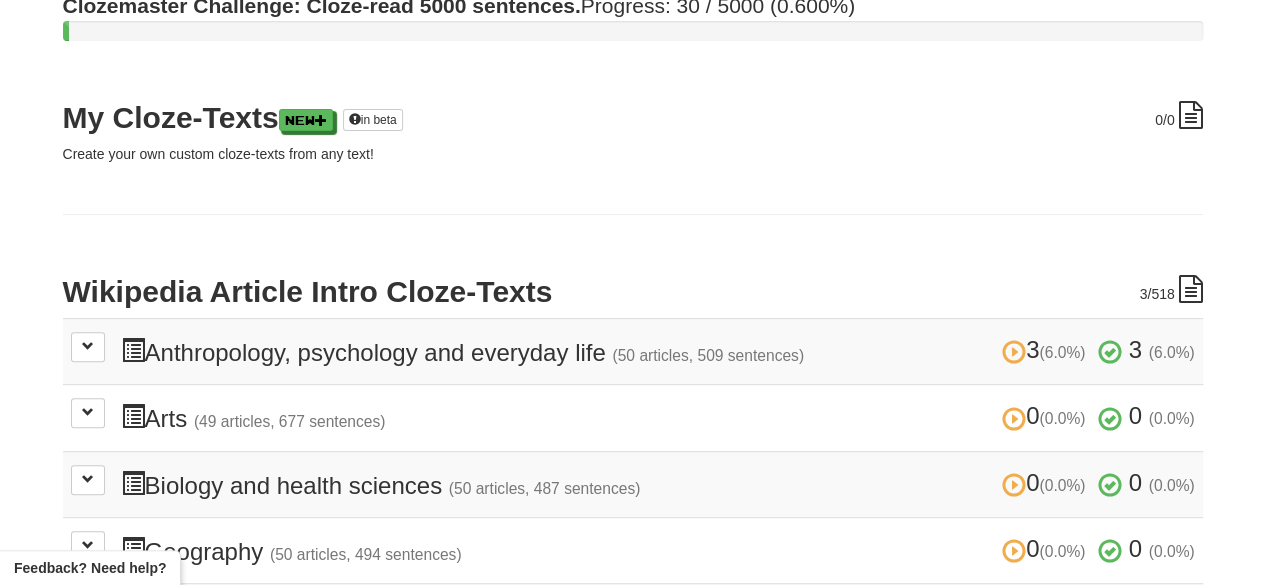 scroll, scrollTop: 211, scrollLeft: 0, axis: vertical 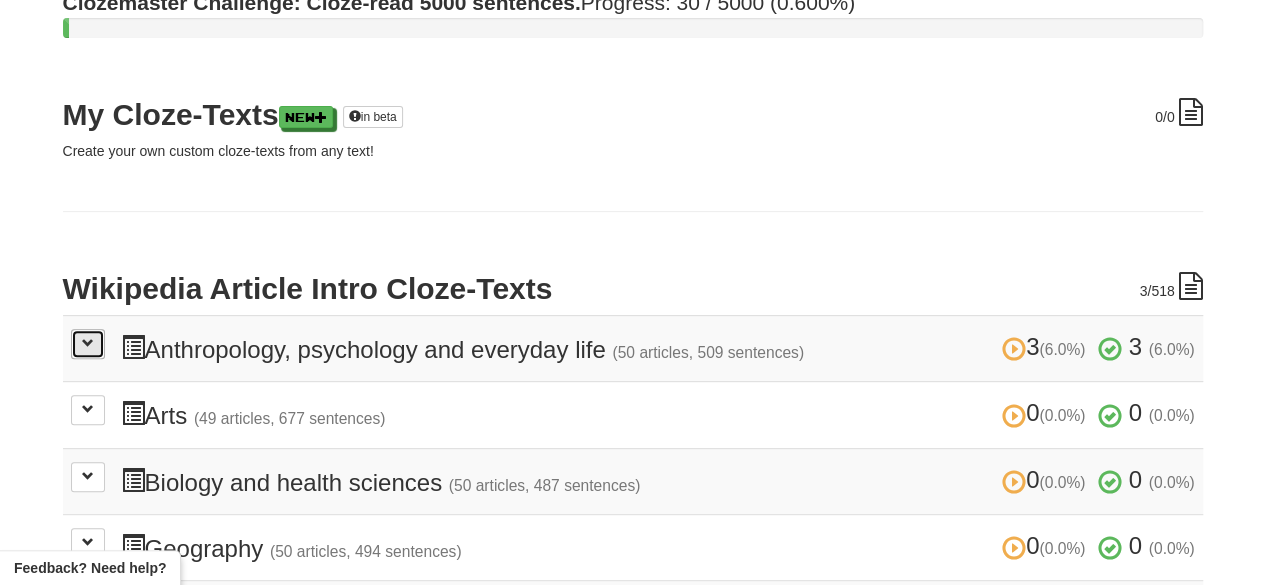 click at bounding box center (88, 343) 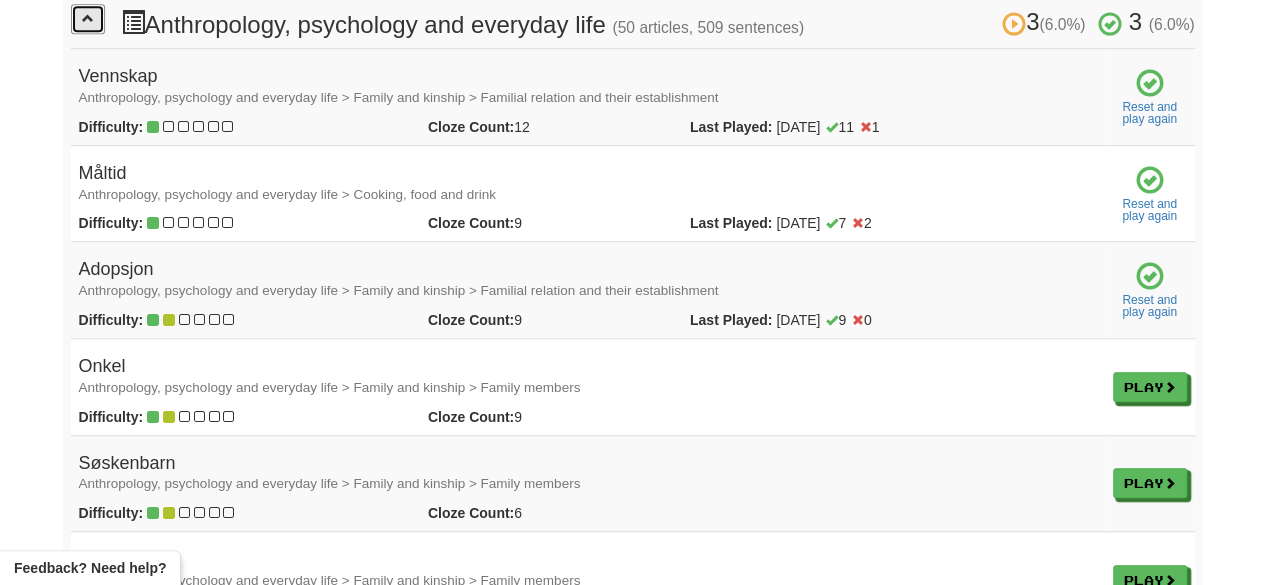 scroll, scrollTop: 537, scrollLeft: 0, axis: vertical 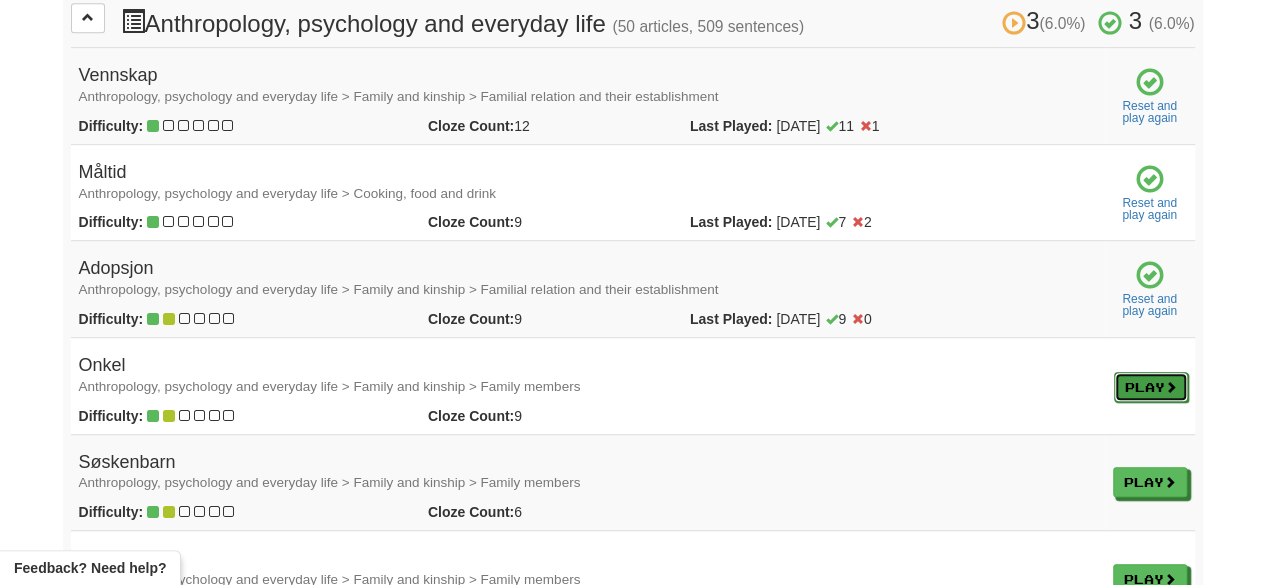 click on "Play" at bounding box center [1151, 387] 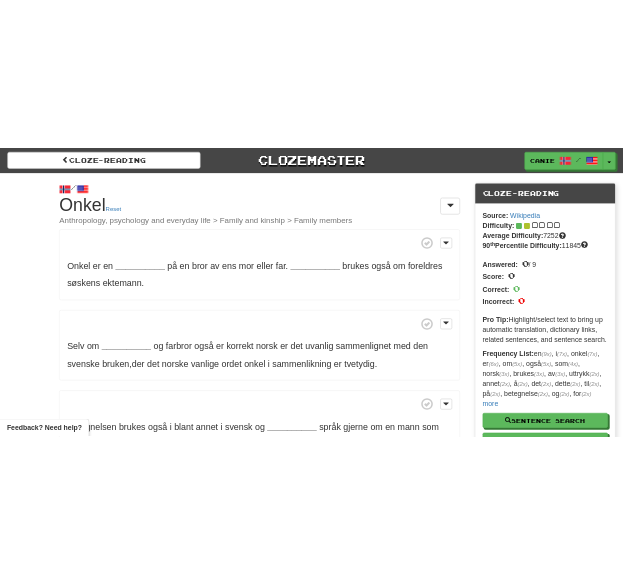 scroll, scrollTop: 0, scrollLeft: 0, axis: both 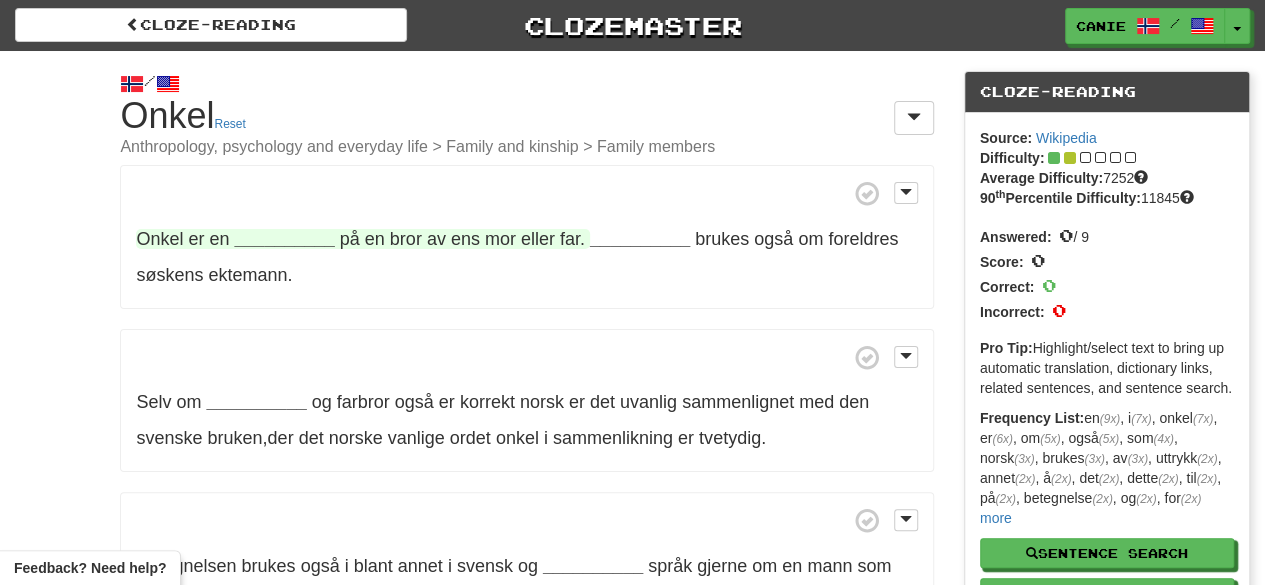 click on "__________" at bounding box center (285, 239) 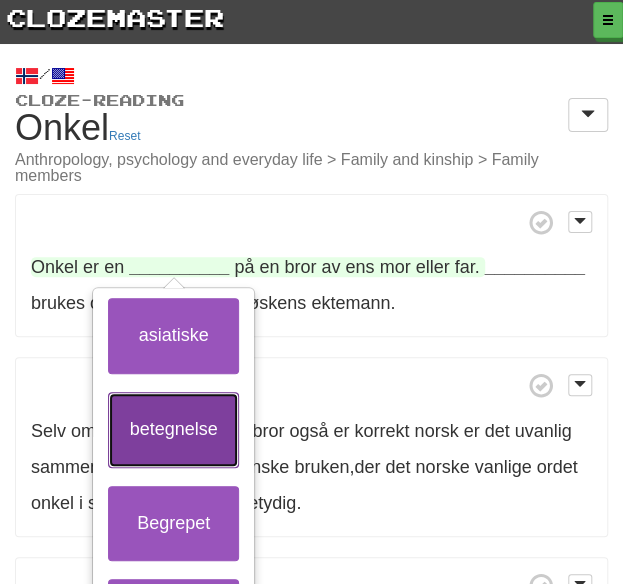 click on "betegnelse" at bounding box center [173, 430] 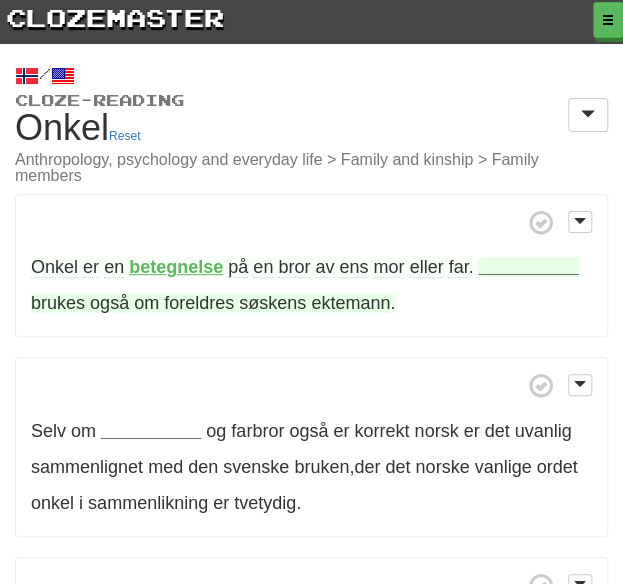 click on "__________" at bounding box center (528, 267) 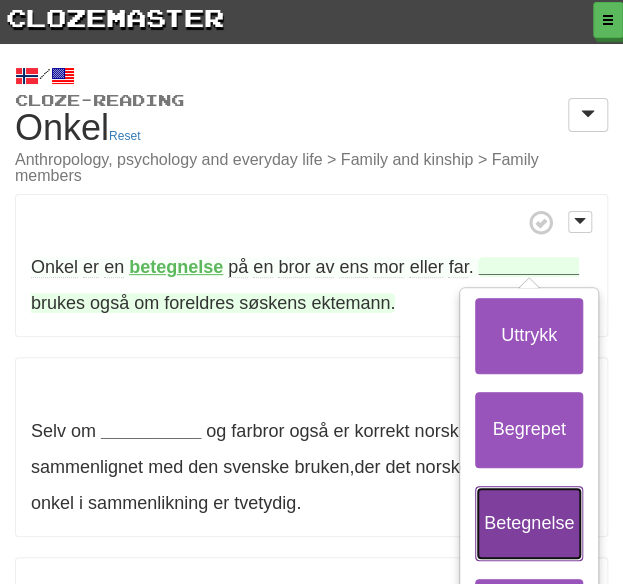 click on "Betegnelse" at bounding box center (529, 524) 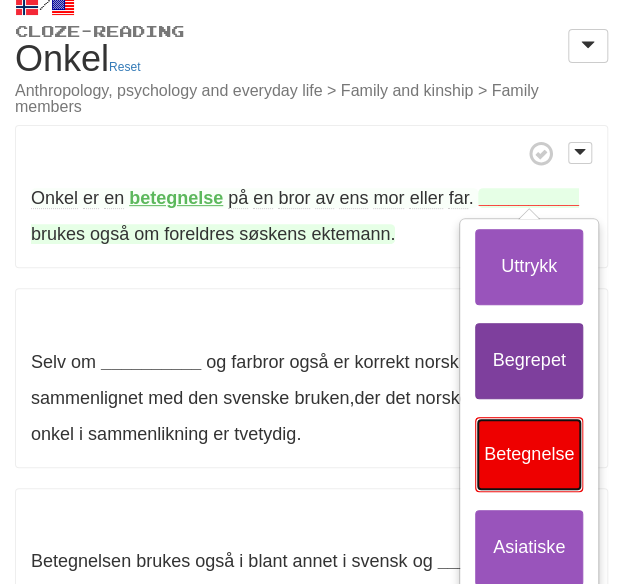 scroll, scrollTop: 70, scrollLeft: 0, axis: vertical 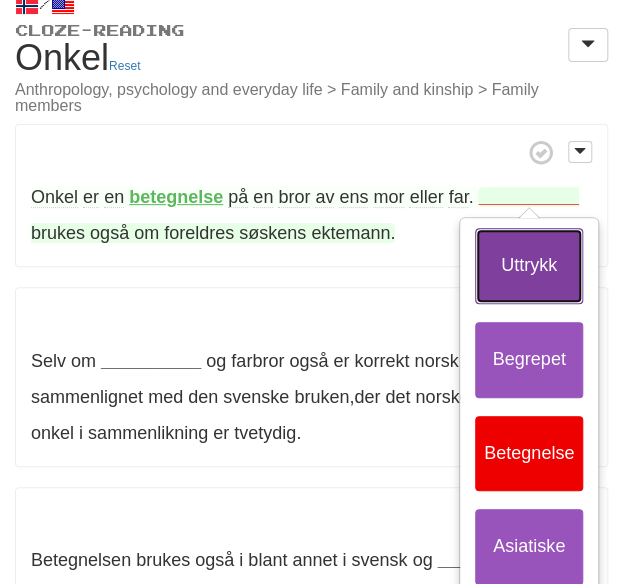 click on "Uttrykk" at bounding box center [529, 266] 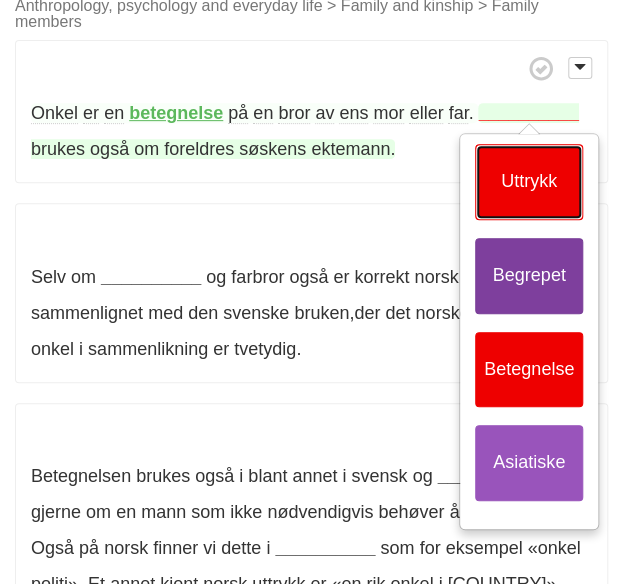 scroll, scrollTop: 166, scrollLeft: 0, axis: vertical 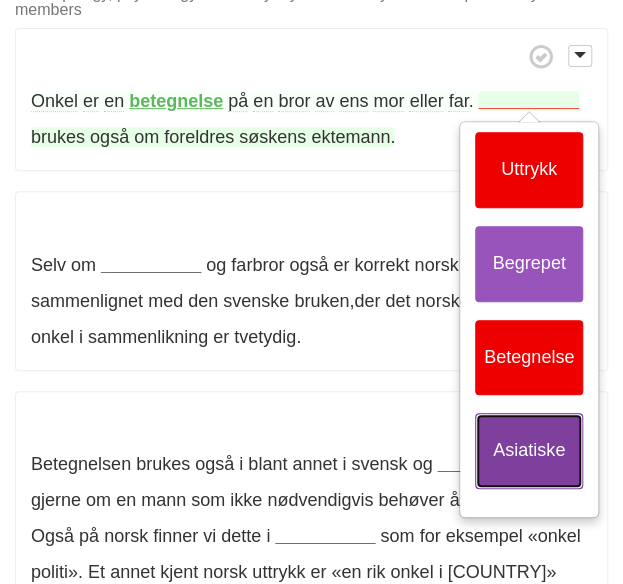click on "Asiatiske" at bounding box center (529, 451) 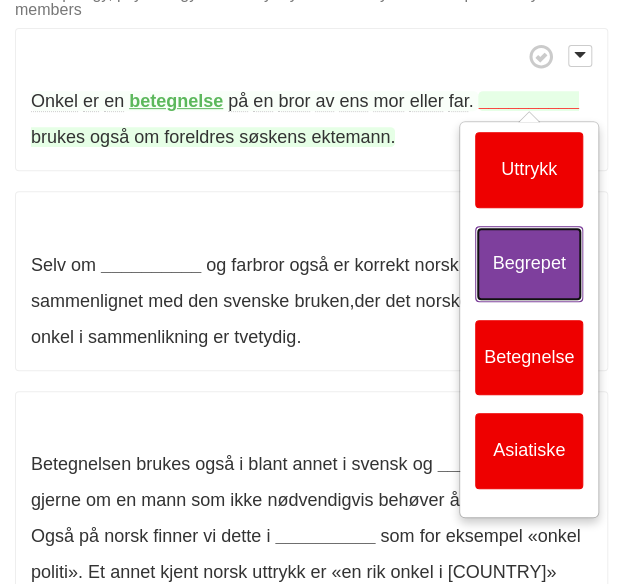 click on "Begrepet" at bounding box center [529, 264] 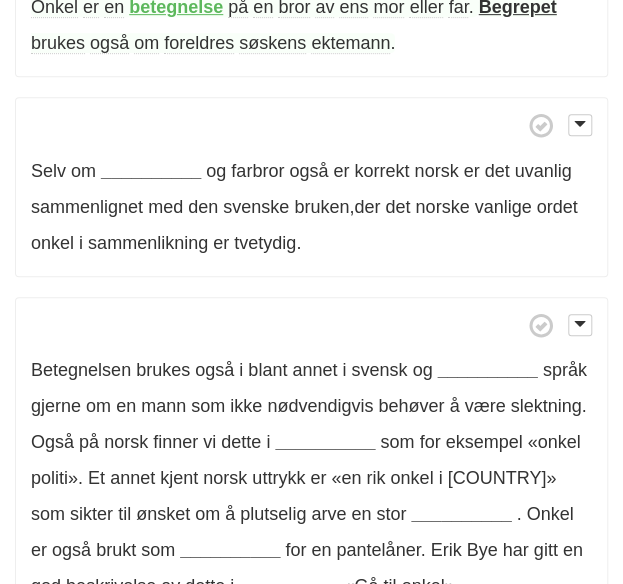 scroll, scrollTop: 262, scrollLeft: 0, axis: vertical 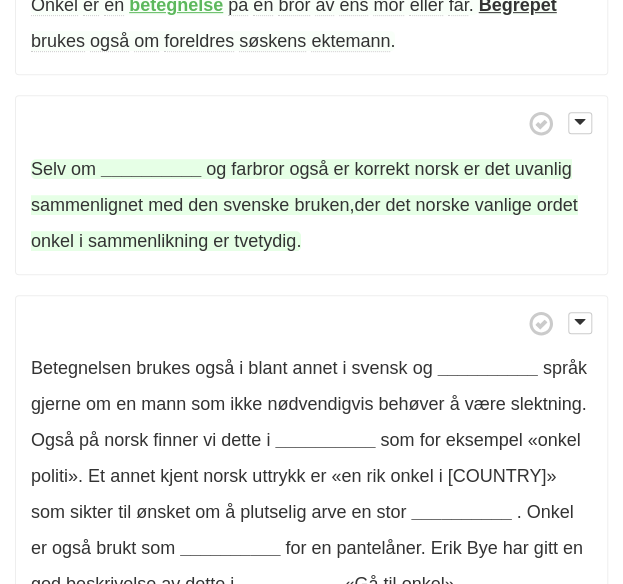 click on "__________" at bounding box center (151, 169) 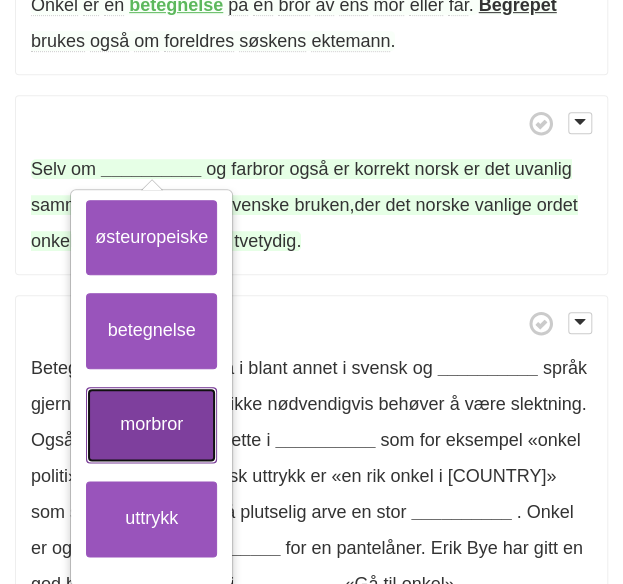 click on "morbror" at bounding box center [151, 425] 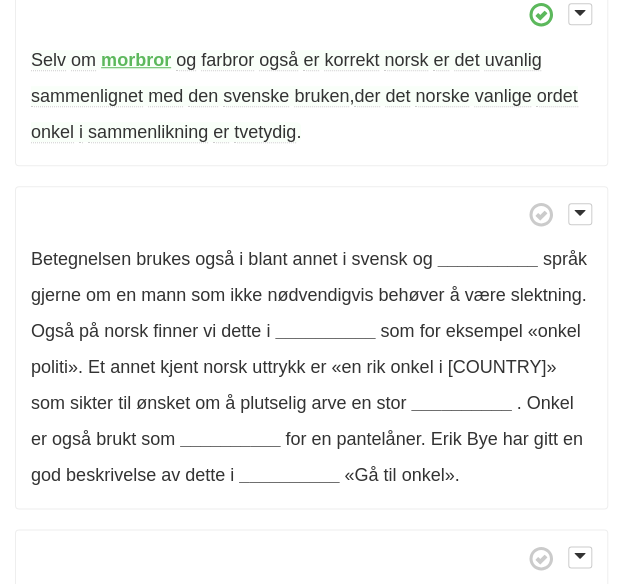 scroll, scrollTop: 372, scrollLeft: 0, axis: vertical 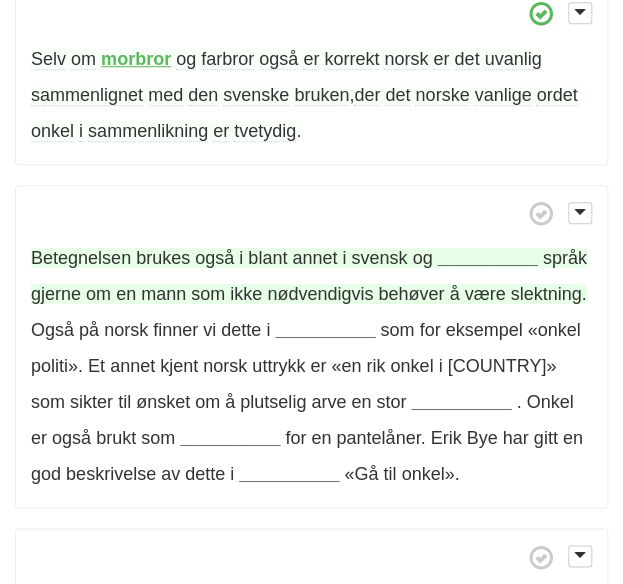click on "__________" at bounding box center [487, 258] 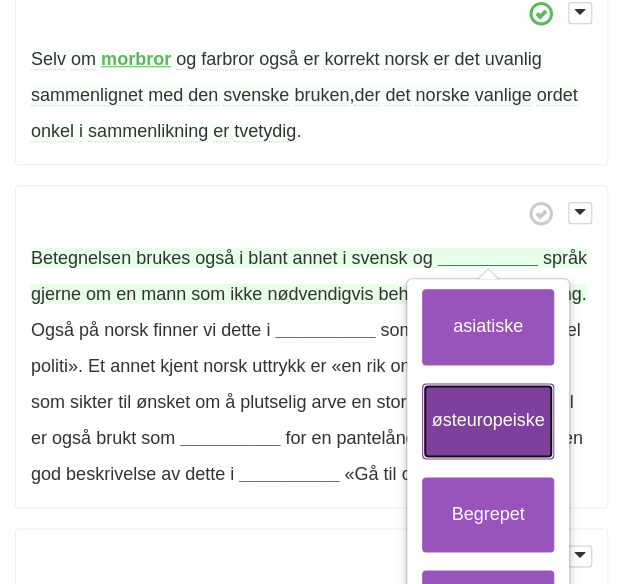 click on "østeuropeiske" at bounding box center (487, 421) 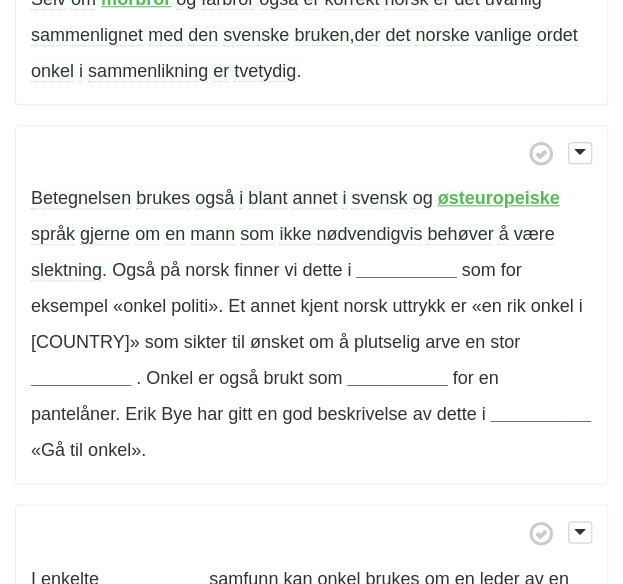 scroll, scrollTop: 441, scrollLeft: 0, axis: vertical 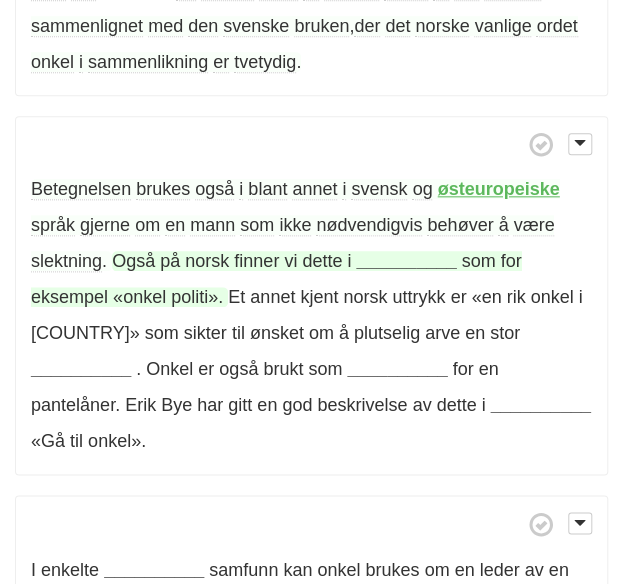 click on "__________" at bounding box center (406, 261) 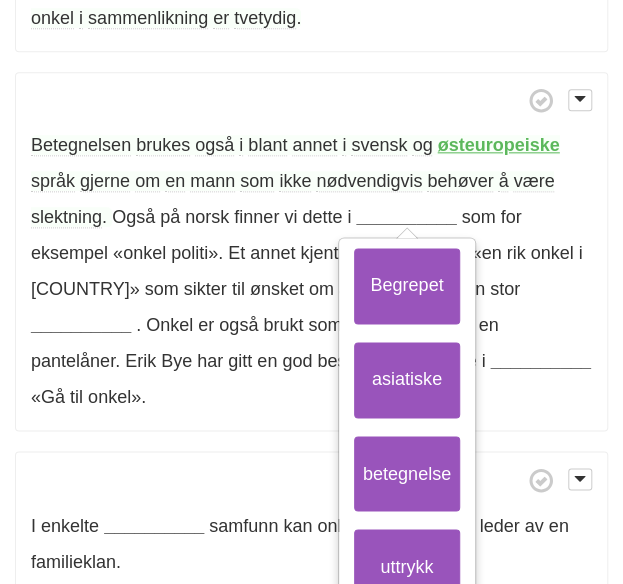 scroll, scrollTop: 486, scrollLeft: 0, axis: vertical 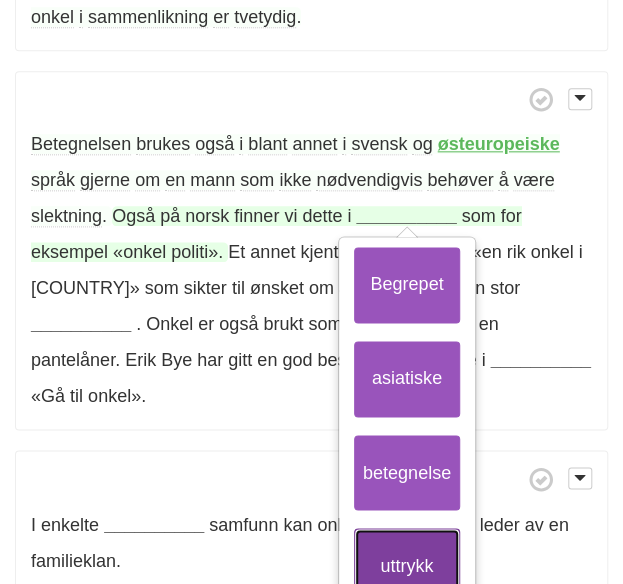 click on "uttrykk" at bounding box center (407, 566) 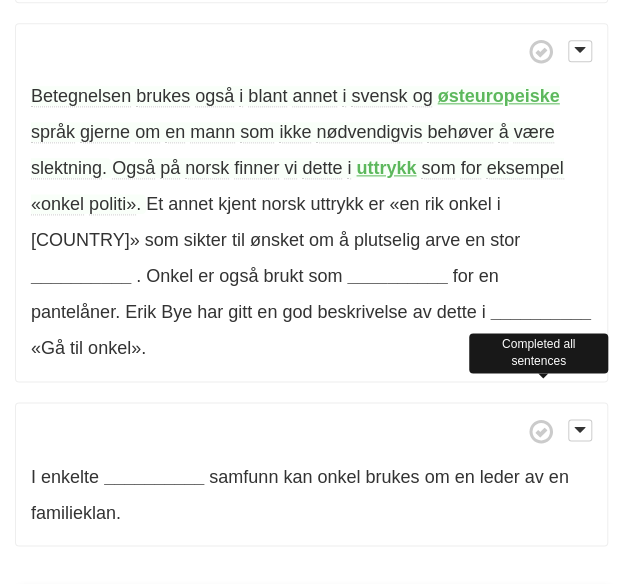 scroll, scrollTop: 532, scrollLeft: 0, axis: vertical 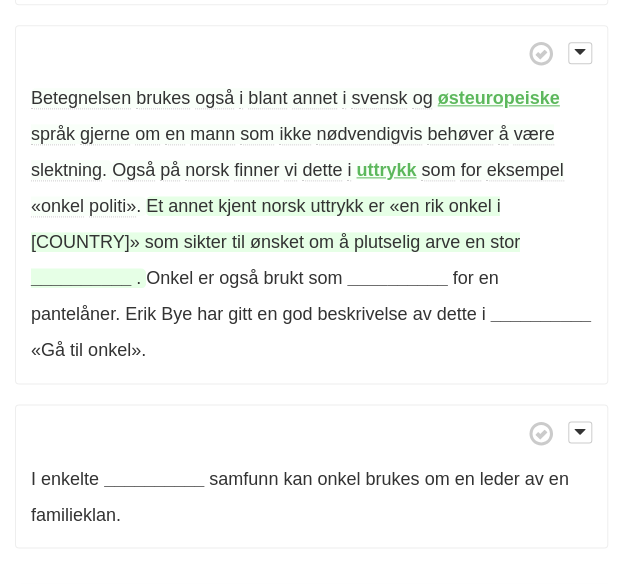 click on "__________" at bounding box center (81, 278) 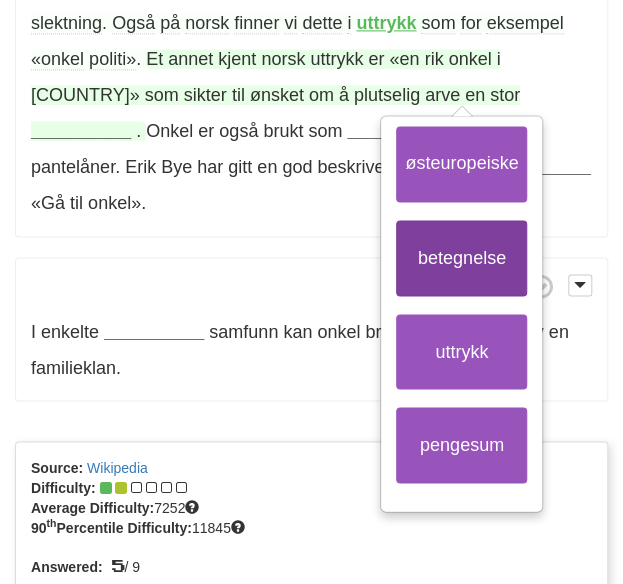 scroll, scrollTop: 680, scrollLeft: 0, axis: vertical 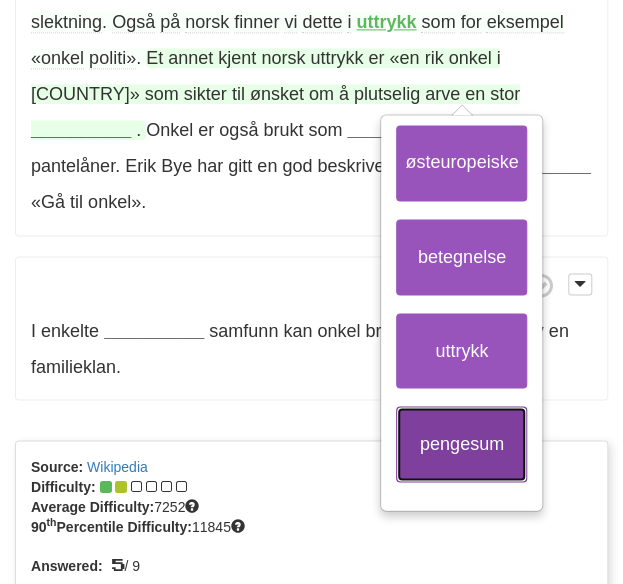 click on "pengesum" at bounding box center (461, 444) 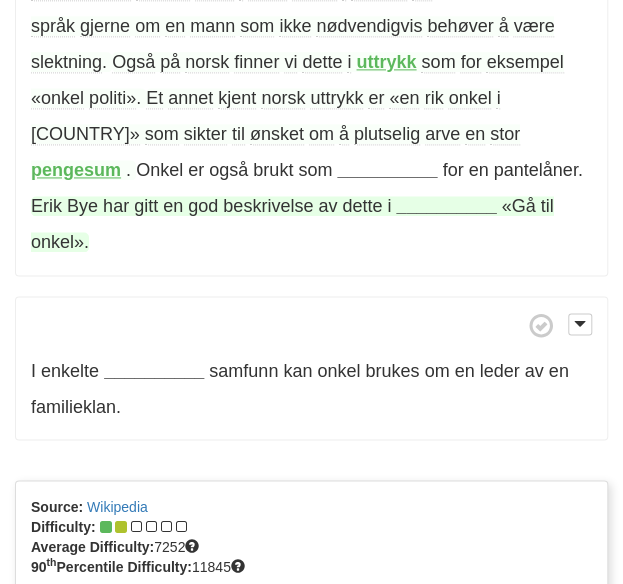 scroll, scrollTop: 652, scrollLeft: 0, axis: vertical 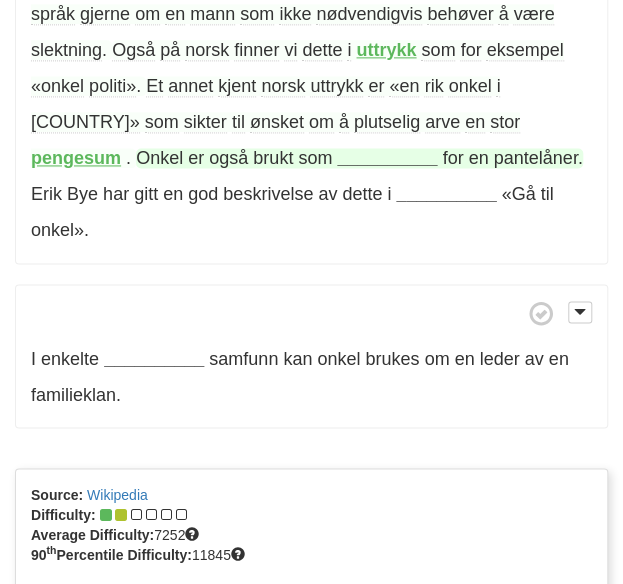 click on "__________" at bounding box center (387, 158) 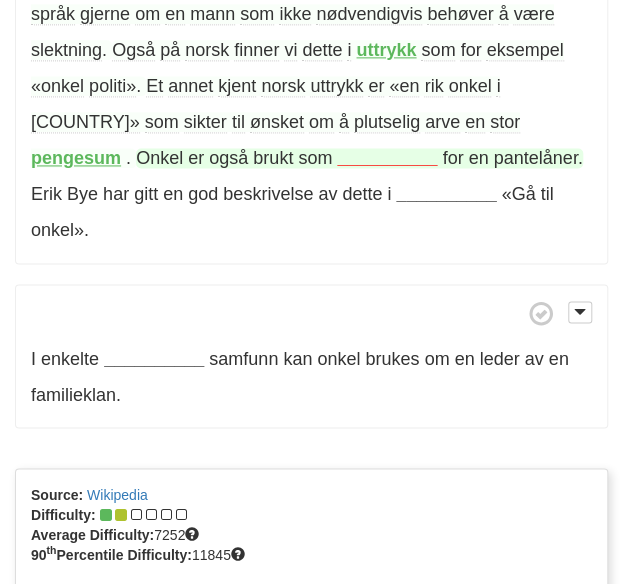 click on "betegnelse" at bounding box center [-171, 544] 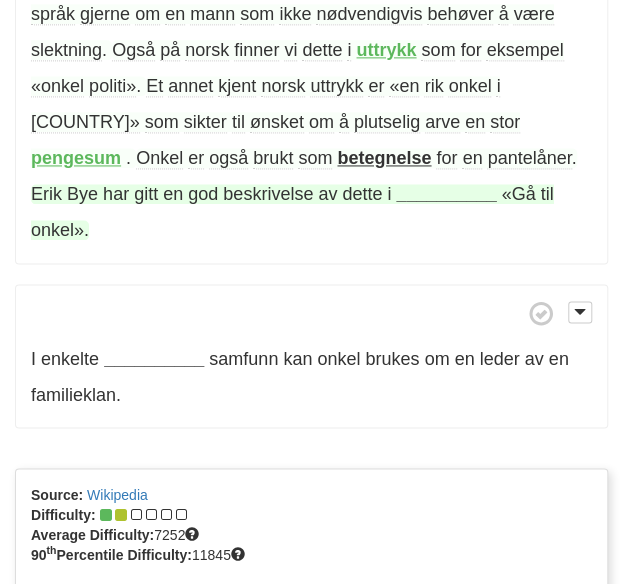 click on "__________" at bounding box center [446, 194] 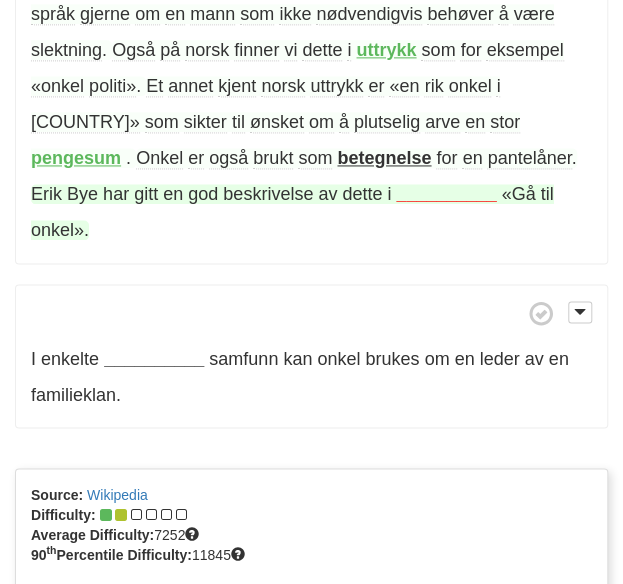 click on "pengesum" at bounding box center (-118, 580) 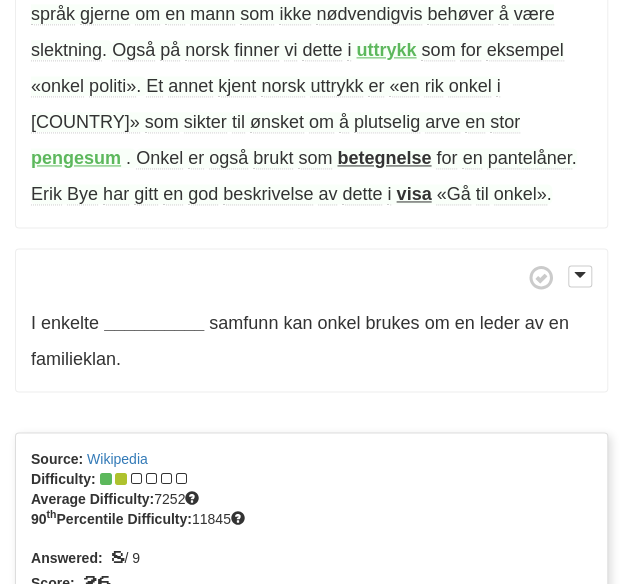 scroll, scrollTop: 599, scrollLeft: 0, axis: vertical 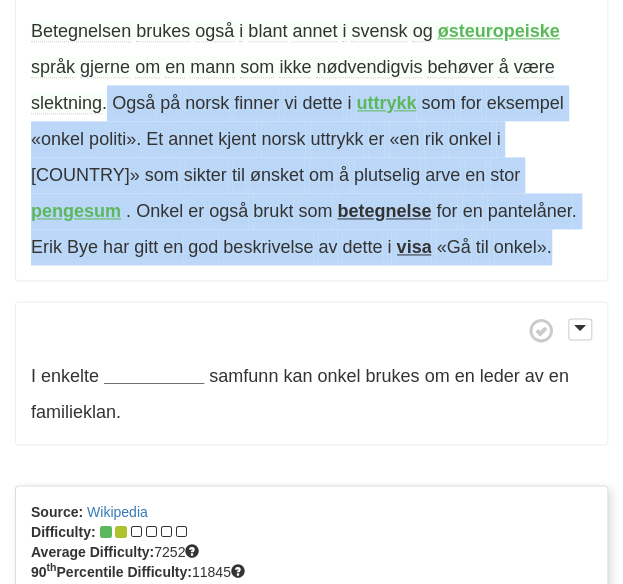 drag, startPoint x: 377, startPoint y: 244, endPoint x: 108, endPoint y: 104, distance: 303.25073 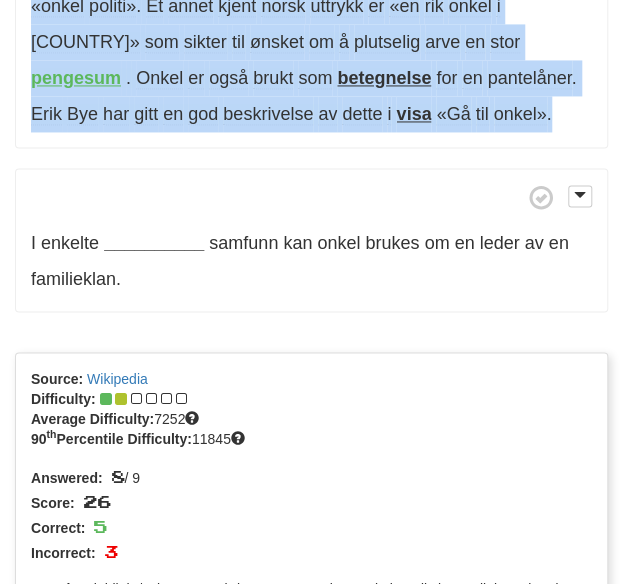 scroll, scrollTop: 733, scrollLeft: 0, axis: vertical 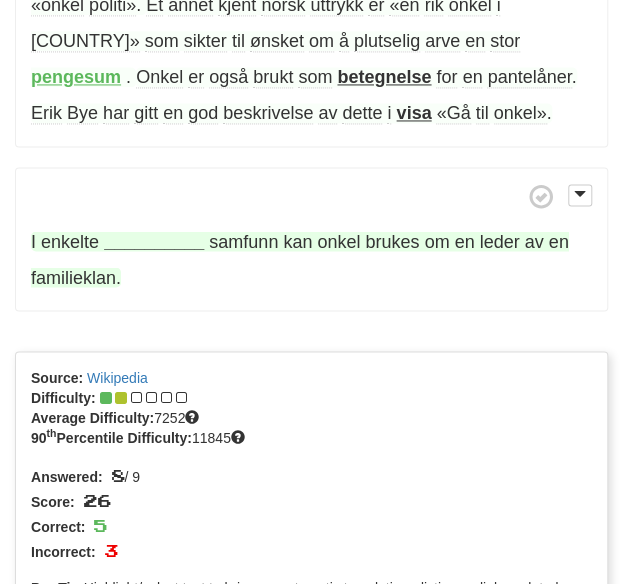 click on "__________" at bounding box center [154, 241] 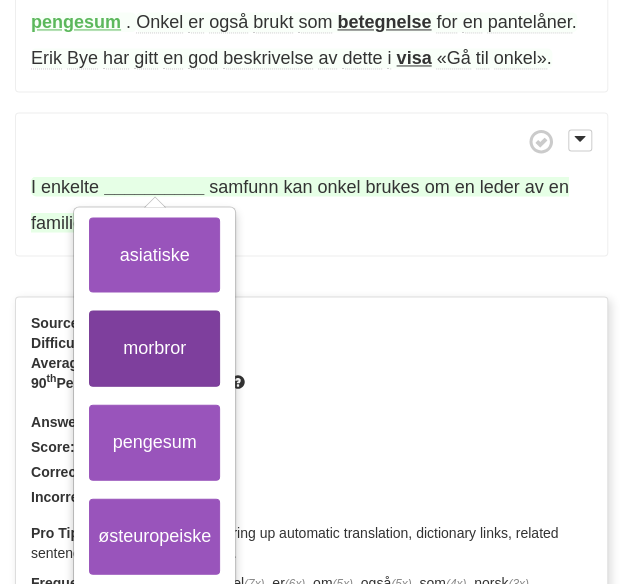 scroll, scrollTop: 787, scrollLeft: 0, axis: vertical 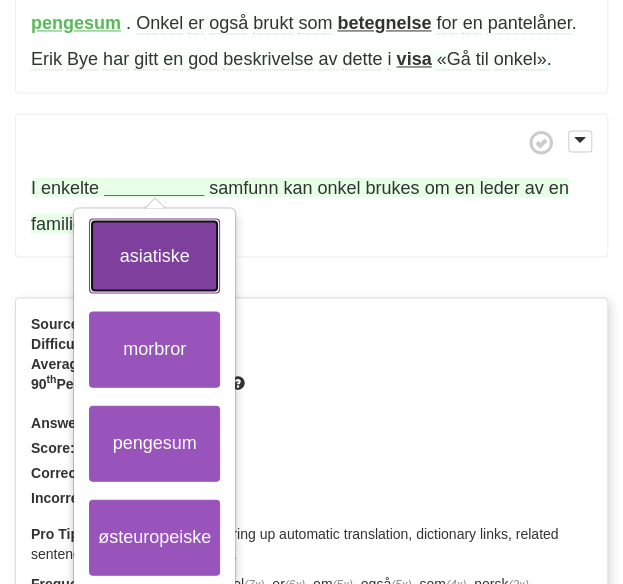 click on "asiatiske" at bounding box center [154, 256] 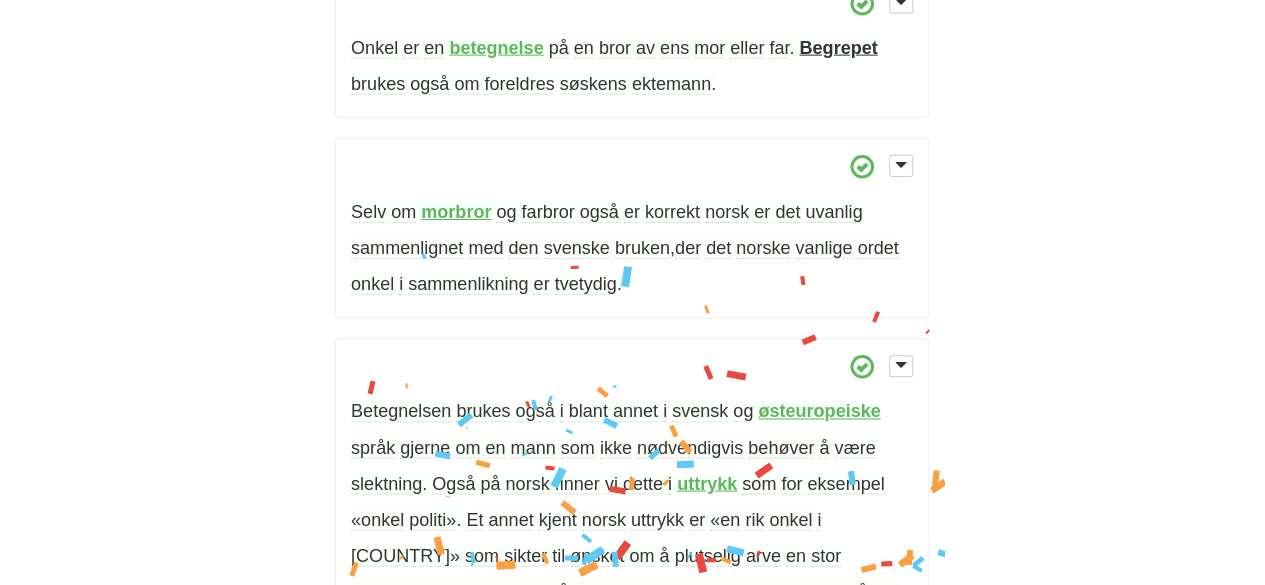 scroll, scrollTop: 0, scrollLeft: 0, axis: both 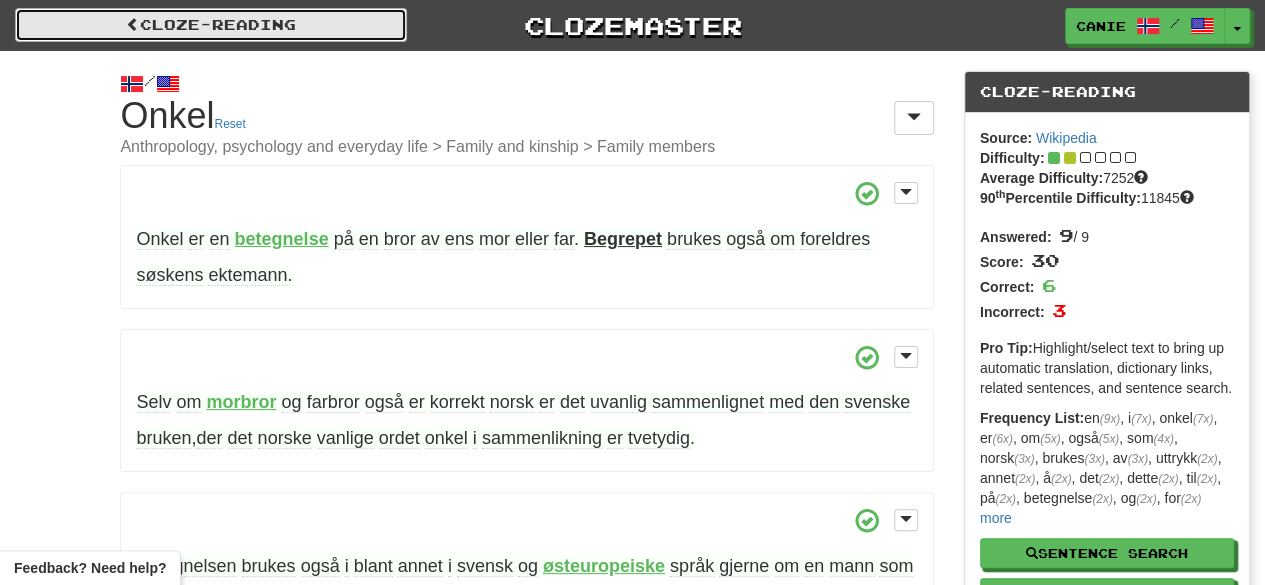 click on "Cloze-Reading" at bounding box center [211, 25] 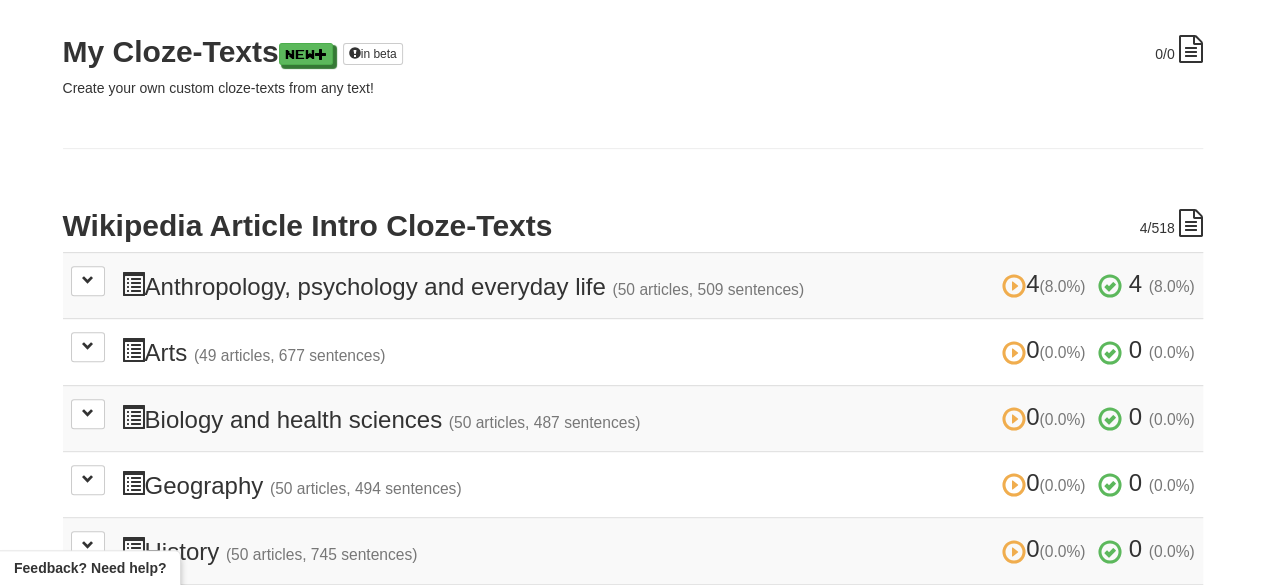scroll, scrollTop: 280, scrollLeft: 0, axis: vertical 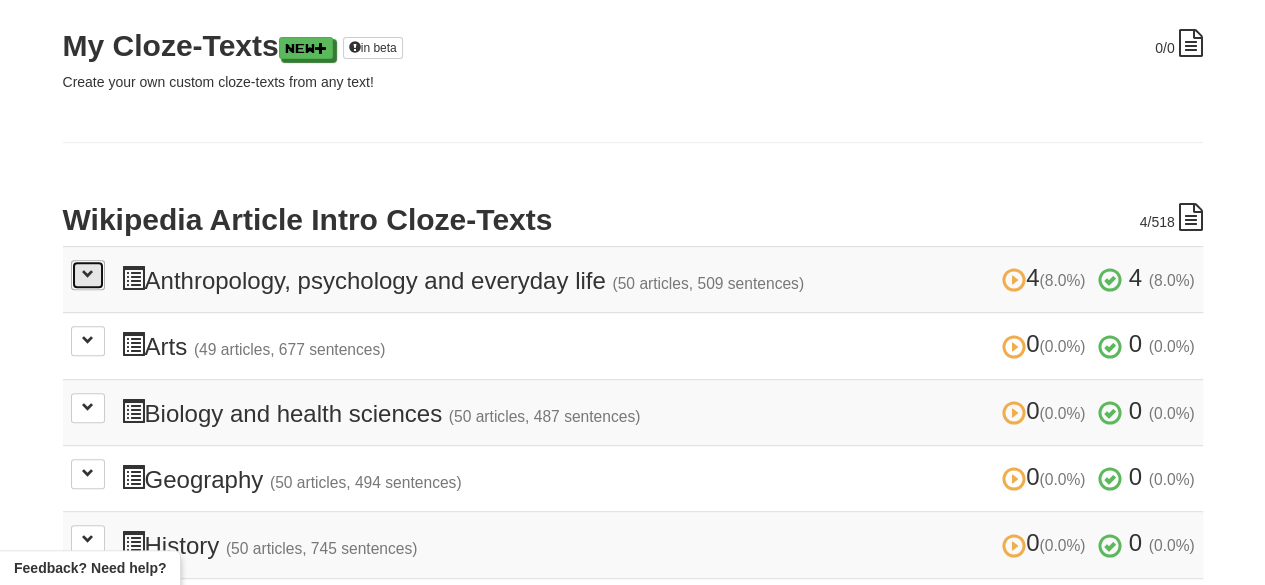 click at bounding box center (88, 274) 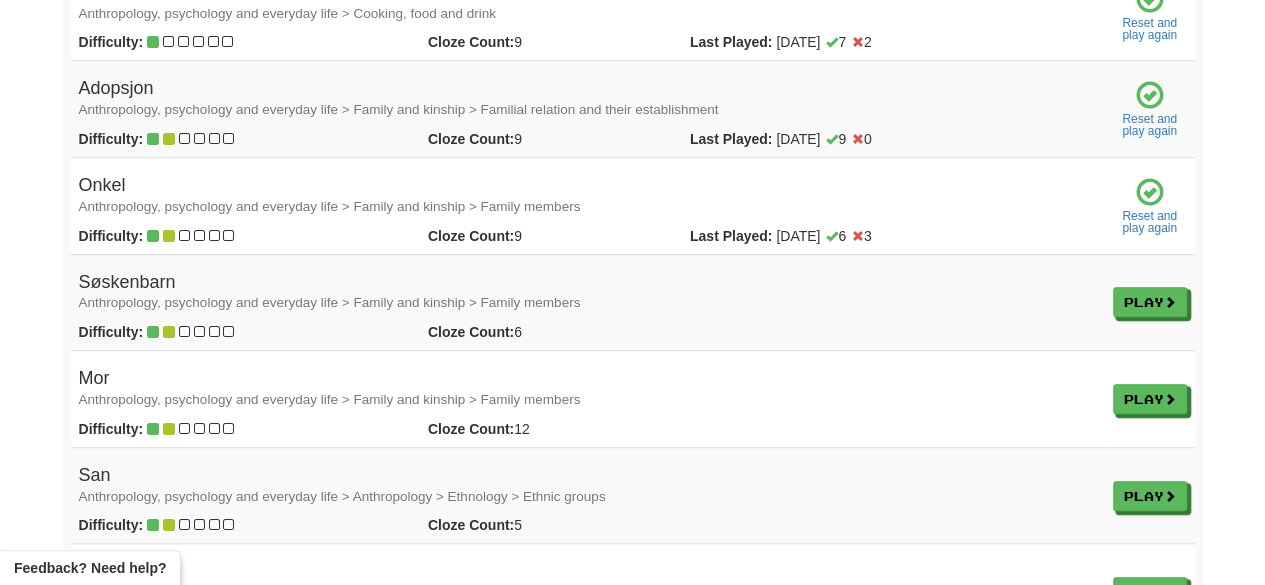scroll, scrollTop: 719, scrollLeft: 0, axis: vertical 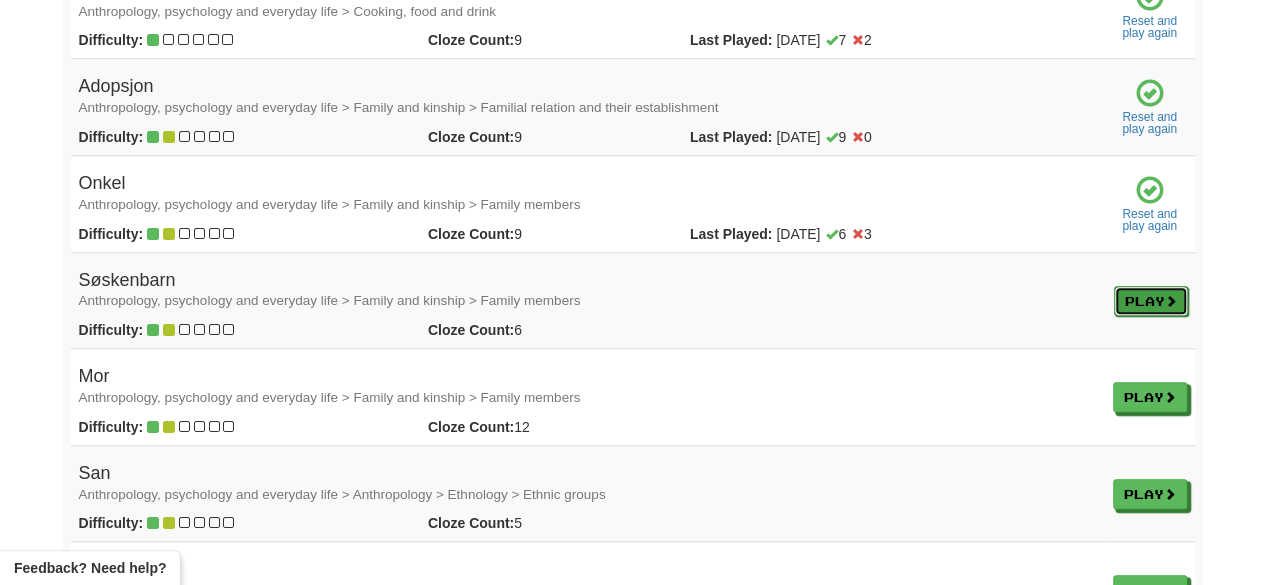 click on "Play" at bounding box center [1151, 301] 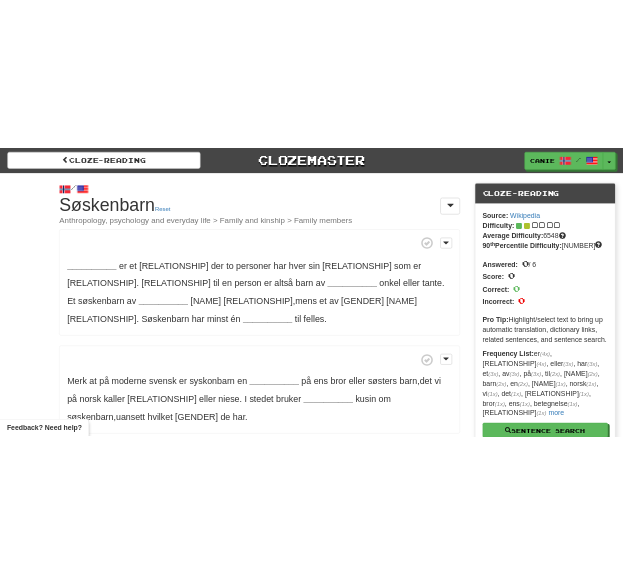 scroll, scrollTop: 0, scrollLeft: 0, axis: both 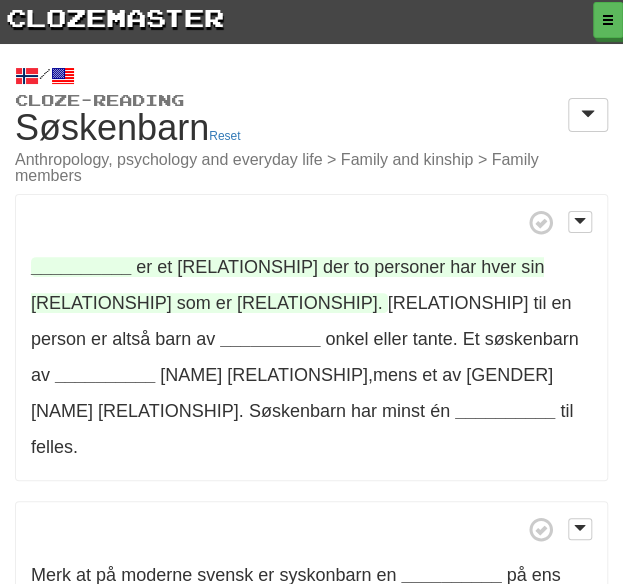 click on "__________" at bounding box center [81, 267] 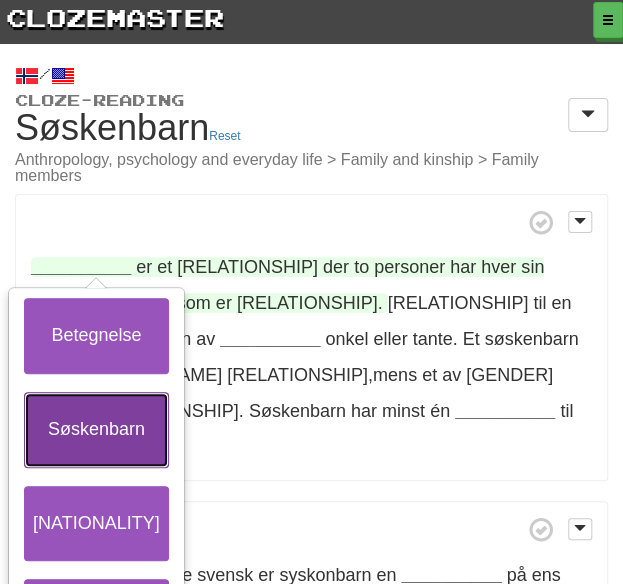 click on "Søskenbarn" at bounding box center (96, 430) 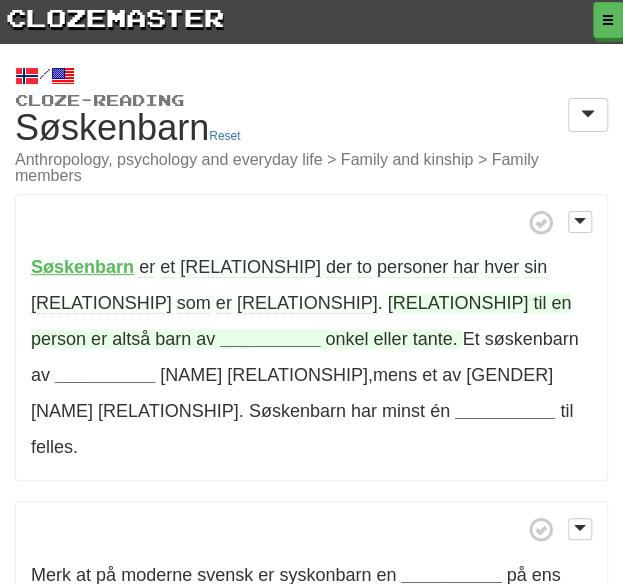 click on "__________" at bounding box center [270, 339] 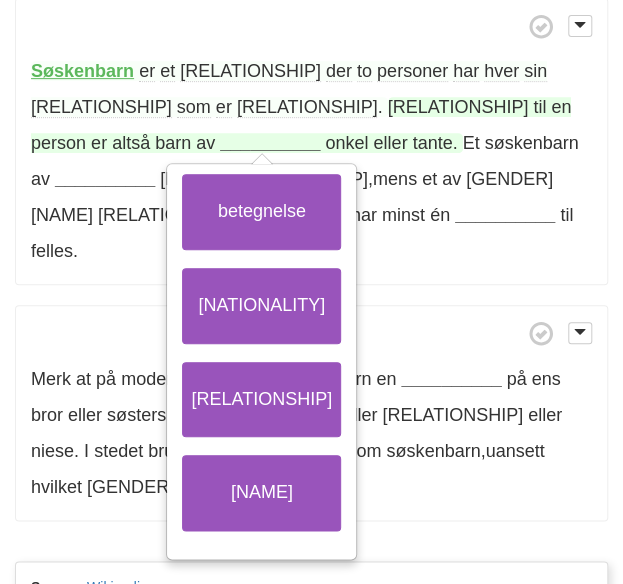 scroll, scrollTop: 198, scrollLeft: 0, axis: vertical 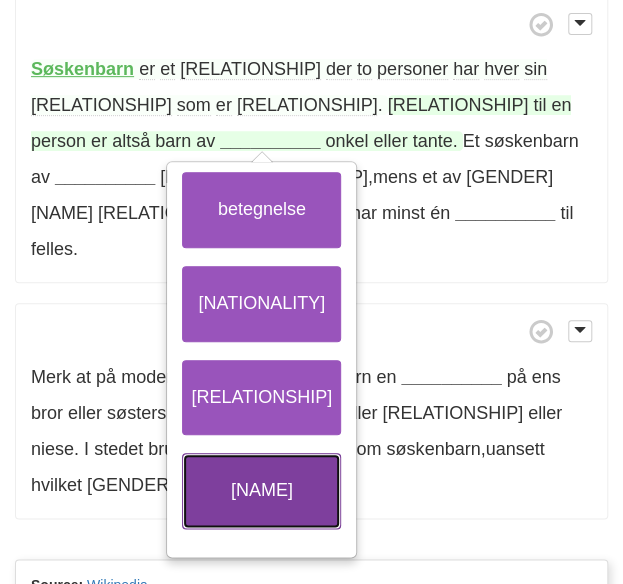 click on "[NAME]" at bounding box center [261, 491] 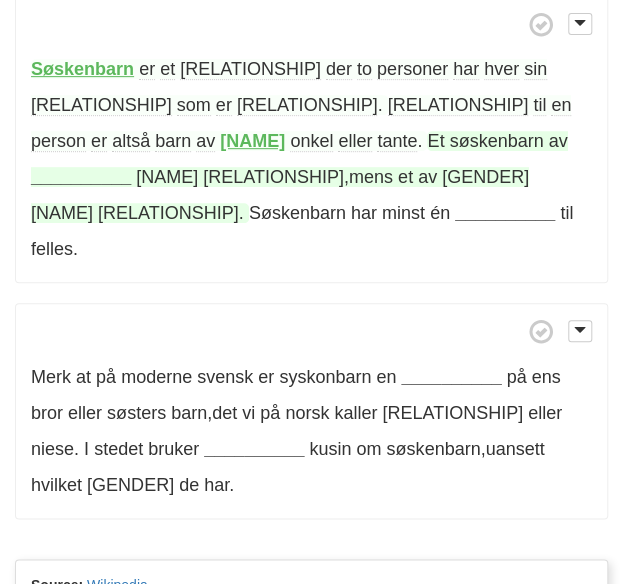 click on "__________" at bounding box center [81, 177] 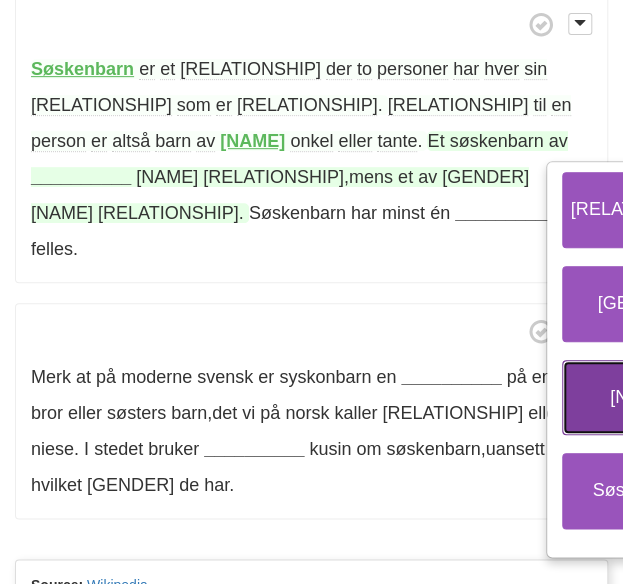 click on "[NAME]" at bounding box center (641, 398) 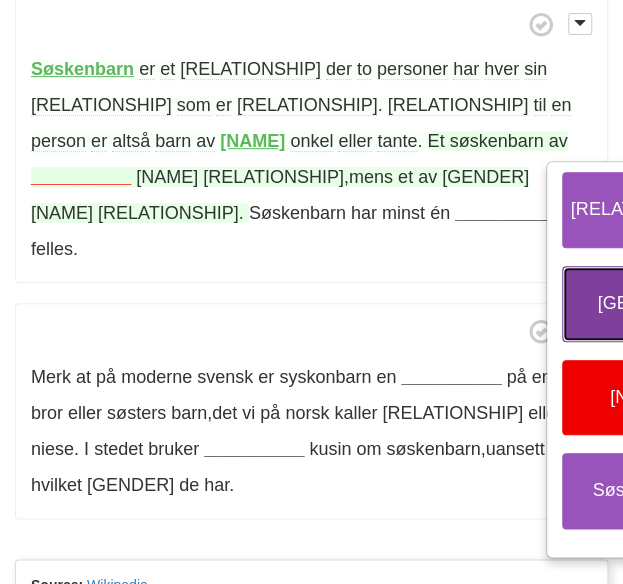 click on "[GENDER]" at bounding box center (641, 304) 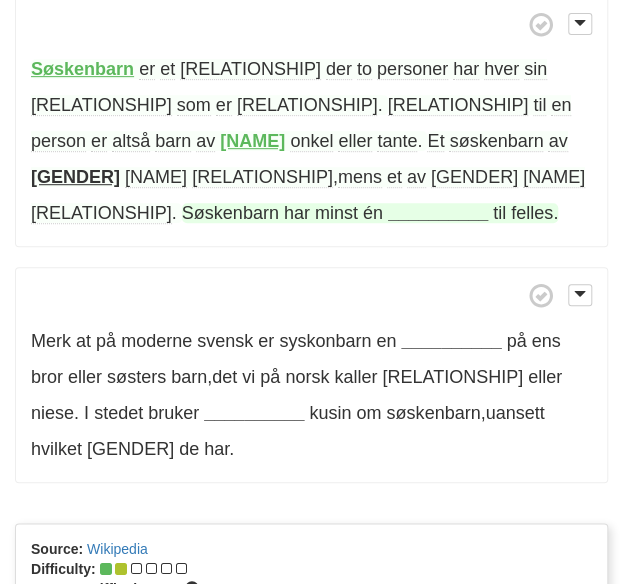 click on "__________" at bounding box center (438, 213) 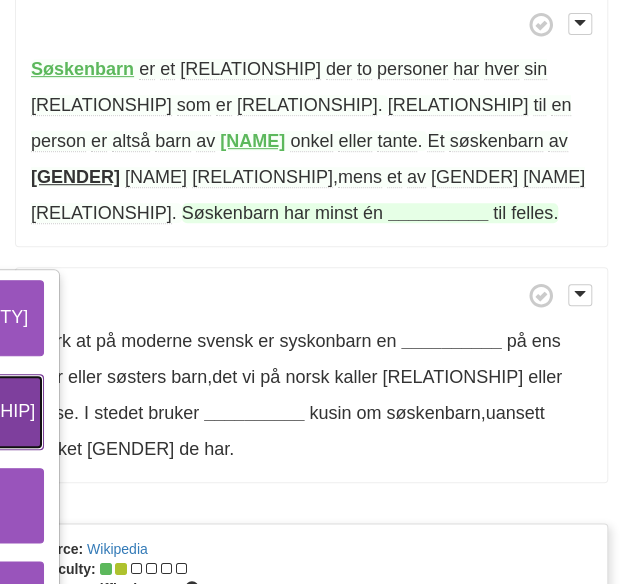 click on "[RELATIONSHIP]" at bounding box center (-35, 412) 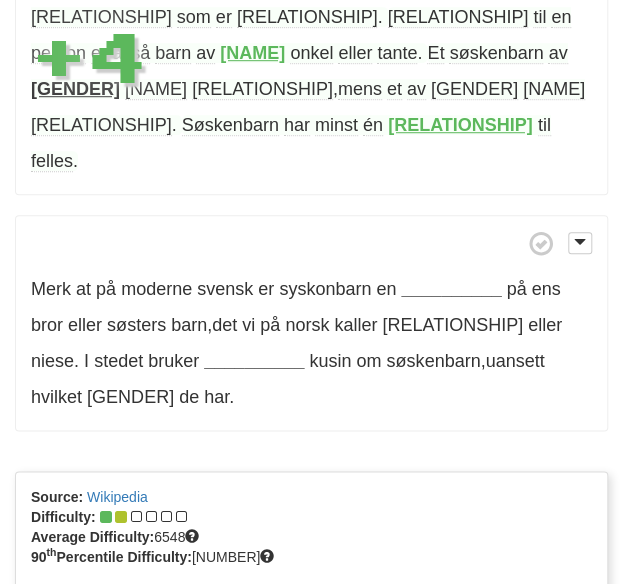 scroll, scrollTop: 288, scrollLeft: 0, axis: vertical 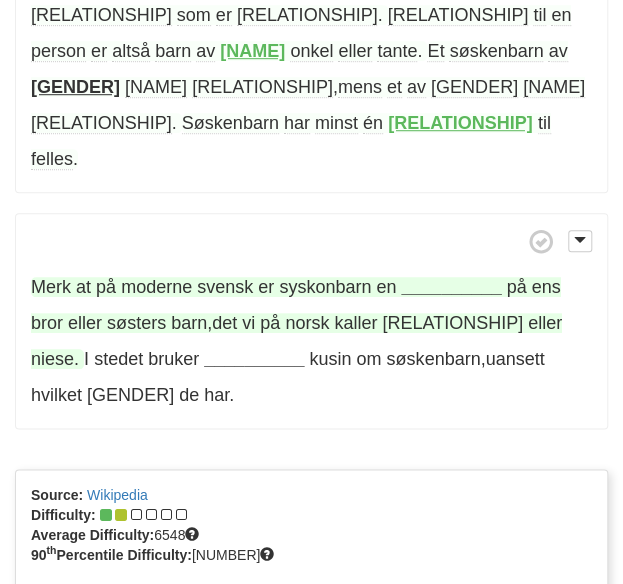 click on "__________" at bounding box center (451, 287) 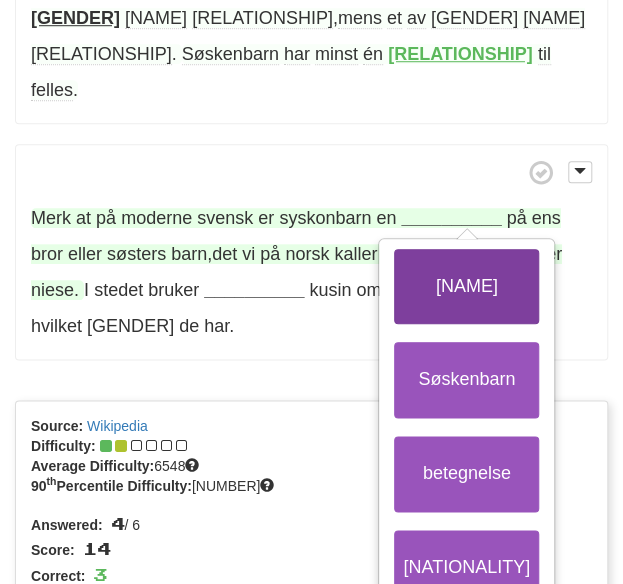 scroll, scrollTop: 358, scrollLeft: 0, axis: vertical 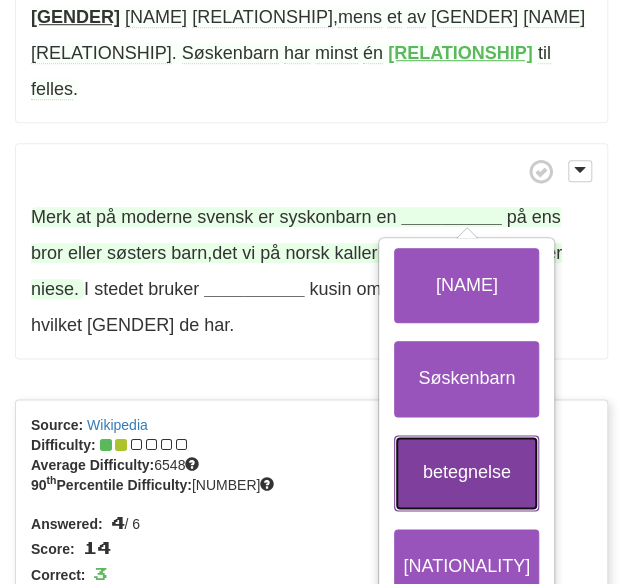 click on "betegnelse" at bounding box center (466, 473) 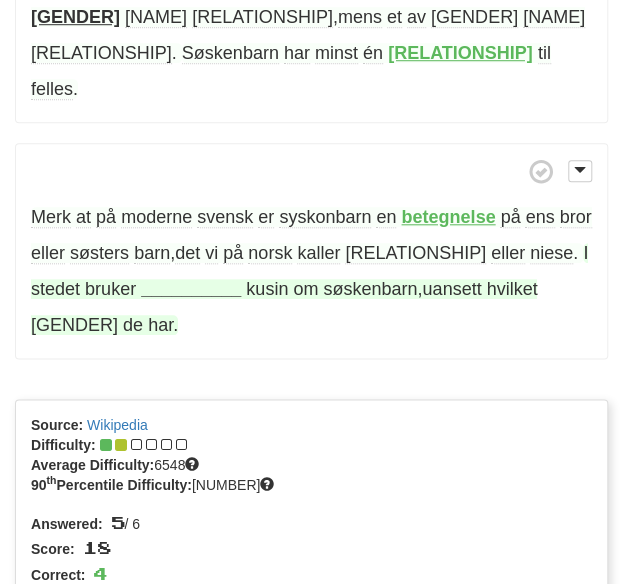 click on "__________" at bounding box center [191, 289] 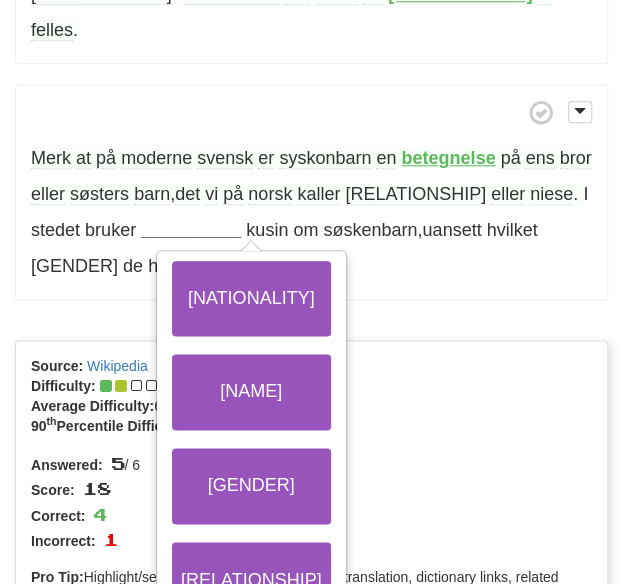 scroll, scrollTop: 418, scrollLeft: 0, axis: vertical 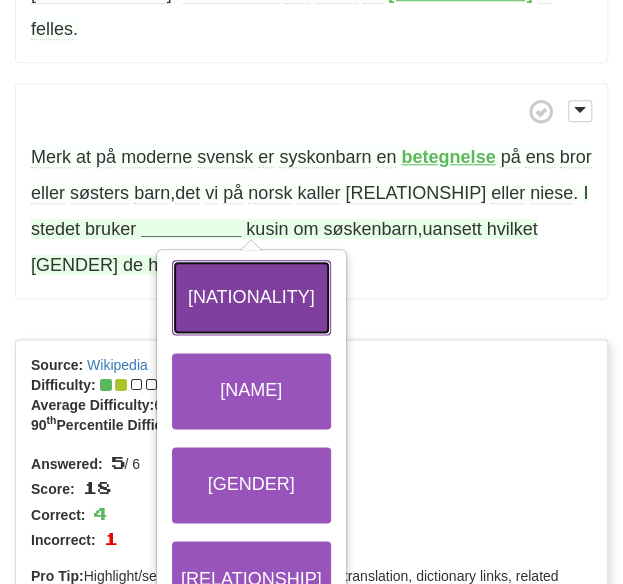 click on "[NATIONALITY]" at bounding box center [251, 298] 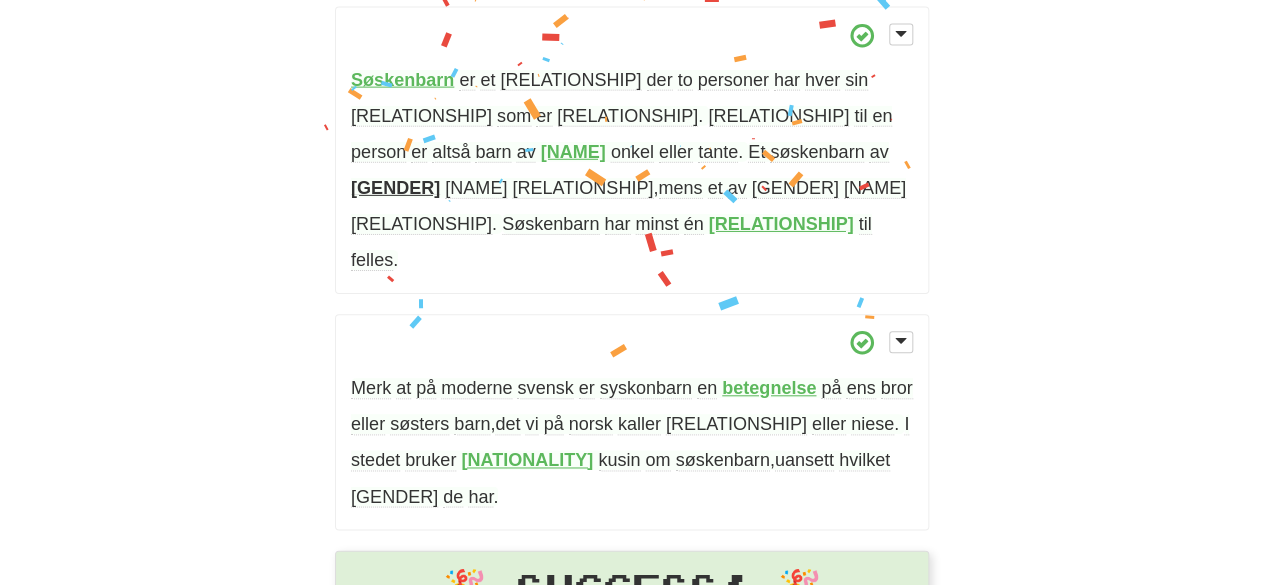 scroll, scrollTop: 0, scrollLeft: 0, axis: both 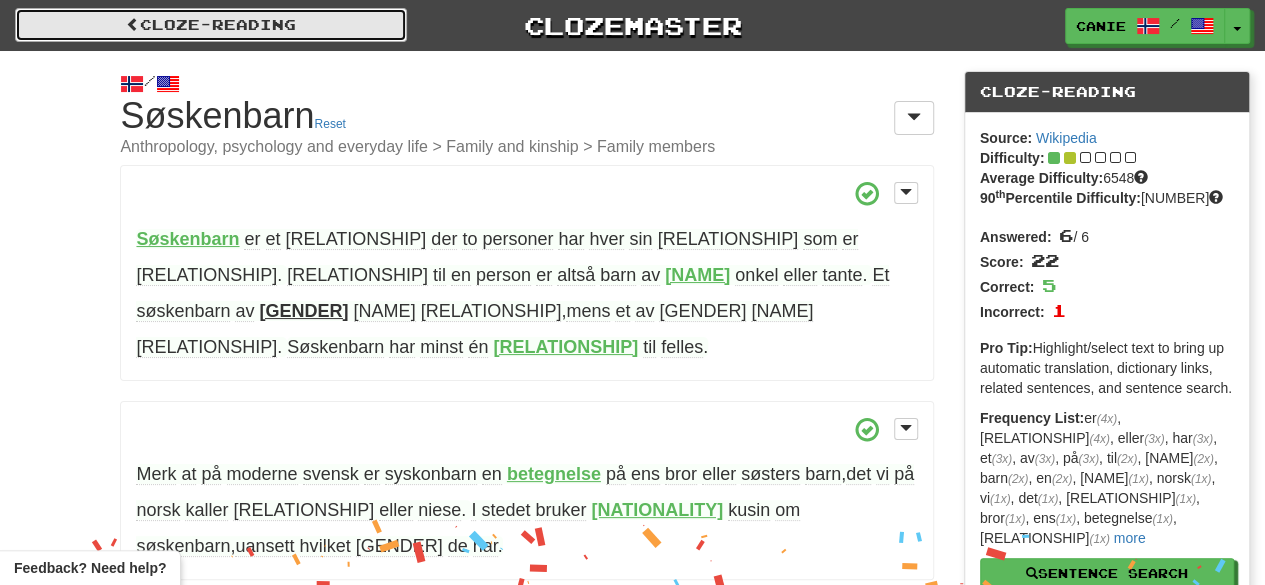 click on "Cloze-Reading" at bounding box center (211, 25) 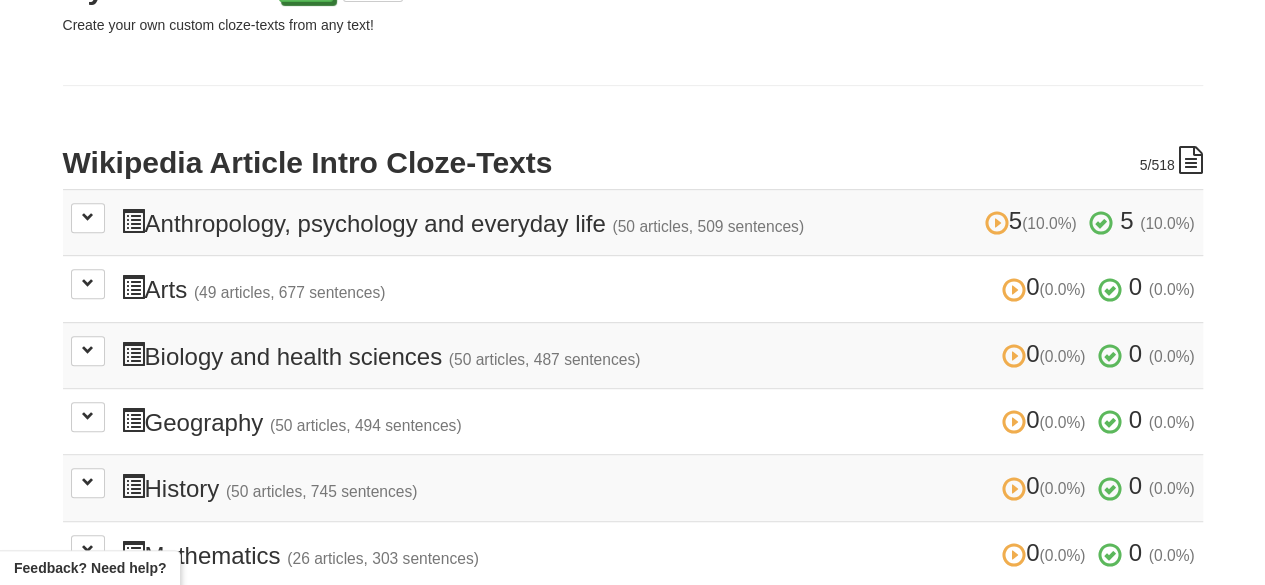 scroll, scrollTop: 340, scrollLeft: 0, axis: vertical 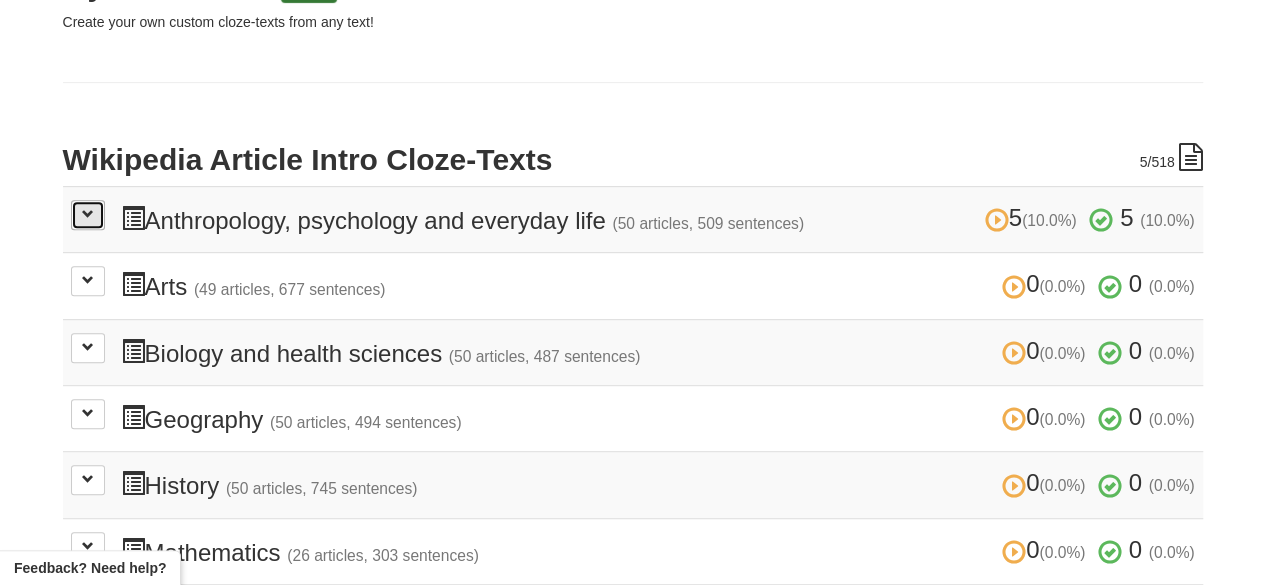 click at bounding box center [88, 215] 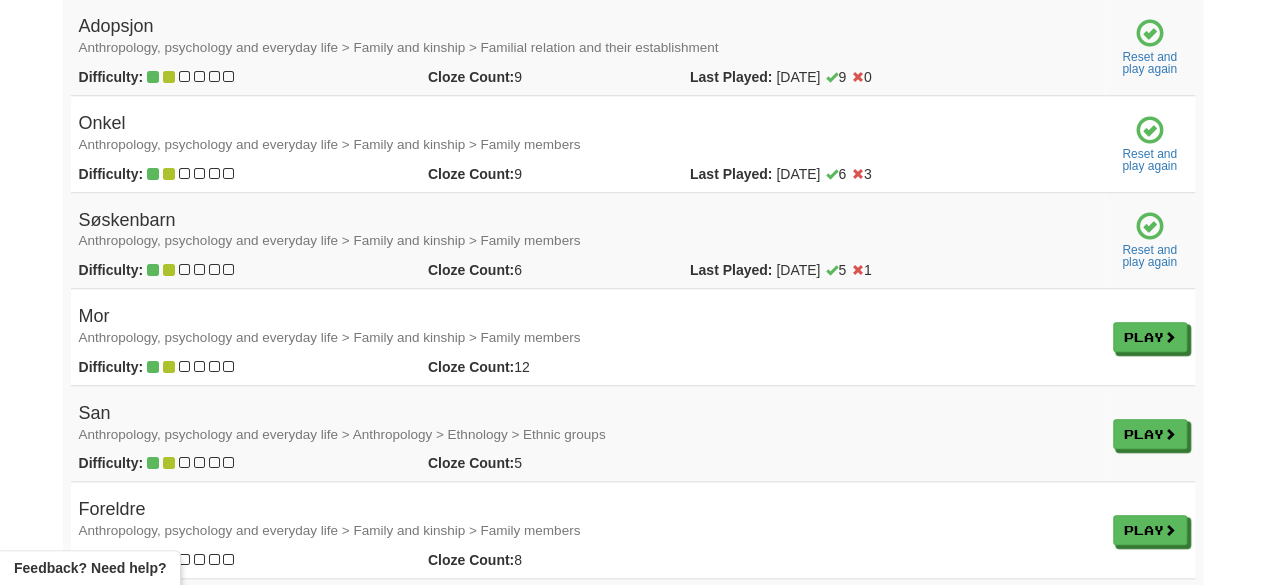 scroll, scrollTop: 780, scrollLeft: 0, axis: vertical 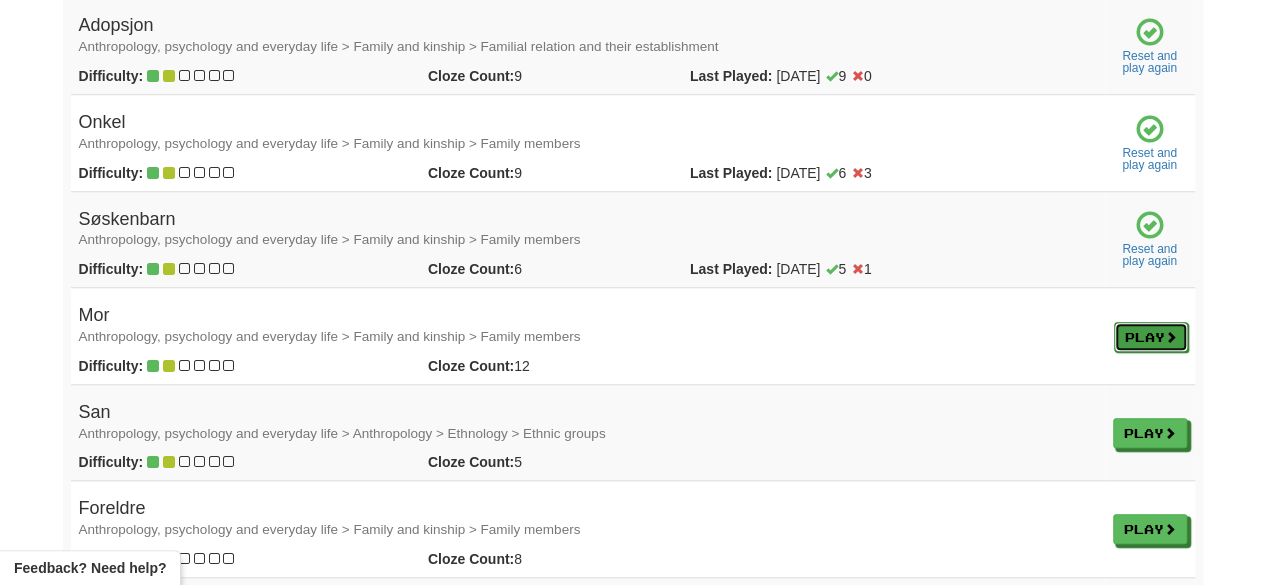 click on "Play" at bounding box center (1151, 337) 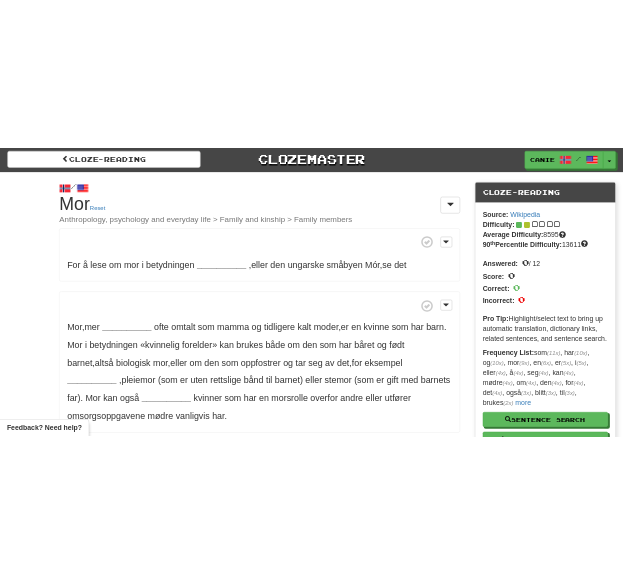 scroll, scrollTop: 0, scrollLeft: 0, axis: both 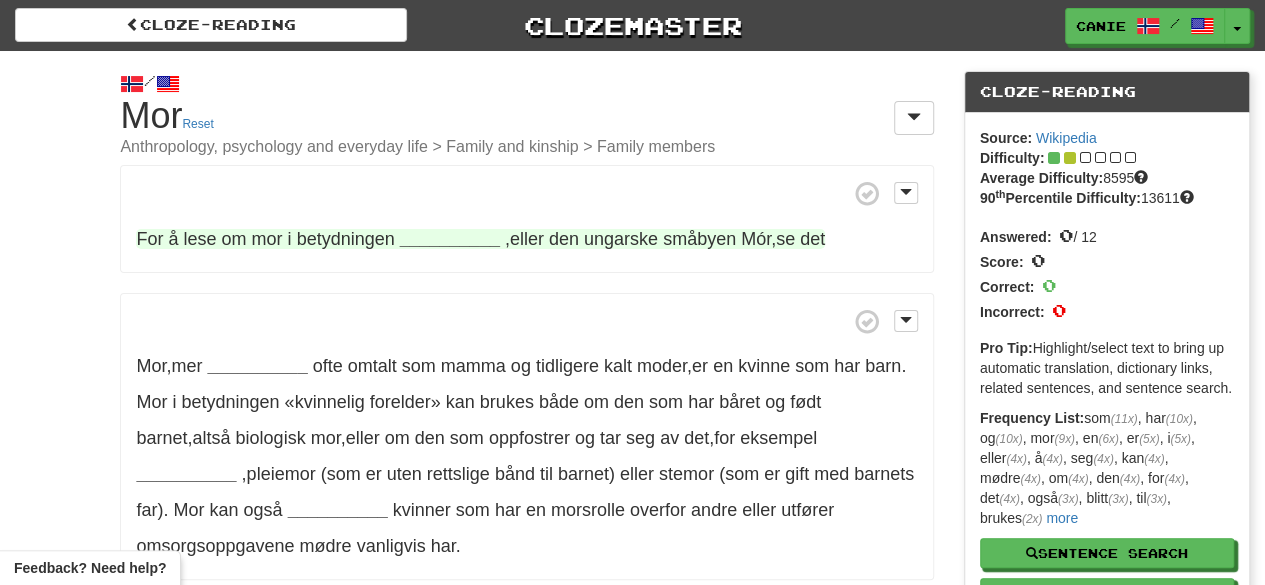click on "__________" at bounding box center [450, 239] 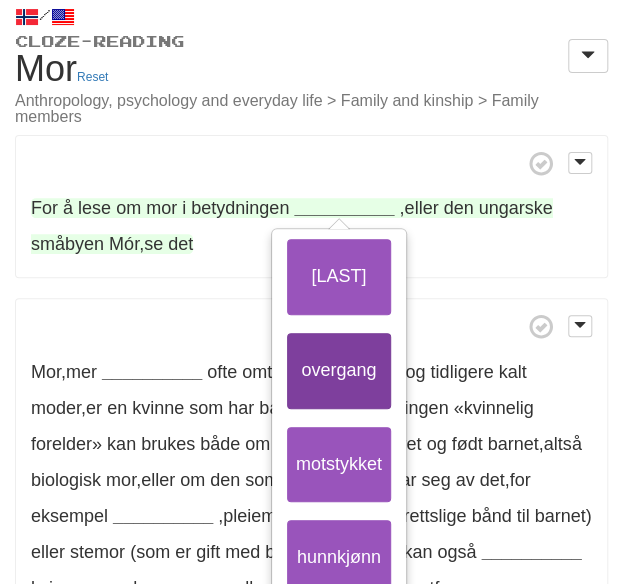 scroll, scrollTop: 56, scrollLeft: 0, axis: vertical 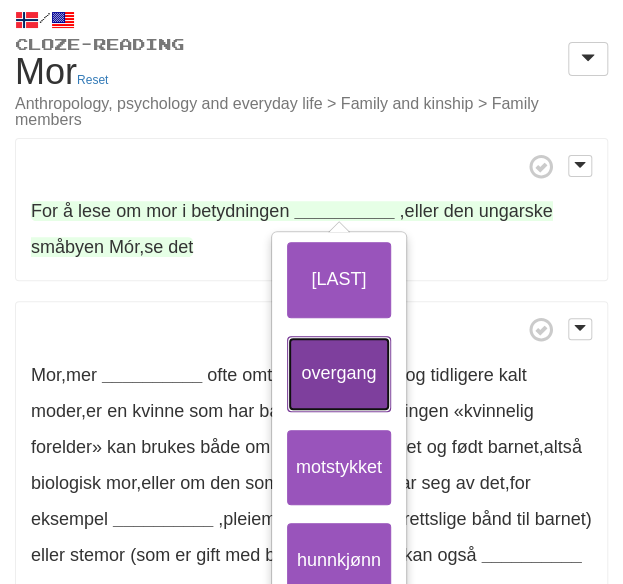 click on "overgang" at bounding box center [339, 374] 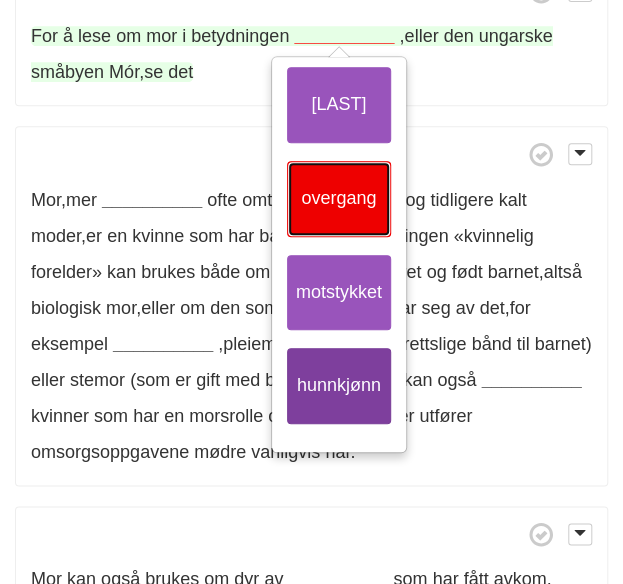scroll, scrollTop: 232, scrollLeft: 0, axis: vertical 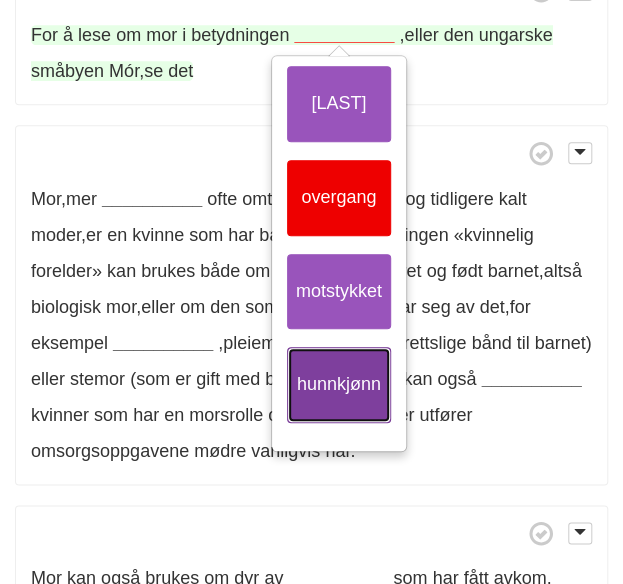 click on "hunnkjønn" at bounding box center (339, 385) 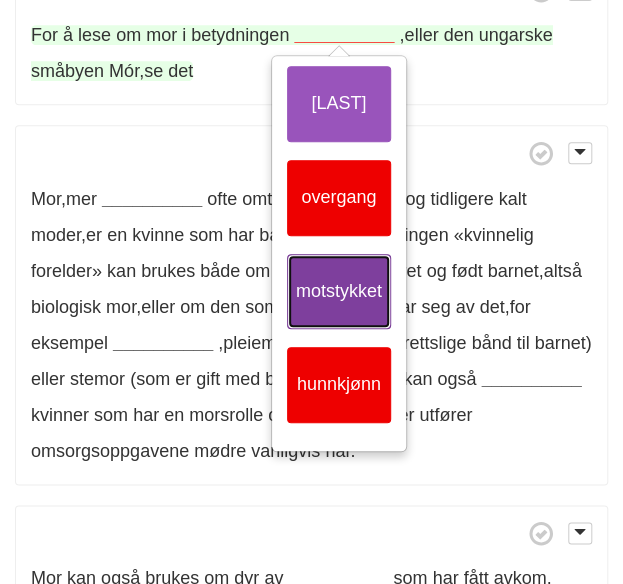 click on "motstykket" at bounding box center [339, 292] 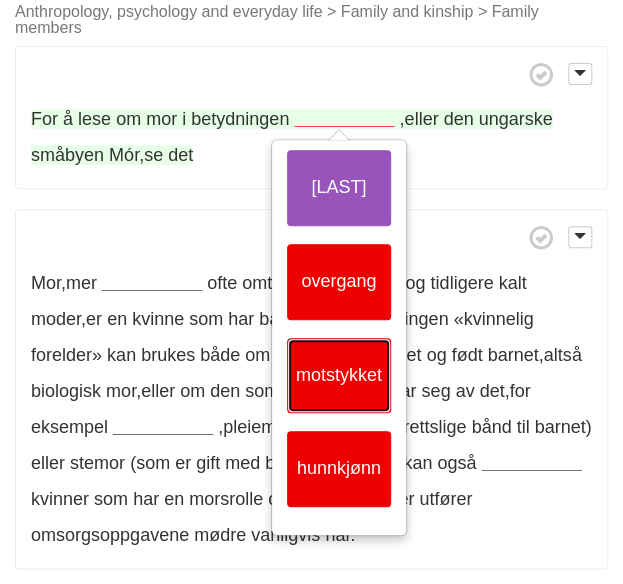scroll, scrollTop: 143, scrollLeft: 0, axis: vertical 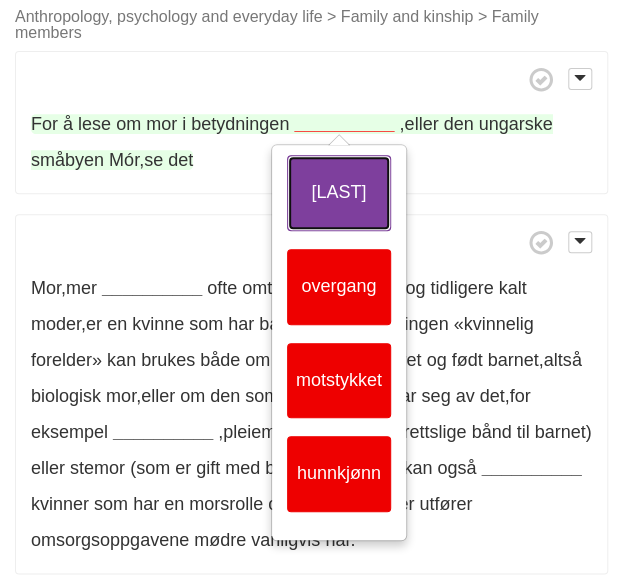click on "[LAST]" at bounding box center [339, 193] 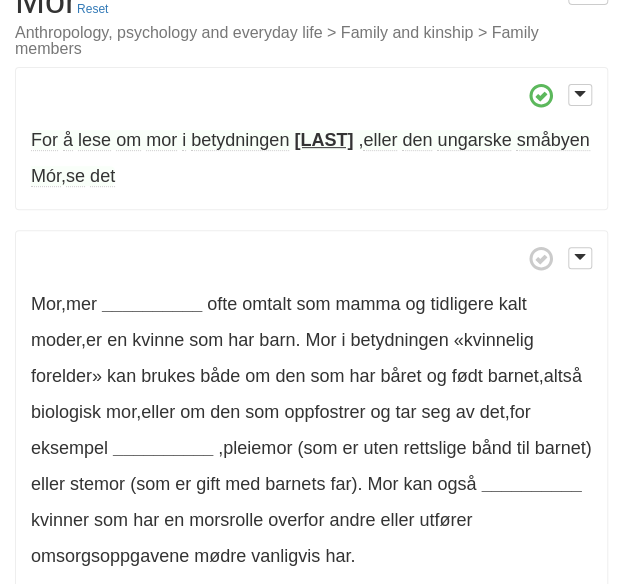 scroll, scrollTop: 128, scrollLeft: 0, axis: vertical 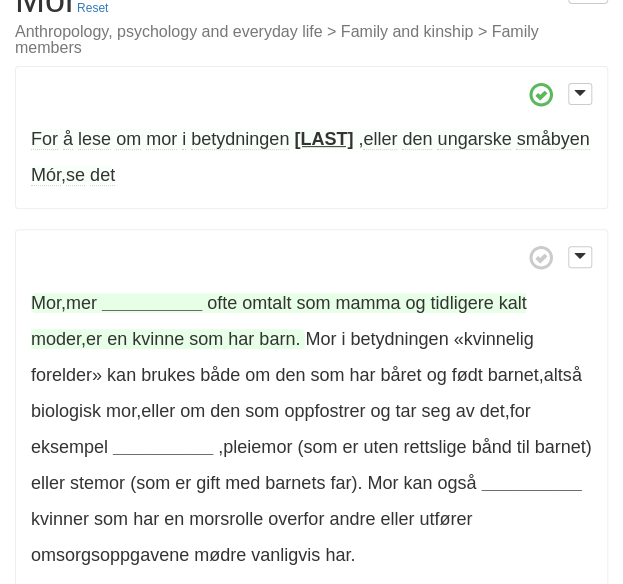 click on "__________" at bounding box center (152, 303) 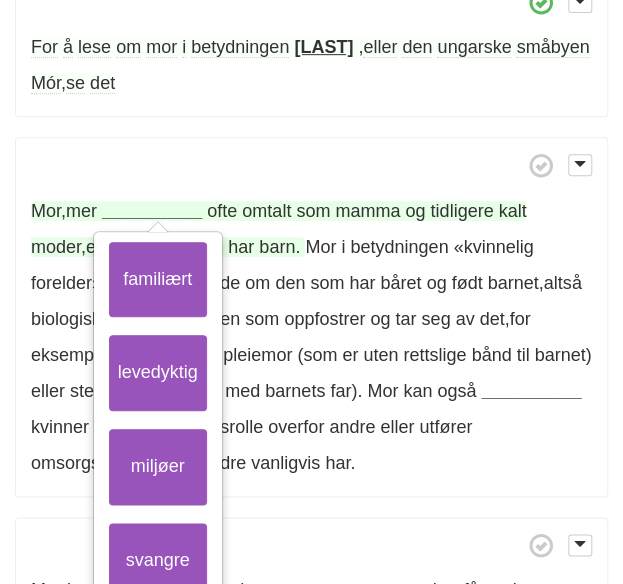 scroll, scrollTop: 221, scrollLeft: 0, axis: vertical 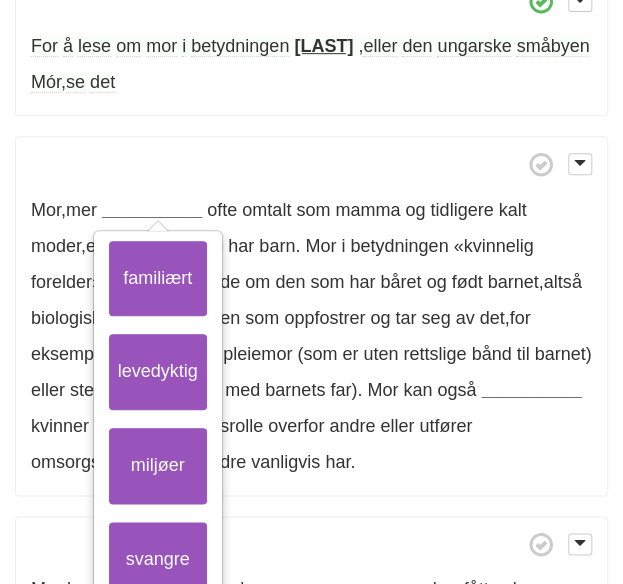 click on "Mor ,  mer
__________ familiært levedyktig miljøer svangre
ofte   omtalt   som   mamma   og   tidligere   kalt   moder ,  er   en   kvinne   som   har   barn .
Mor   i   betydningen   «kvinnelig   forelder»   kan   brukes   både   om   den   som   har   båret   og   født   barnet ,  altså   biologisk   mor ,  eller   om   den   som   oppfostrer   og   tar   seg   av   det ,  for   eksempel
__________
,  pleiemor   (som   er   uten   rettslige   bånd   til   barnet)   eller   stemor   (som   er   gift   med   barnets   far) .
Mor   kan   også
__________
kvinner   som   har   en   morsrolle   overfor   andre   eller   utfører   omsorgsoppgavene   mødre   vanligvis   har ." at bounding box center (311, 316) 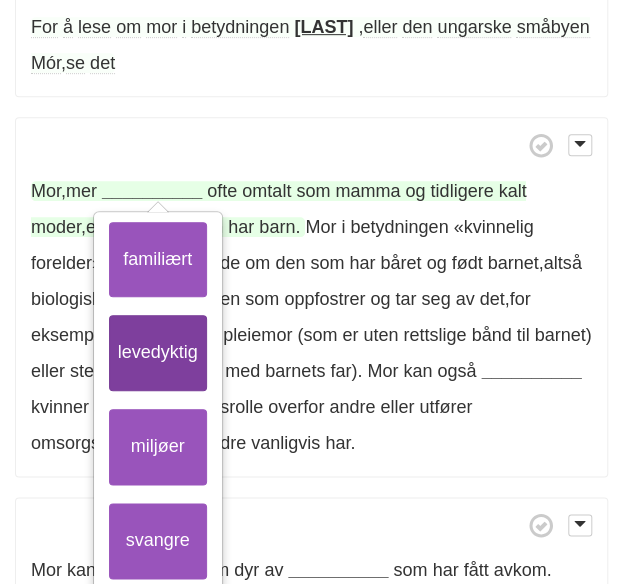 scroll, scrollTop: 239, scrollLeft: 0, axis: vertical 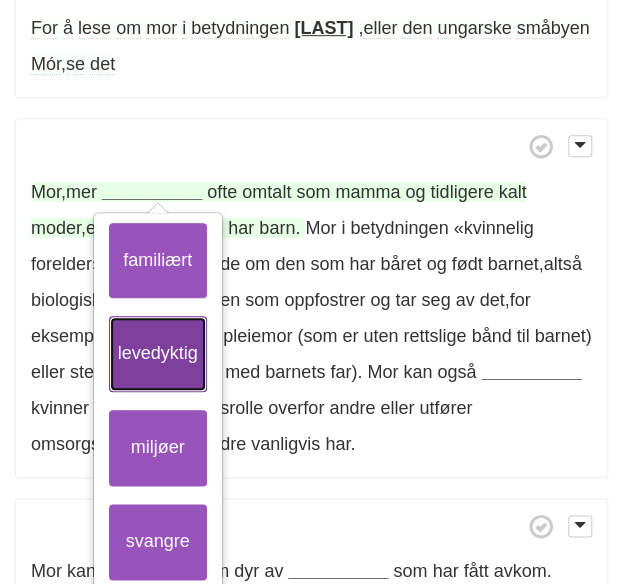 click on "levedyktig" at bounding box center (158, 354) 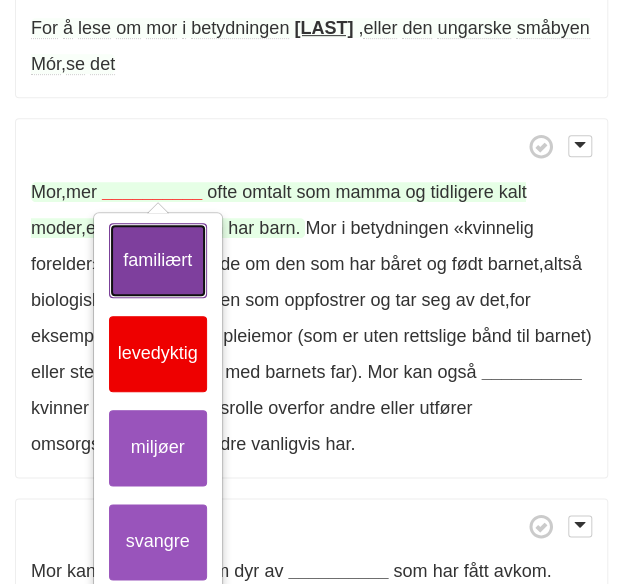 click on "familiært" at bounding box center (158, 261) 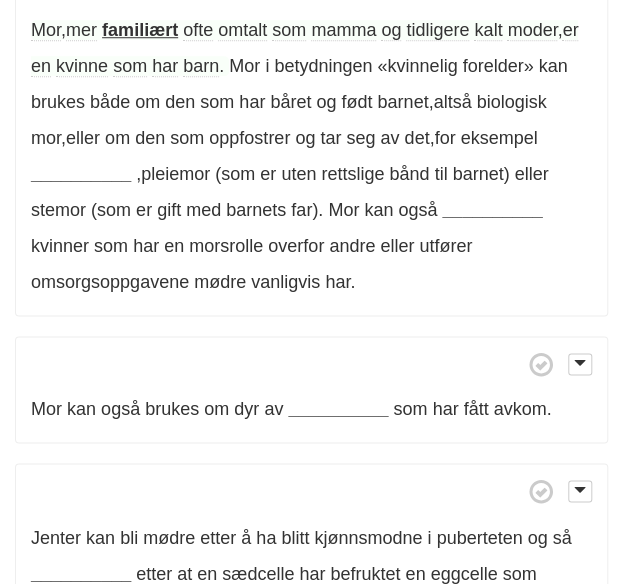 scroll, scrollTop: 403, scrollLeft: 0, axis: vertical 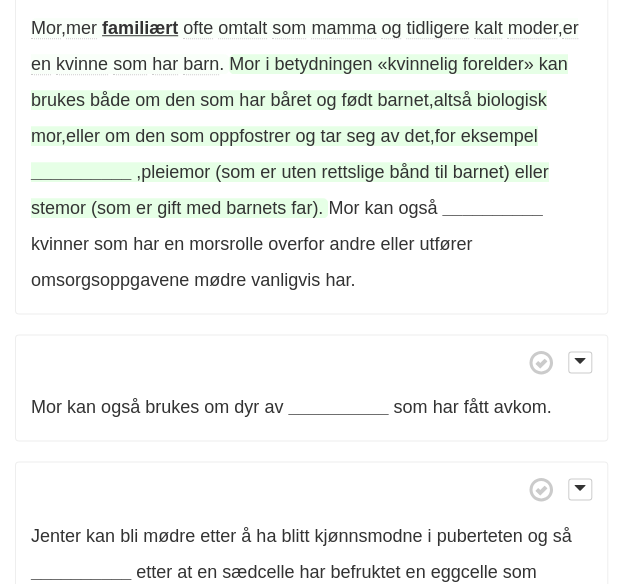 click on "__________" at bounding box center [81, 172] 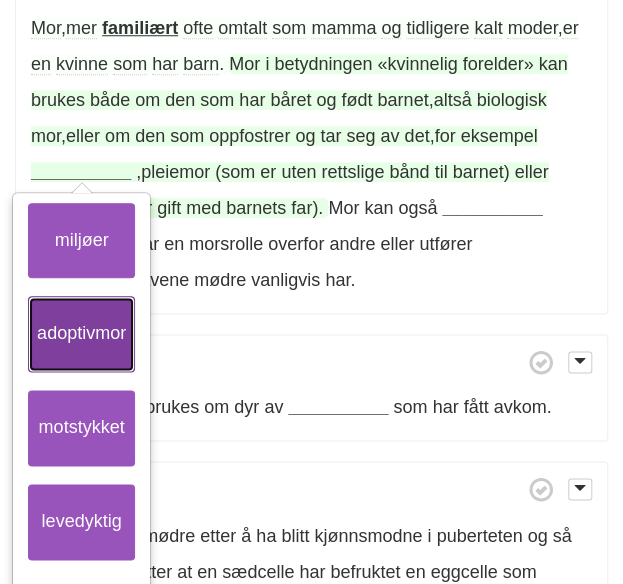 click on "adoptivmor" at bounding box center (81, 334) 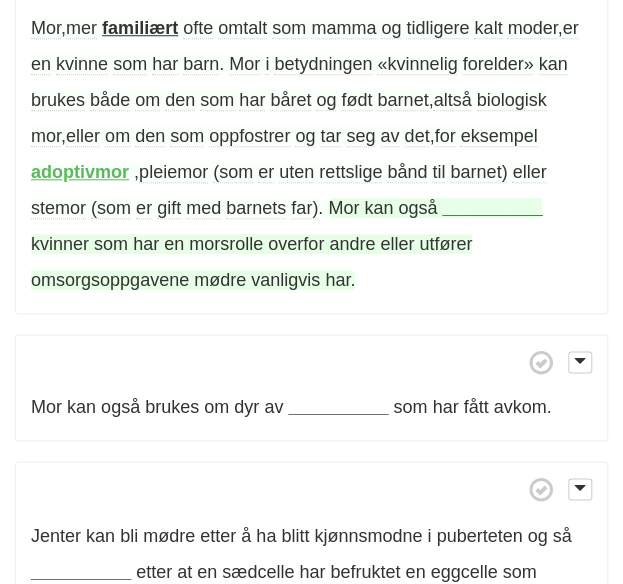 click on "__________" at bounding box center [492, 208] 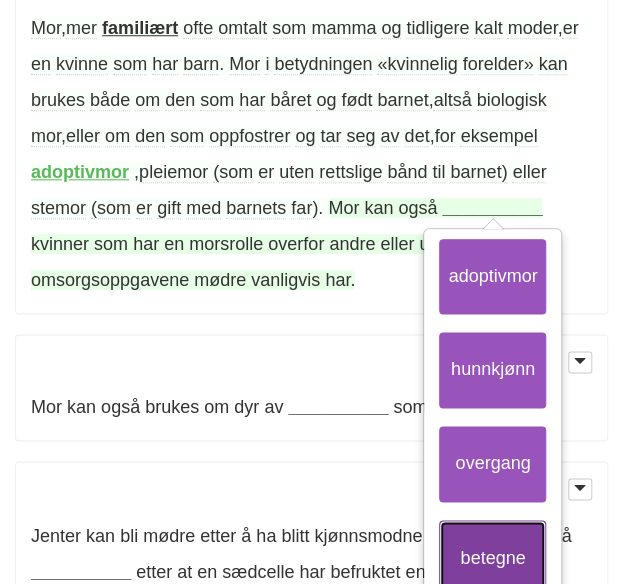 click on "betegne" at bounding box center (492, 558) 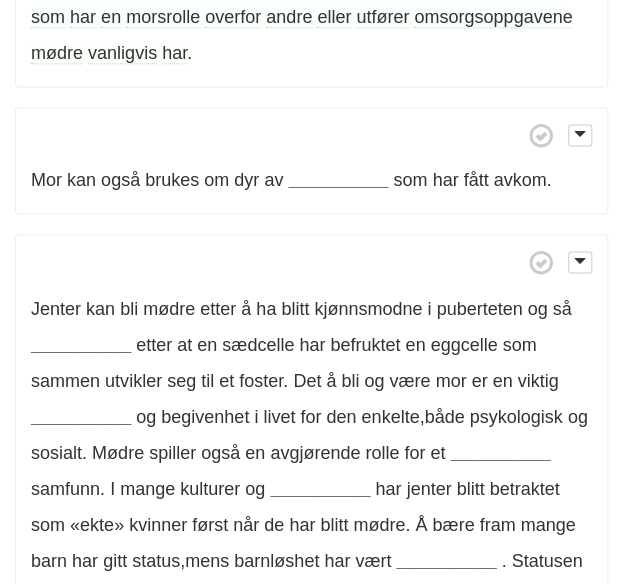 scroll, scrollTop: 632, scrollLeft: 0, axis: vertical 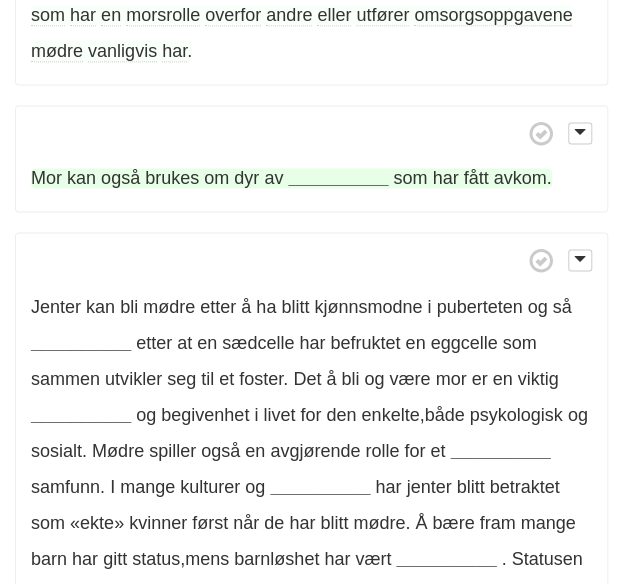 click on "__________" at bounding box center [338, 178] 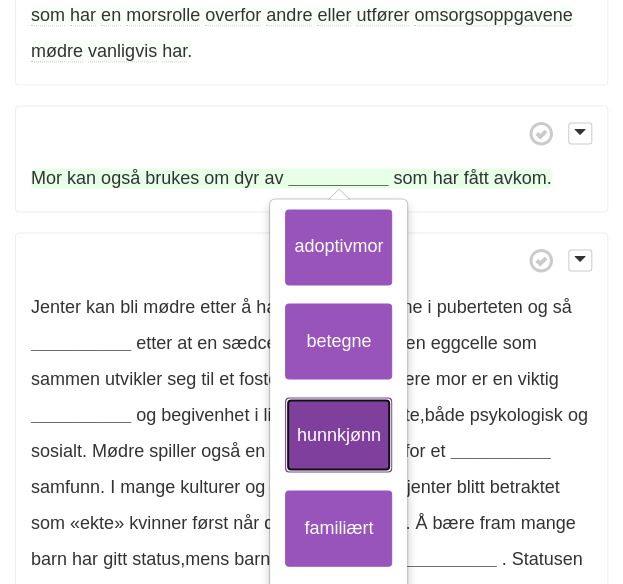 click on "hunnkjønn" at bounding box center [338, 435] 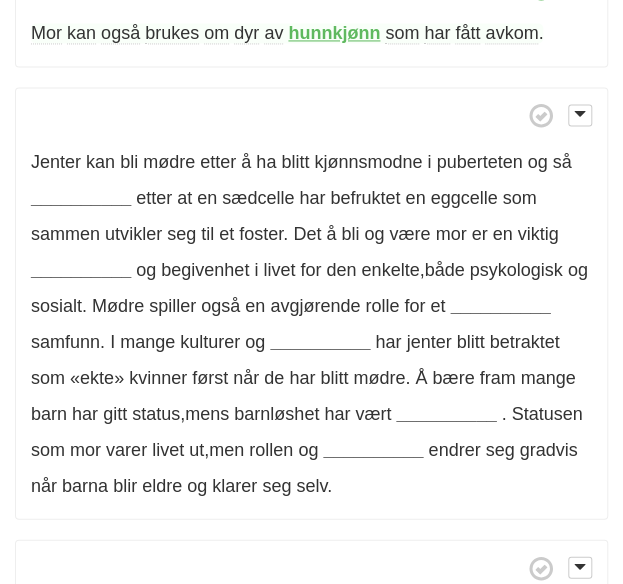scroll, scrollTop: 783, scrollLeft: 0, axis: vertical 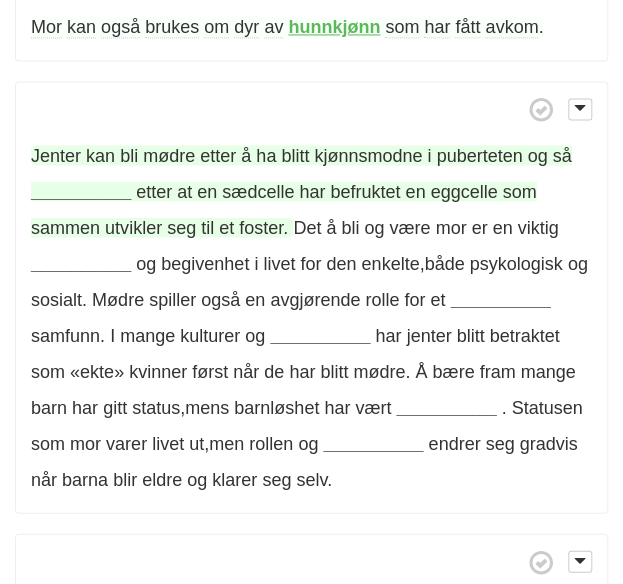 click on "__________" at bounding box center (81, 191) 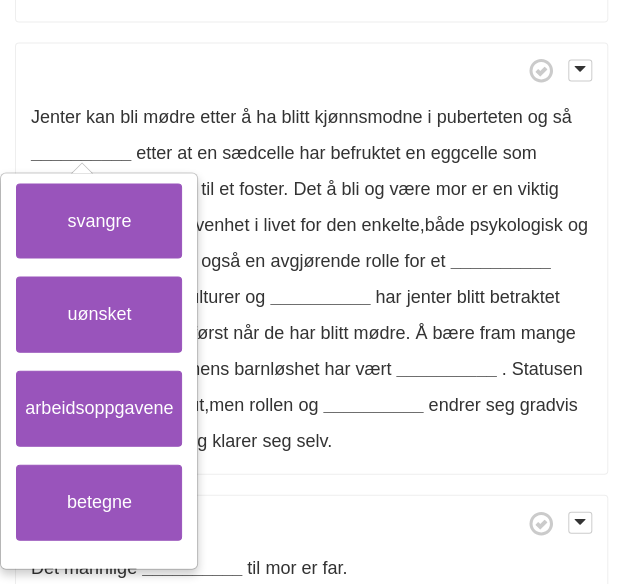 scroll, scrollTop: 824, scrollLeft: 0, axis: vertical 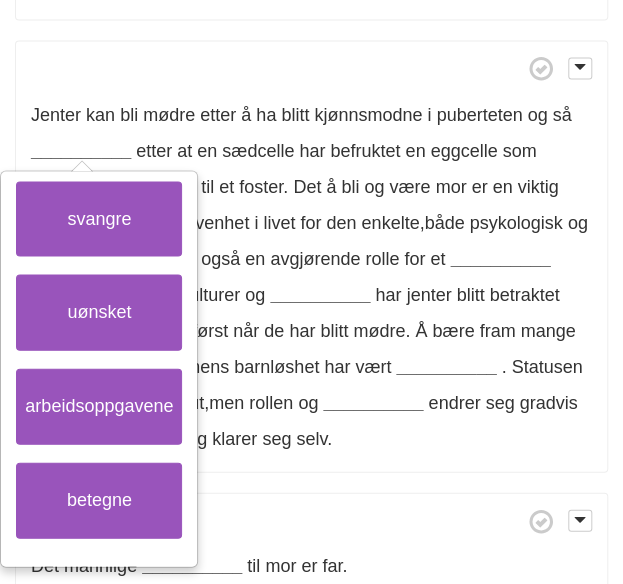 click at bounding box center (311, 68) 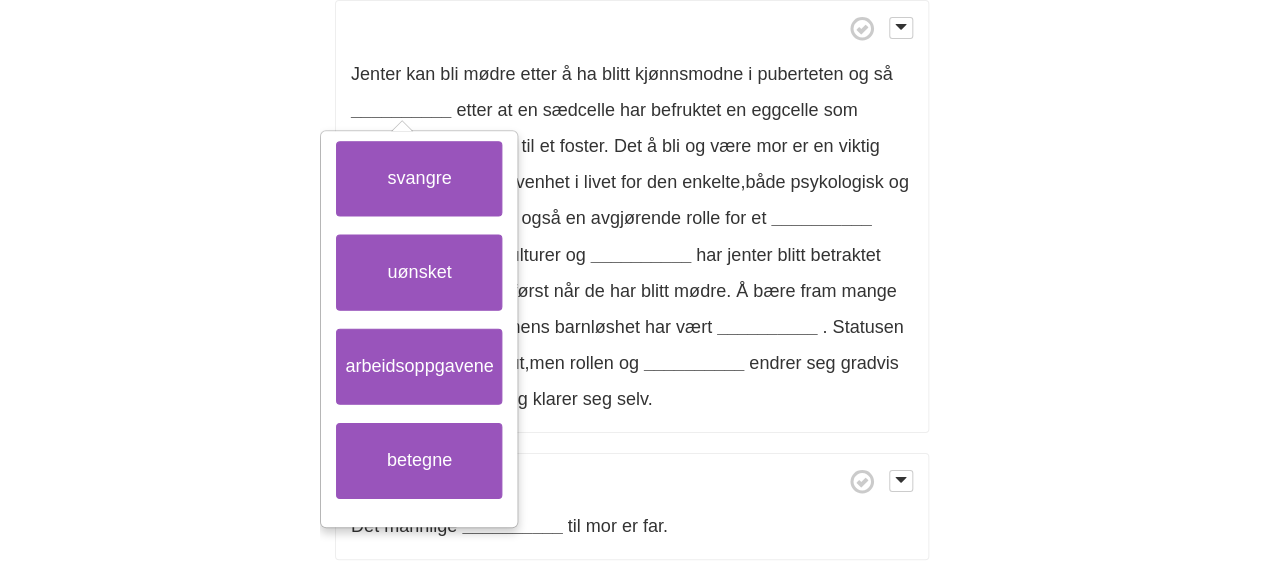 scroll, scrollTop: 863, scrollLeft: 0, axis: vertical 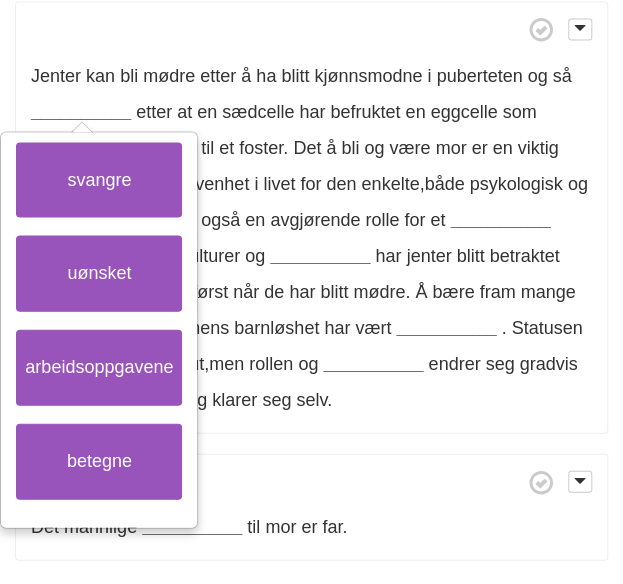 click at bounding box center (311, 29) 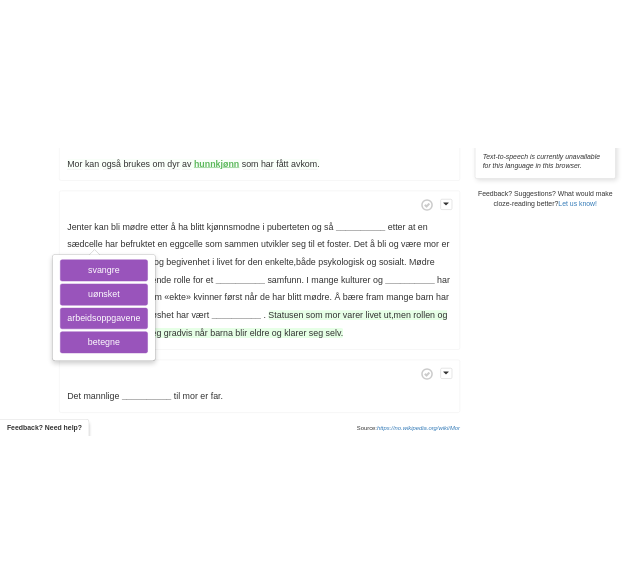 scroll, scrollTop: 643, scrollLeft: 0, axis: vertical 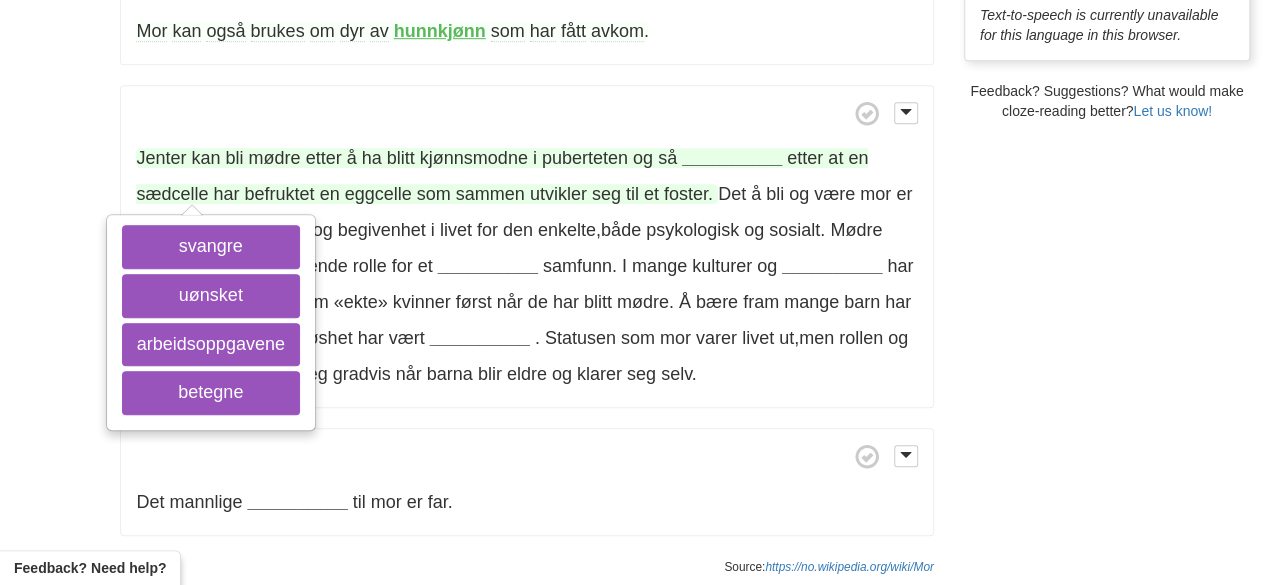click on "kjønnsmodne" at bounding box center (474, 158) 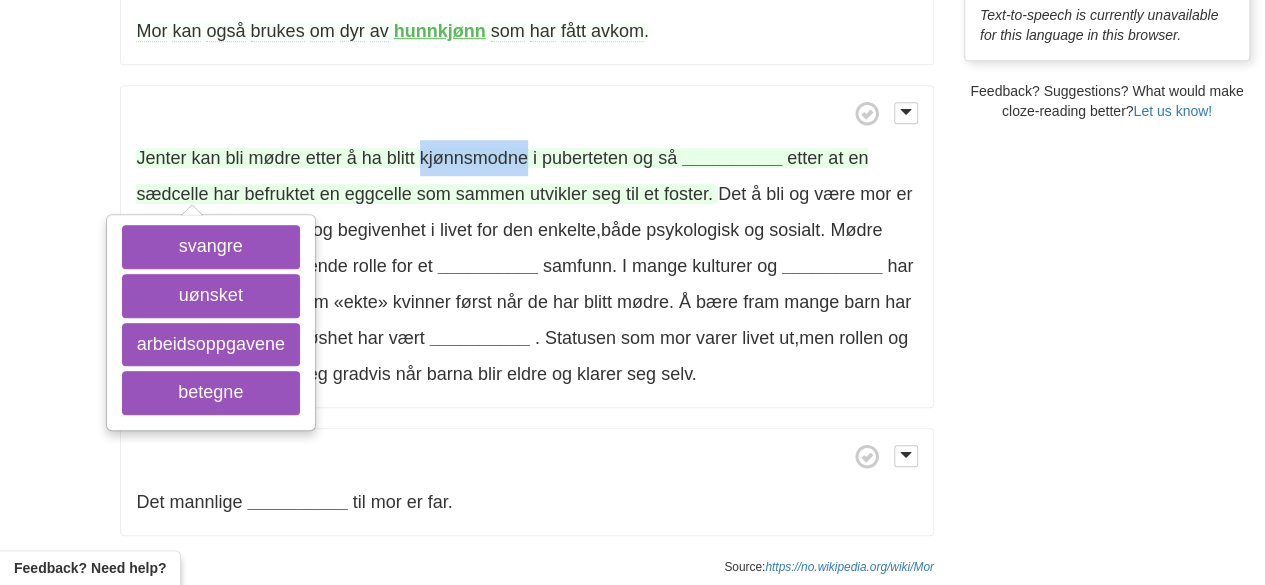 click on "kjønnsmodne" at bounding box center [474, 158] 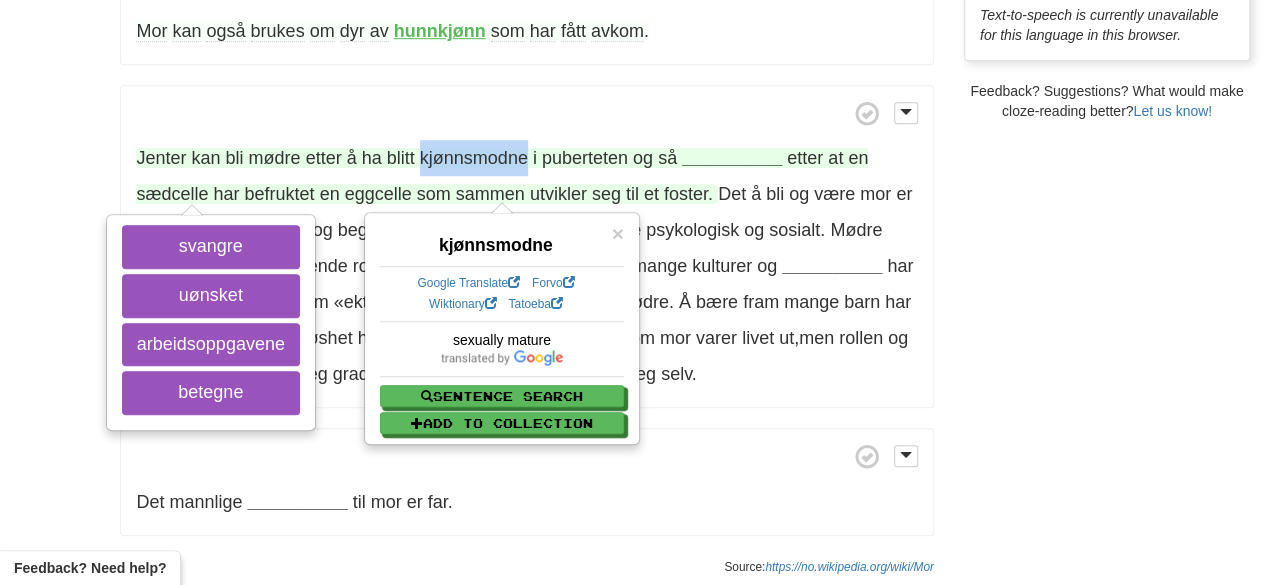 copy on "kjønnsmodne" 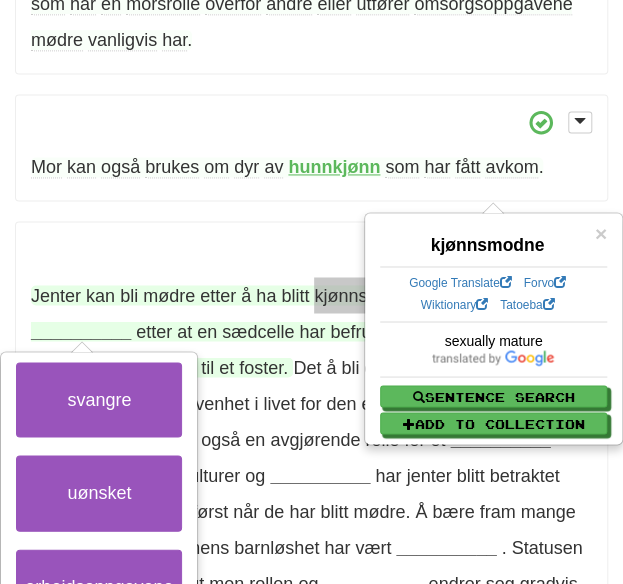 scroll, scrollTop: 724, scrollLeft: 0, axis: vertical 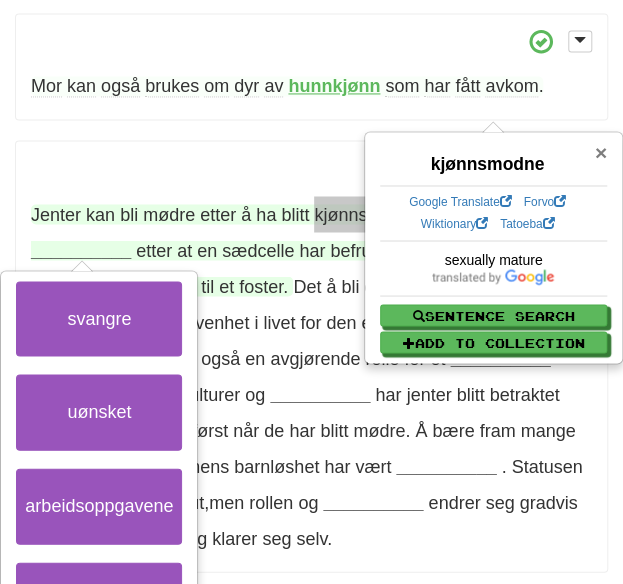 click on "×" at bounding box center (601, 152) 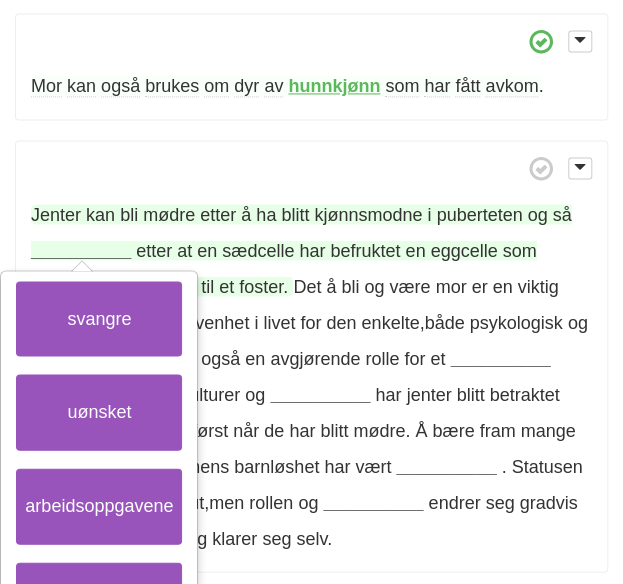 click on "For   å   lese   om   mor   i   betydningen
maurer
,  eller   den   ungarske   småbyen   Mór ,  se   det
Mor ,  mer
familiært
ofte   omtalt   som   mamma   og   tidligere   kalt   moder ,  er   en   kvinne   som   har   barn .
Mor   i   betydningen   «kvinnelig   forelder»   kan   brukes   både   om   den   som   har   båret   og   født   barnet ,  altså   biologisk   mor ,  eller   om   den   som   oppfostrer   og   tar   seg   av   det ,  for   eksempel
adoptivmor
,  pleiemor   (som   er   uten   rettslige   bånd   til   barnet)   eller   stemor   (som   er   gift   med   barnets   far) .
Mor   kan   også
betegne
kvinner   som   har   en   morsrolle   overfor   andre   eller   utfører   omsorgsoppgavene   mødre   vanligvis   har ." at bounding box center [311, 85] 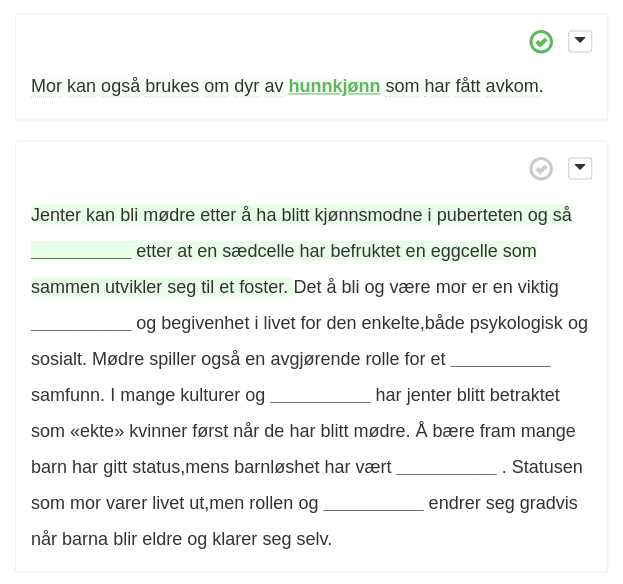 click on "__________" at bounding box center [81, 250] 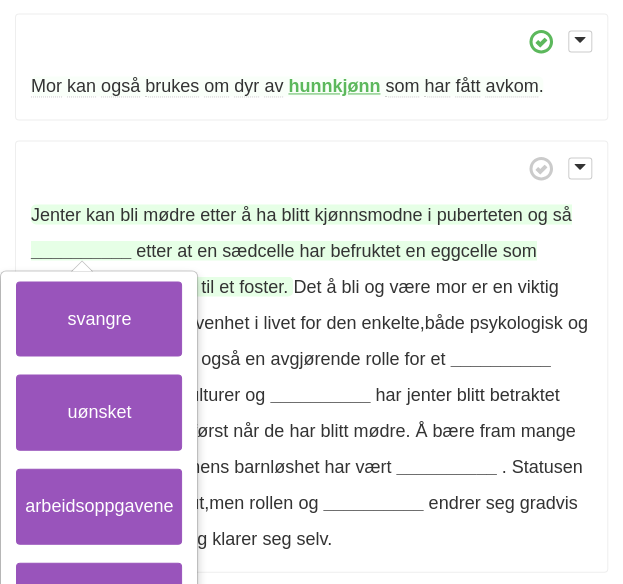 click on "__________" at bounding box center [81, 250] 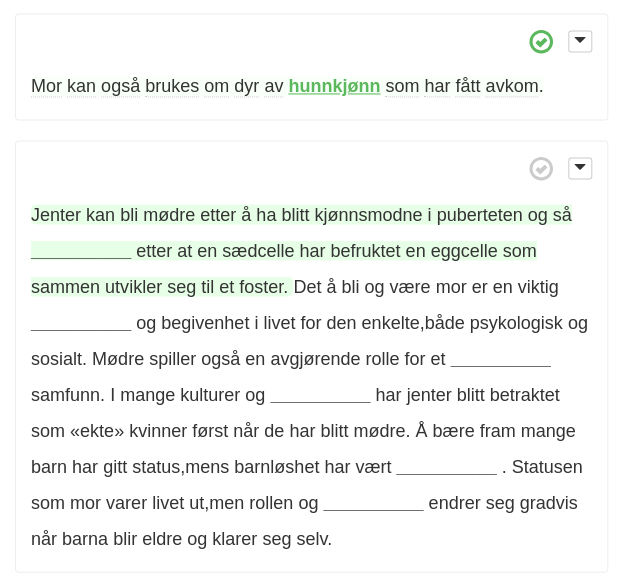 click on "__________" at bounding box center (81, 250) 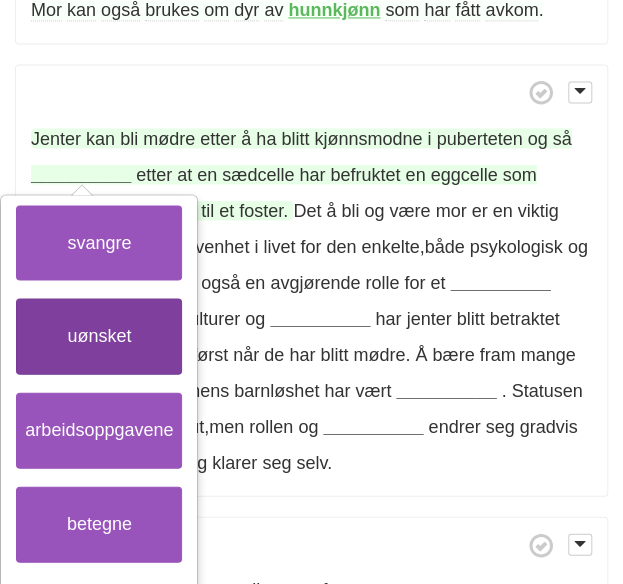 scroll, scrollTop: 801, scrollLeft: 0, axis: vertical 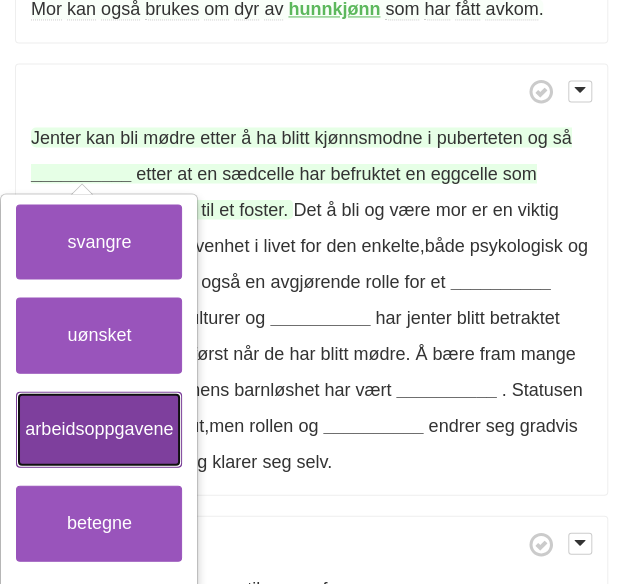 click on "arbeidsoppgavene" at bounding box center [99, 429] 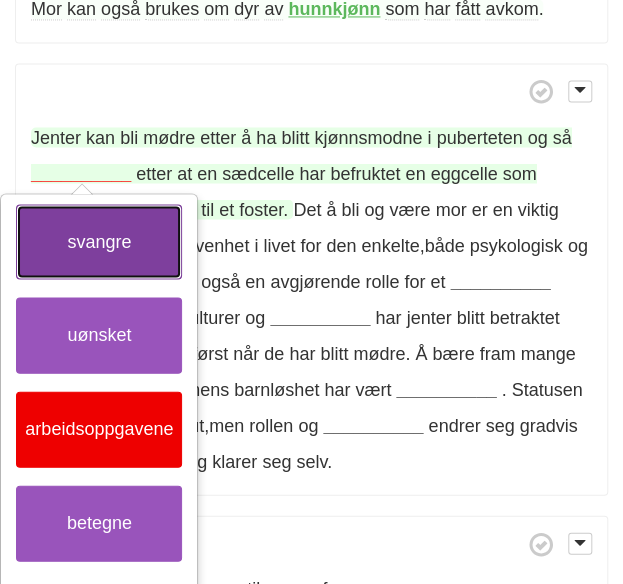 click on "svangre" at bounding box center [99, 242] 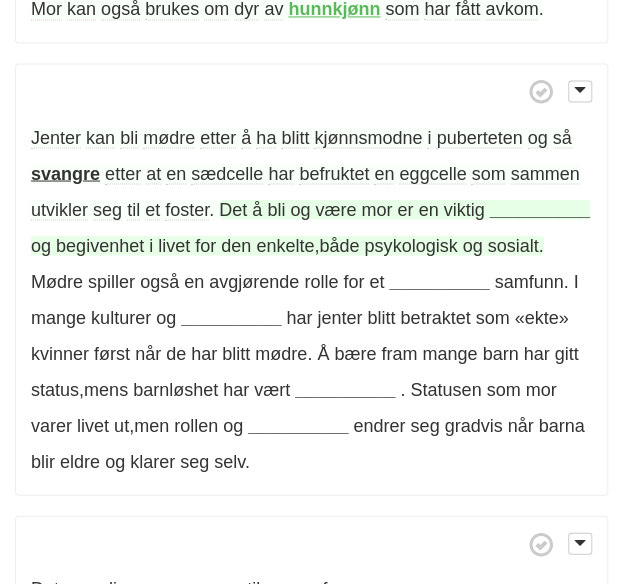 click on "__________" at bounding box center (539, 209) 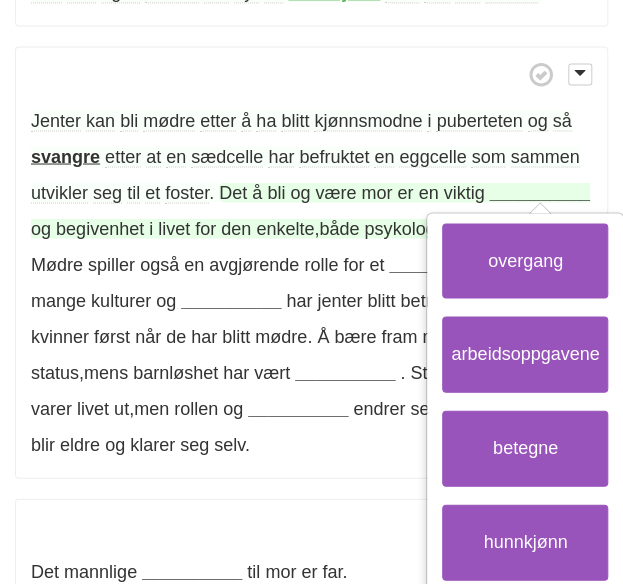scroll, scrollTop: 819, scrollLeft: 0, axis: vertical 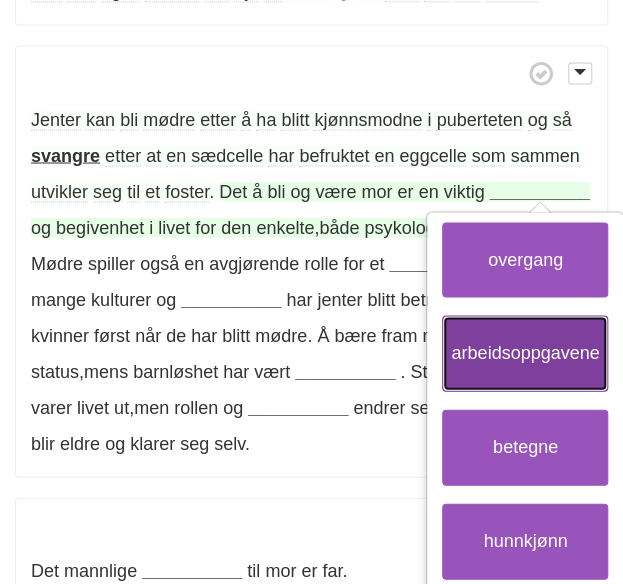 click on "arbeidsoppgavene" at bounding box center [525, 353] 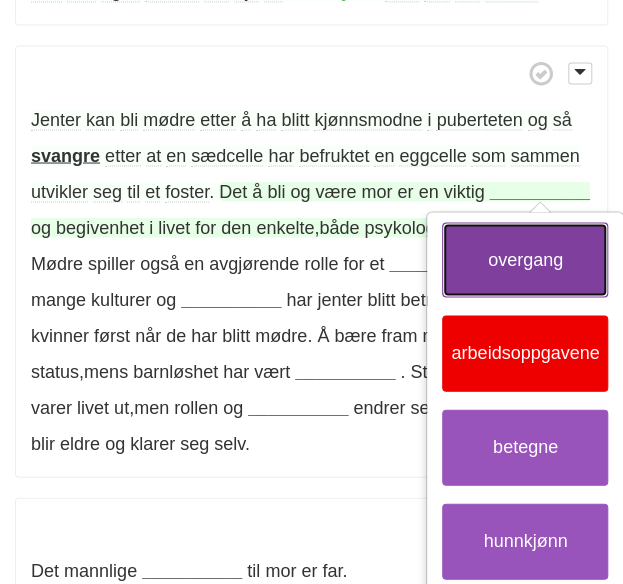 click on "overgang" at bounding box center (525, 260) 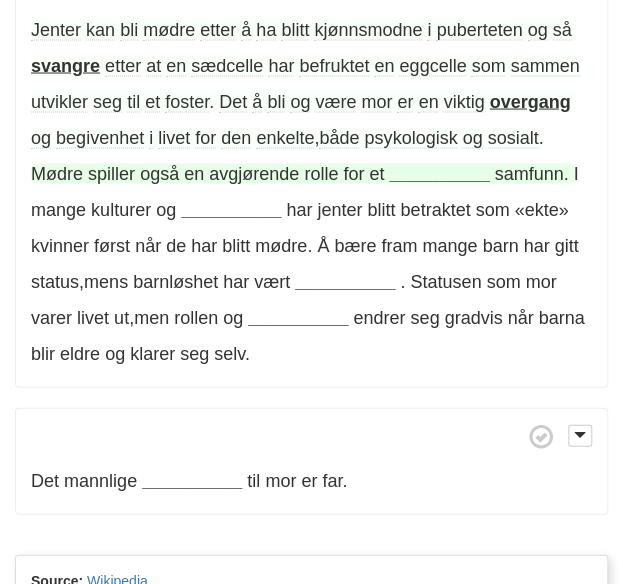 scroll, scrollTop: 911, scrollLeft: 0, axis: vertical 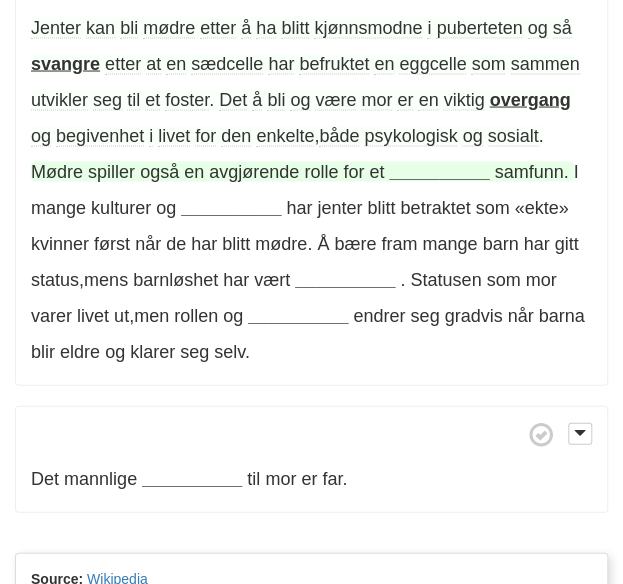 click on "__________" at bounding box center (439, 171) 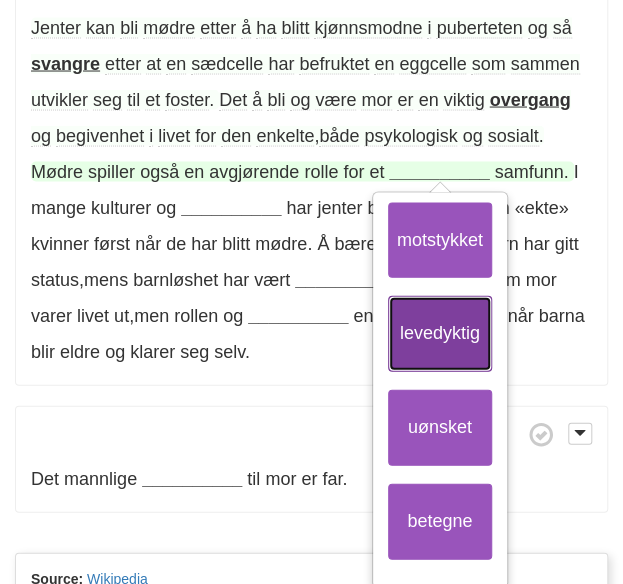 click on "levedyktig" at bounding box center [440, 333] 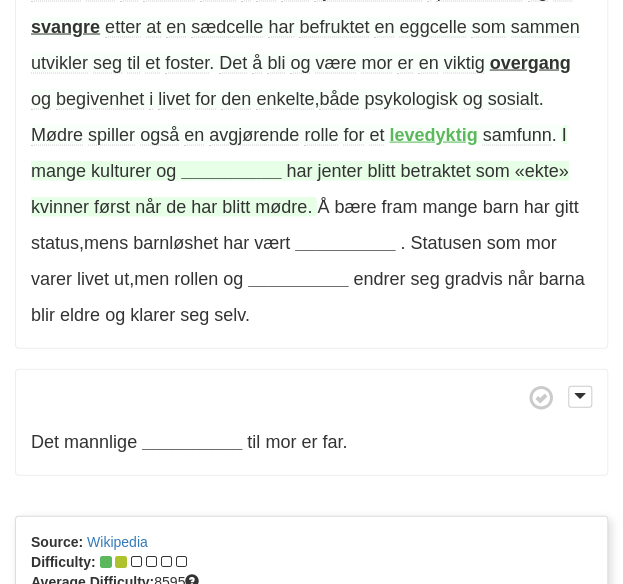 scroll, scrollTop: 951, scrollLeft: 0, axis: vertical 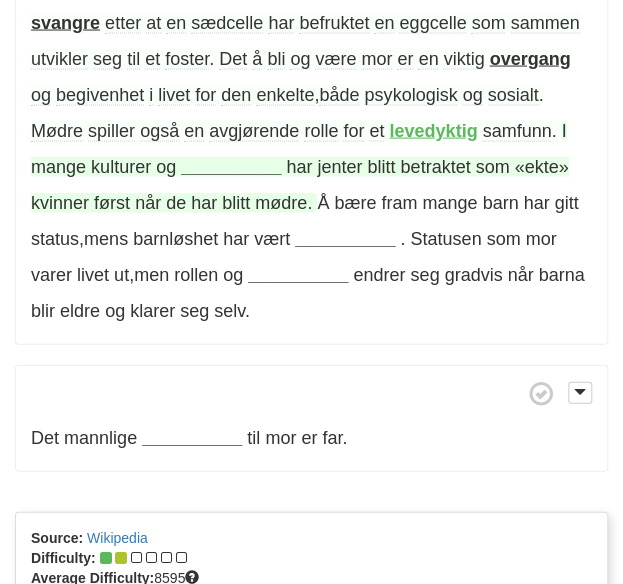 click on "__________" at bounding box center [231, 167] 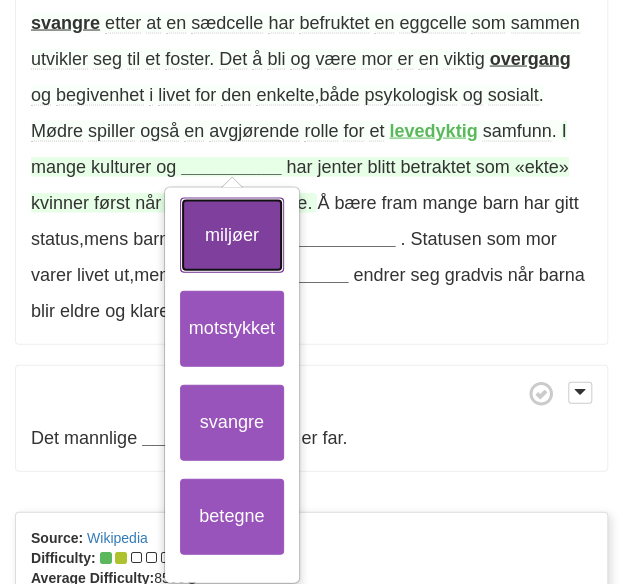 click on "miljøer" at bounding box center [232, 236] 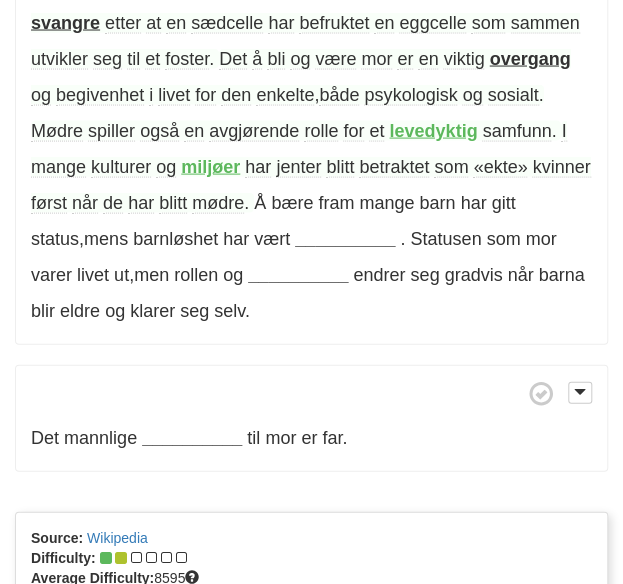 scroll, scrollTop: 983, scrollLeft: 0, axis: vertical 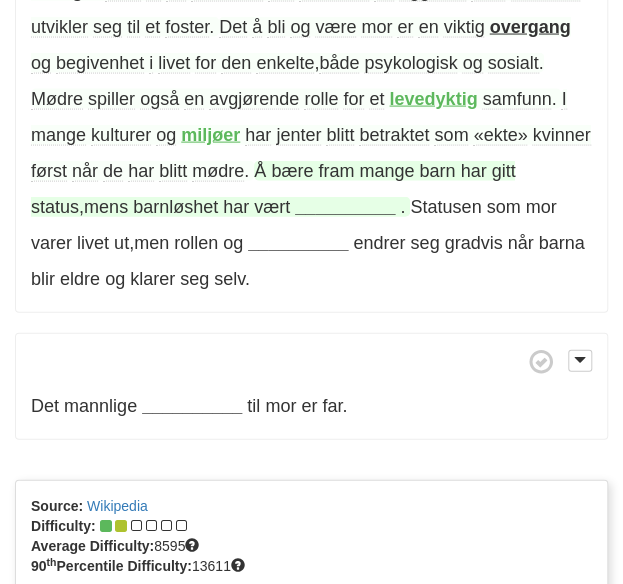click on "__________" at bounding box center [345, 207] 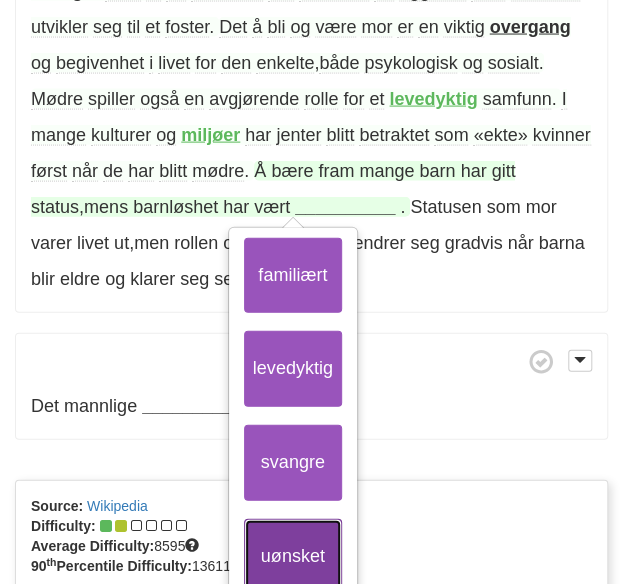 click on "uønsket" at bounding box center (293, 557) 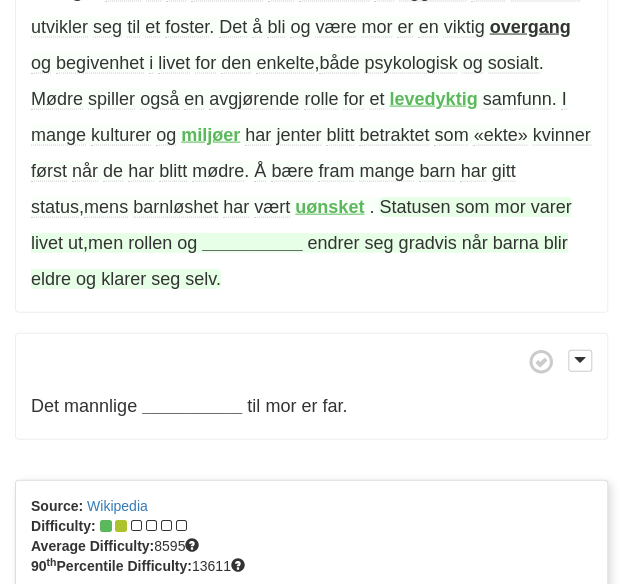 click on "__________" at bounding box center [252, 243] 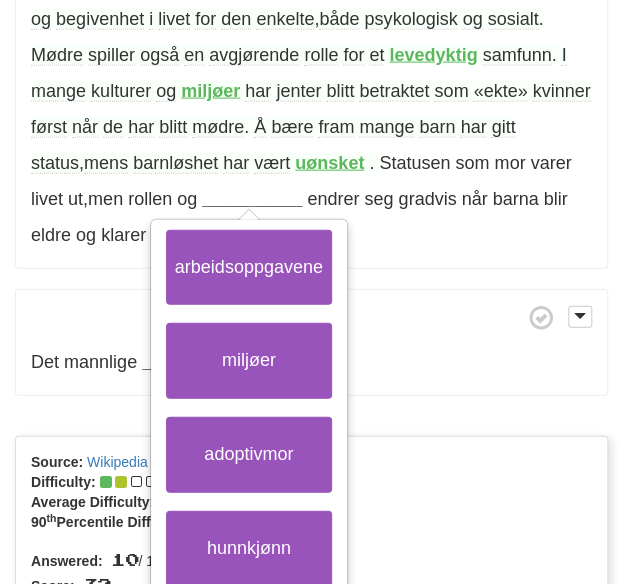 scroll, scrollTop: 1029, scrollLeft: 0, axis: vertical 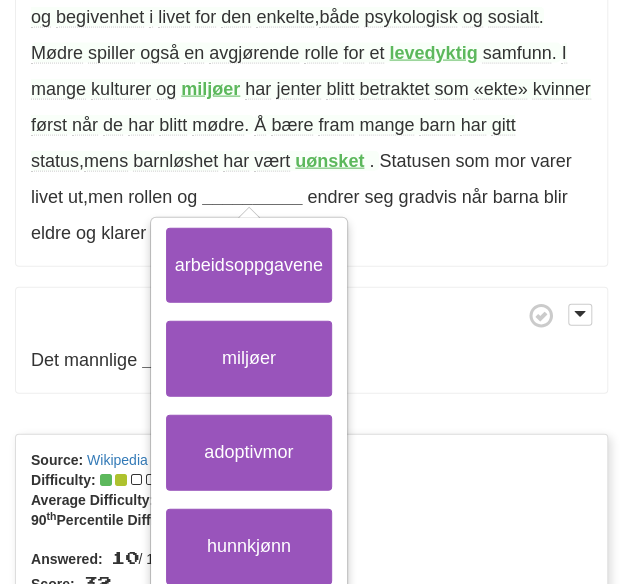 click at bounding box center (311, 315) 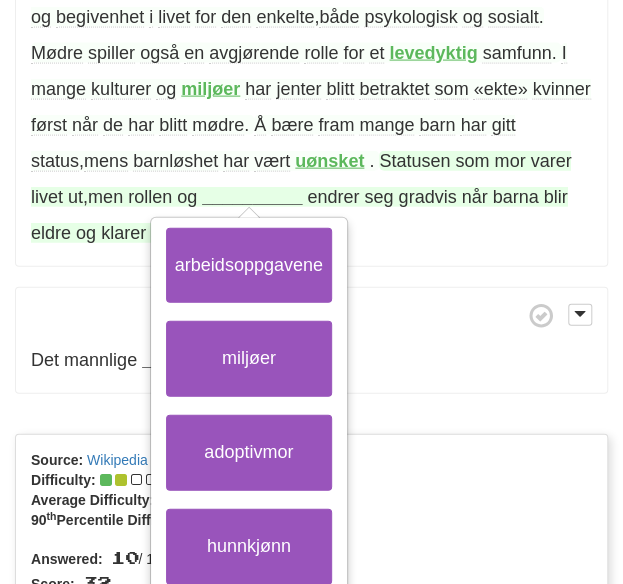 click on "__________" at bounding box center (252, 197) 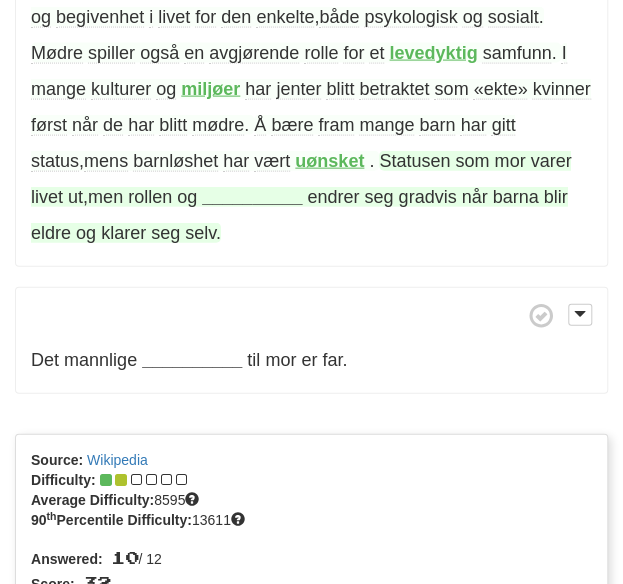 click on "__________" at bounding box center (252, 197) 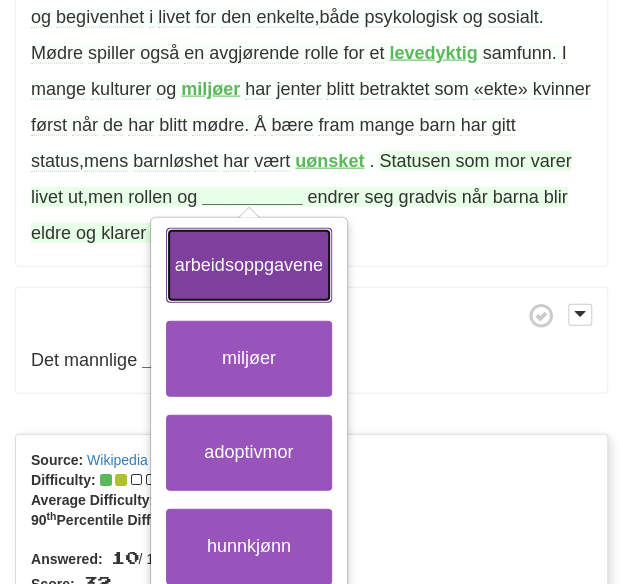 click on "arbeidsoppgavene" at bounding box center (249, 266) 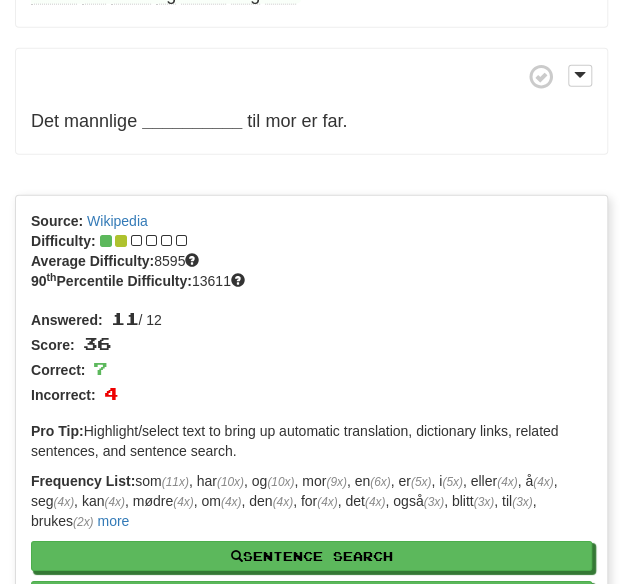 scroll, scrollTop: 1269, scrollLeft: 0, axis: vertical 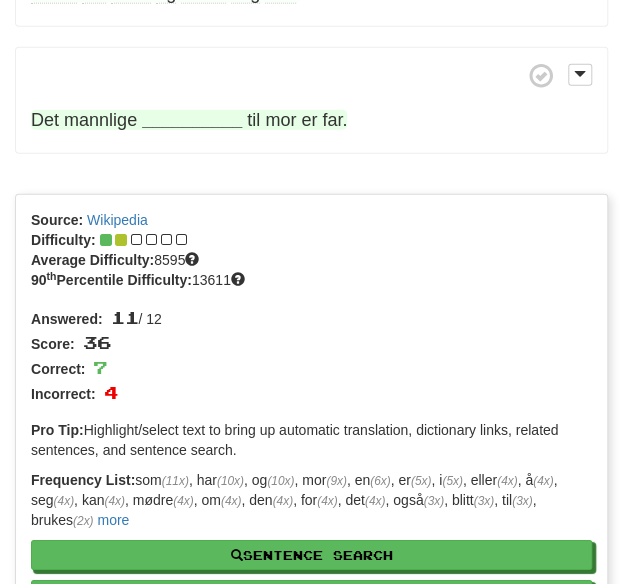 click on "__________" at bounding box center [192, 120] 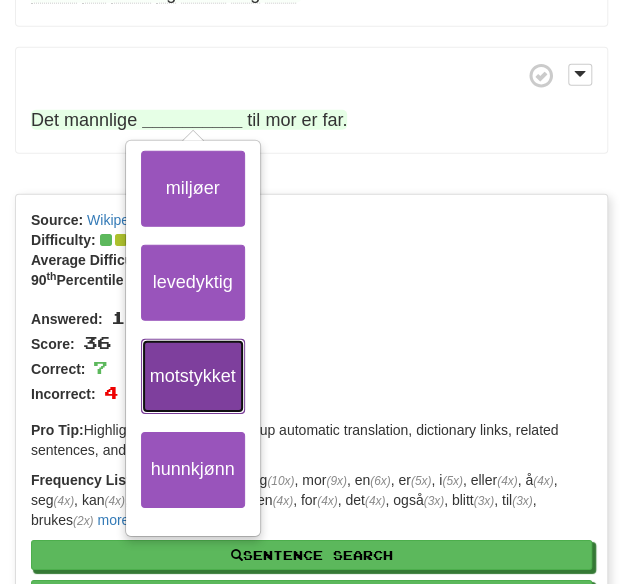 click on "motstykket" at bounding box center [193, 377] 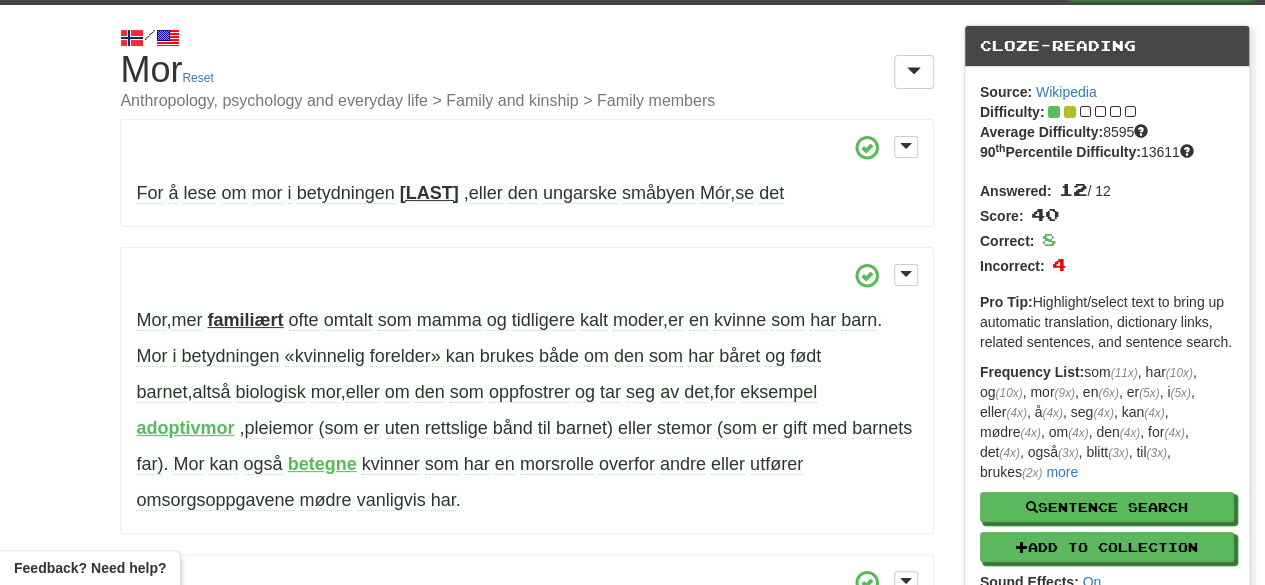 scroll, scrollTop: 0, scrollLeft: 0, axis: both 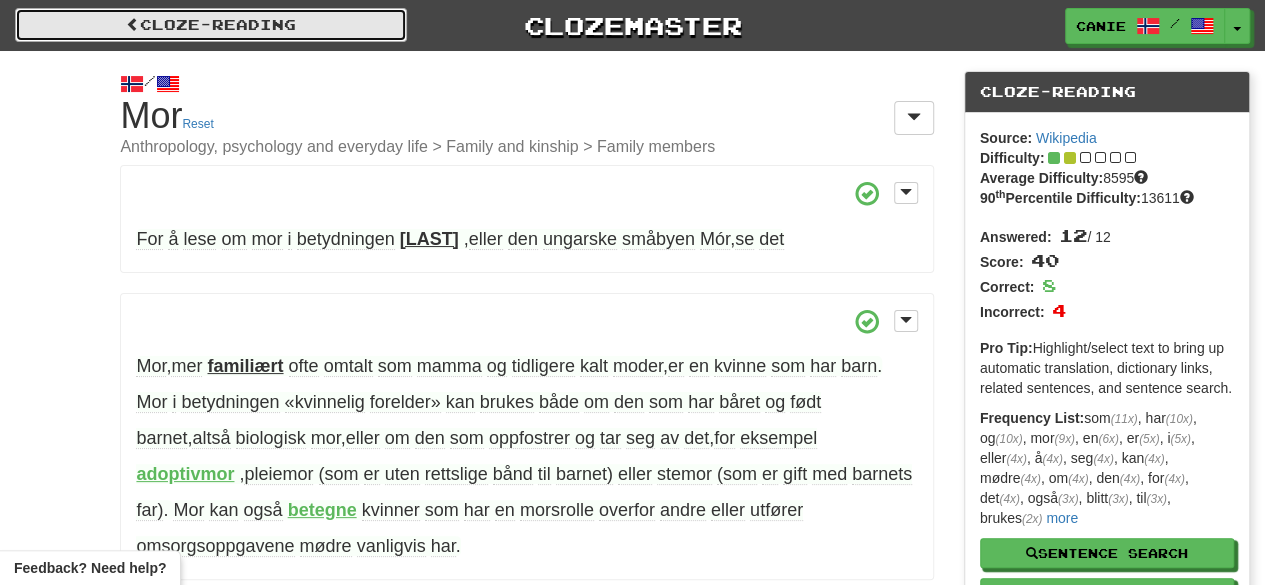 click on "Cloze-Reading" at bounding box center [211, 25] 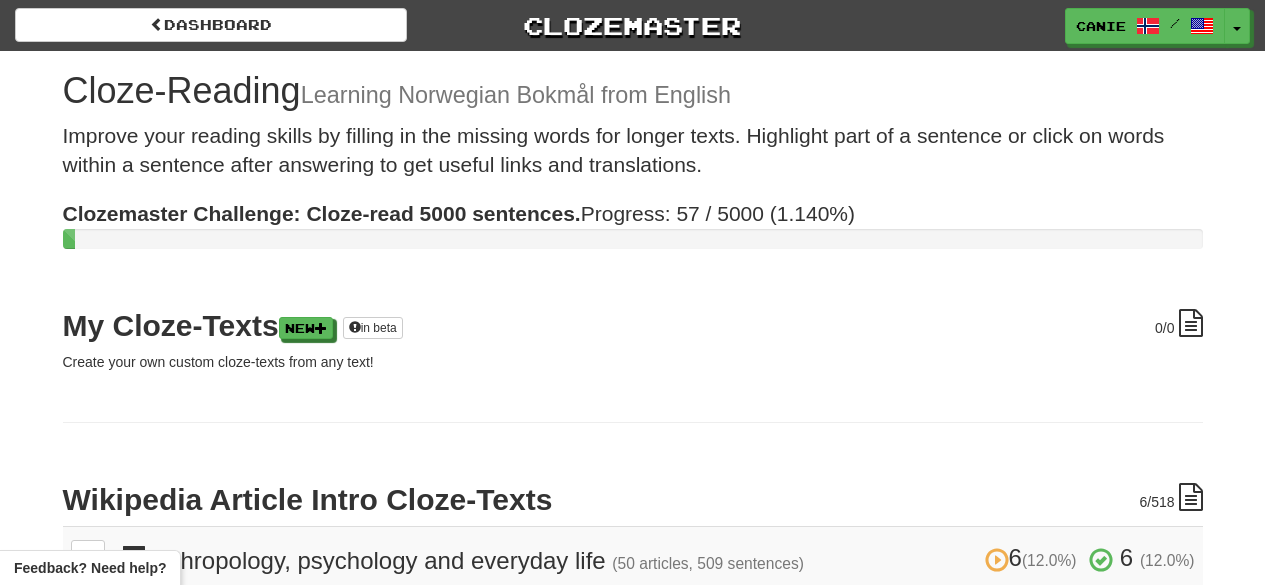 scroll, scrollTop: 0, scrollLeft: 0, axis: both 